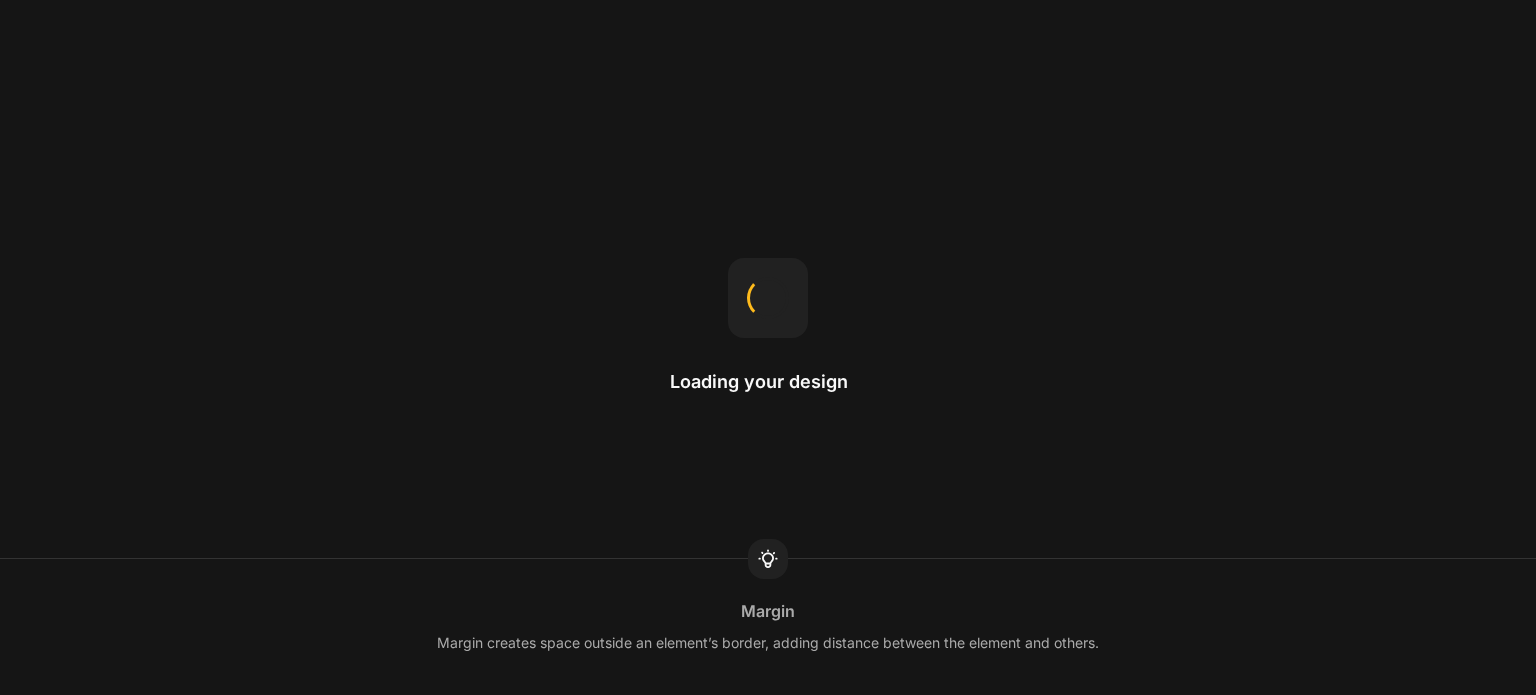 scroll, scrollTop: 0, scrollLeft: 0, axis: both 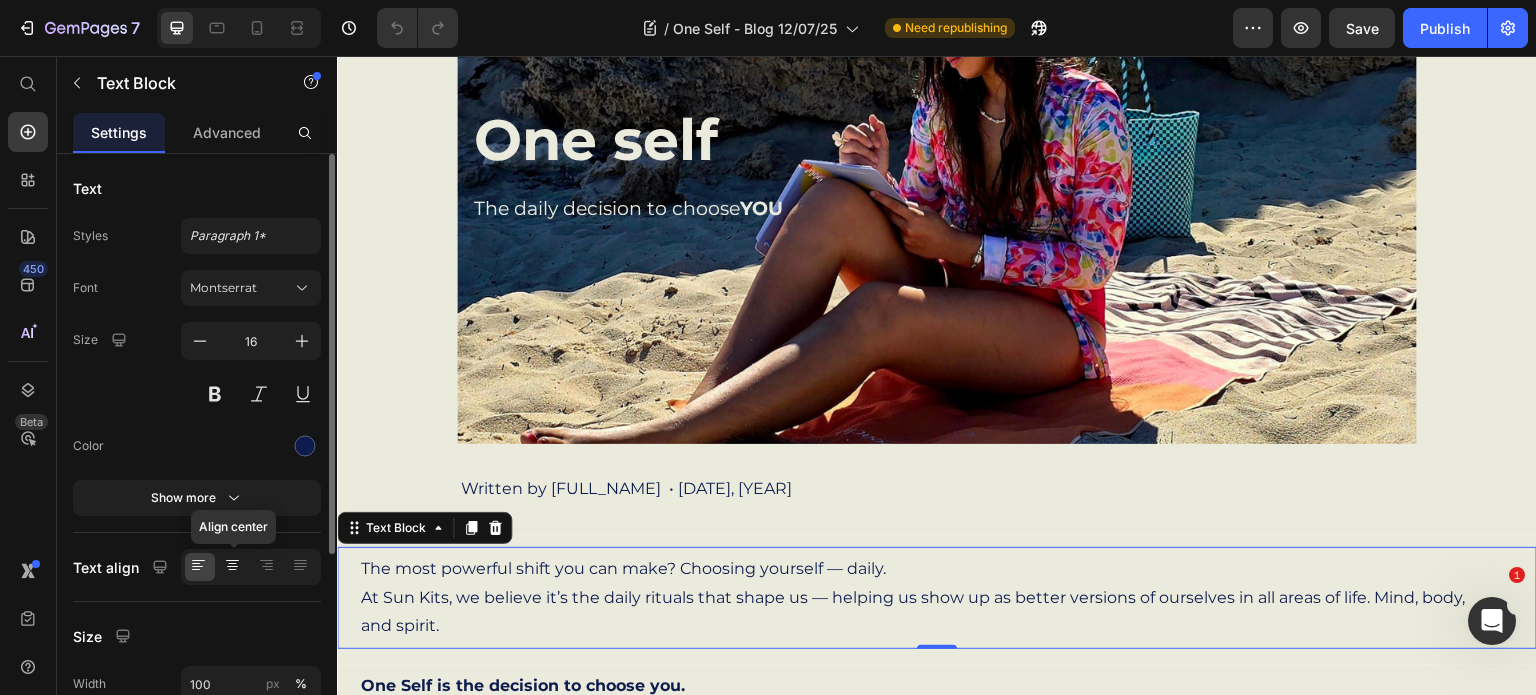 click 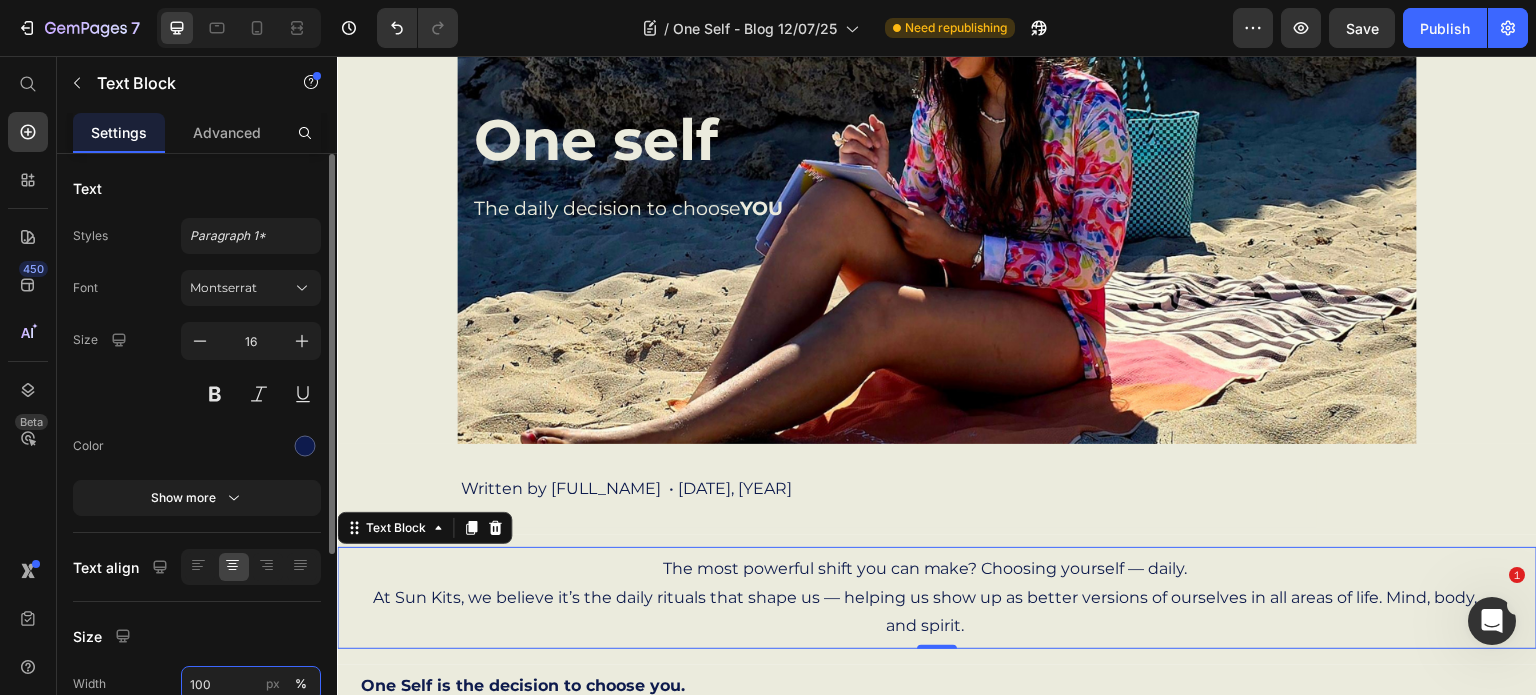 click on "100" at bounding box center (251, 684) 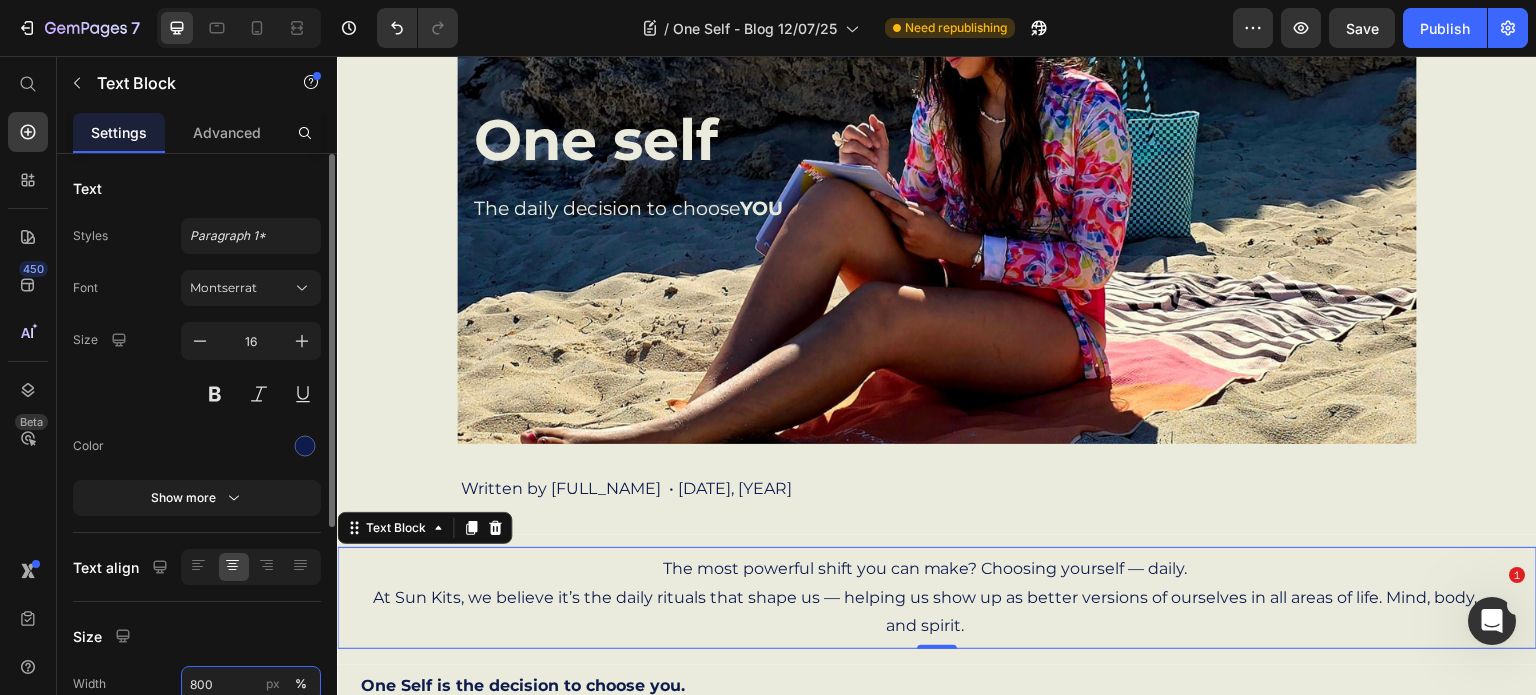 type on "800" 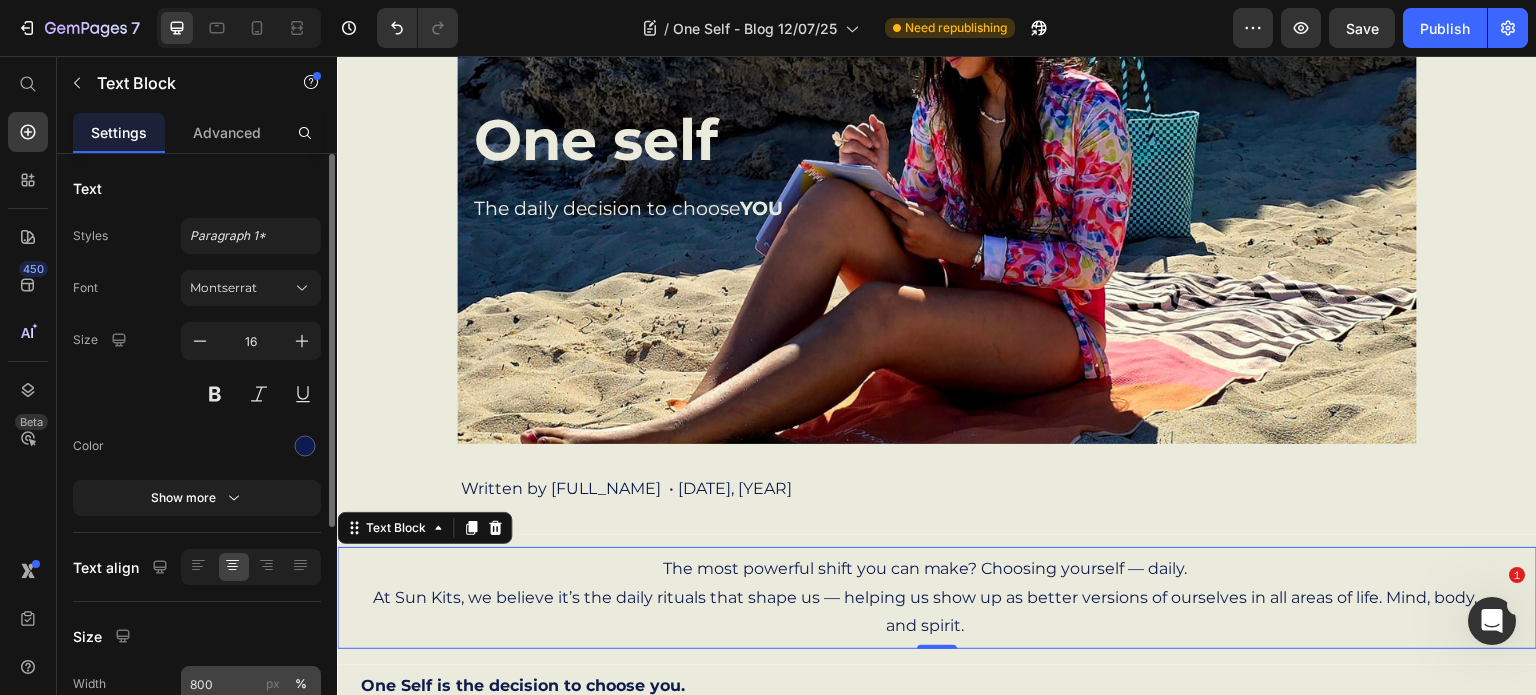 click on "px" at bounding box center [273, 684] 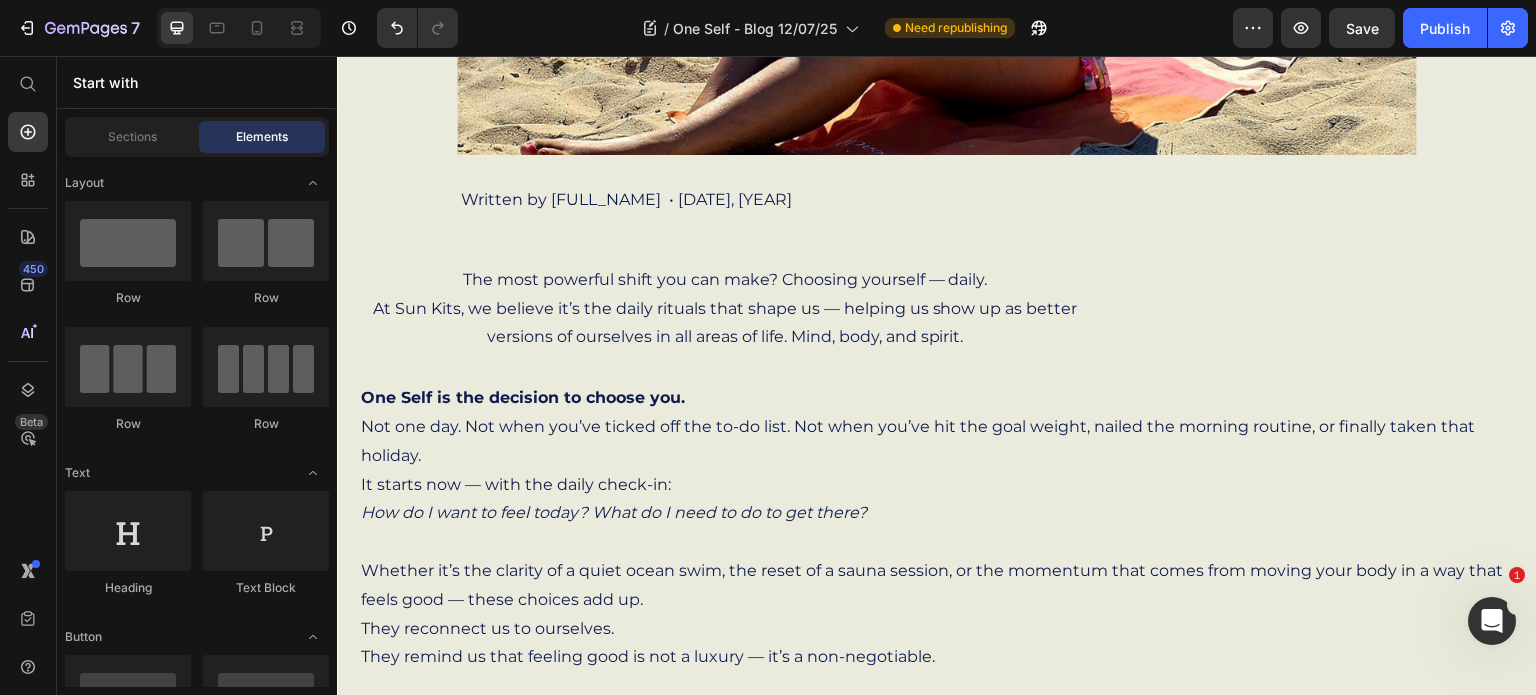 scroll, scrollTop: 497, scrollLeft: 0, axis: vertical 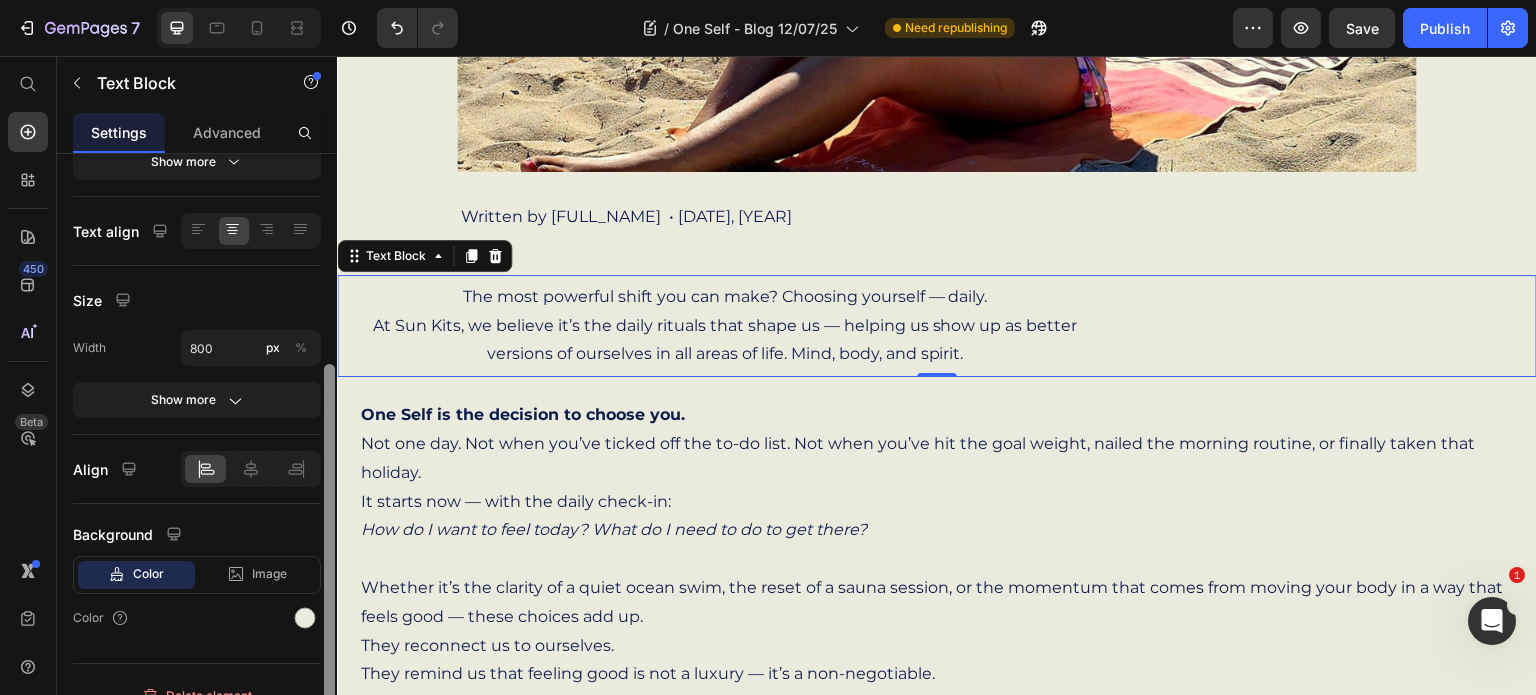 drag, startPoint x: 327, startPoint y: 347, endPoint x: 296, endPoint y: 557, distance: 212.27576 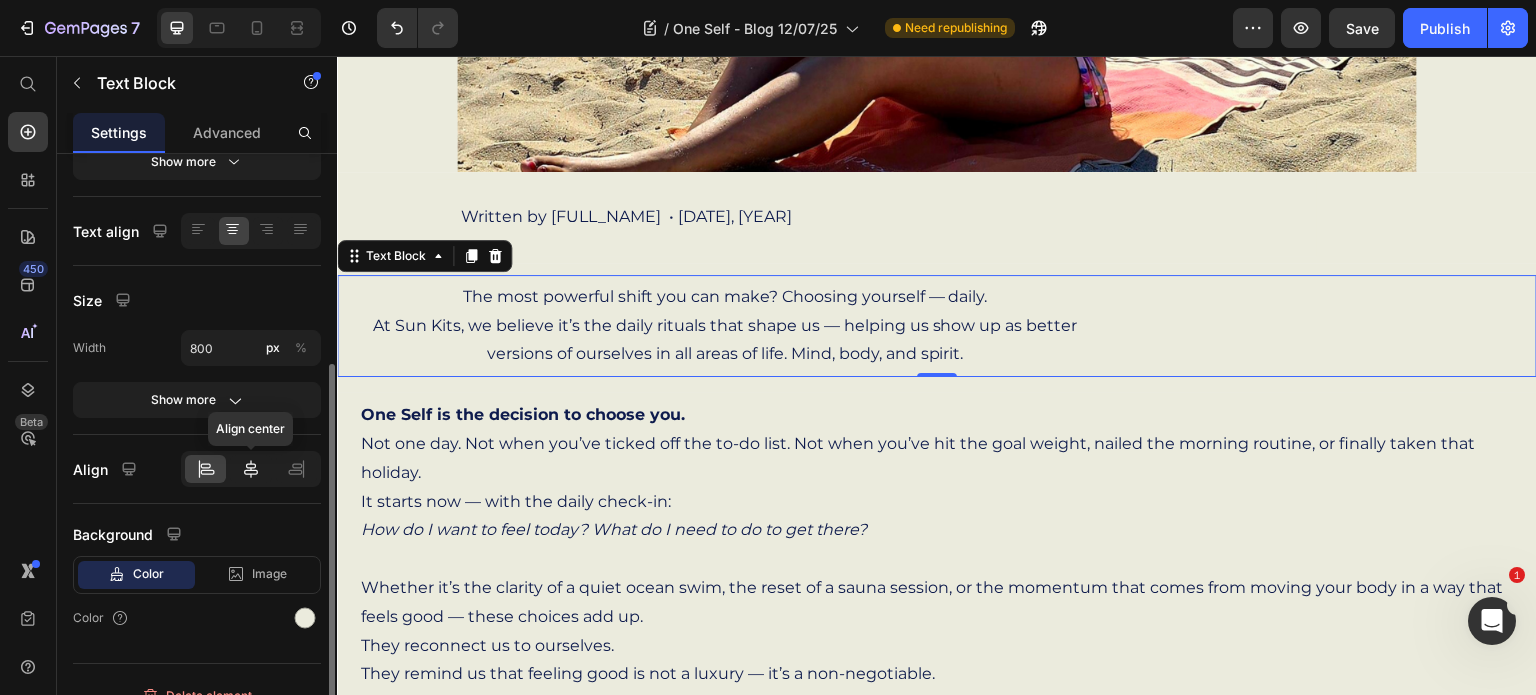 click 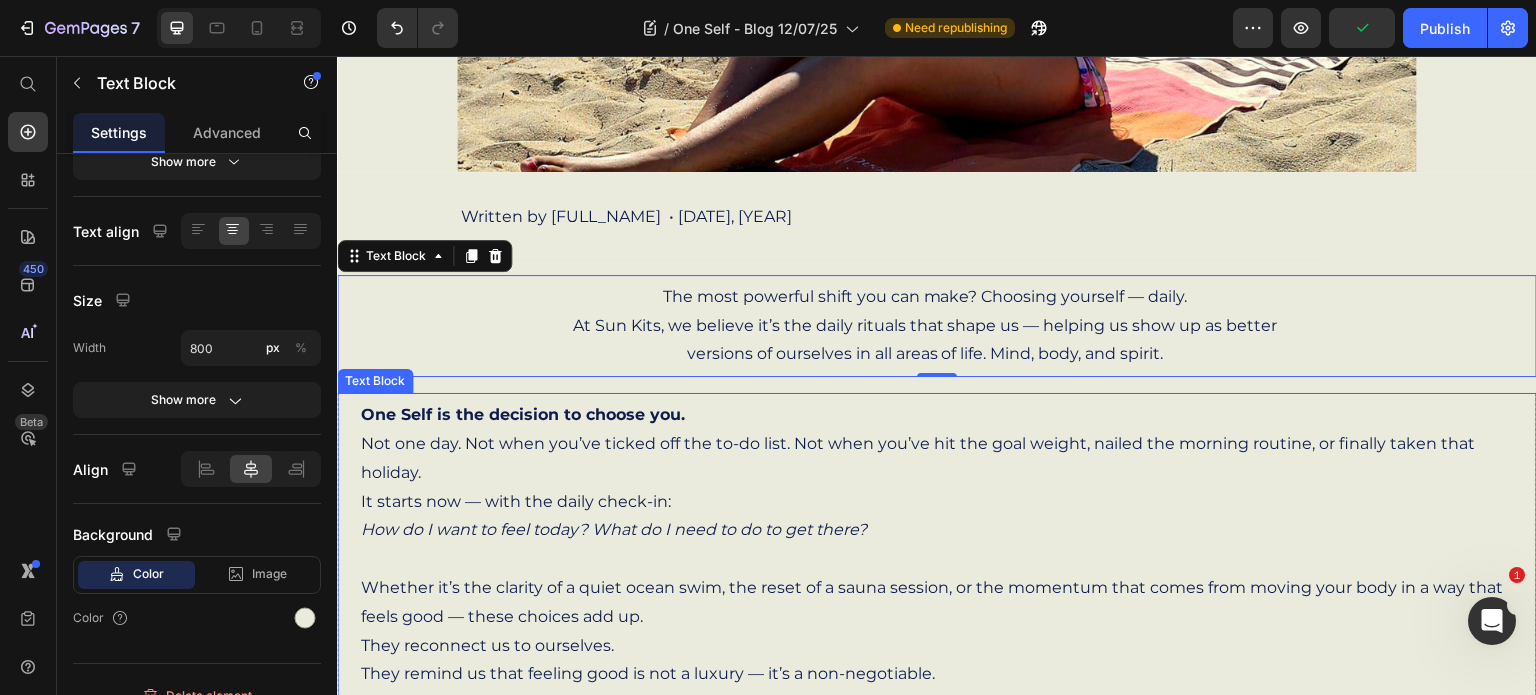scroll, scrollTop: 294, scrollLeft: 0, axis: vertical 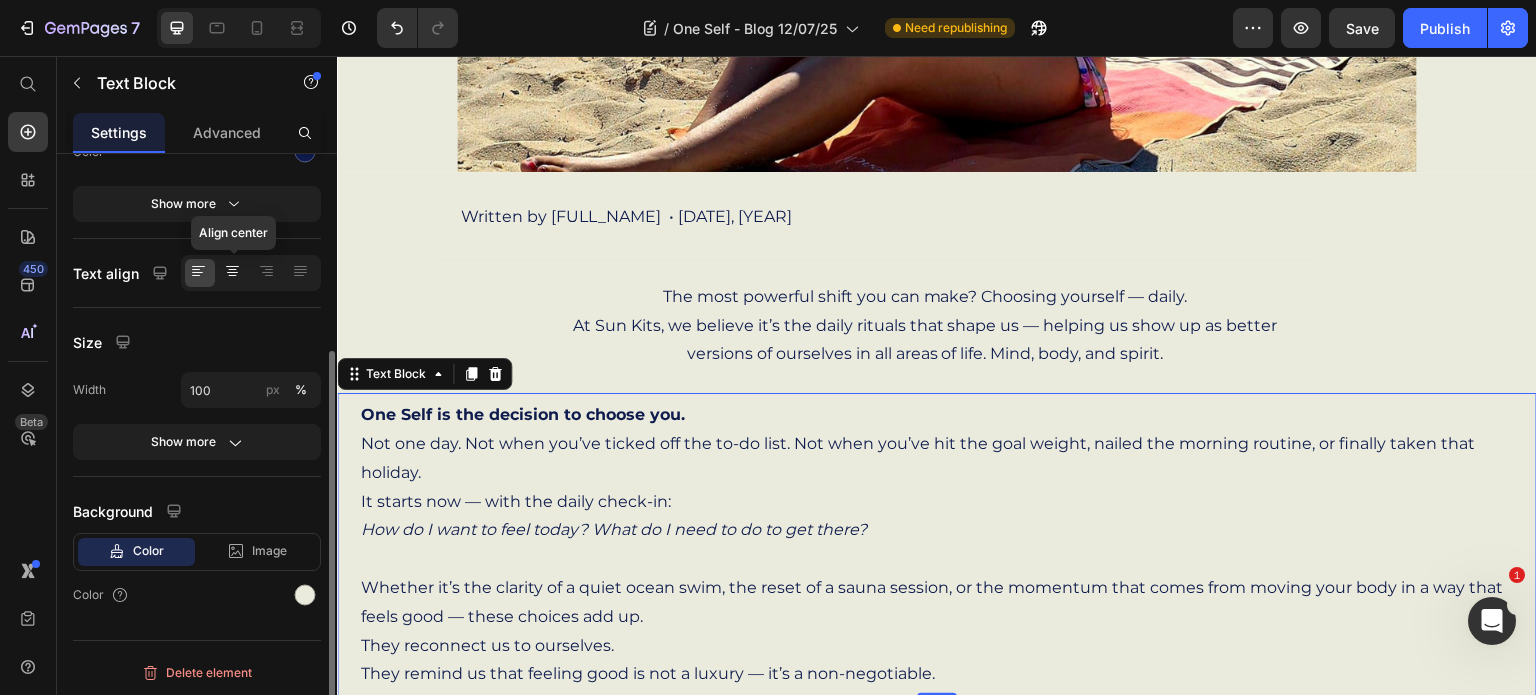 click 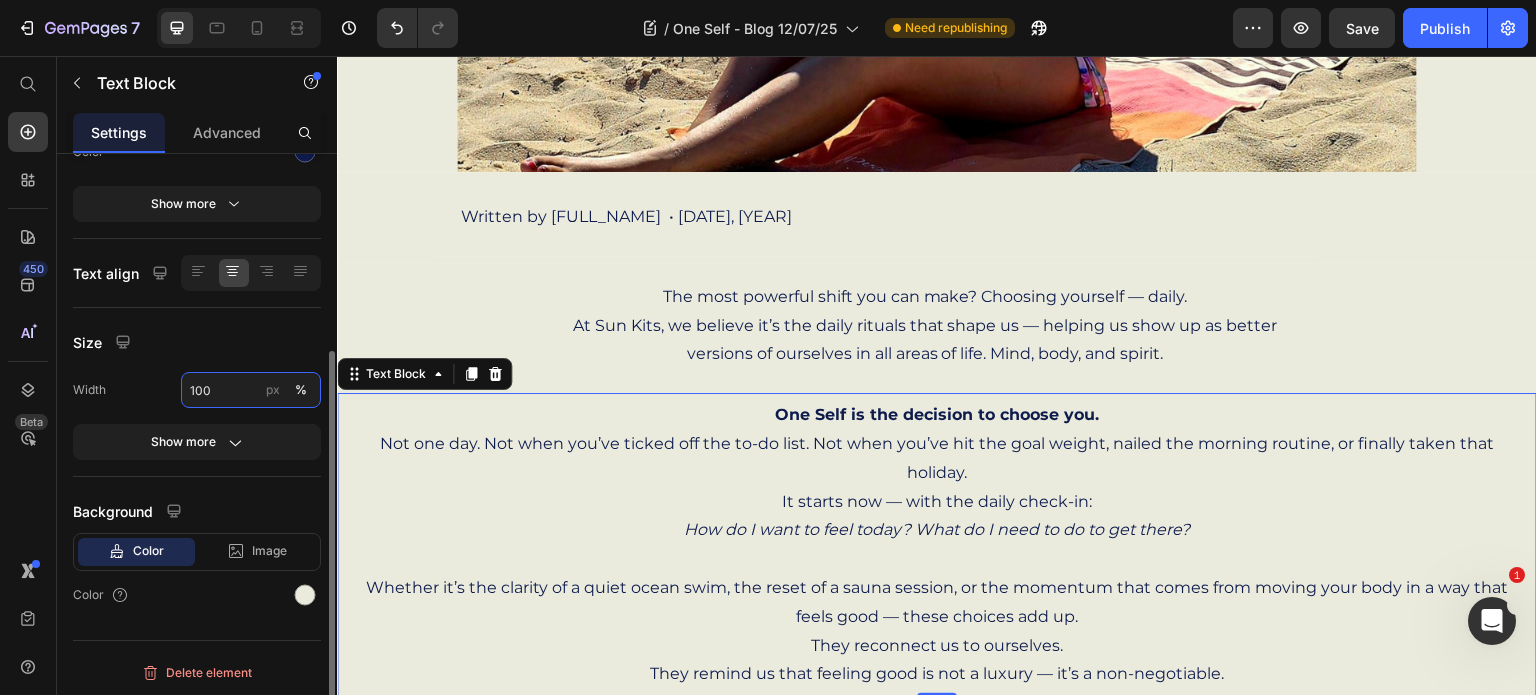 click on "100" at bounding box center (251, 390) 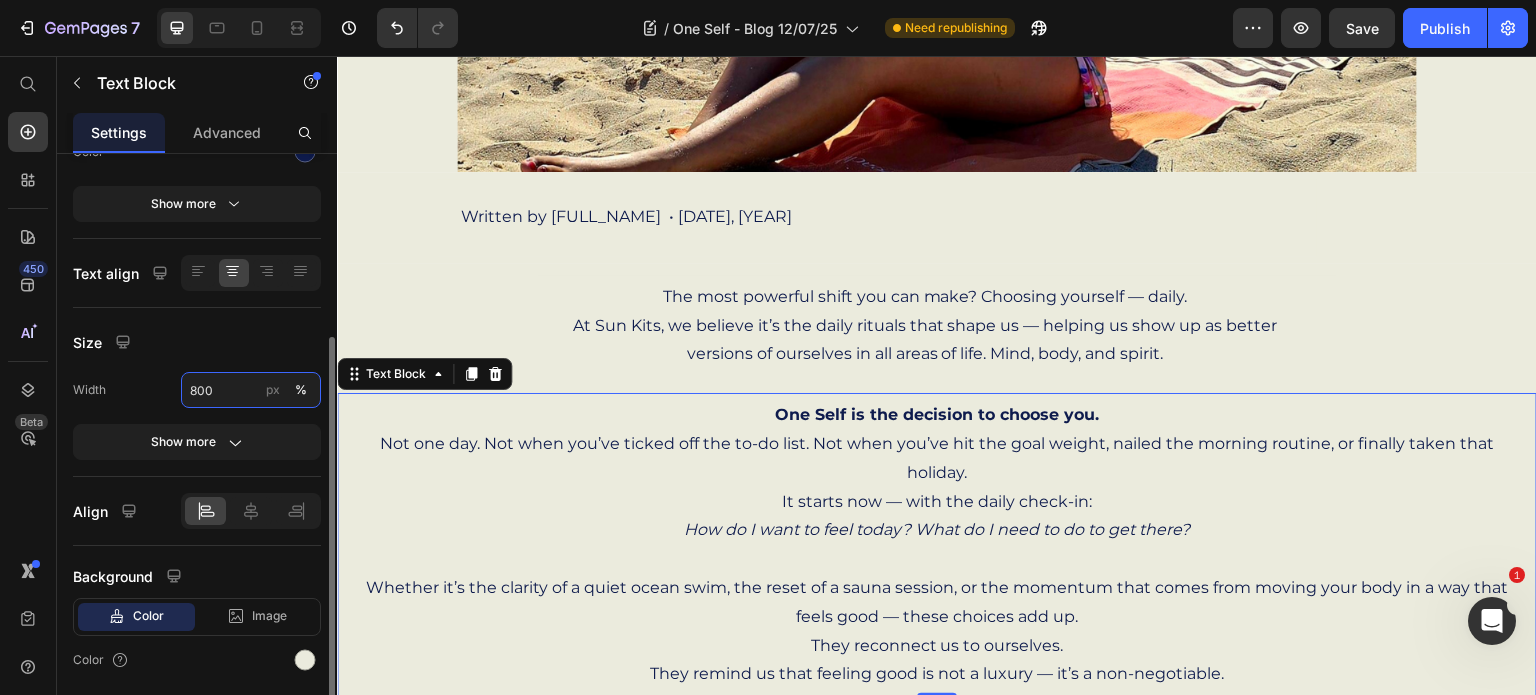 type on "800" 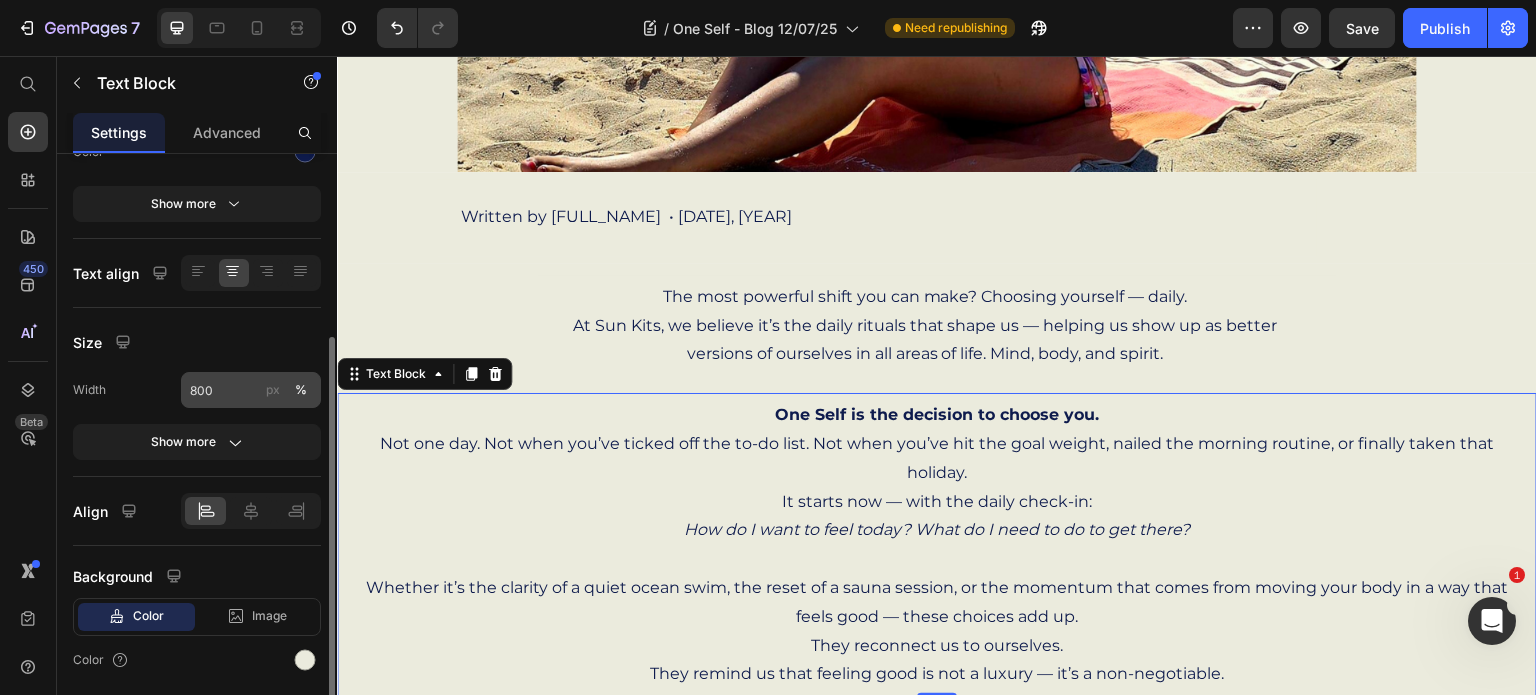 click on "px" at bounding box center [273, 390] 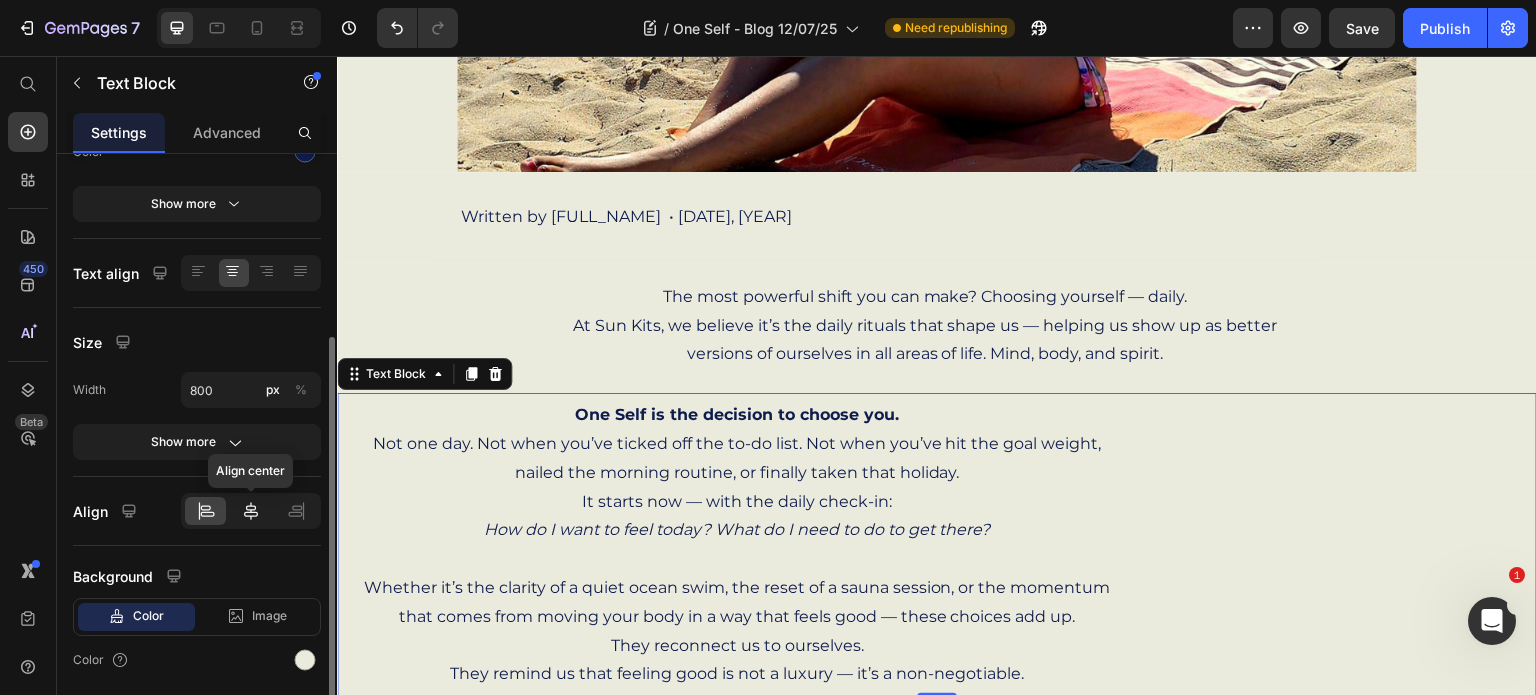 click 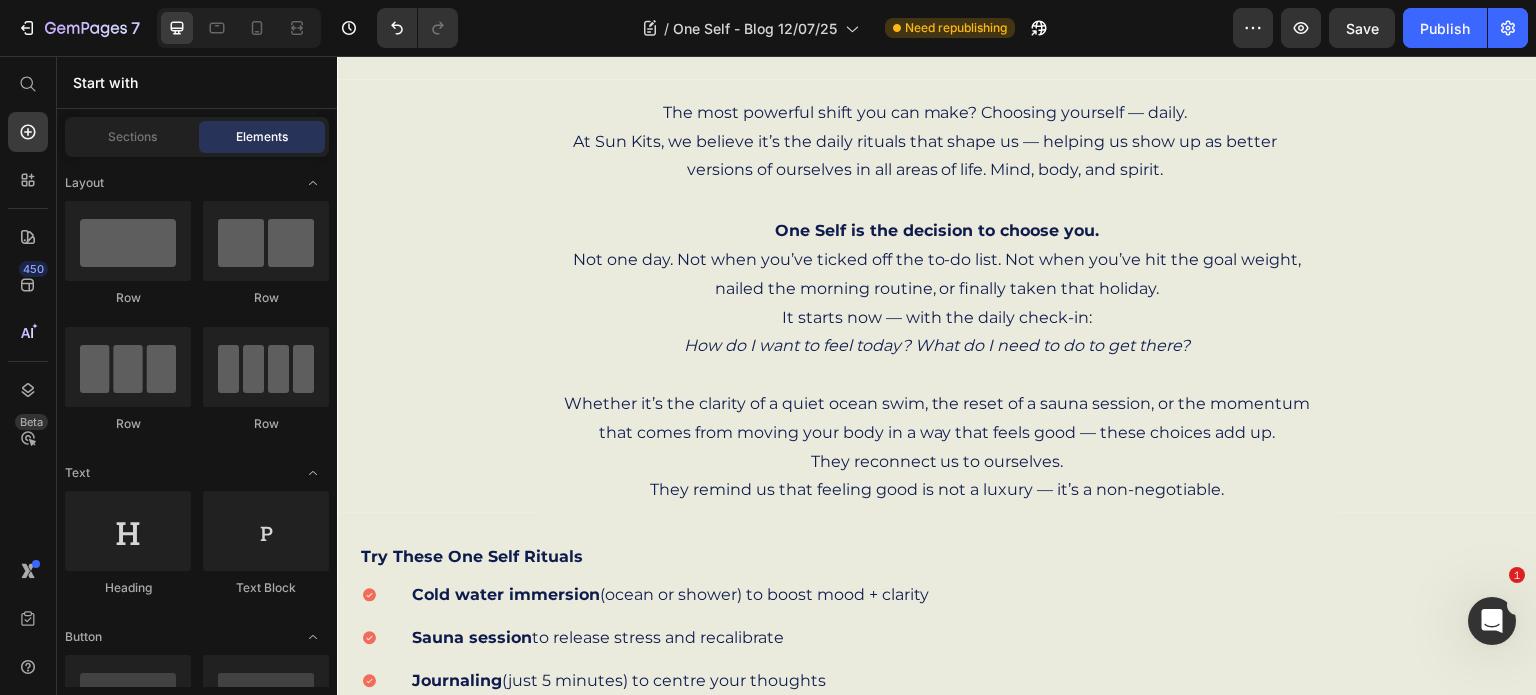scroll, scrollTop: 742, scrollLeft: 0, axis: vertical 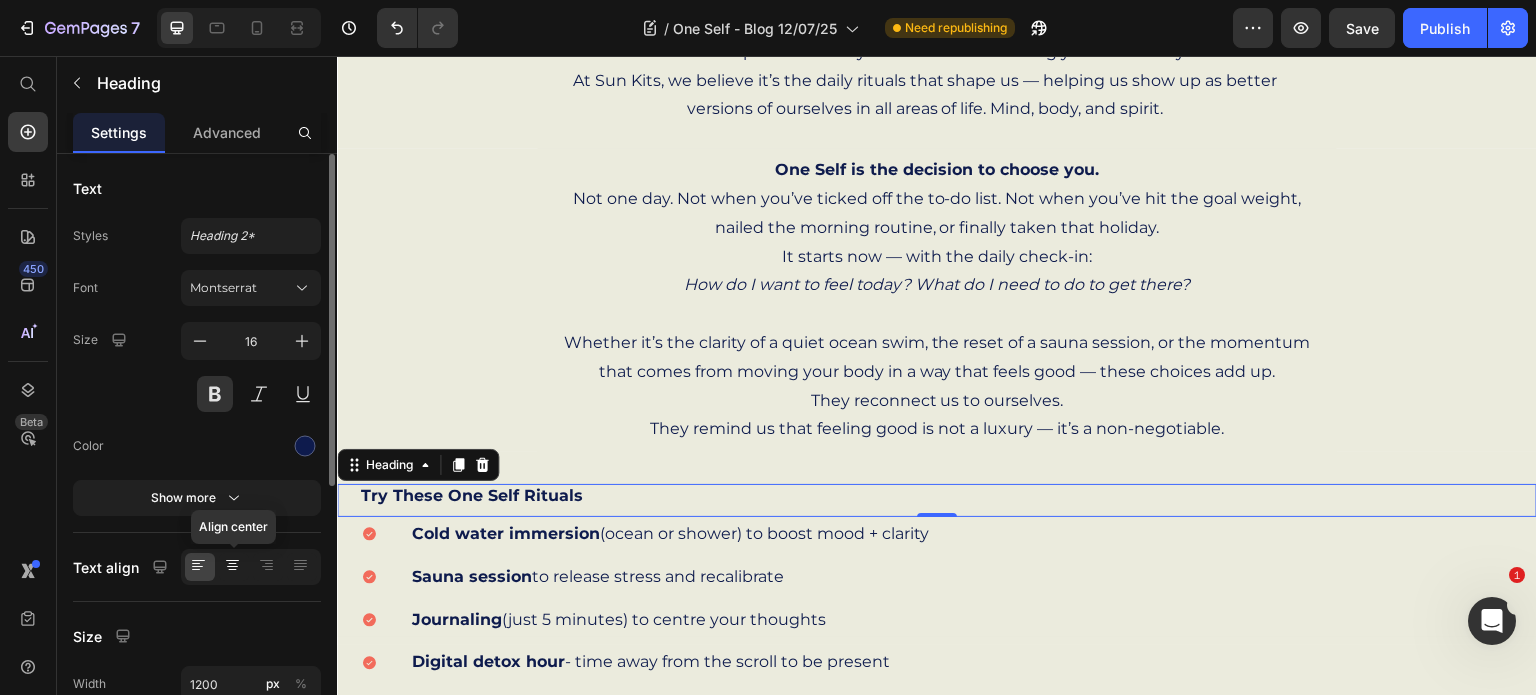 click 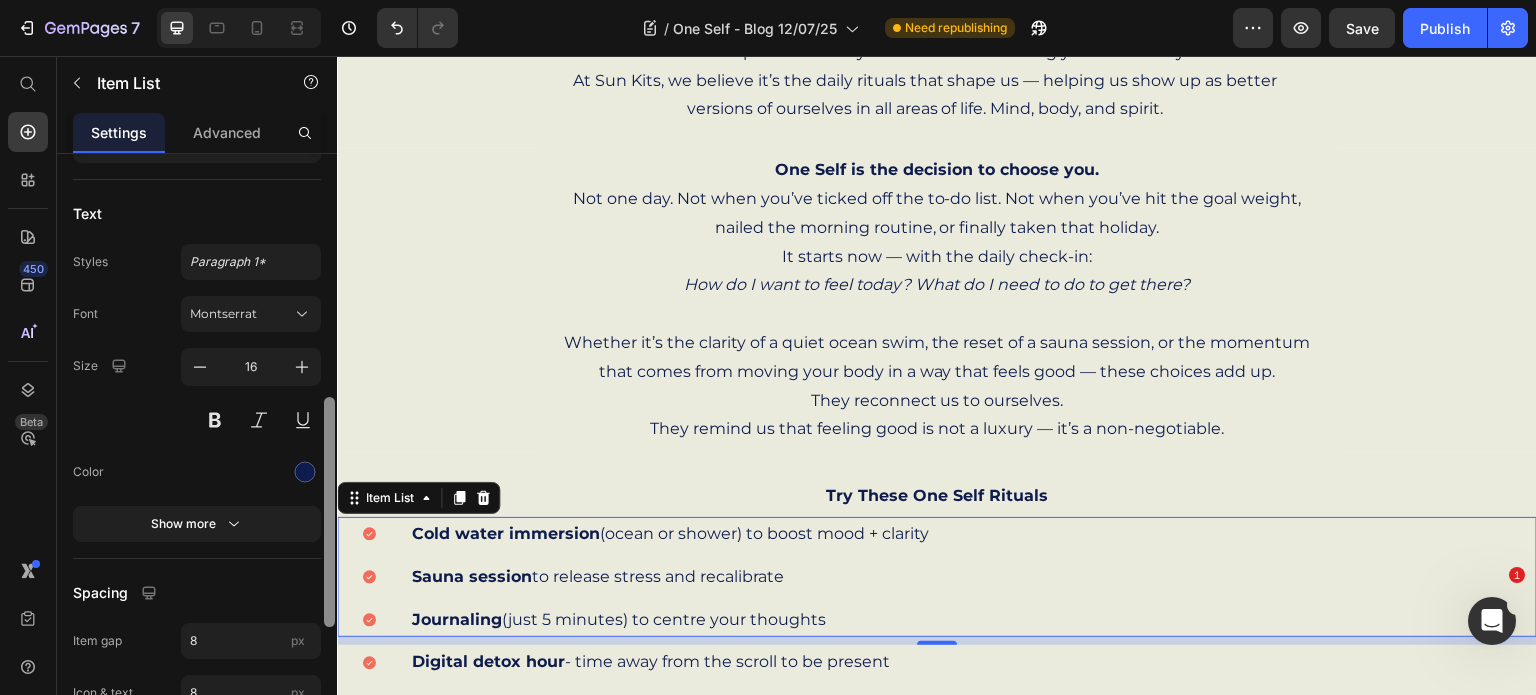 scroll, scrollTop: 560, scrollLeft: 0, axis: vertical 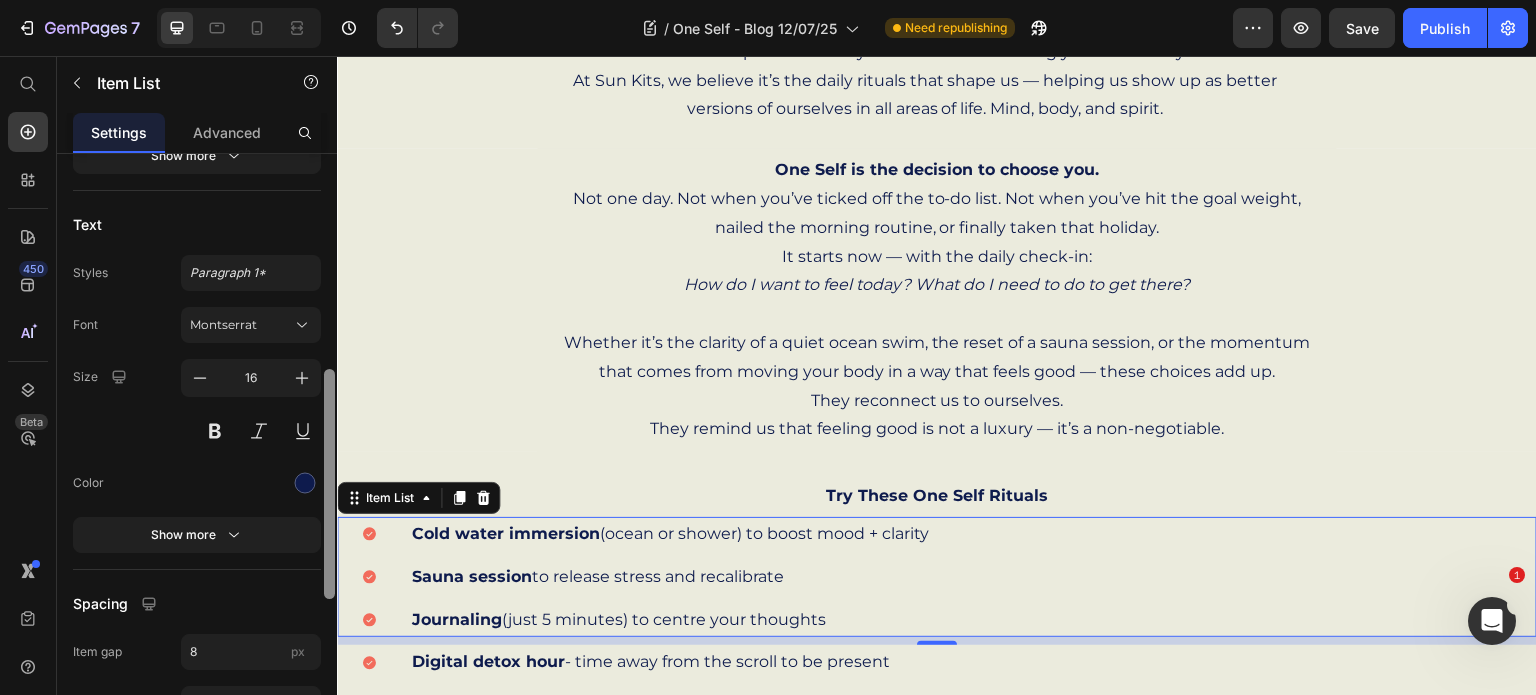 drag, startPoint x: 325, startPoint y: 371, endPoint x: 292, endPoint y: 587, distance: 218.50629 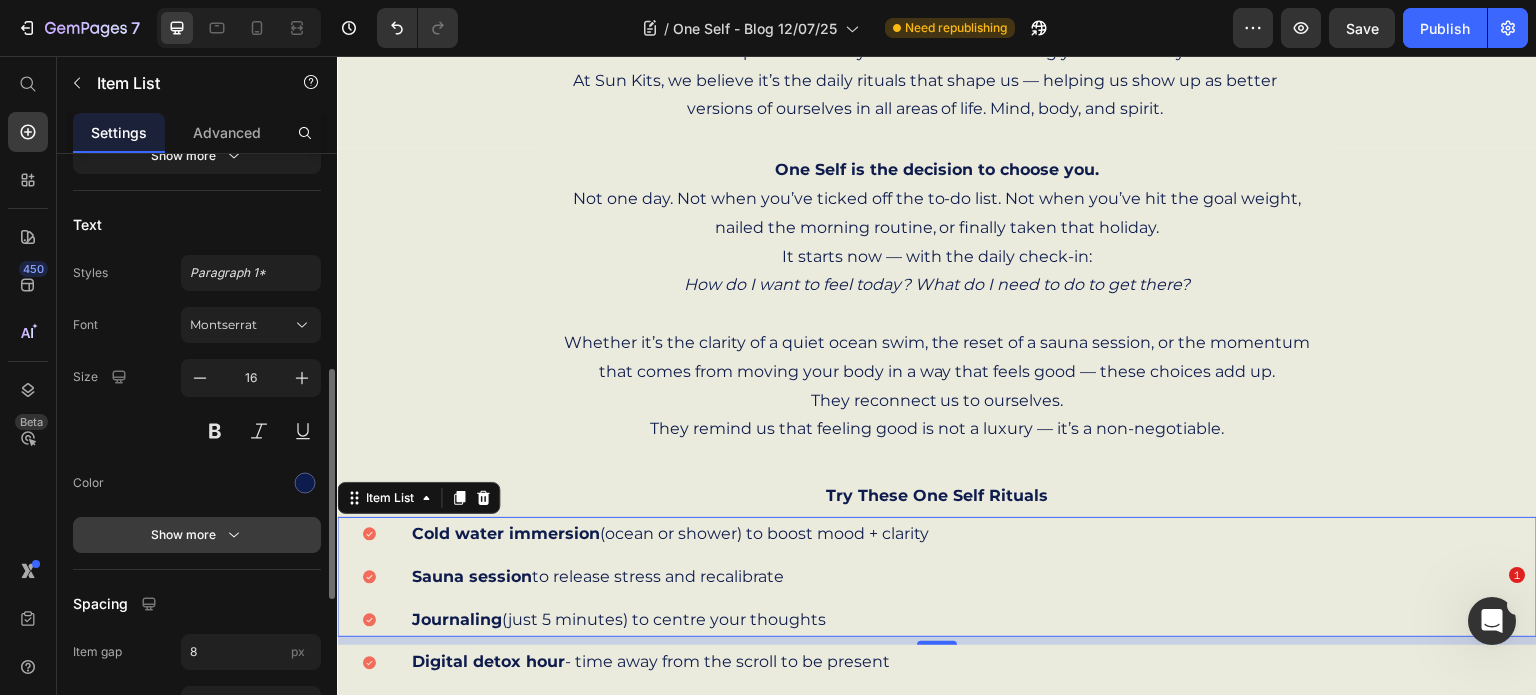 click 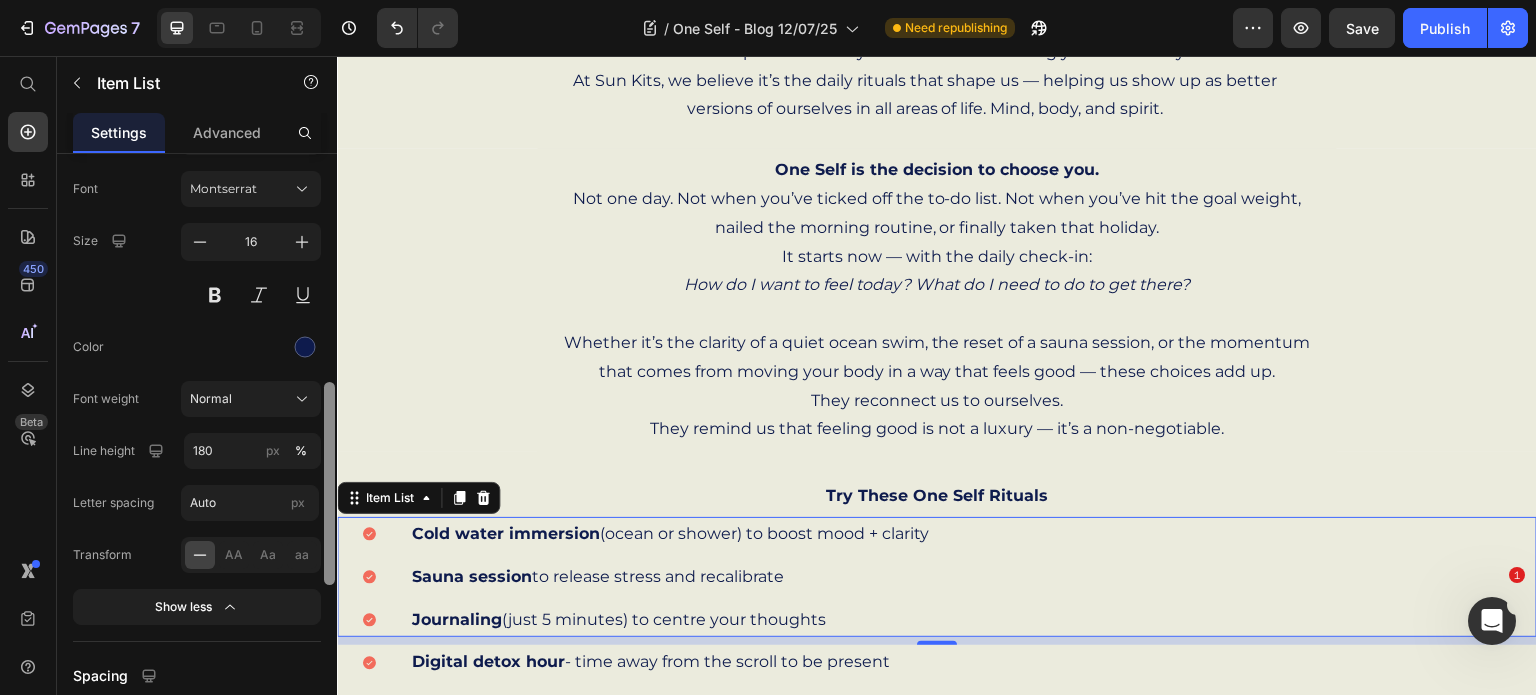scroll, scrollTop: 688, scrollLeft: 0, axis: vertical 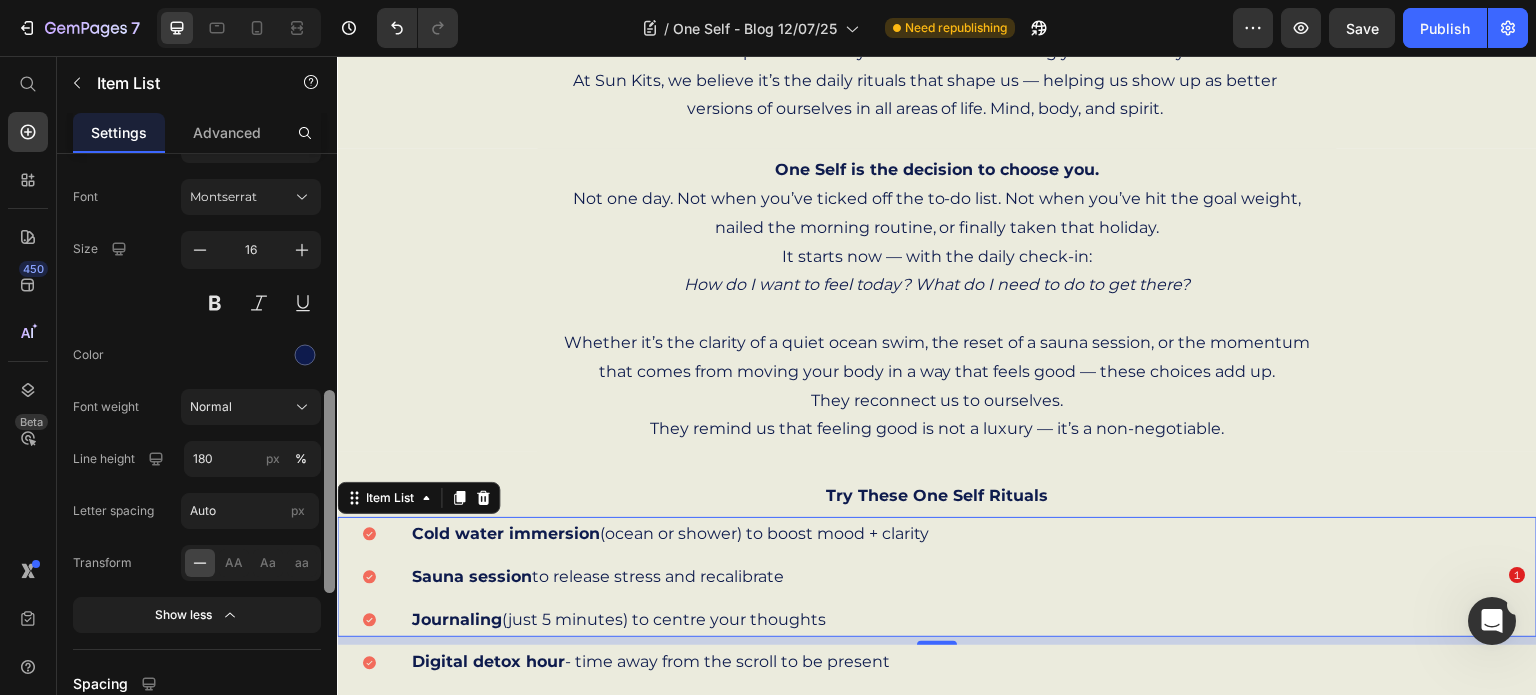 drag, startPoint x: 329, startPoint y: 487, endPoint x: 320, endPoint y: 536, distance: 49.819675 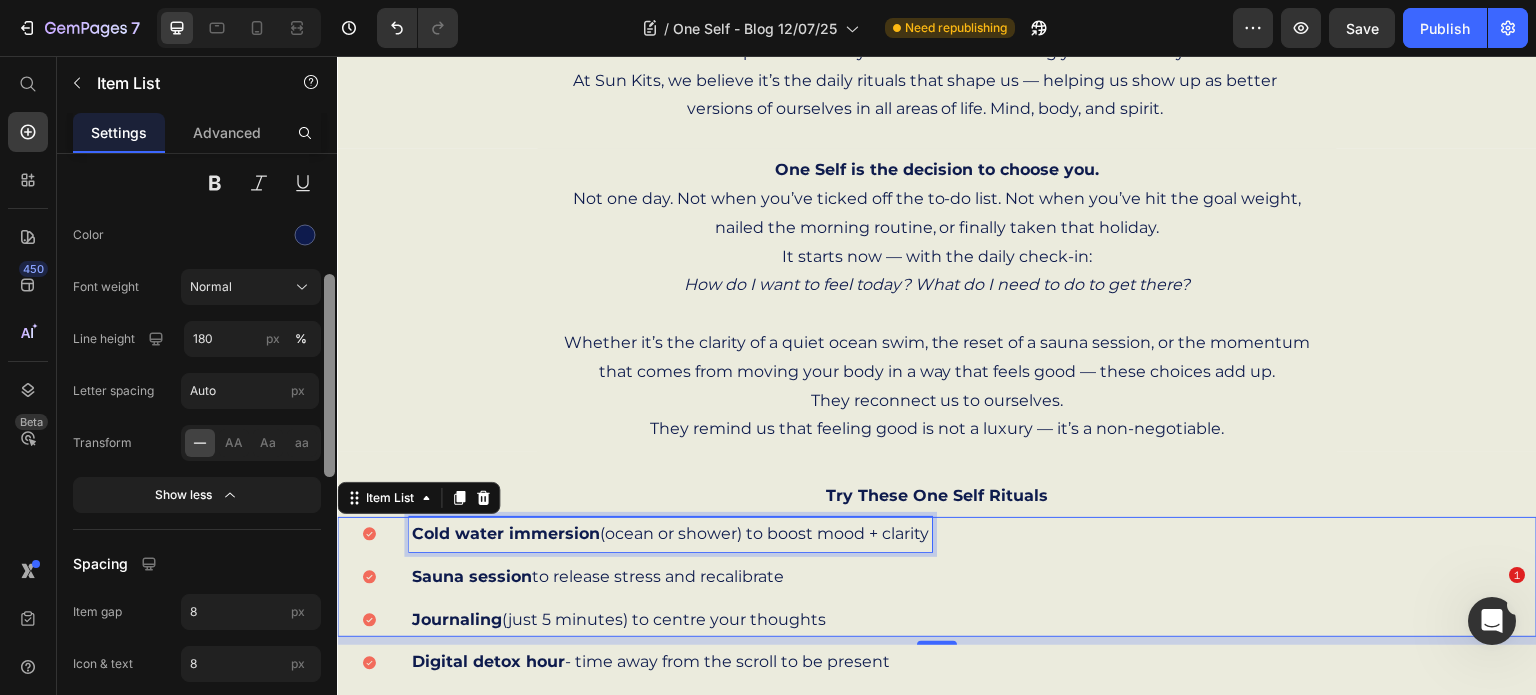 scroll, scrollTop: 888, scrollLeft: 0, axis: vertical 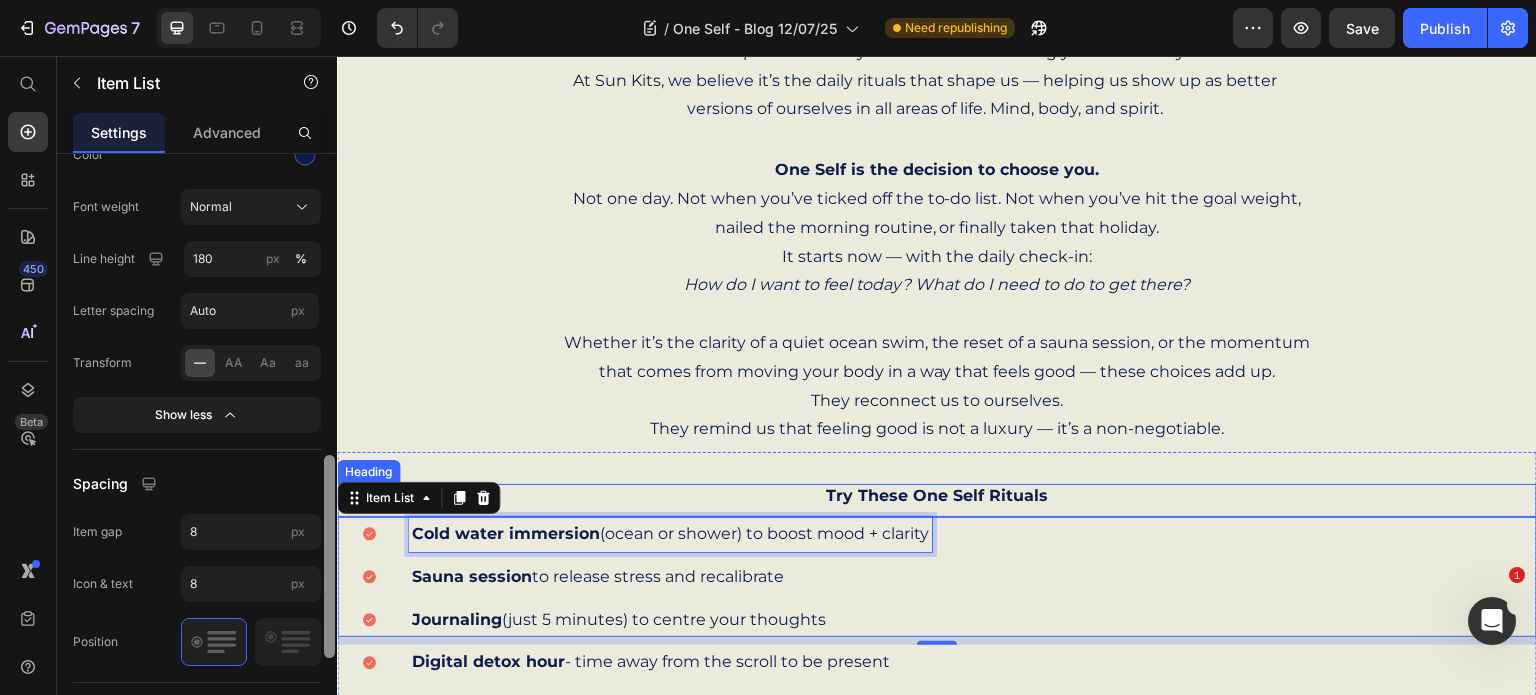 drag, startPoint x: 665, startPoint y: 474, endPoint x: 551, endPoint y: 495, distance: 115.918076 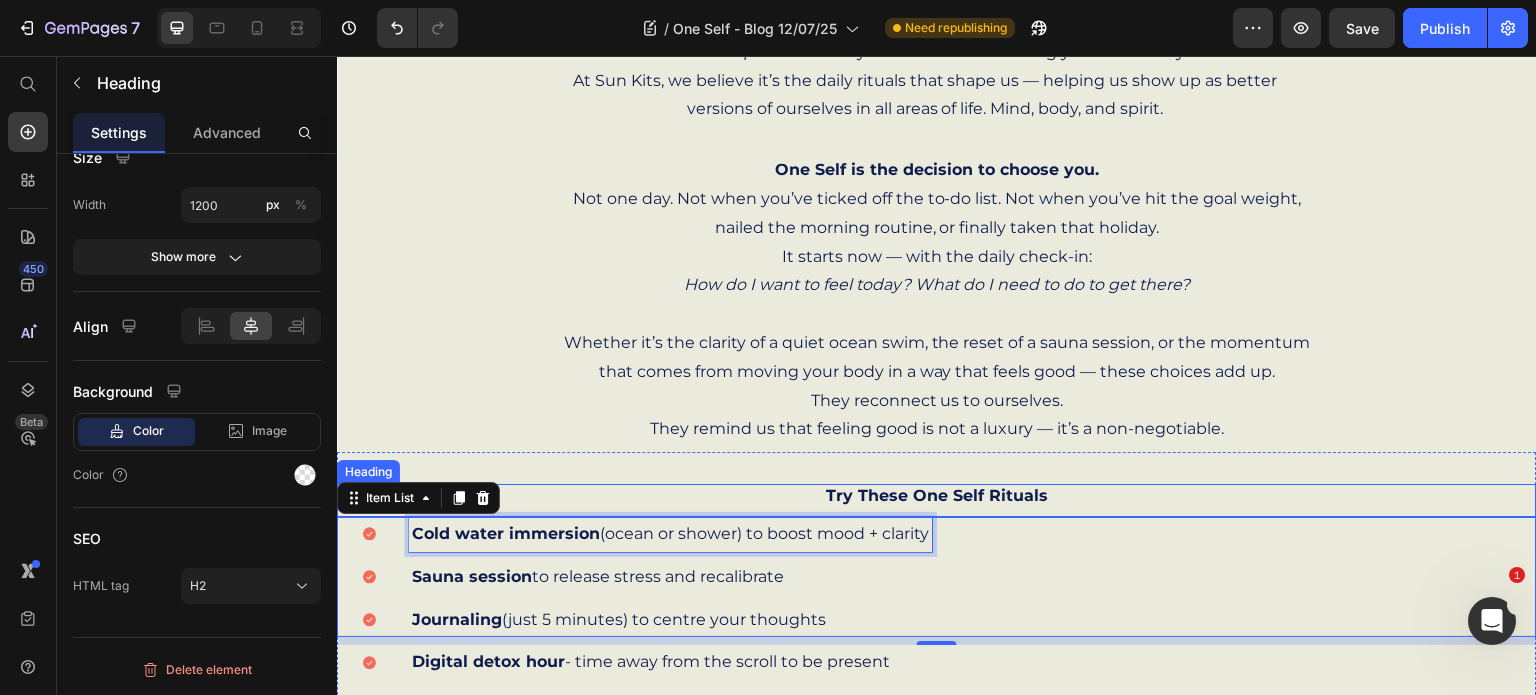 scroll, scrollTop: 0, scrollLeft: 0, axis: both 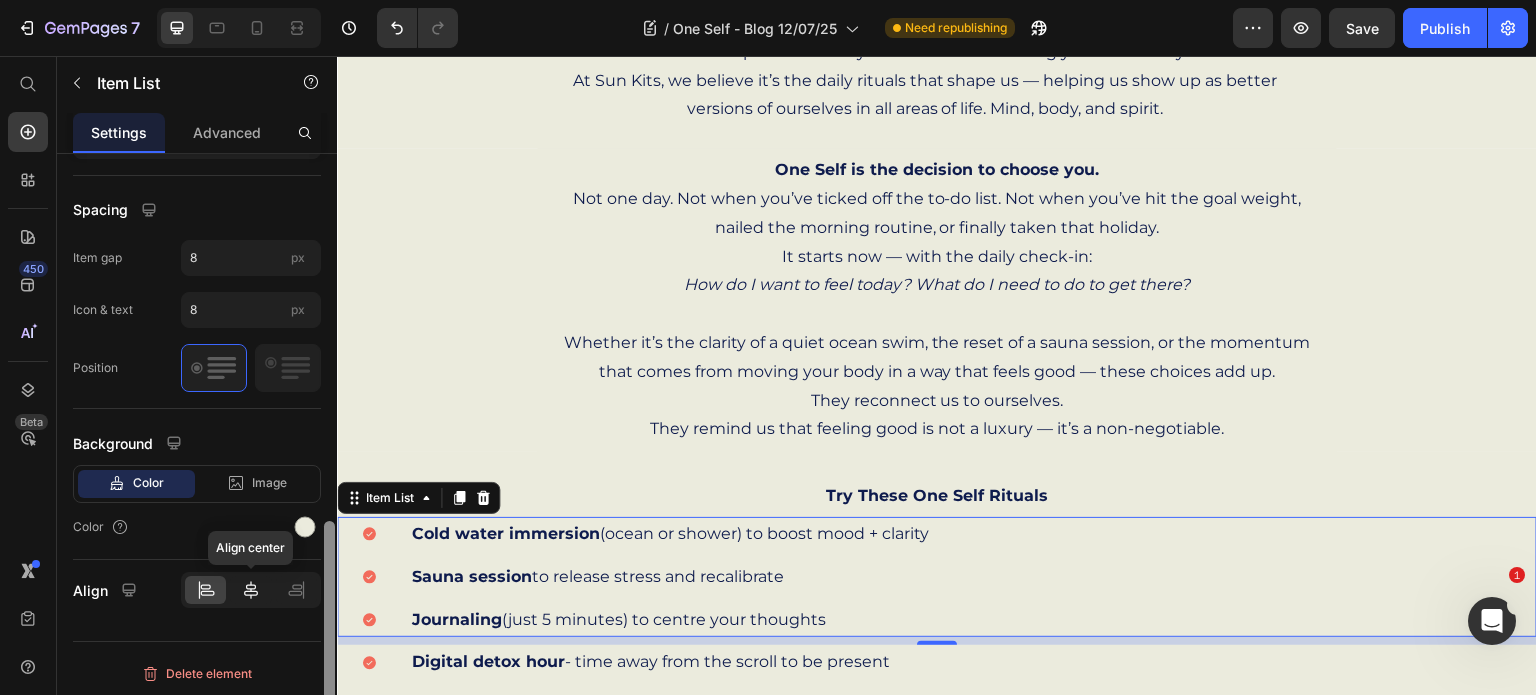 click 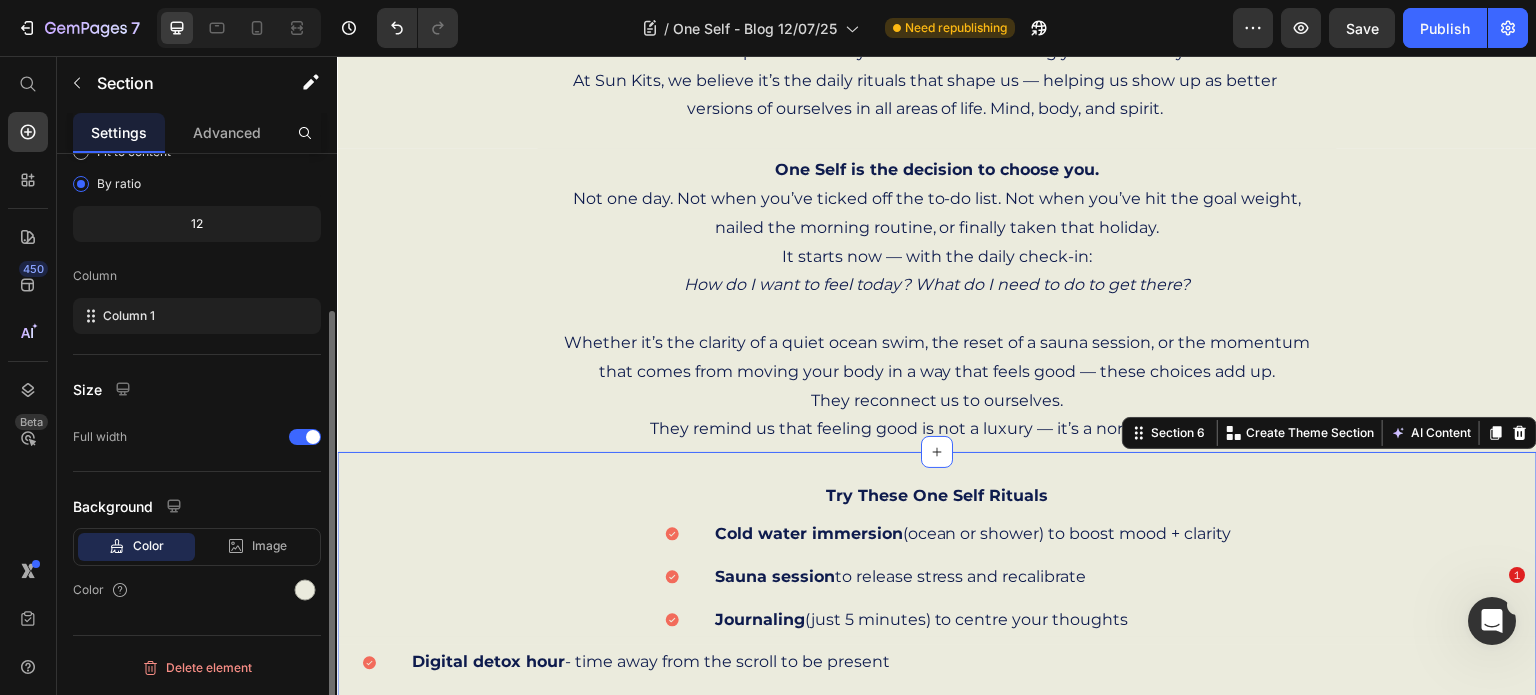 scroll, scrollTop: 0, scrollLeft: 0, axis: both 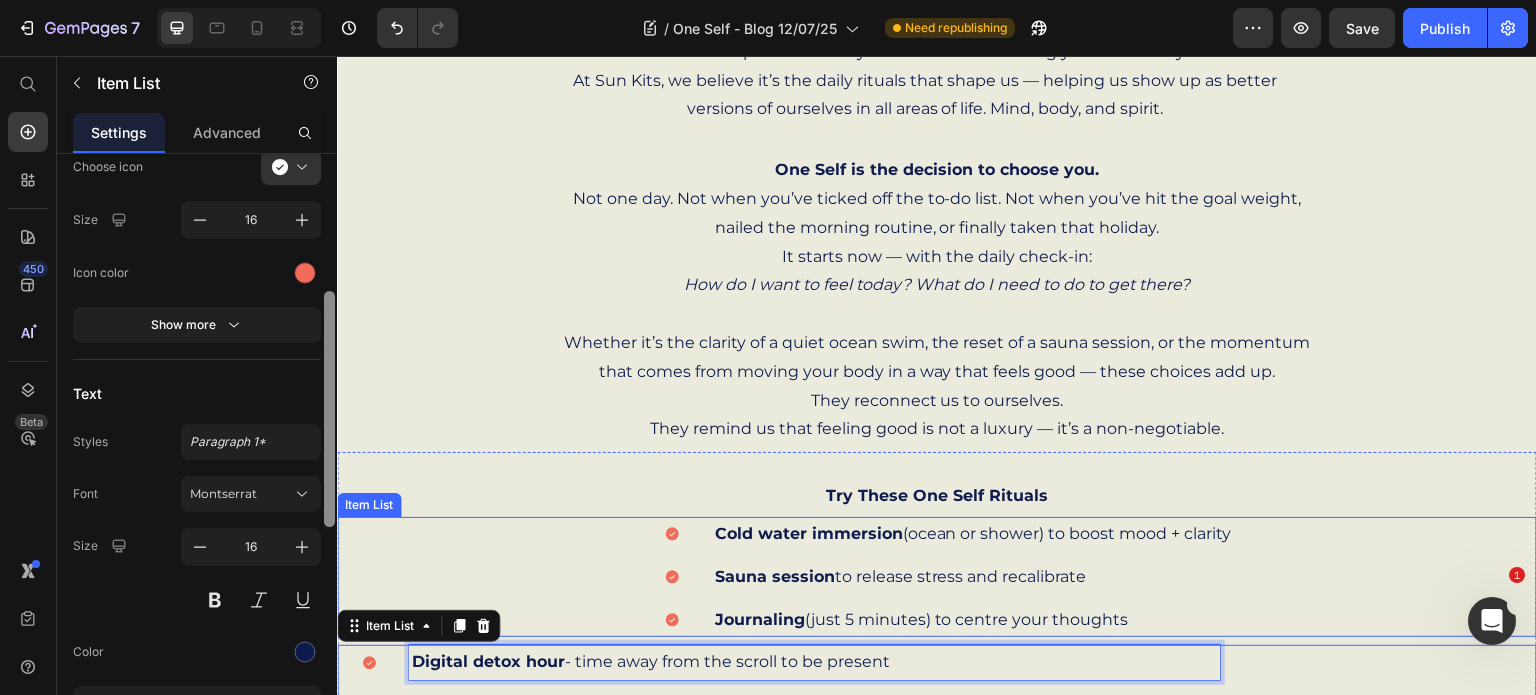 drag, startPoint x: 662, startPoint y: 421, endPoint x: 347, endPoint y: 564, distance: 345.9393 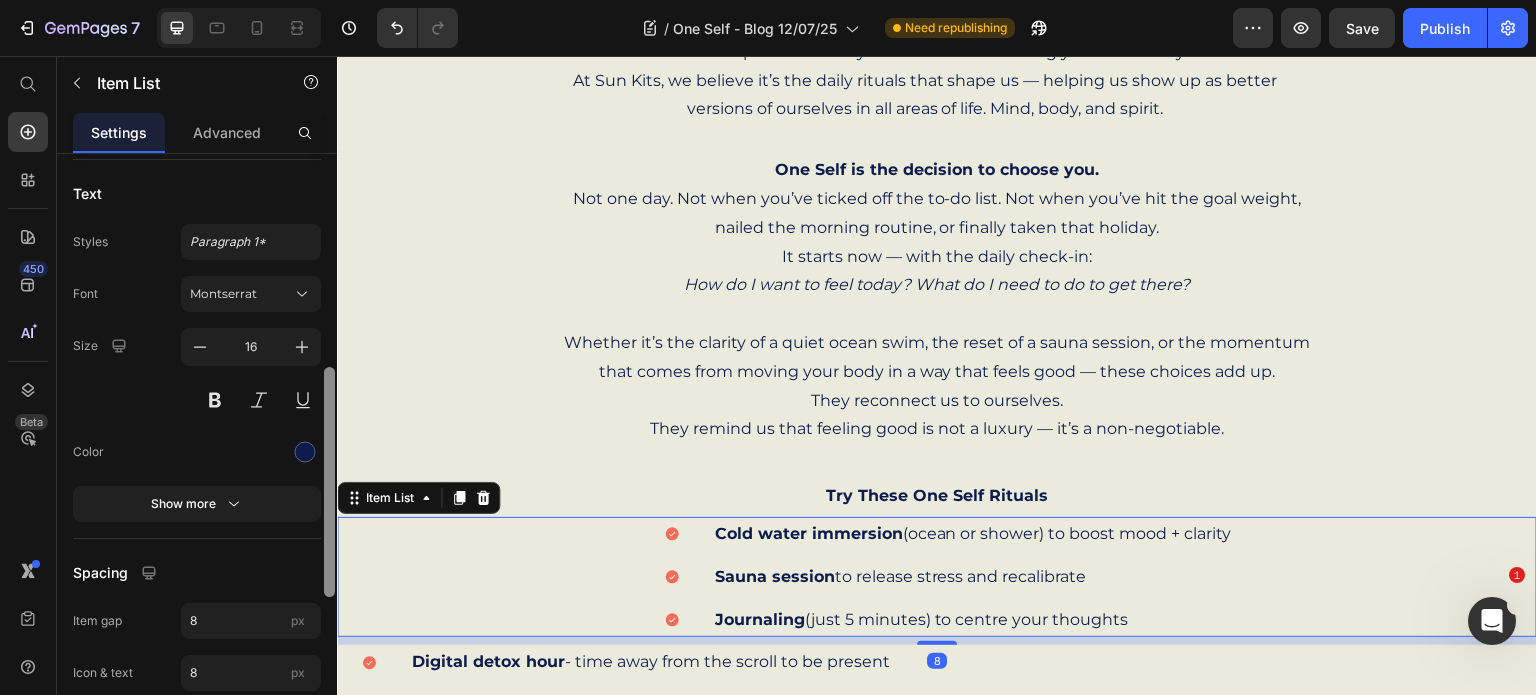 scroll, scrollTop: 608, scrollLeft: 0, axis: vertical 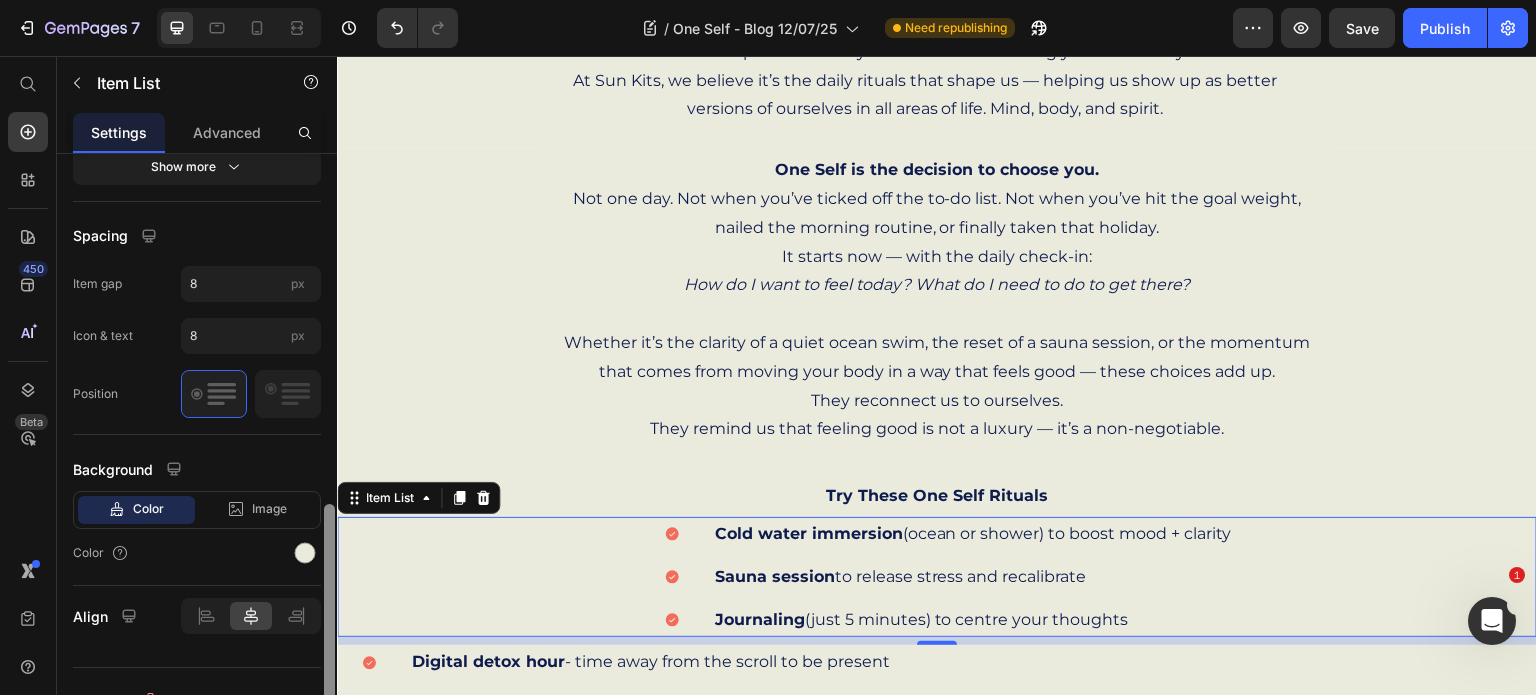 drag, startPoint x: 329, startPoint y: 604, endPoint x: 329, endPoint y: 730, distance: 126 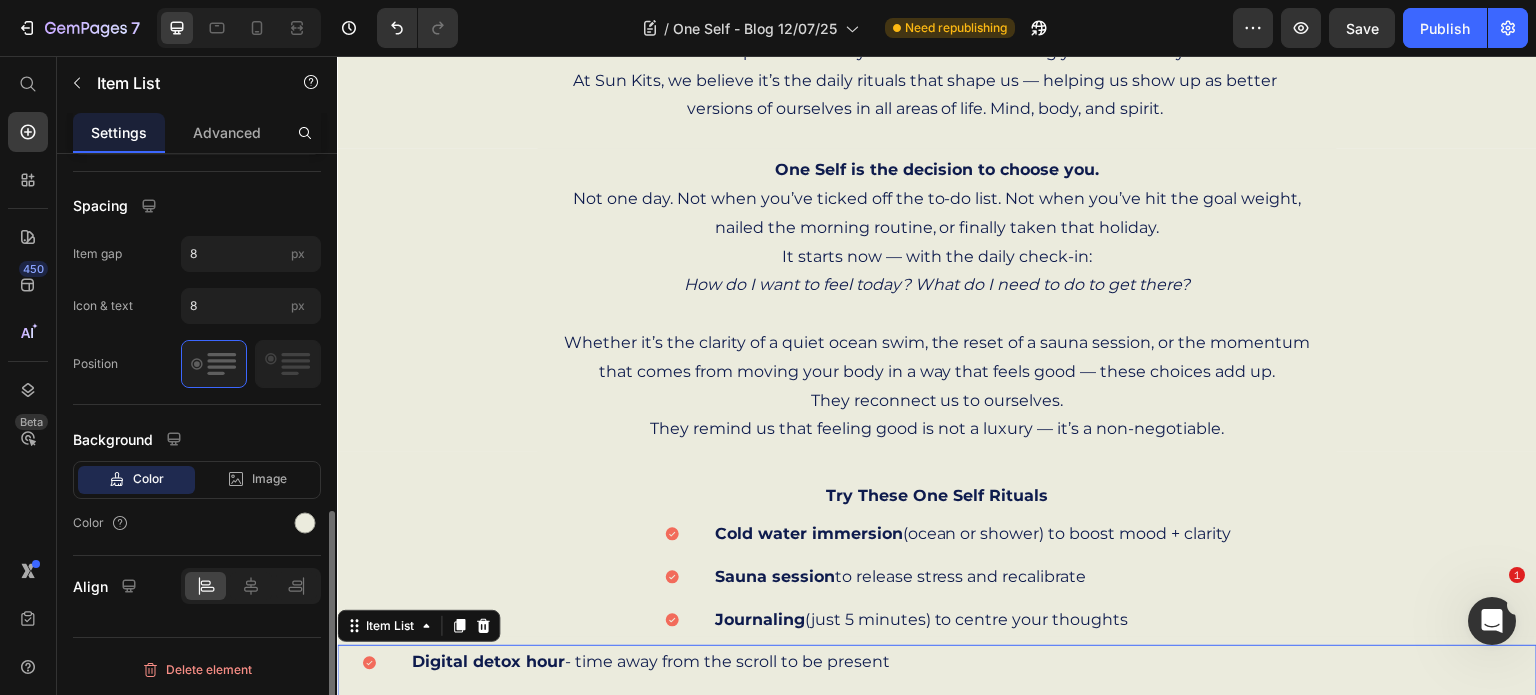 scroll, scrollTop: 910, scrollLeft: 0, axis: vertical 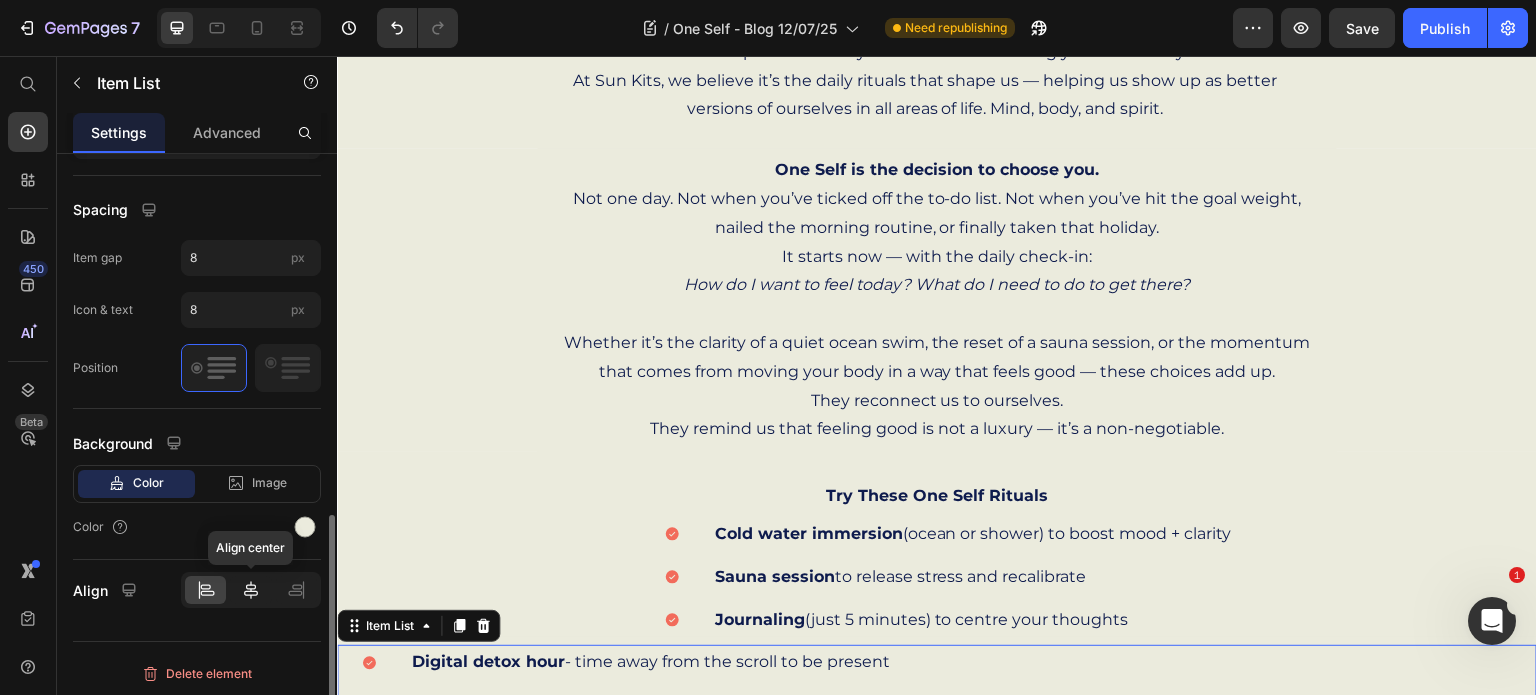 click 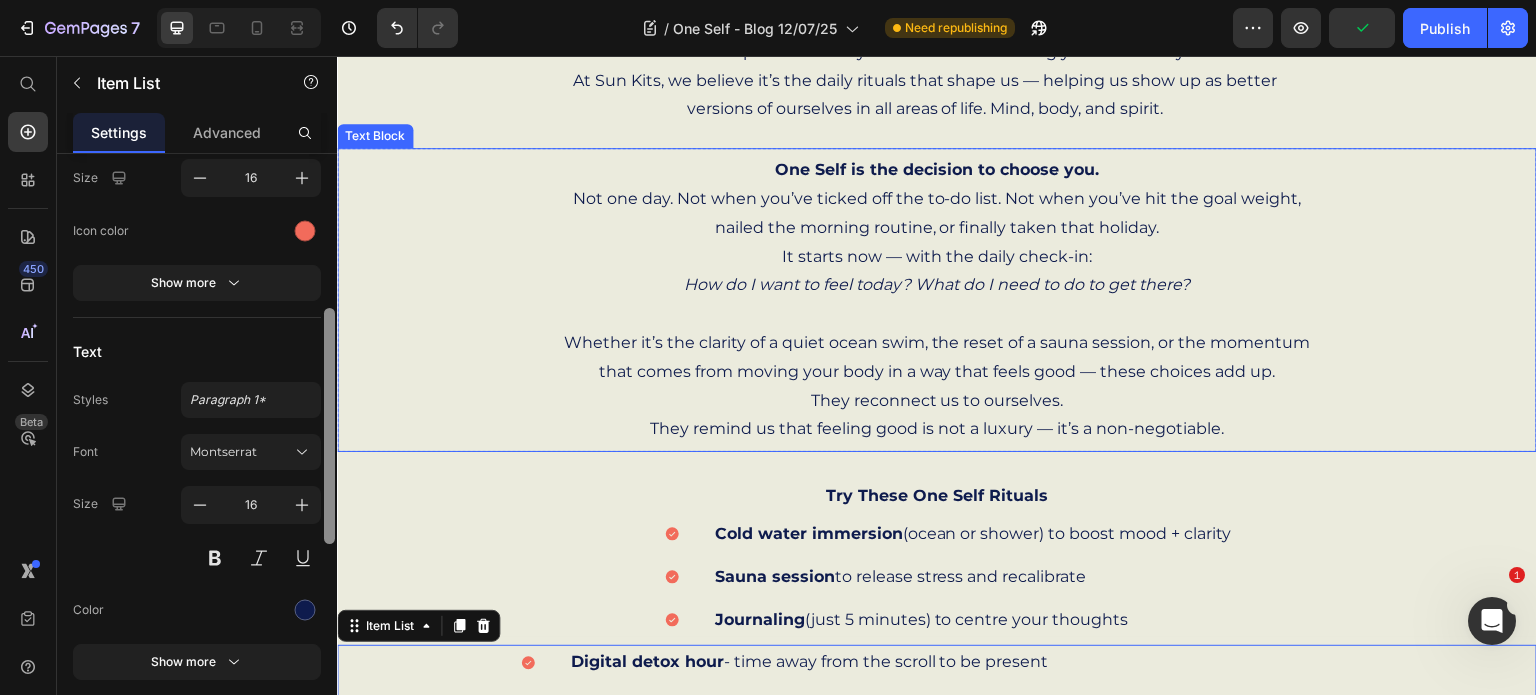 drag, startPoint x: 666, startPoint y: 613, endPoint x: 337, endPoint y: 312, distance: 445.91702 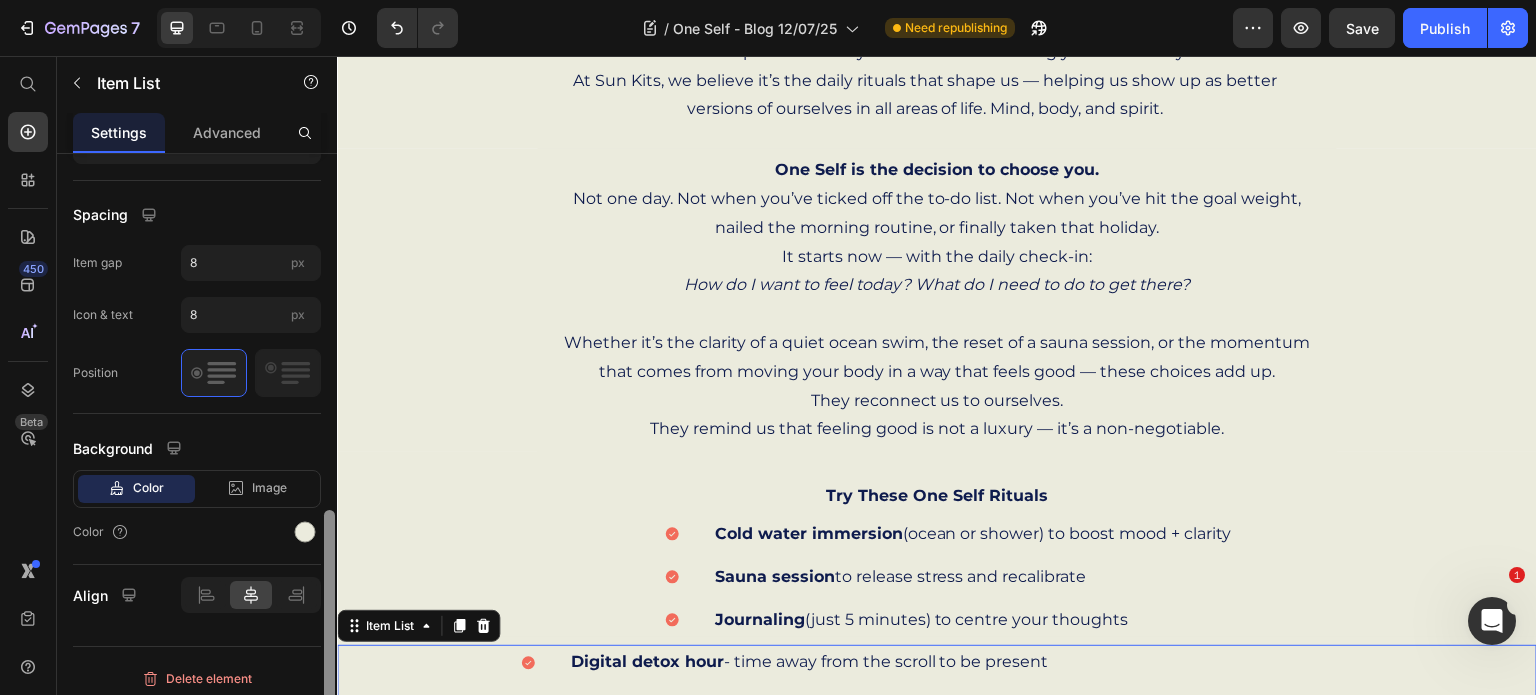 scroll, scrollTop: 910, scrollLeft: 0, axis: vertical 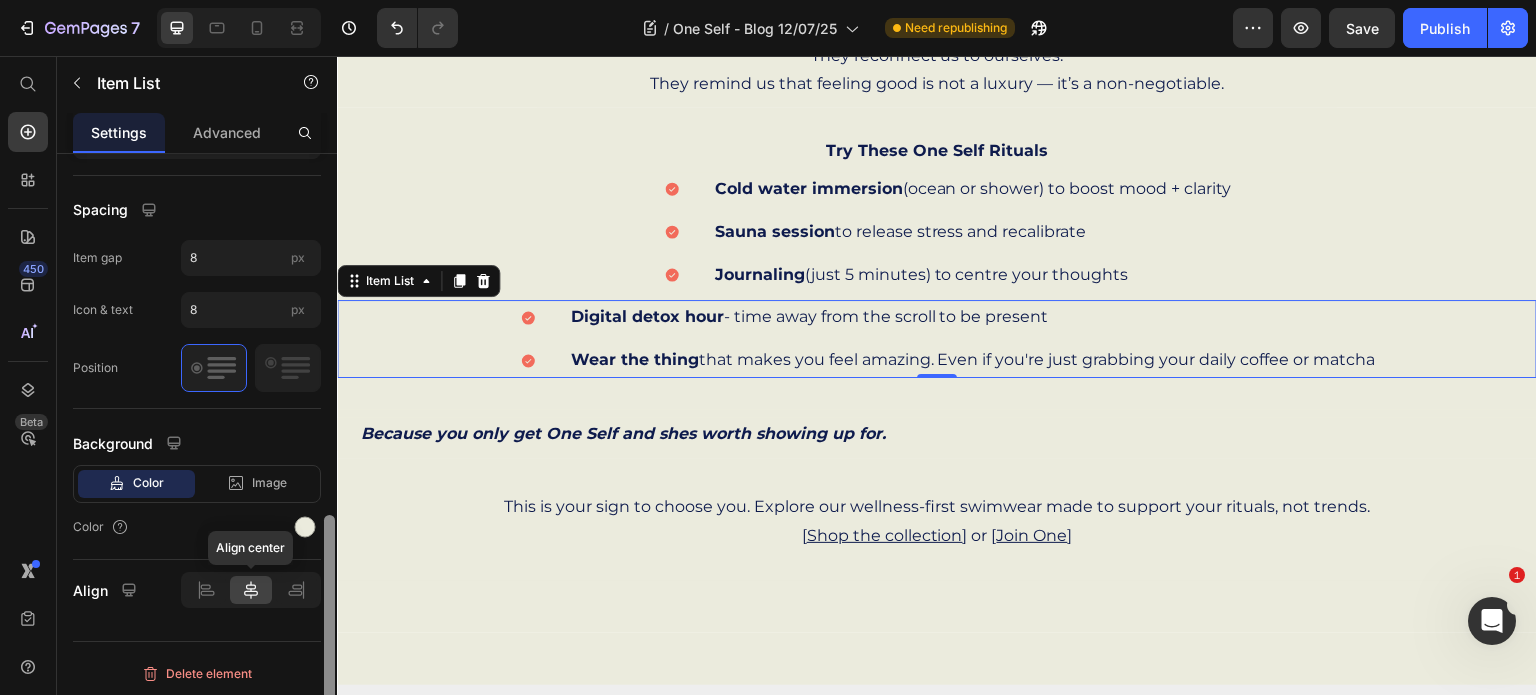 drag, startPoint x: 325, startPoint y: 504, endPoint x: 249, endPoint y: 591, distance: 115.52056 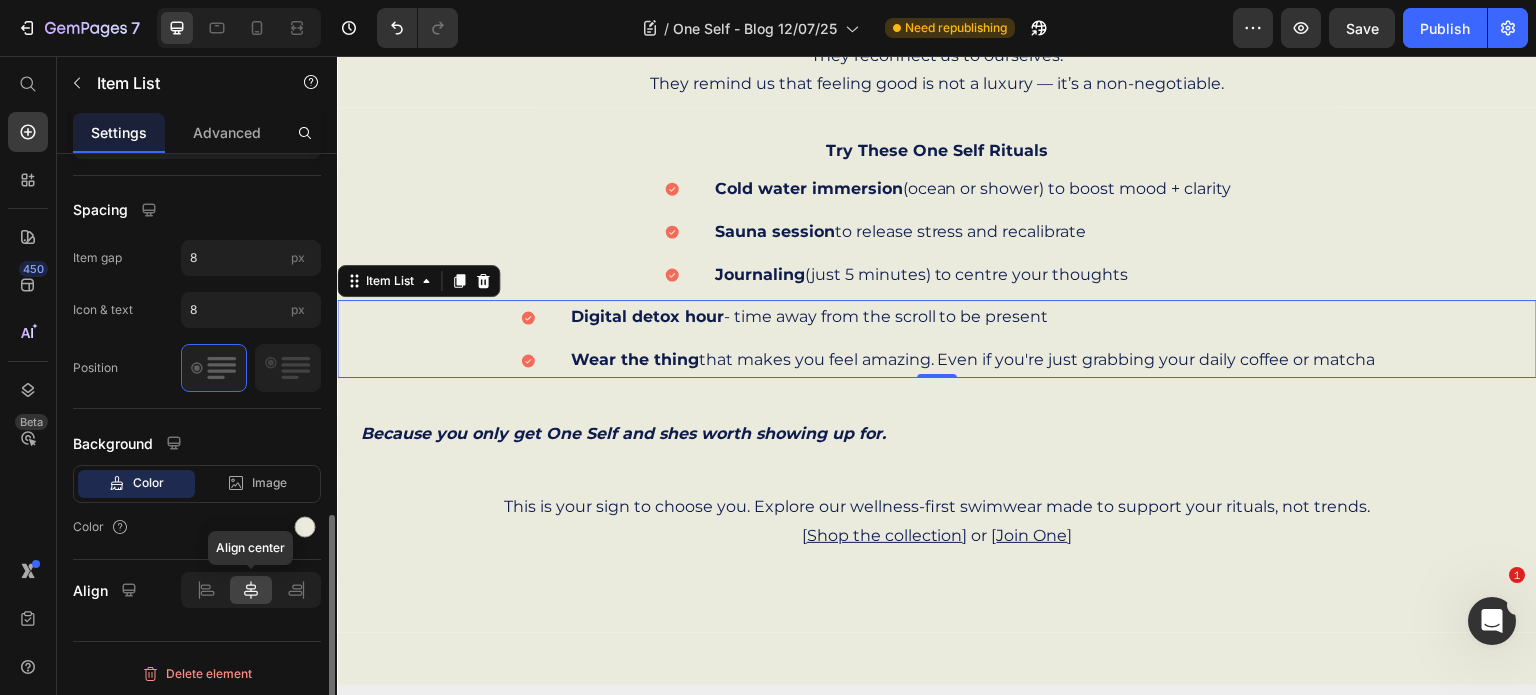click 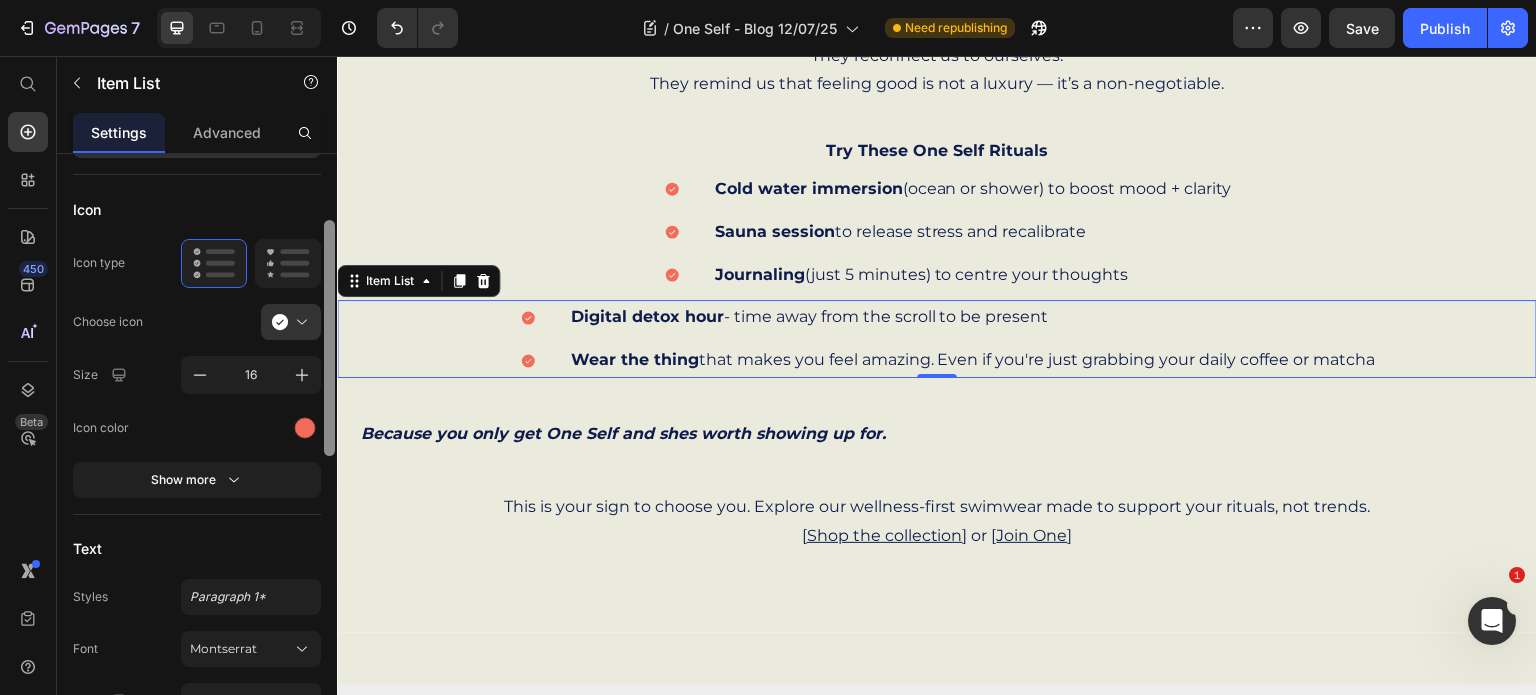 scroll, scrollTop: 200, scrollLeft: 0, axis: vertical 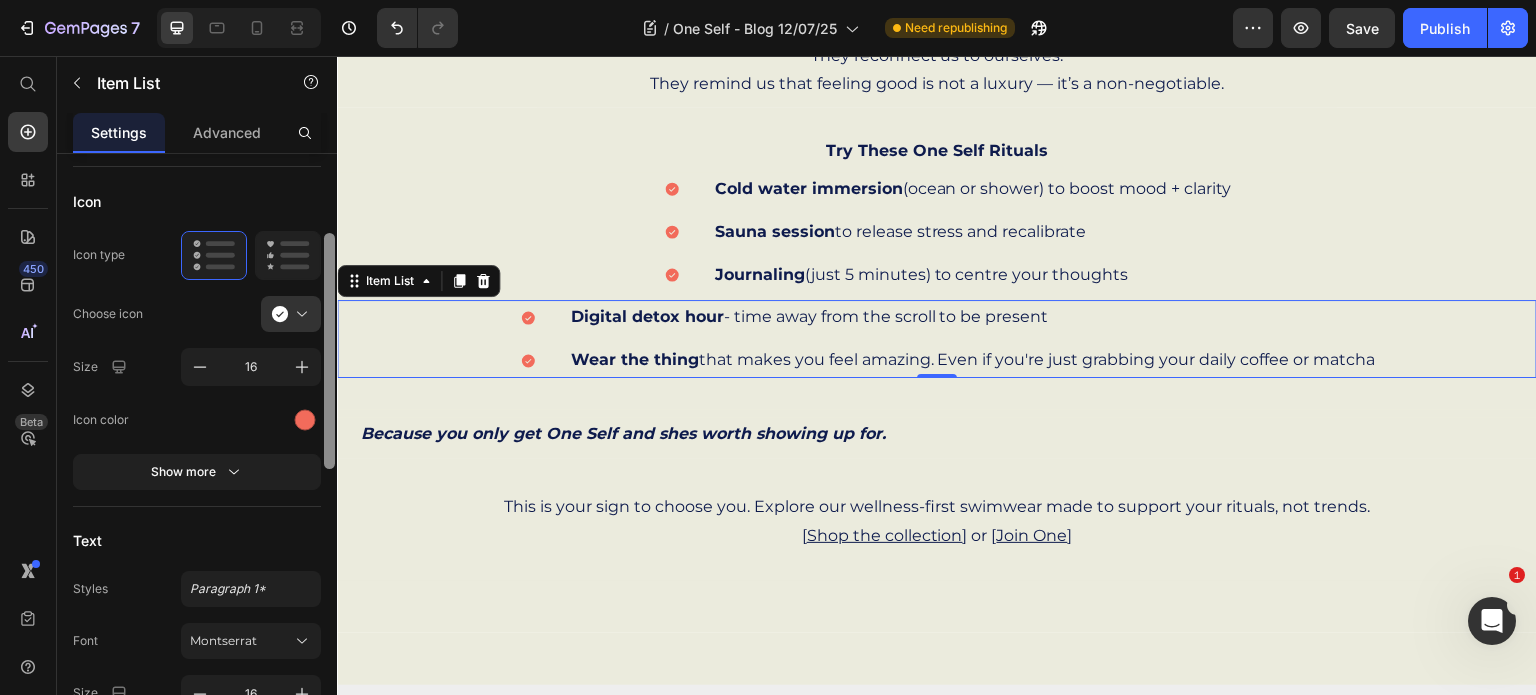drag, startPoint x: 325, startPoint y: 591, endPoint x: 329, endPoint y: 309, distance: 282.02838 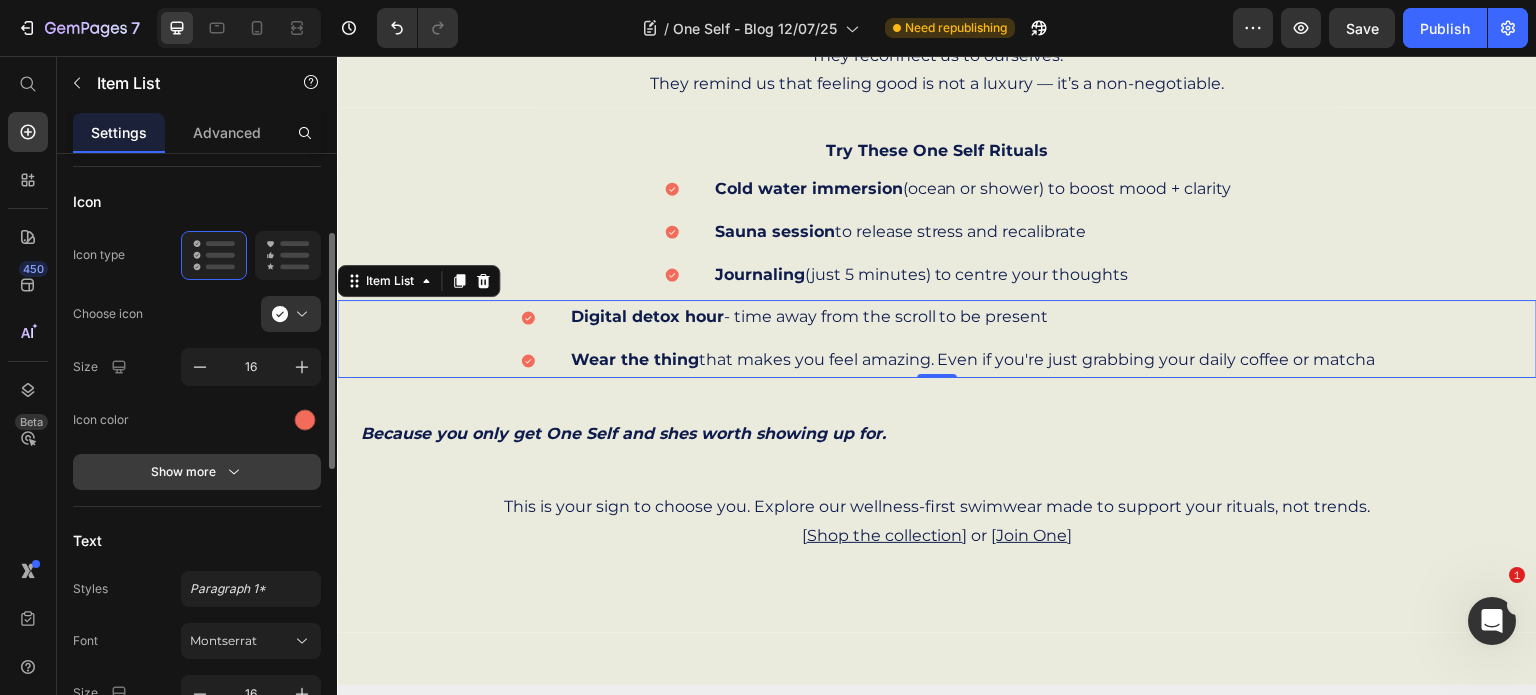 click 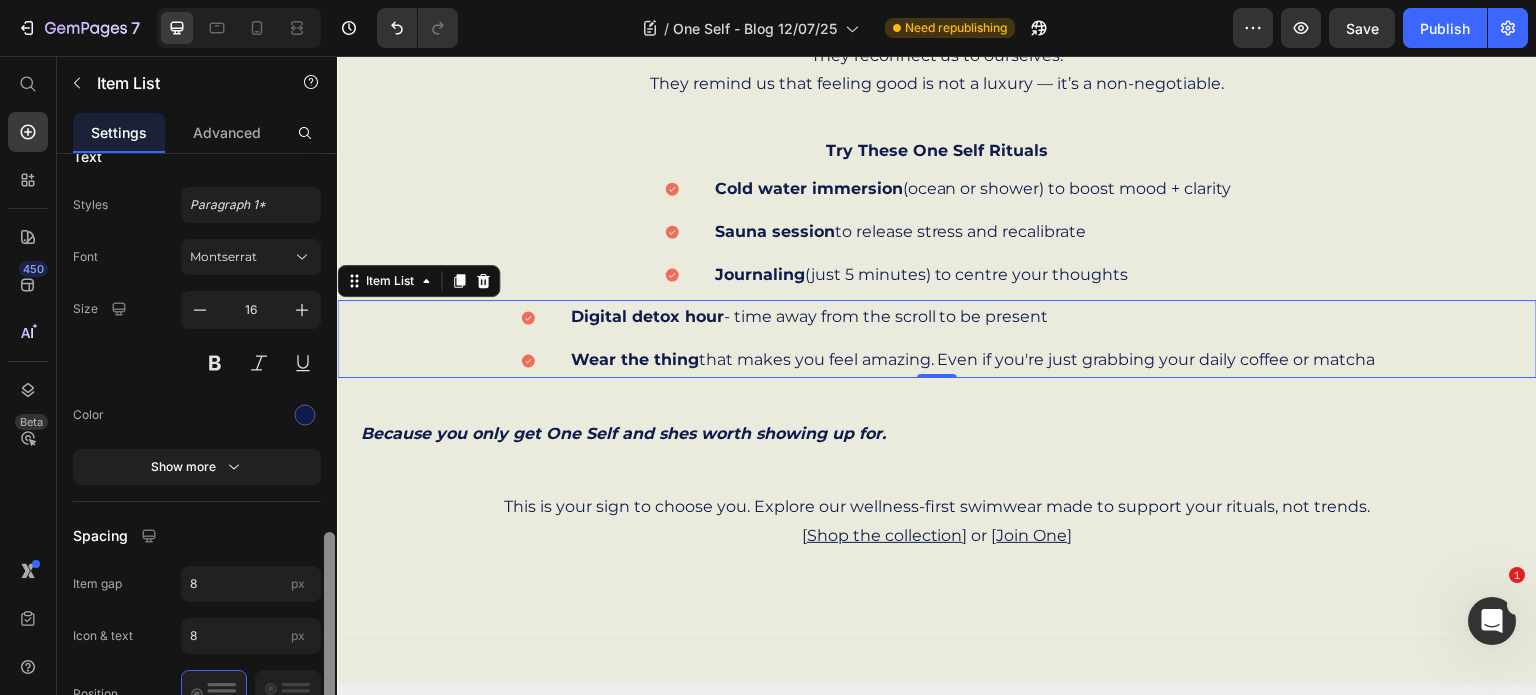 scroll, scrollTop: 1024, scrollLeft: 0, axis: vertical 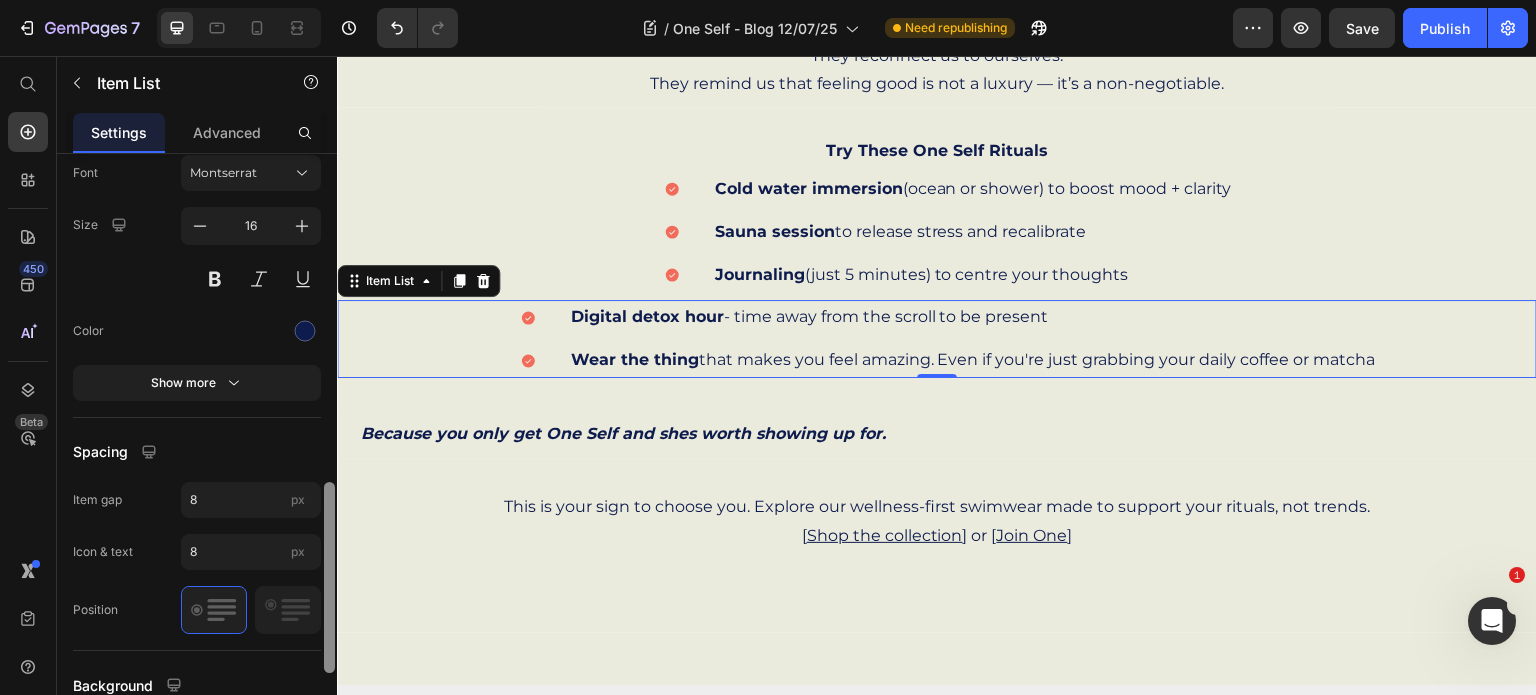 drag, startPoint x: 330, startPoint y: 415, endPoint x: 326, endPoint y: 742, distance: 327.02448 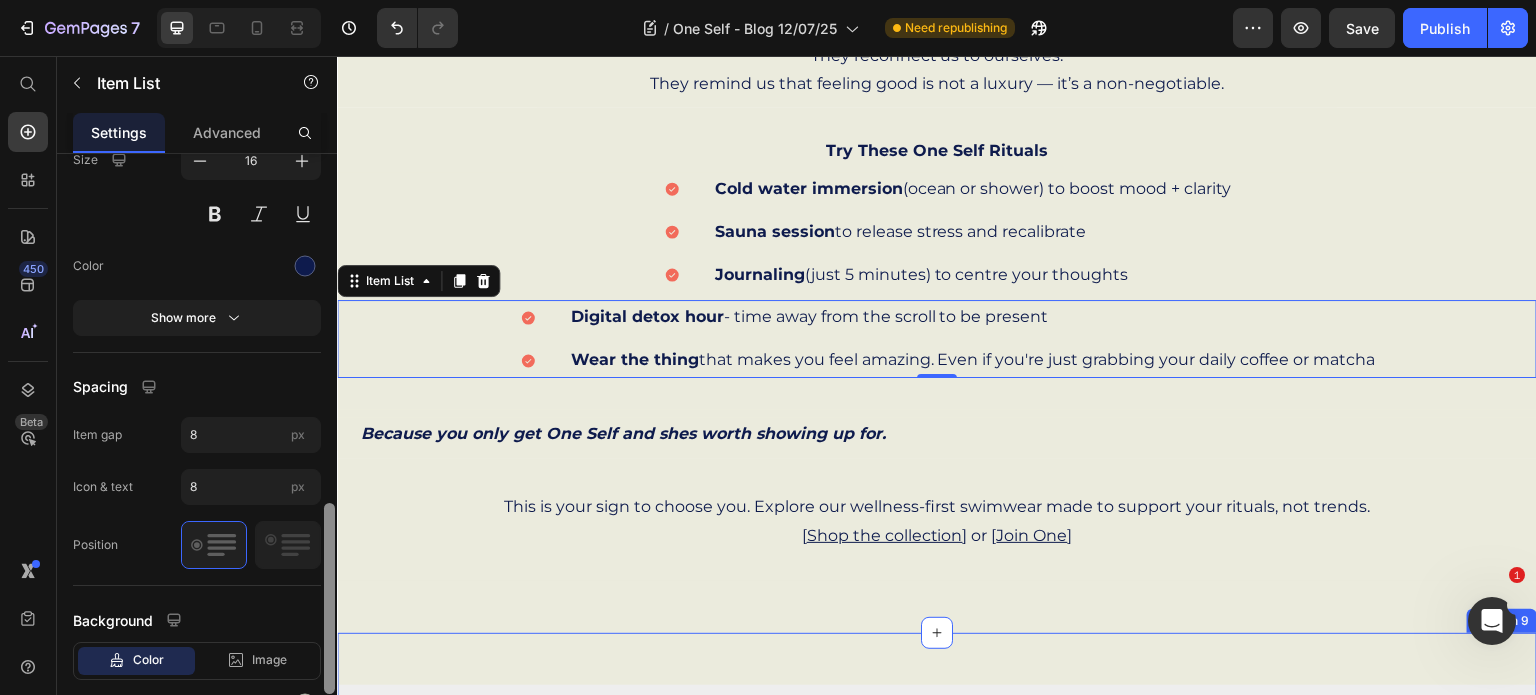 scroll, scrollTop: 1266, scrollLeft: 0, axis: vertical 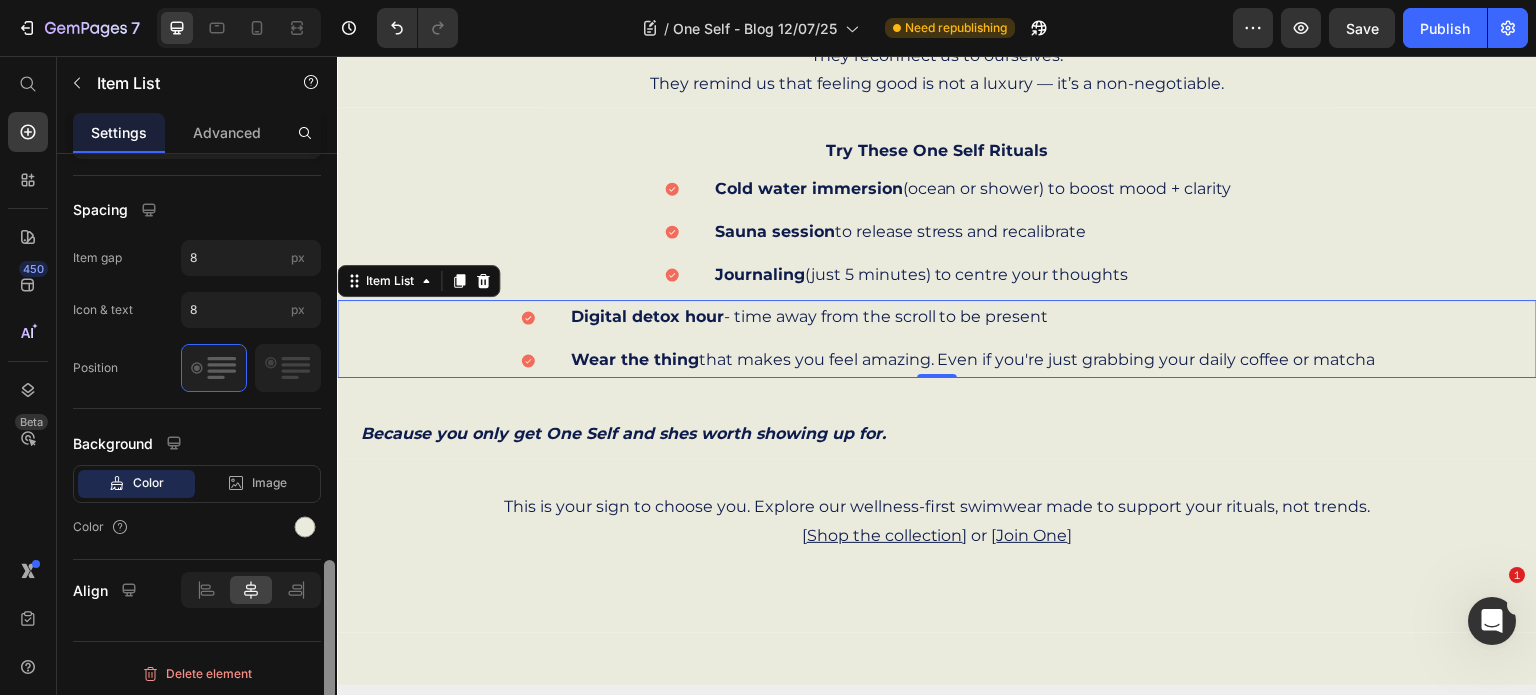 drag, startPoint x: 328, startPoint y: 608, endPoint x: 350, endPoint y: 735, distance: 128.89143 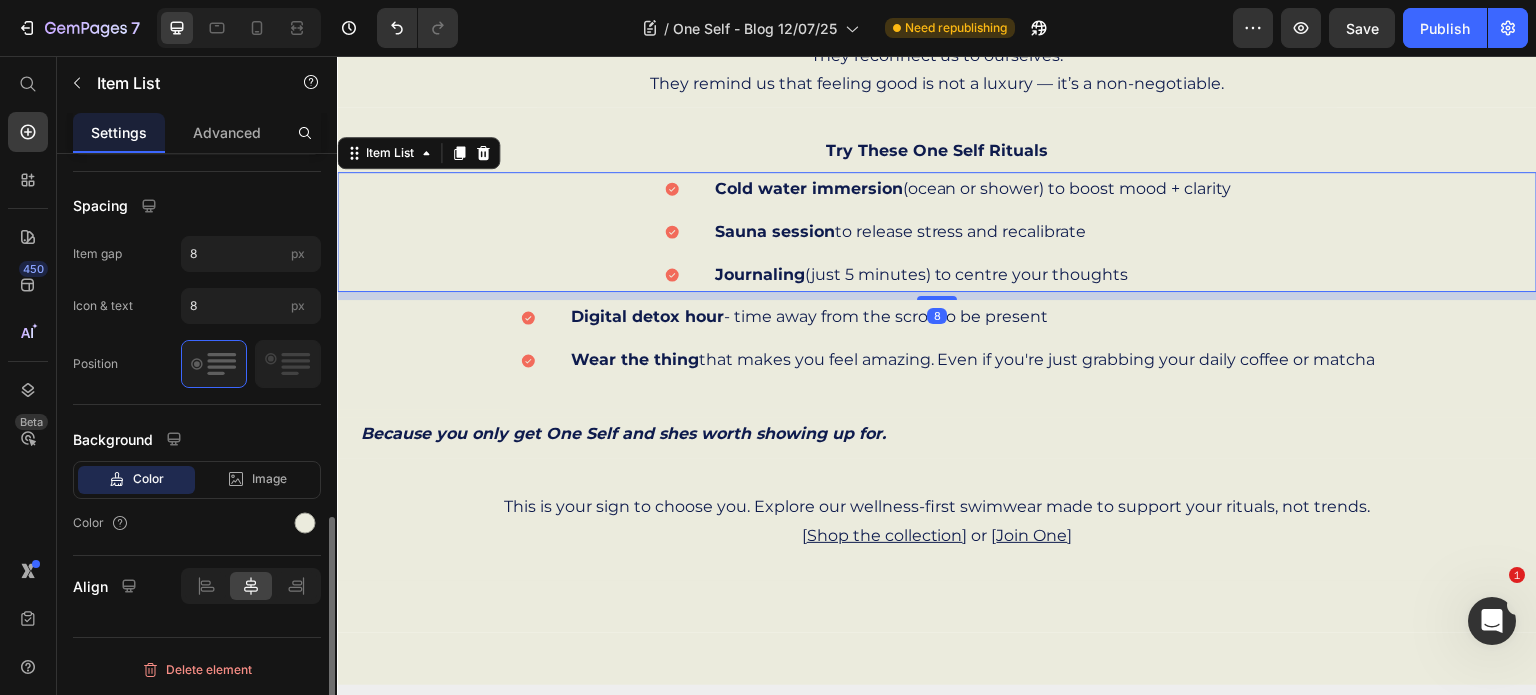 scroll, scrollTop: 954, scrollLeft: 0, axis: vertical 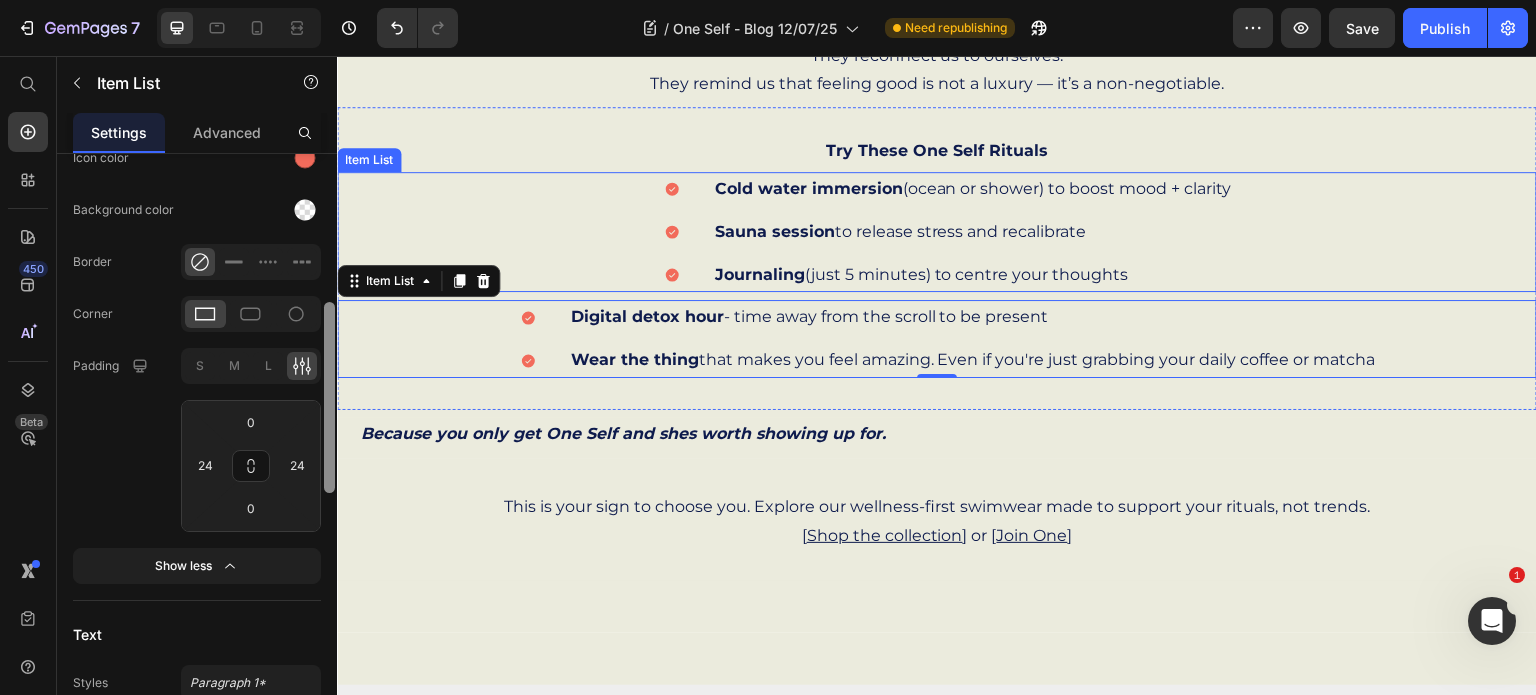drag, startPoint x: 665, startPoint y: 529, endPoint x: 352, endPoint y: 163, distance: 481.5859 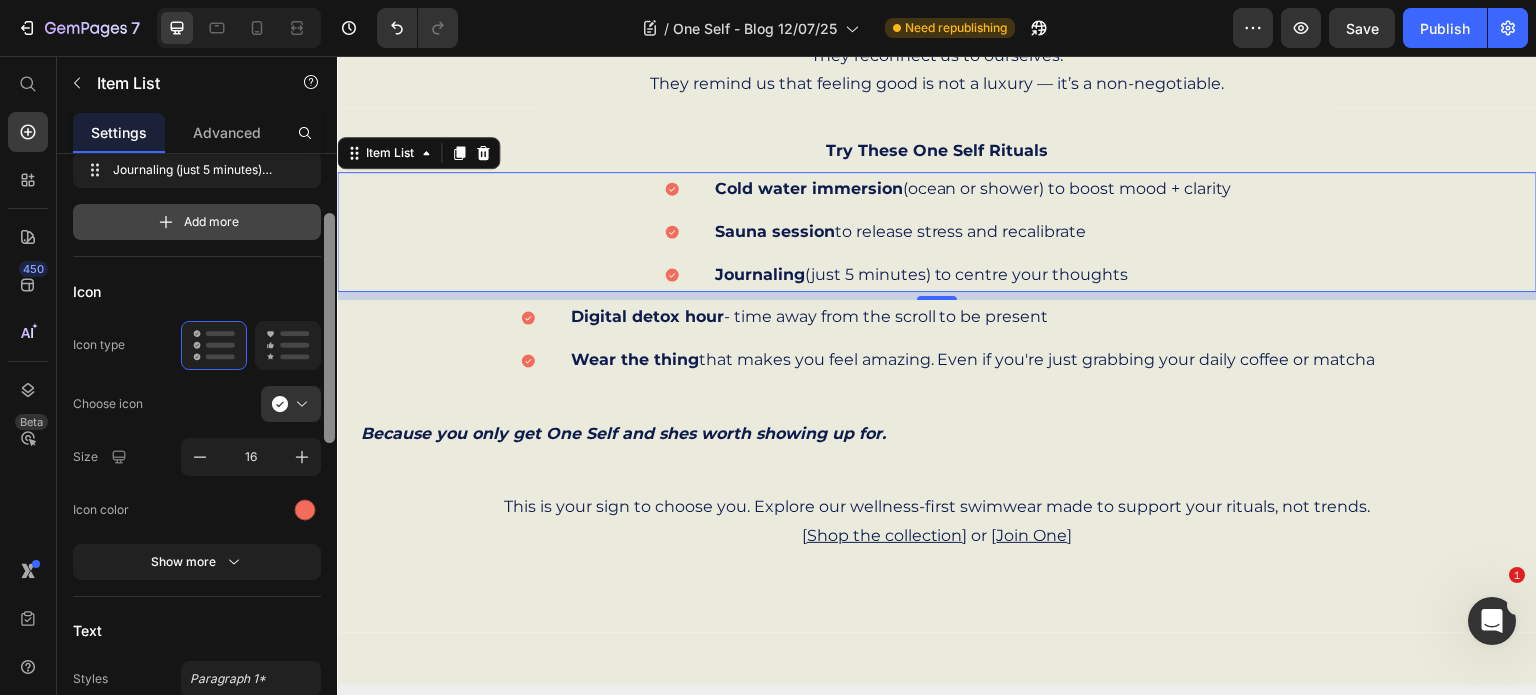 scroll, scrollTop: 151, scrollLeft: 0, axis: vertical 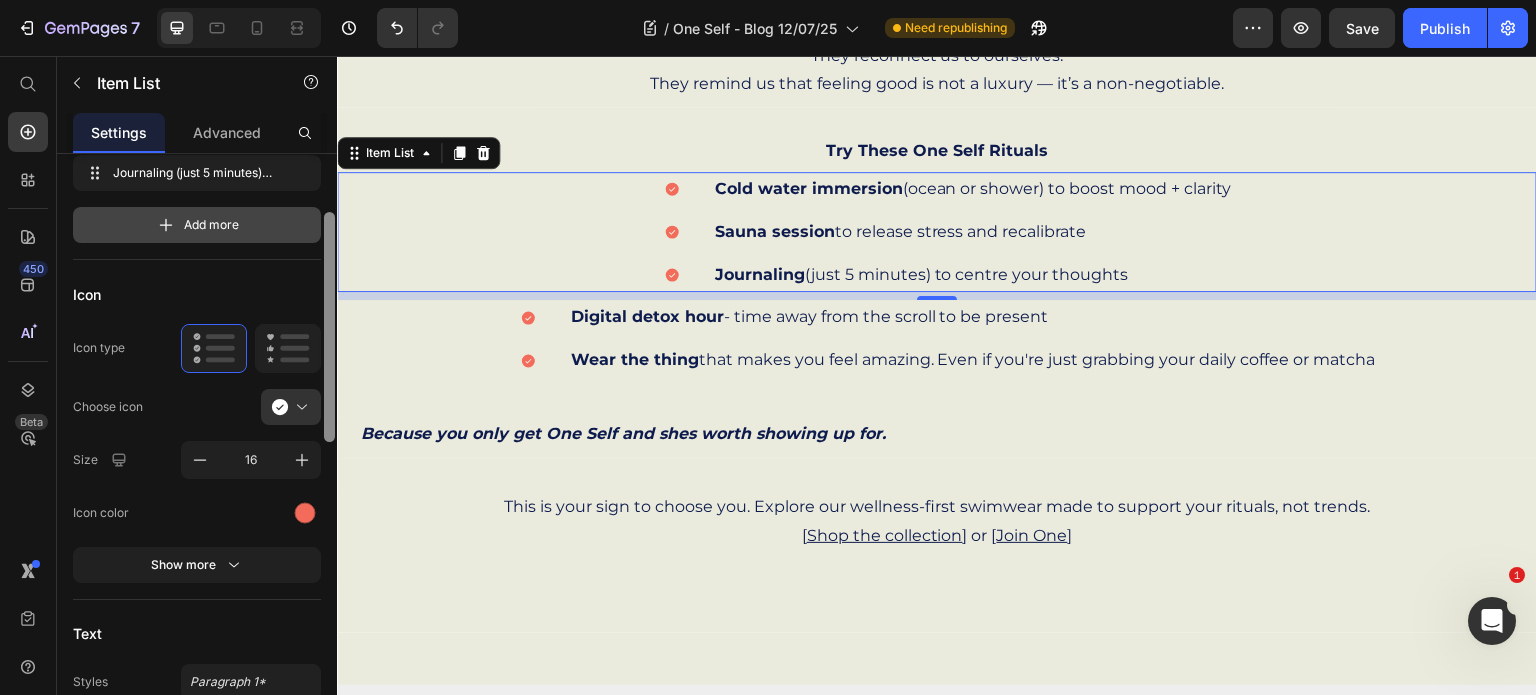 click on "Add more" at bounding box center (211, 225) 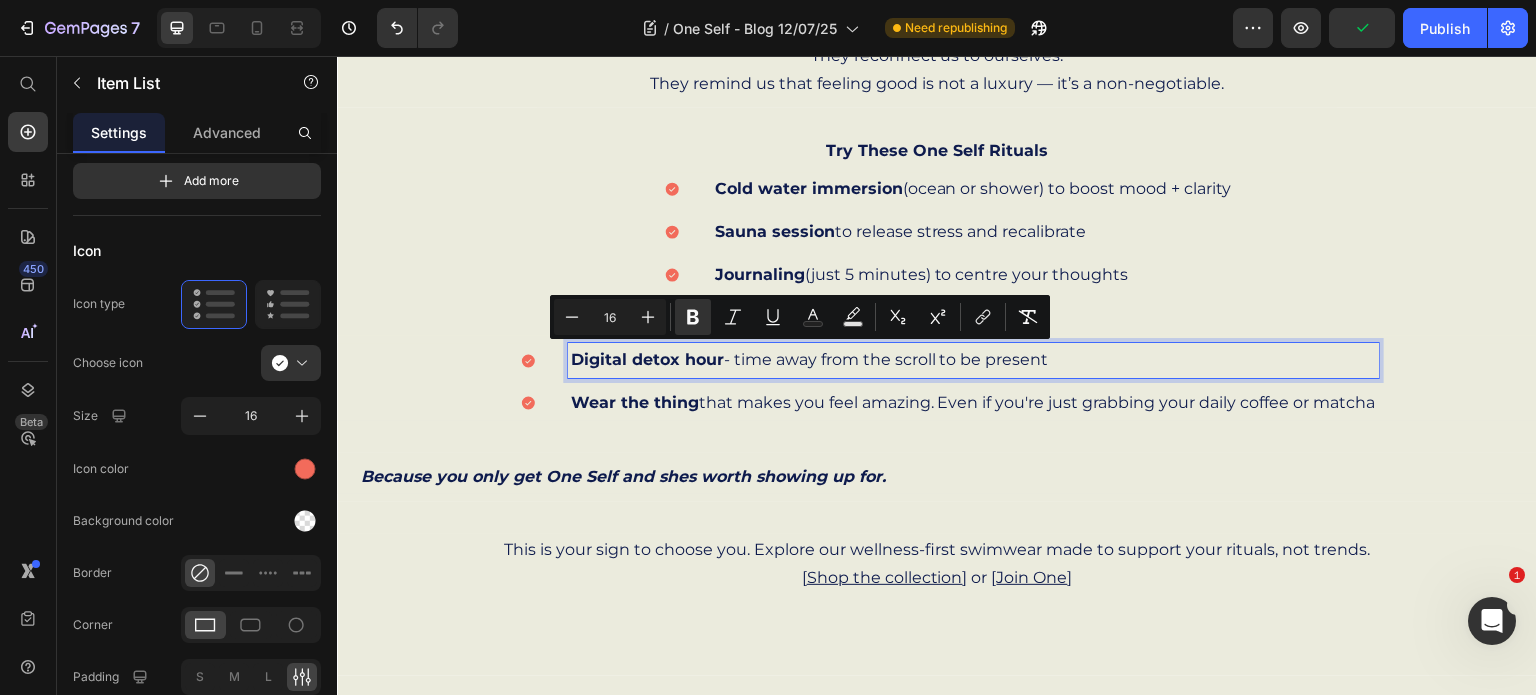 drag, startPoint x: 562, startPoint y: 350, endPoint x: 1040, endPoint y: 358, distance: 478.06696 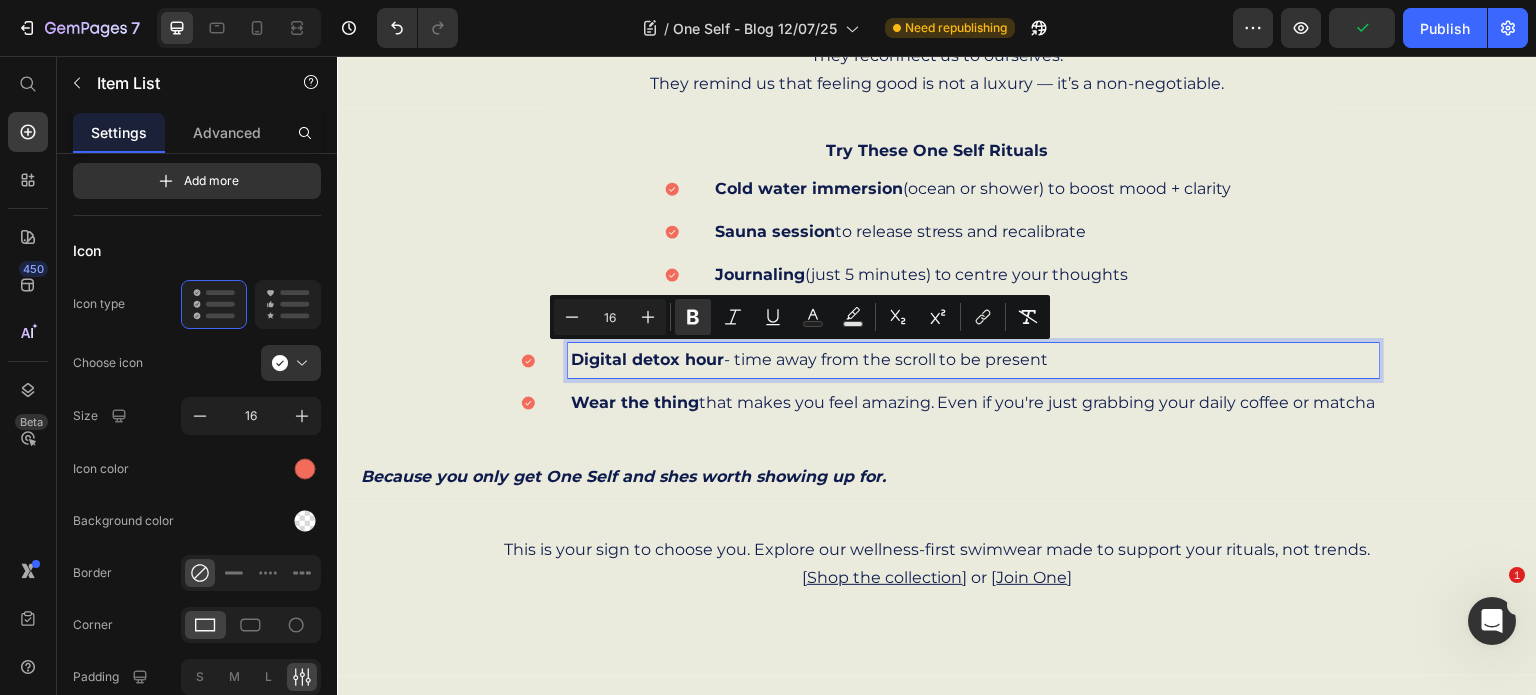 click on "Digital detox hour  - time away from the scroll to be present" at bounding box center (973, 360) 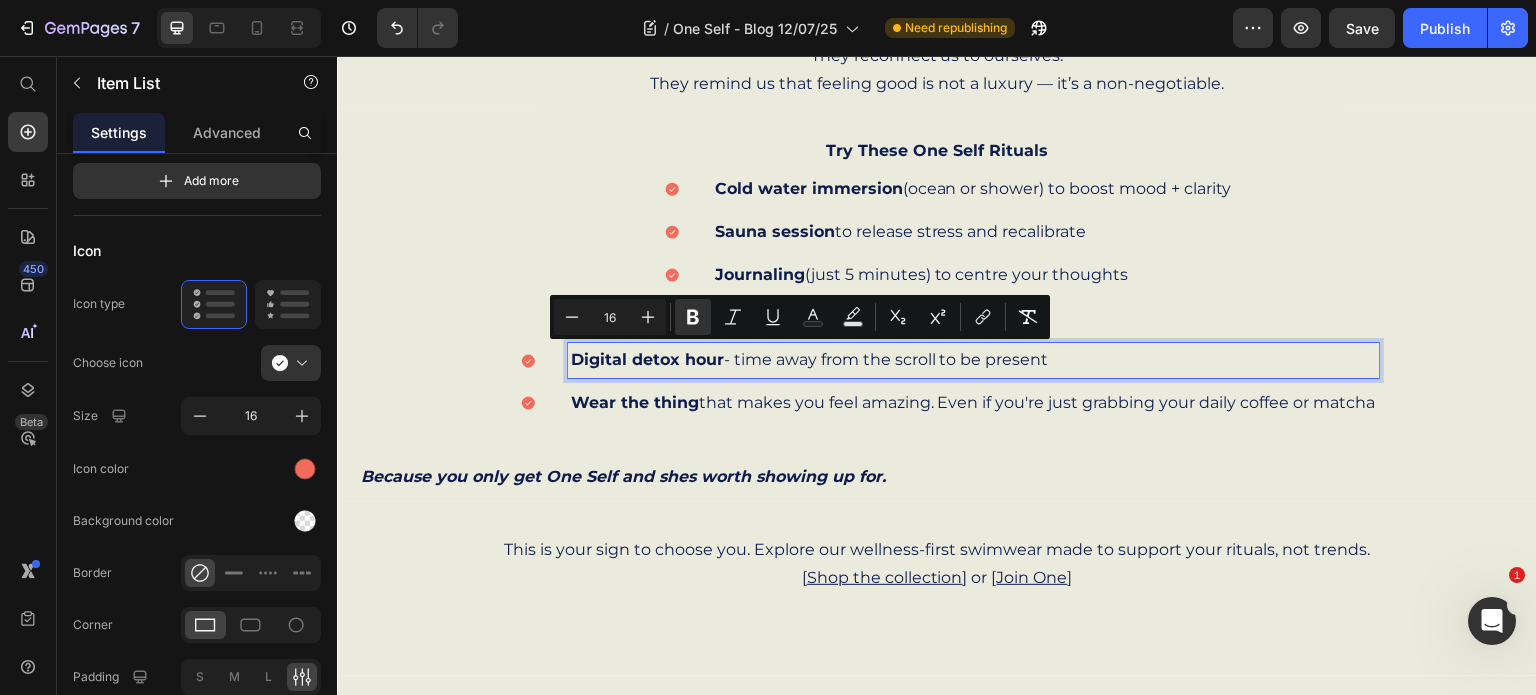 drag, startPoint x: 562, startPoint y: 360, endPoint x: 1039, endPoint y: 366, distance: 477.03772 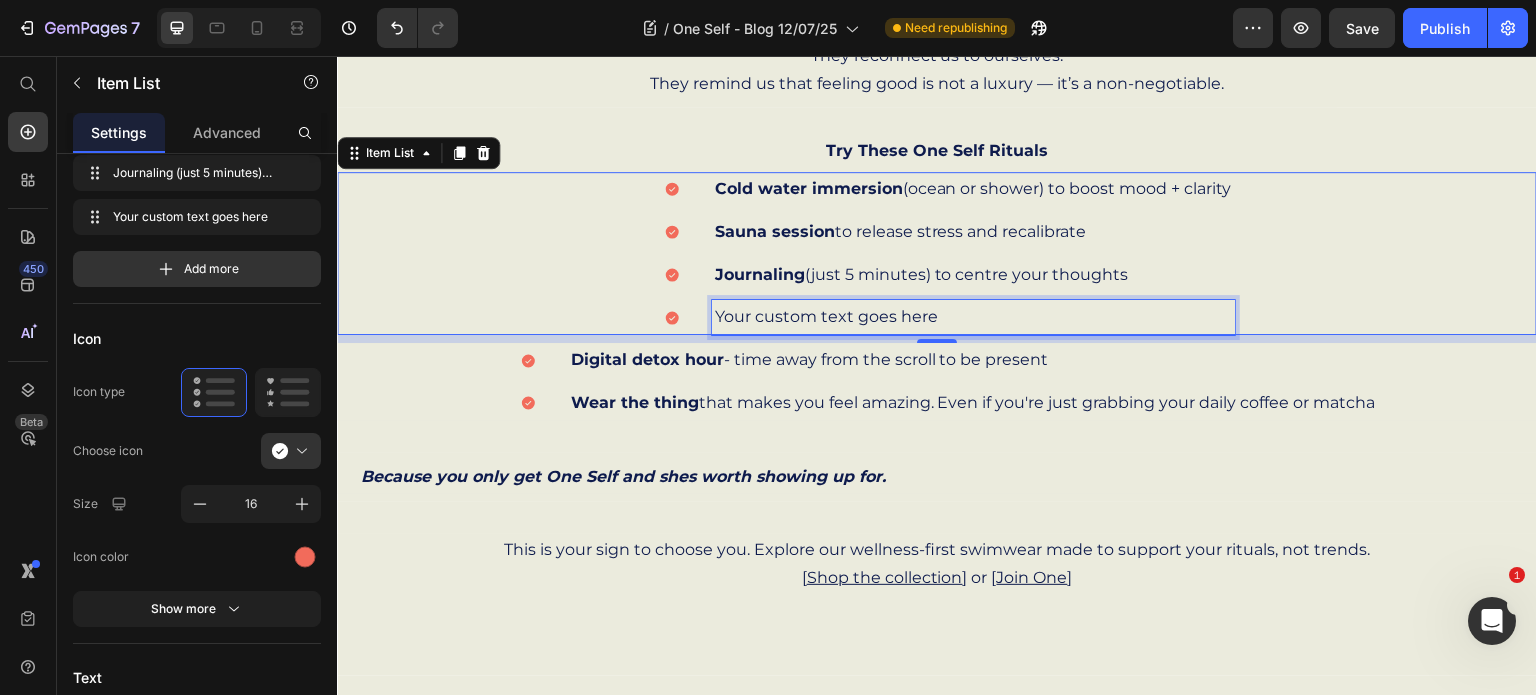 click on "Your custom text goes here" at bounding box center [973, 317] 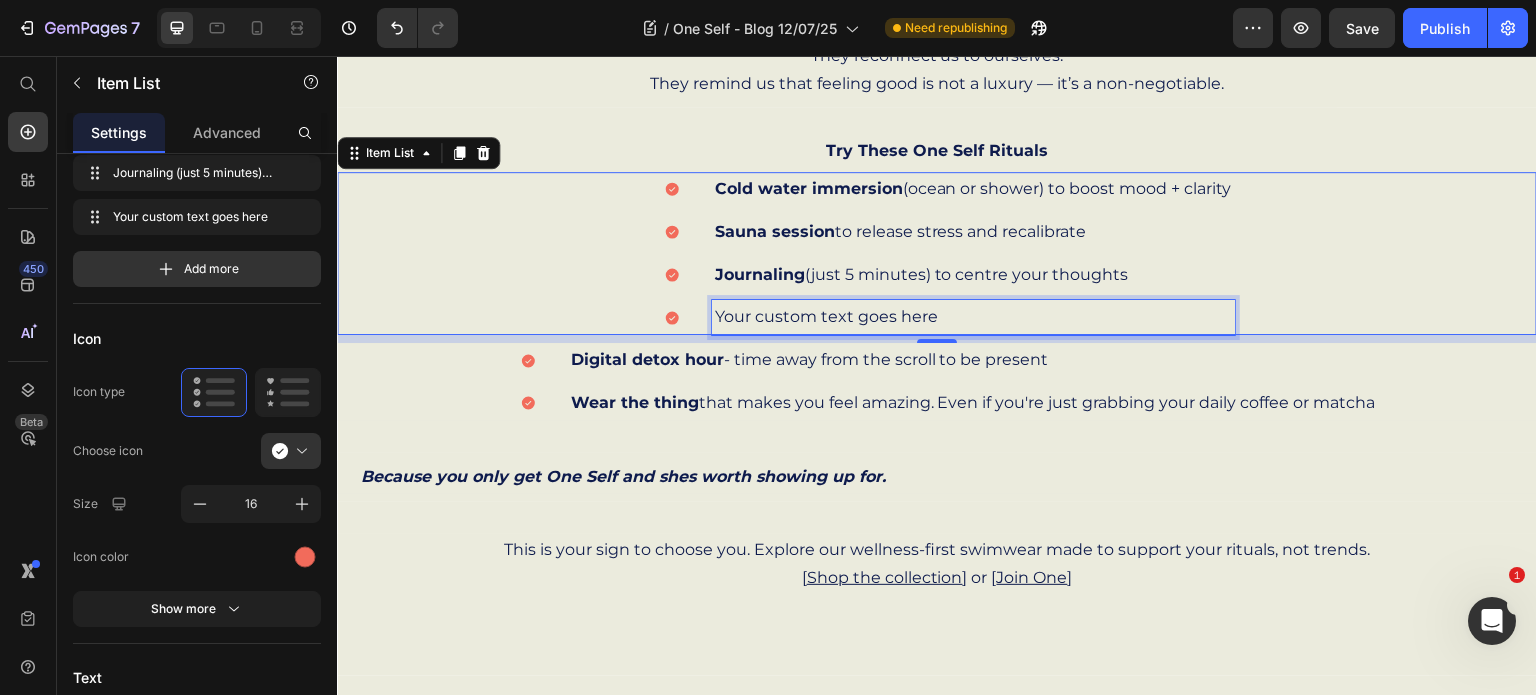 click on "Your custom text goes here" at bounding box center [973, 317] 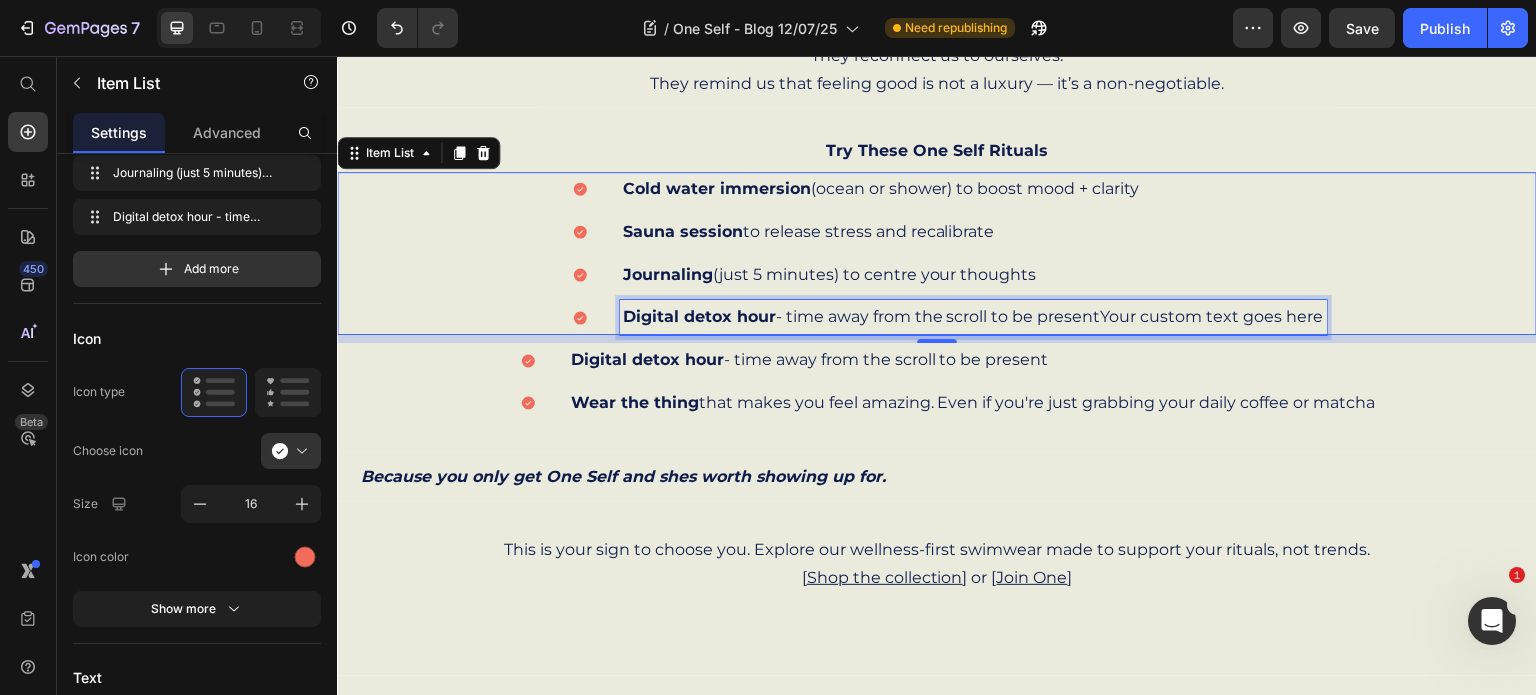 click on "Digital detox hour  - time away from the scroll to be presentYour custom text goes here" at bounding box center (973, 317) 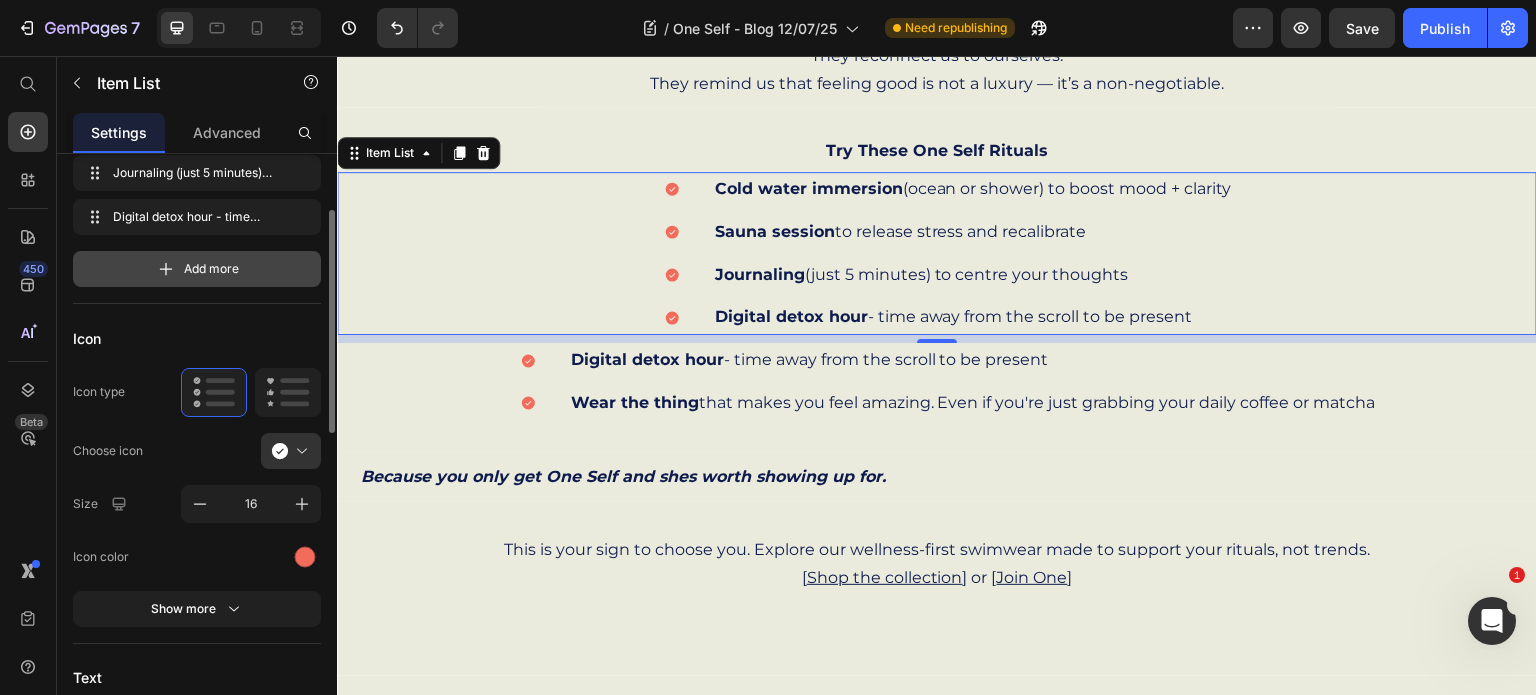 click 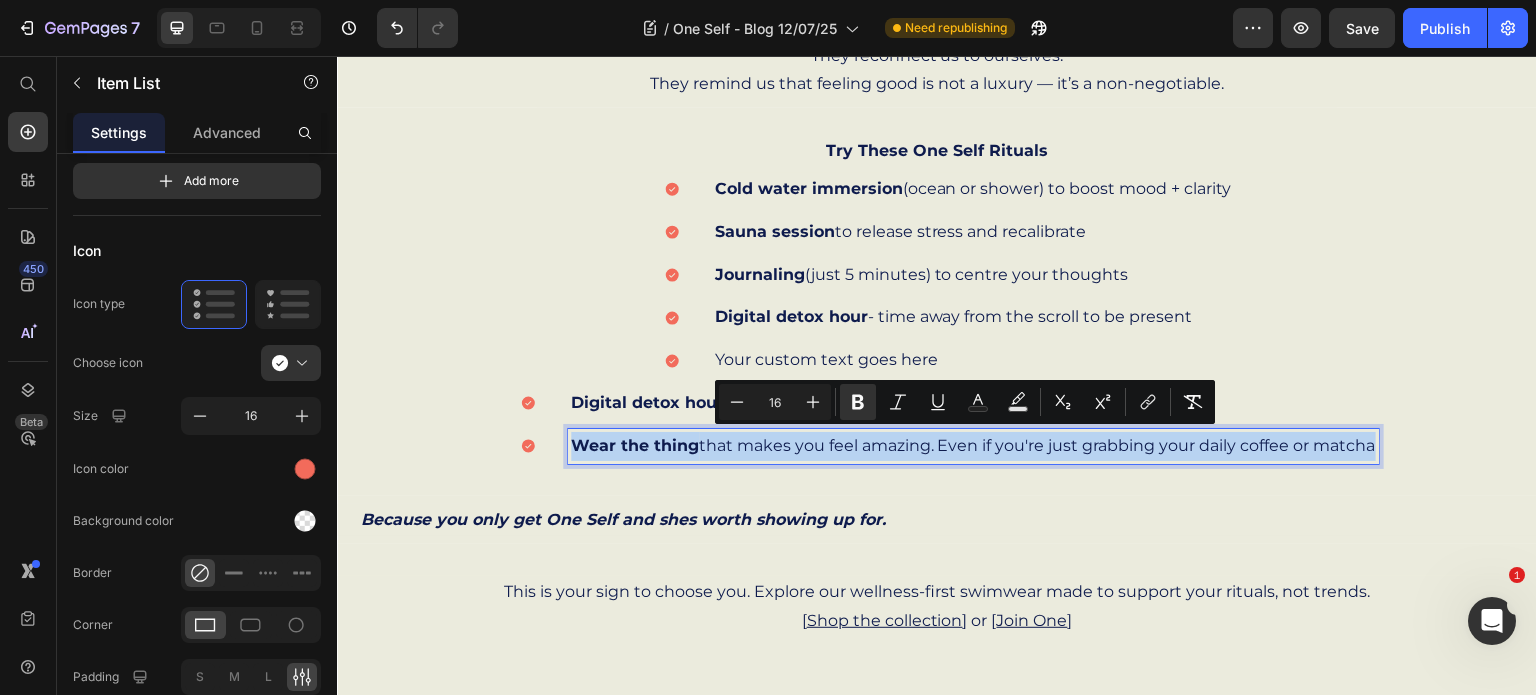 drag, startPoint x: 567, startPoint y: 442, endPoint x: 1366, endPoint y: 443, distance: 799.0006 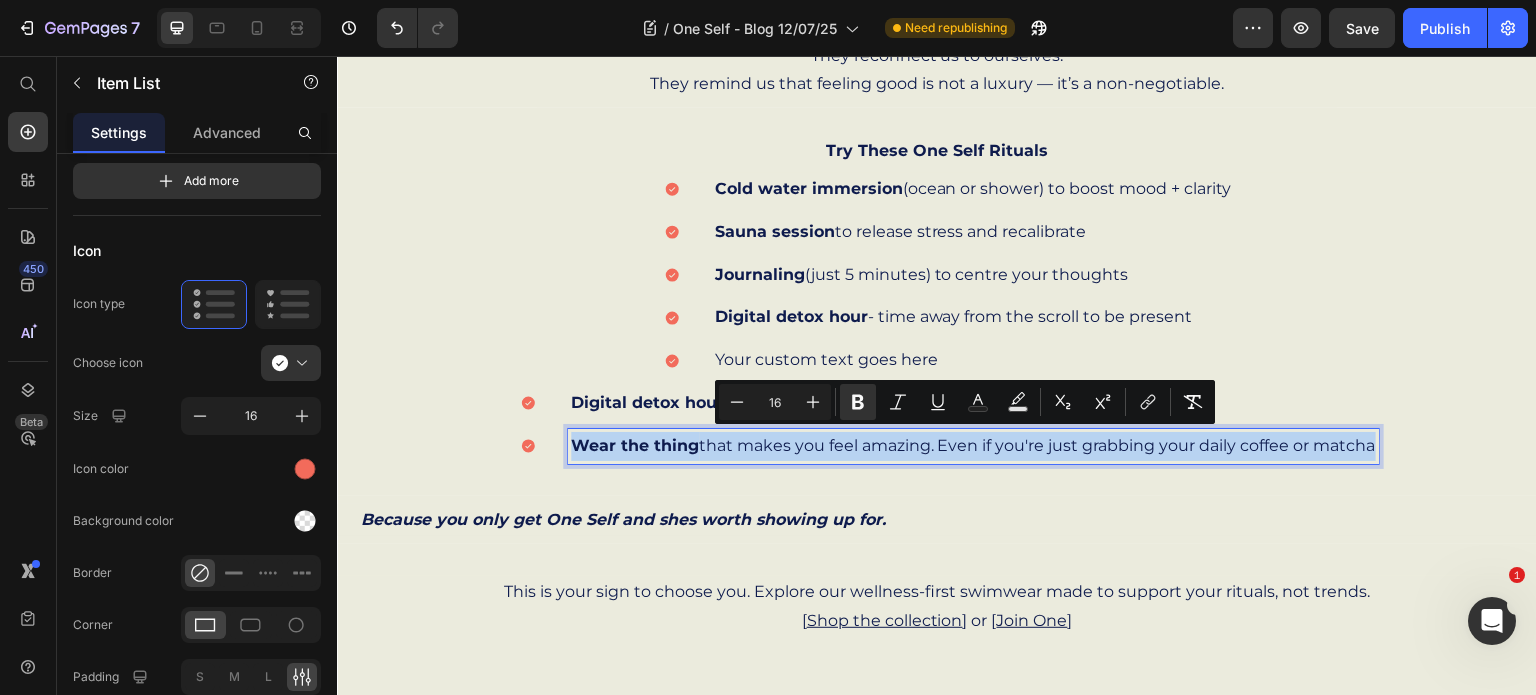 click on "Wear the thing  that makes you feel amazing. Even if you're just grabbing your daily coffee or matcha" at bounding box center [973, 446] 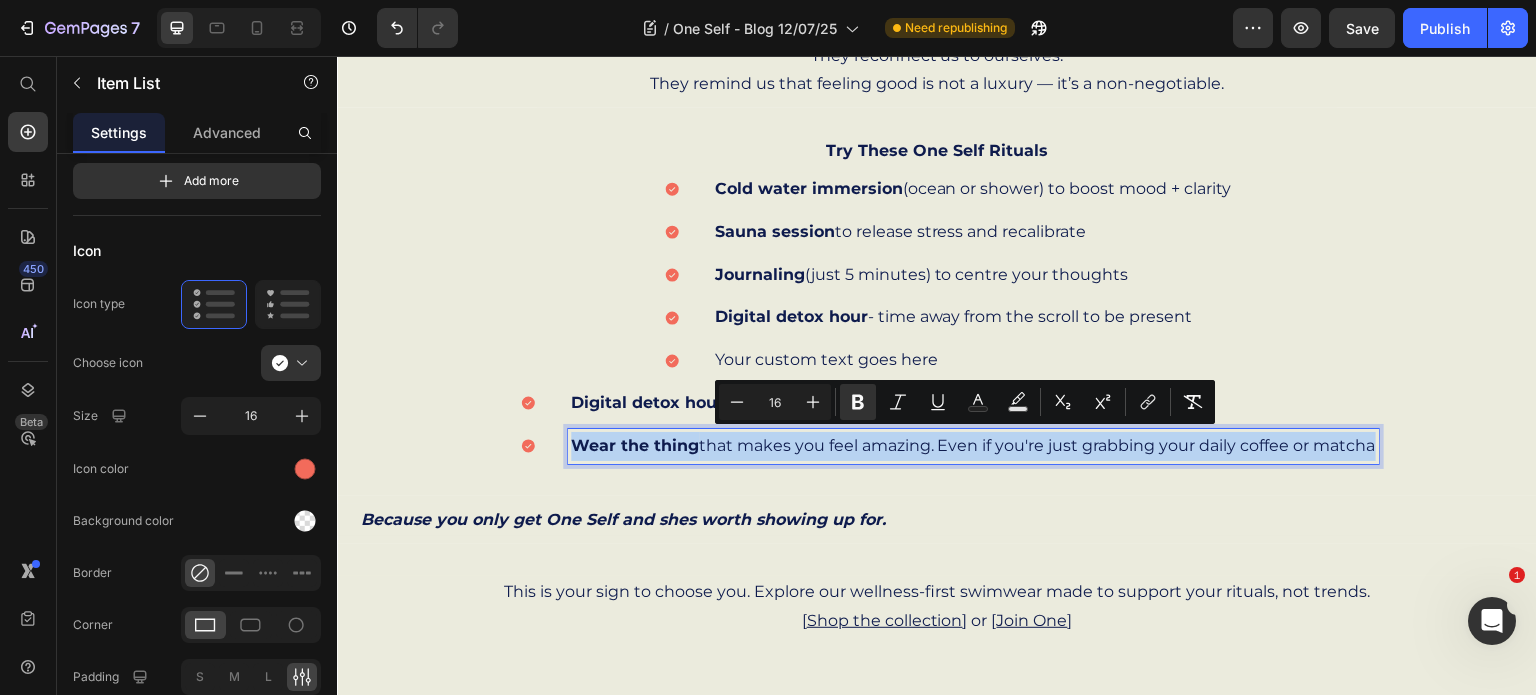 drag, startPoint x: 563, startPoint y: 438, endPoint x: 1365, endPoint y: 440, distance: 802.0025 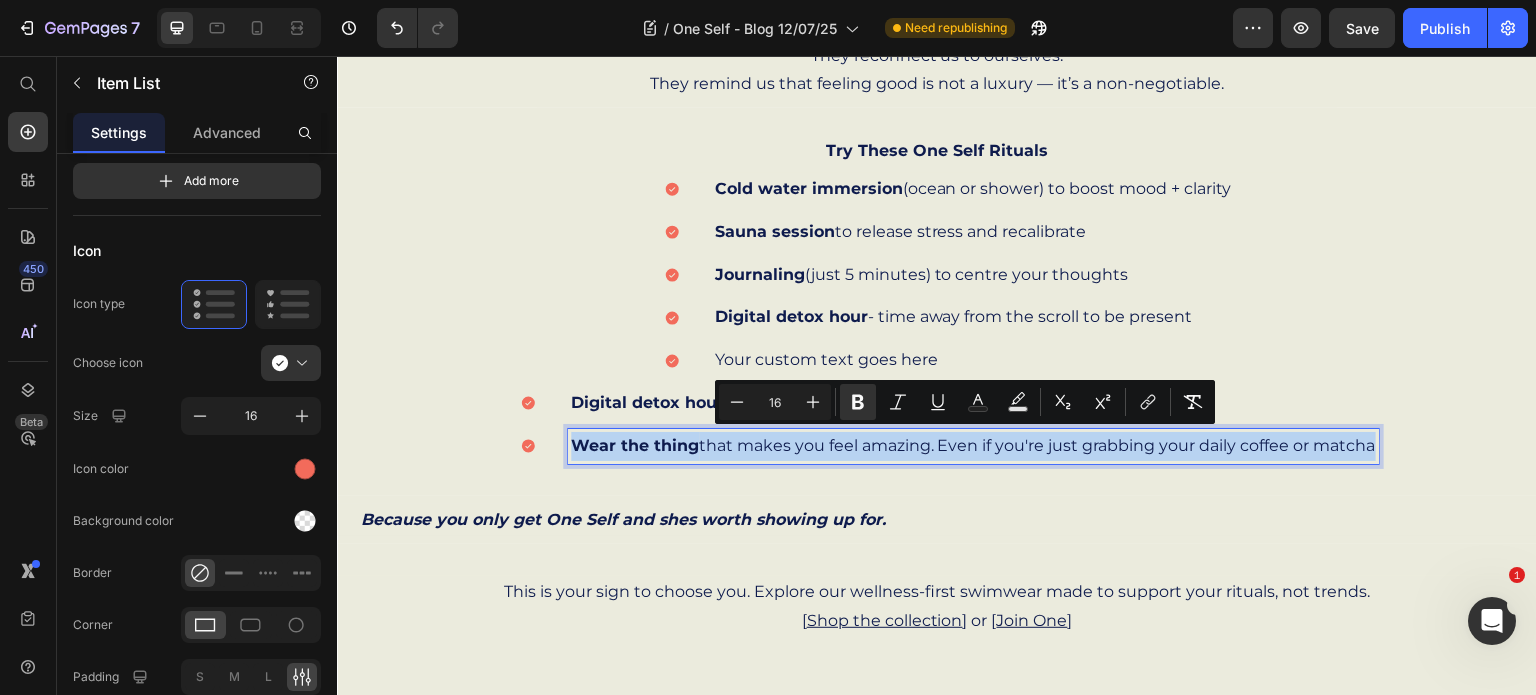 click on "Wear the thing  that makes you feel amazing. Even if you're just grabbing your daily coffee or matcha" at bounding box center (973, 446) 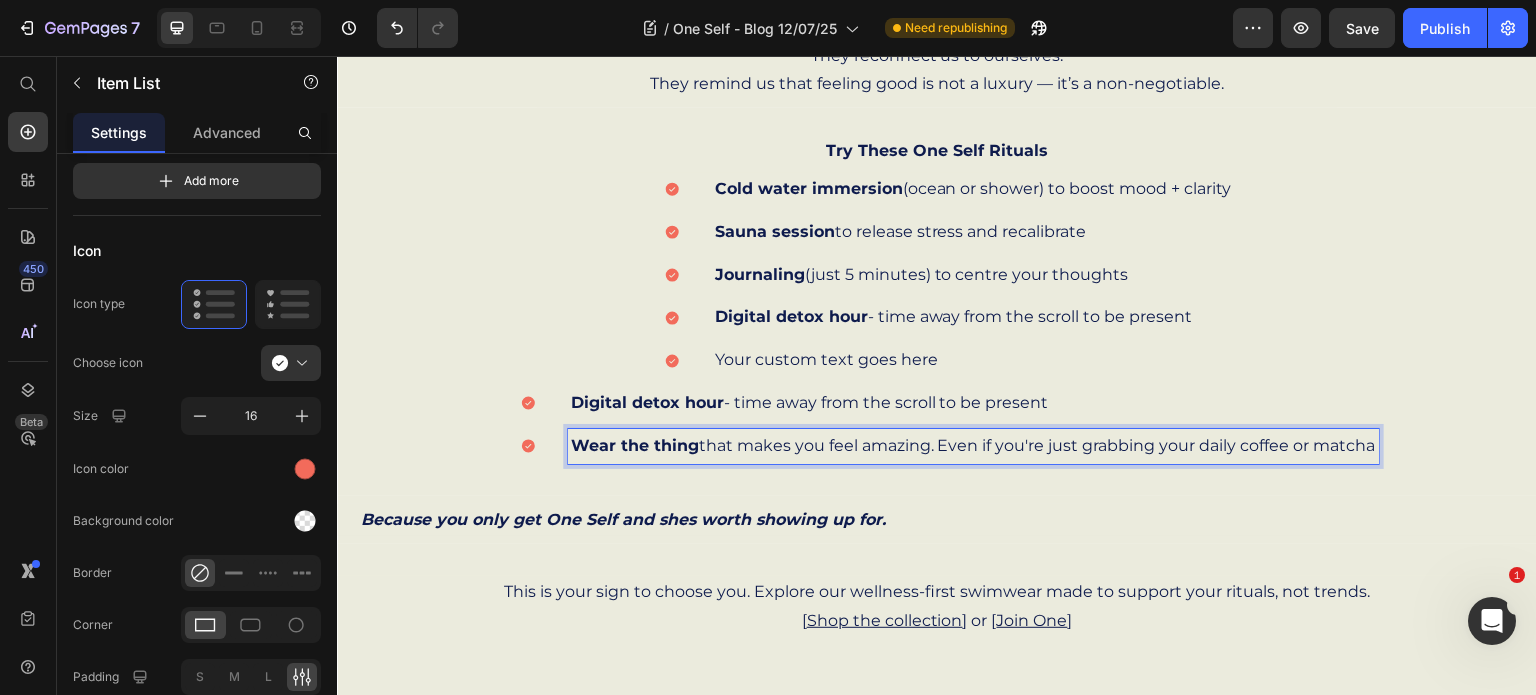 click on "Wear the thing" at bounding box center [635, 445] 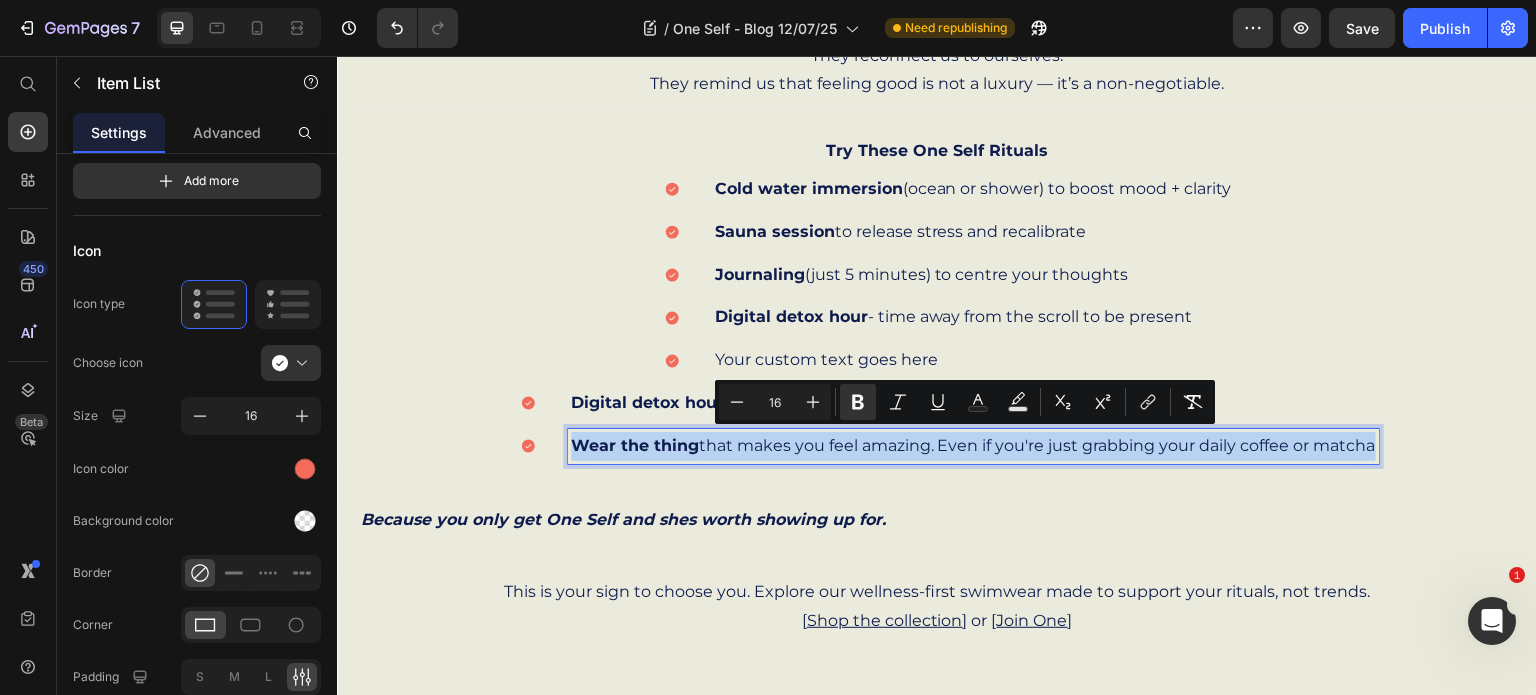 drag, startPoint x: 564, startPoint y: 441, endPoint x: 1358, endPoint y: 440, distance: 794.0006 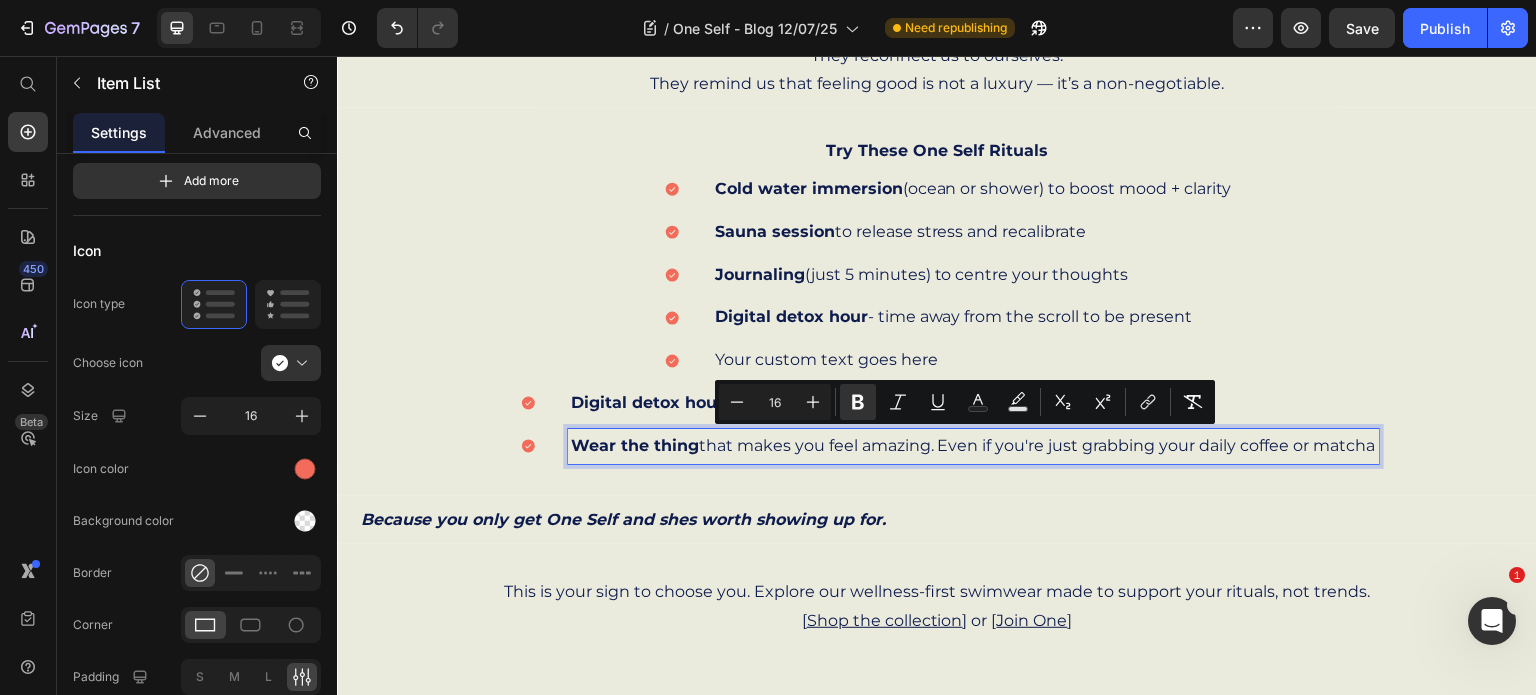 drag, startPoint x: 1358, startPoint y: 440, endPoint x: 1331, endPoint y: 456, distance: 31.38471 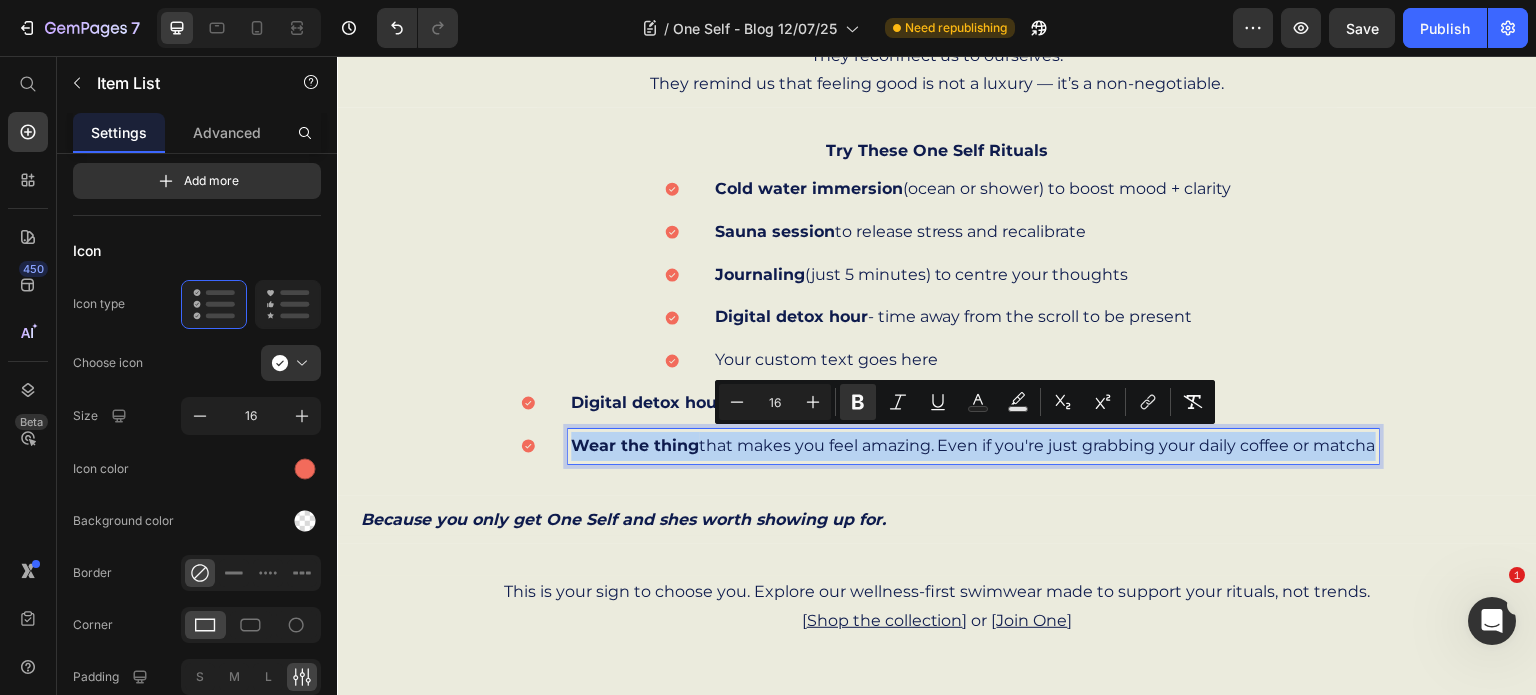 drag, startPoint x: 560, startPoint y: 439, endPoint x: 1367, endPoint y: 444, distance: 807.0155 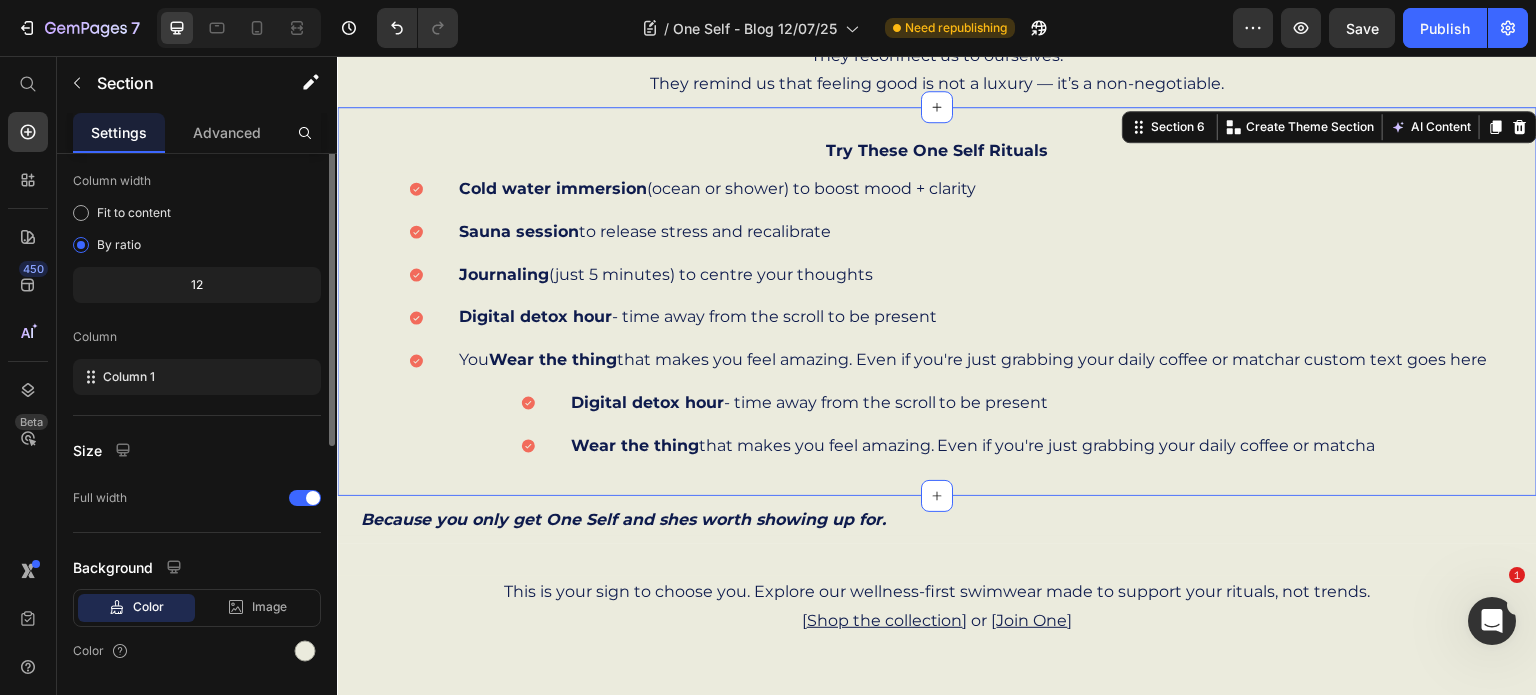 scroll, scrollTop: 0, scrollLeft: 0, axis: both 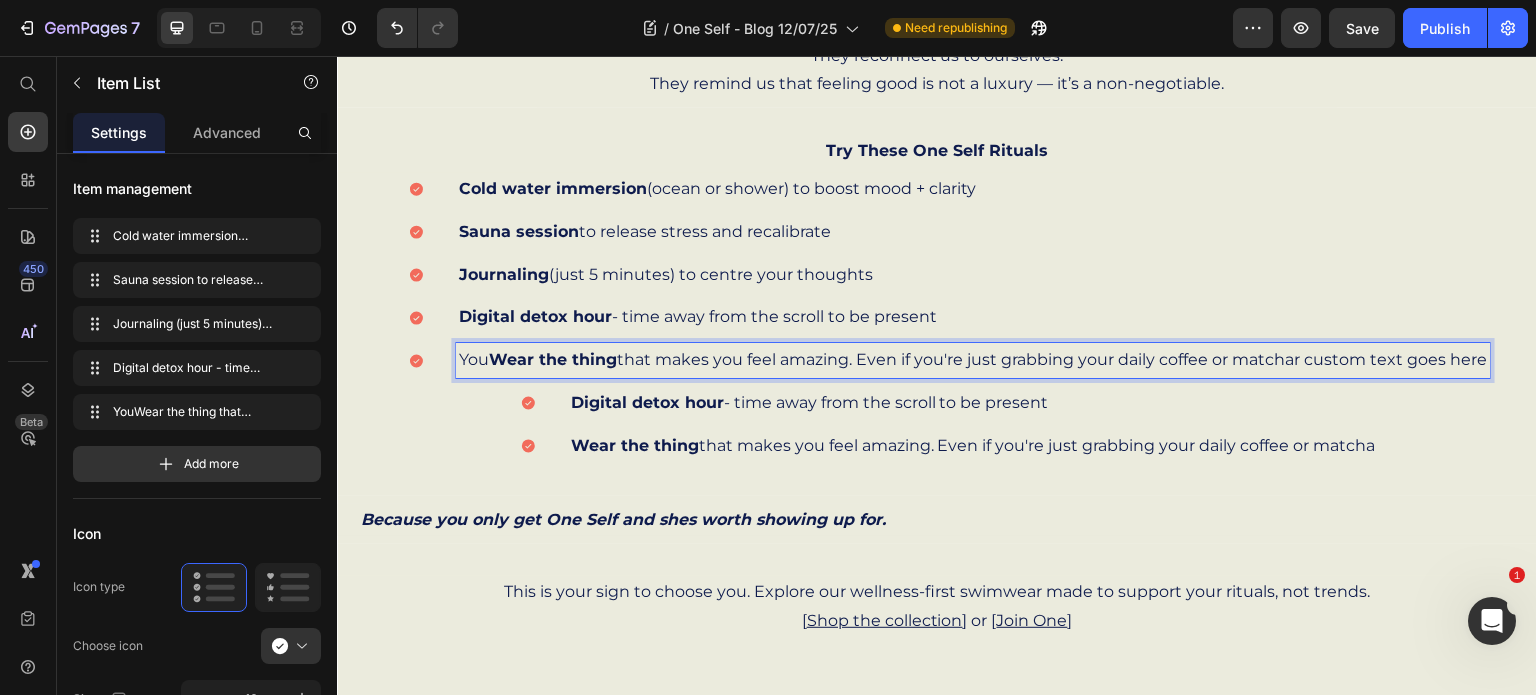 click on "Wear the thing" at bounding box center (553, 359) 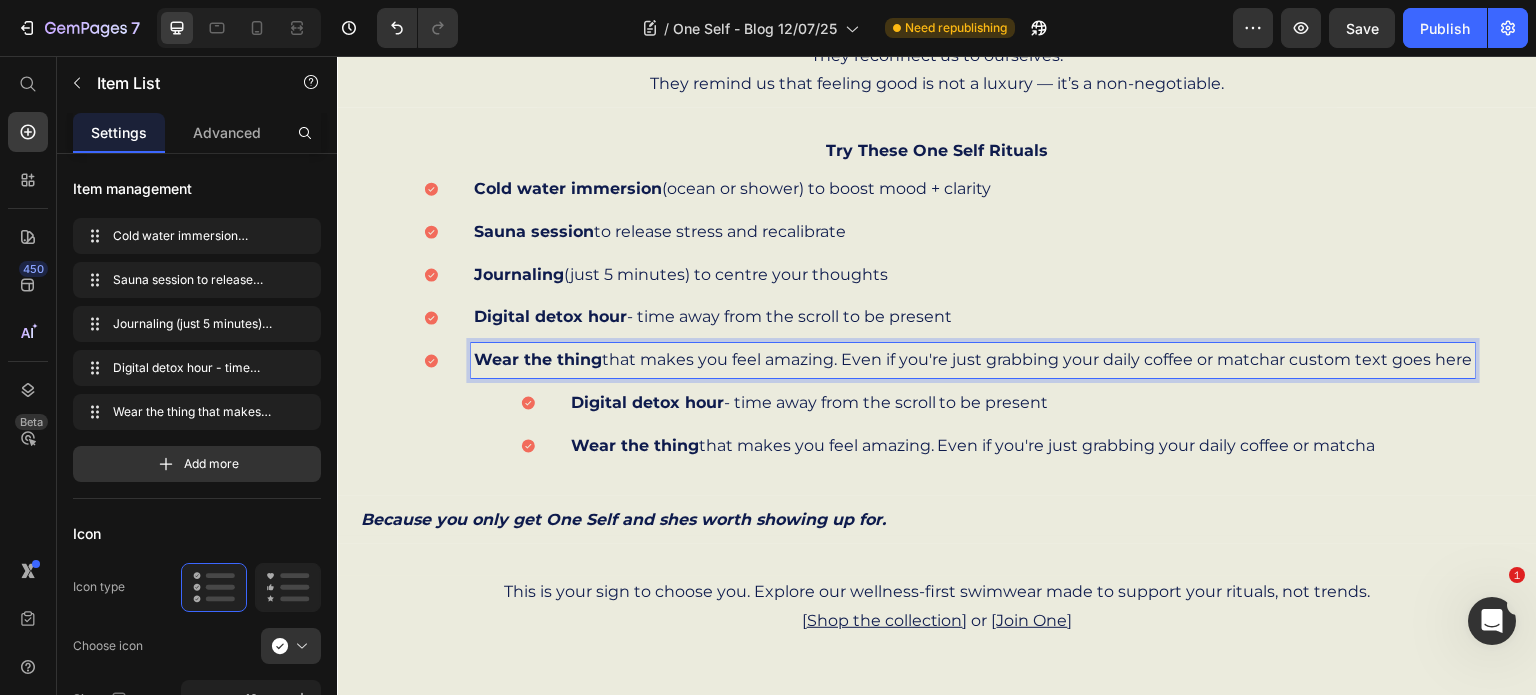 click on "Wear the thing  that makes you feel amazing. Even if you're just grabbing your daily coffee or matchar custom text goes here" at bounding box center [973, 360] 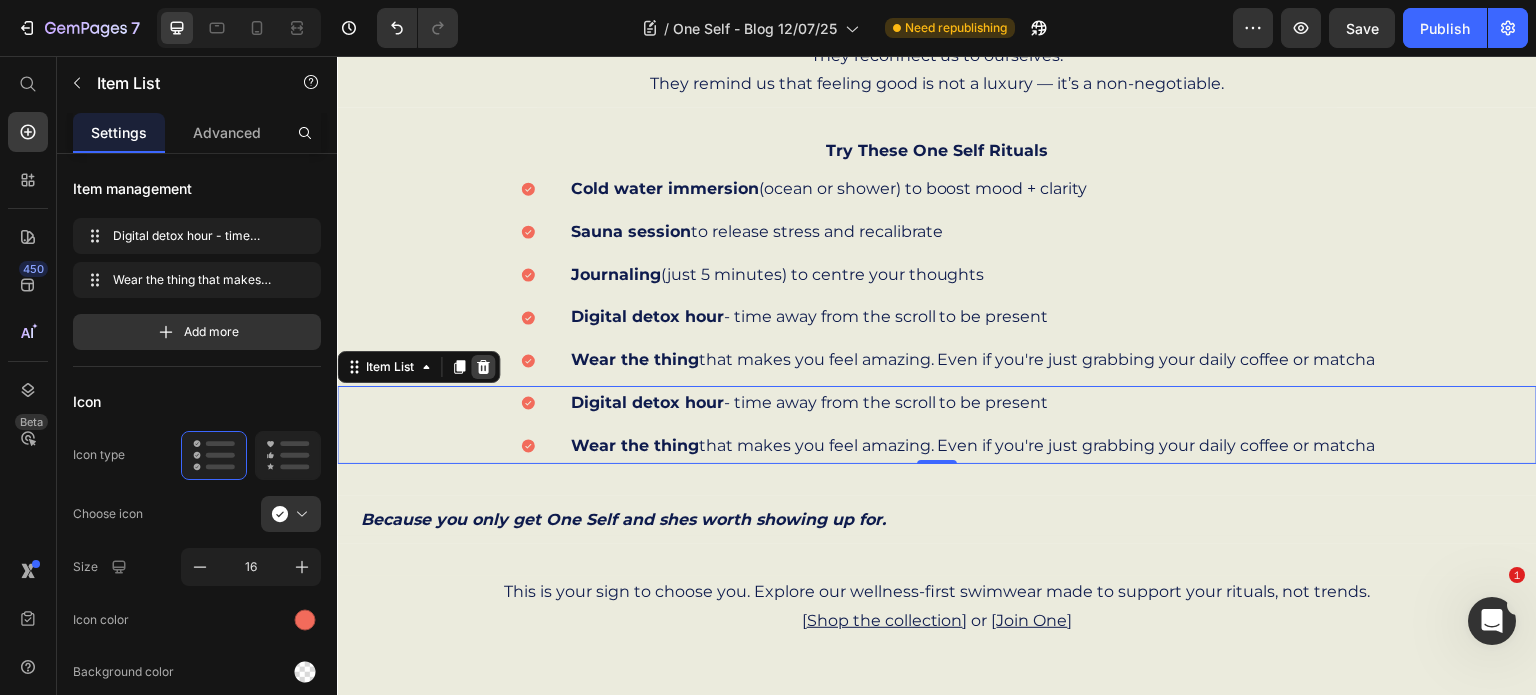 click 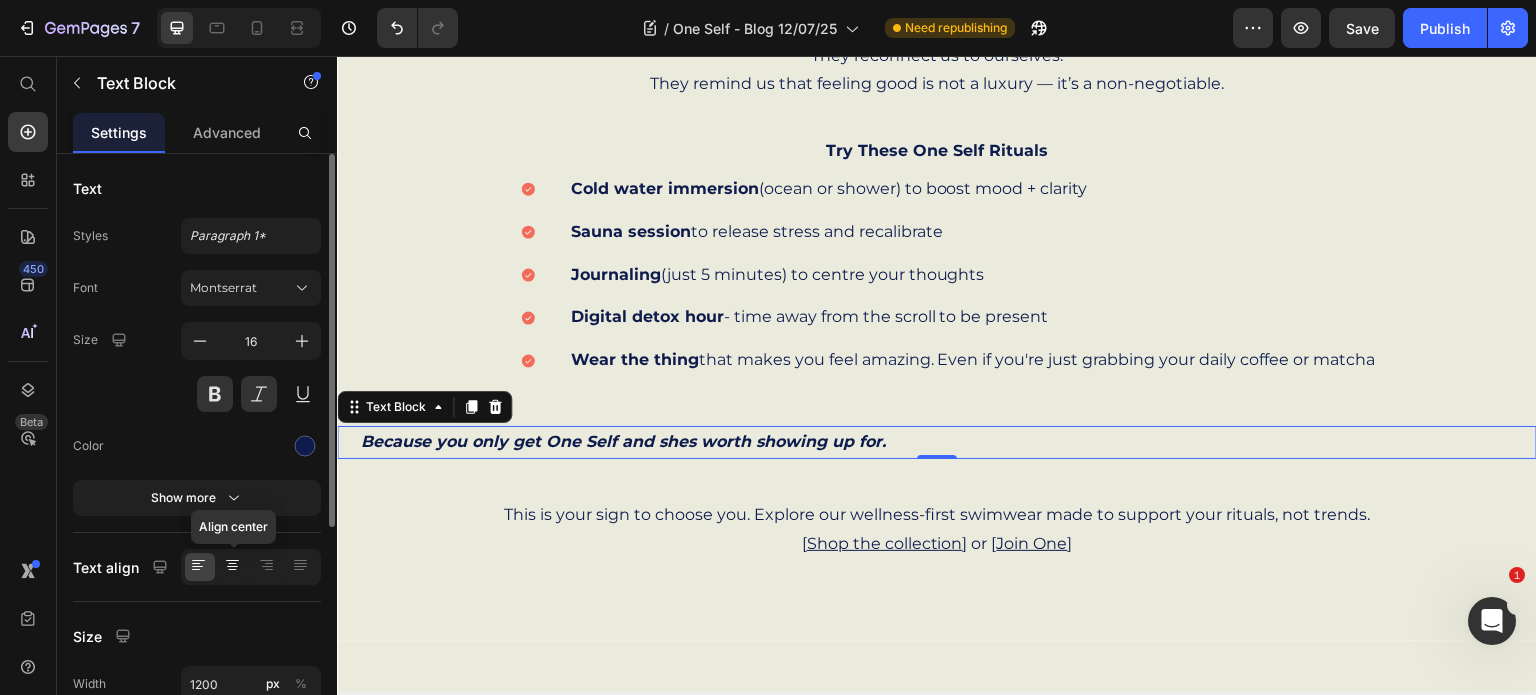 click 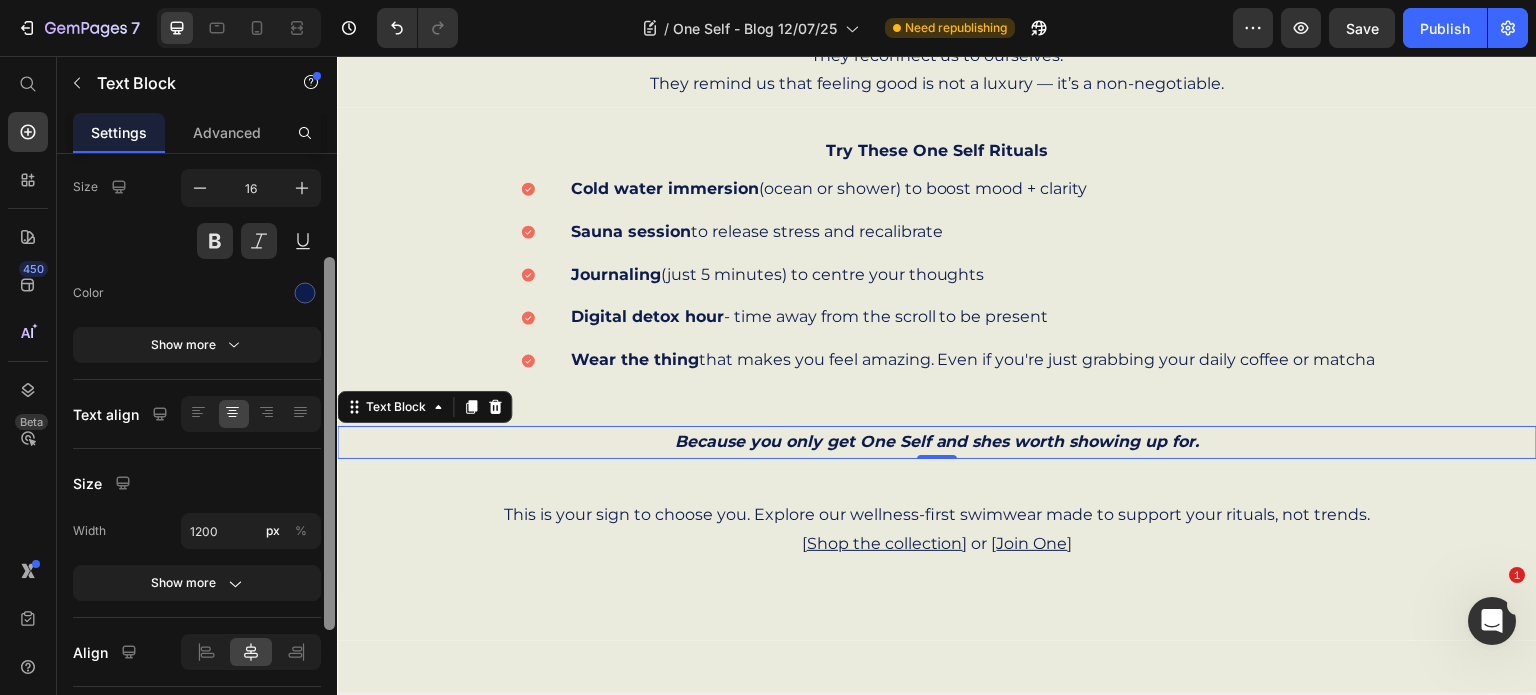 scroll, scrollTop: 160, scrollLeft: 0, axis: vertical 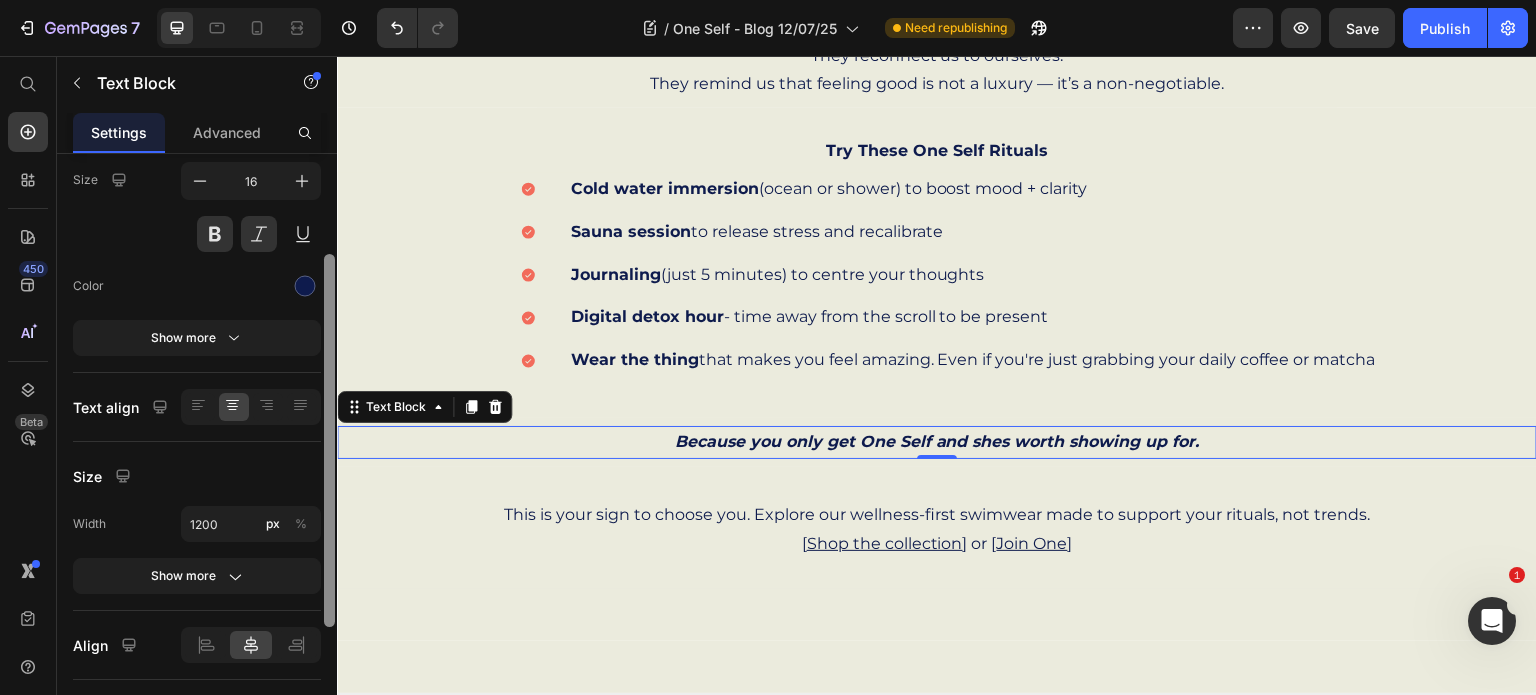 drag, startPoint x: 328, startPoint y: 499, endPoint x: 319, endPoint y: 599, distance: 100.40418 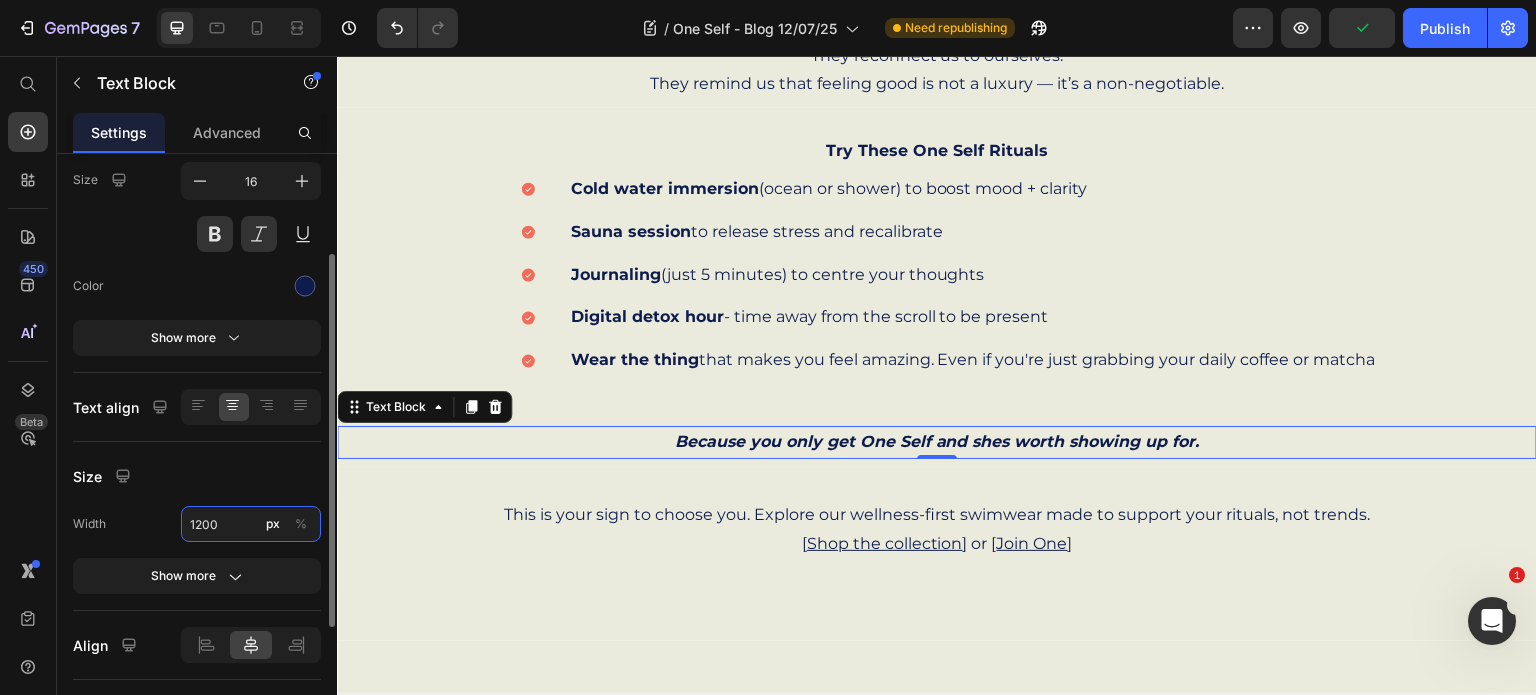 click on "1200" at bounding box center (251, 524) 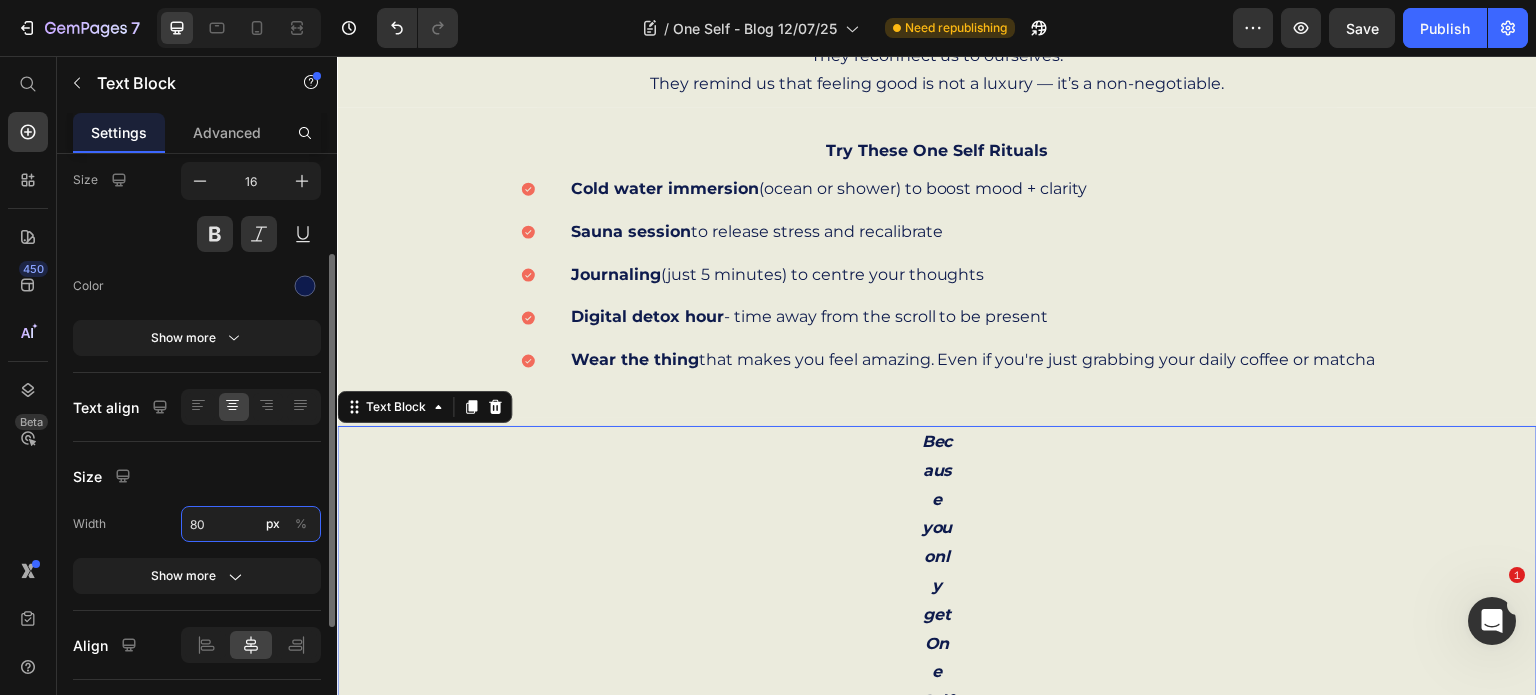 type on "800" 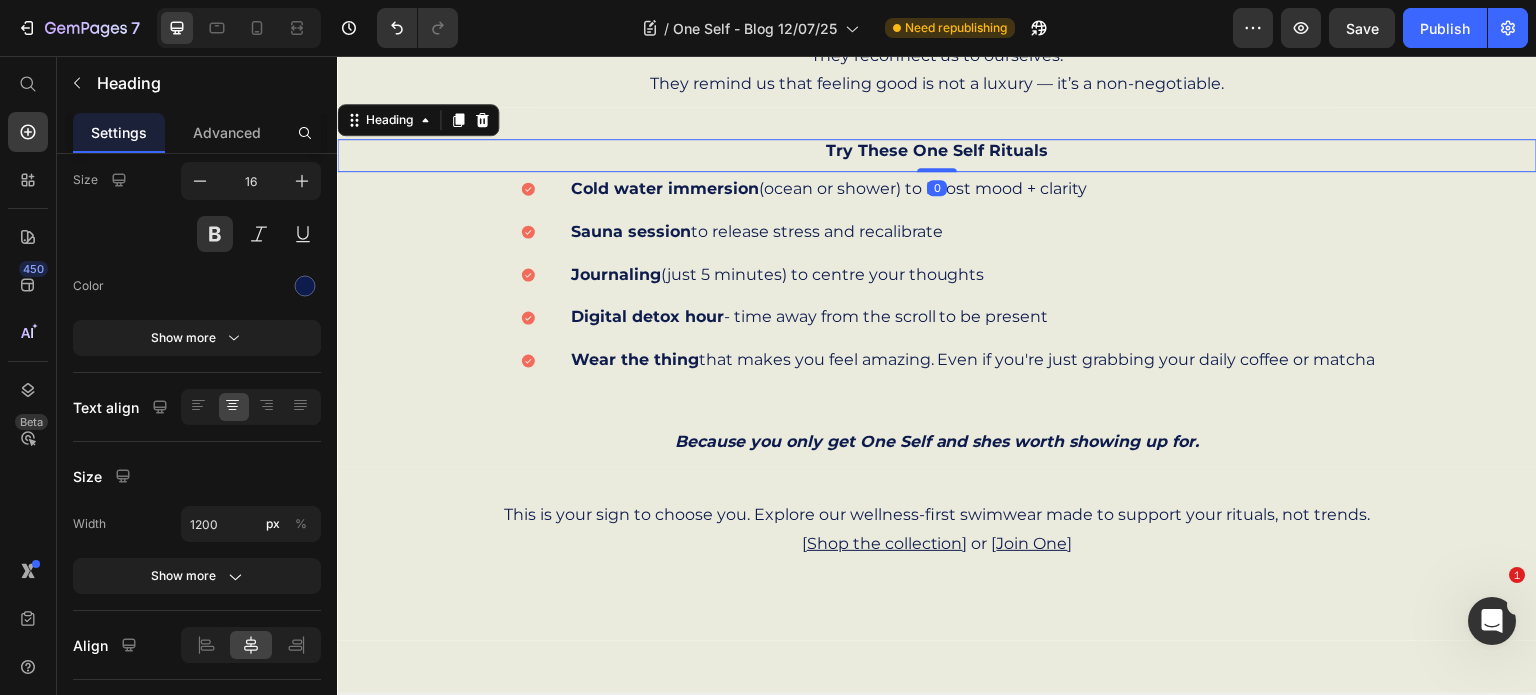 click on "Try These One Self Rituals" at bounding box center [937, 151] 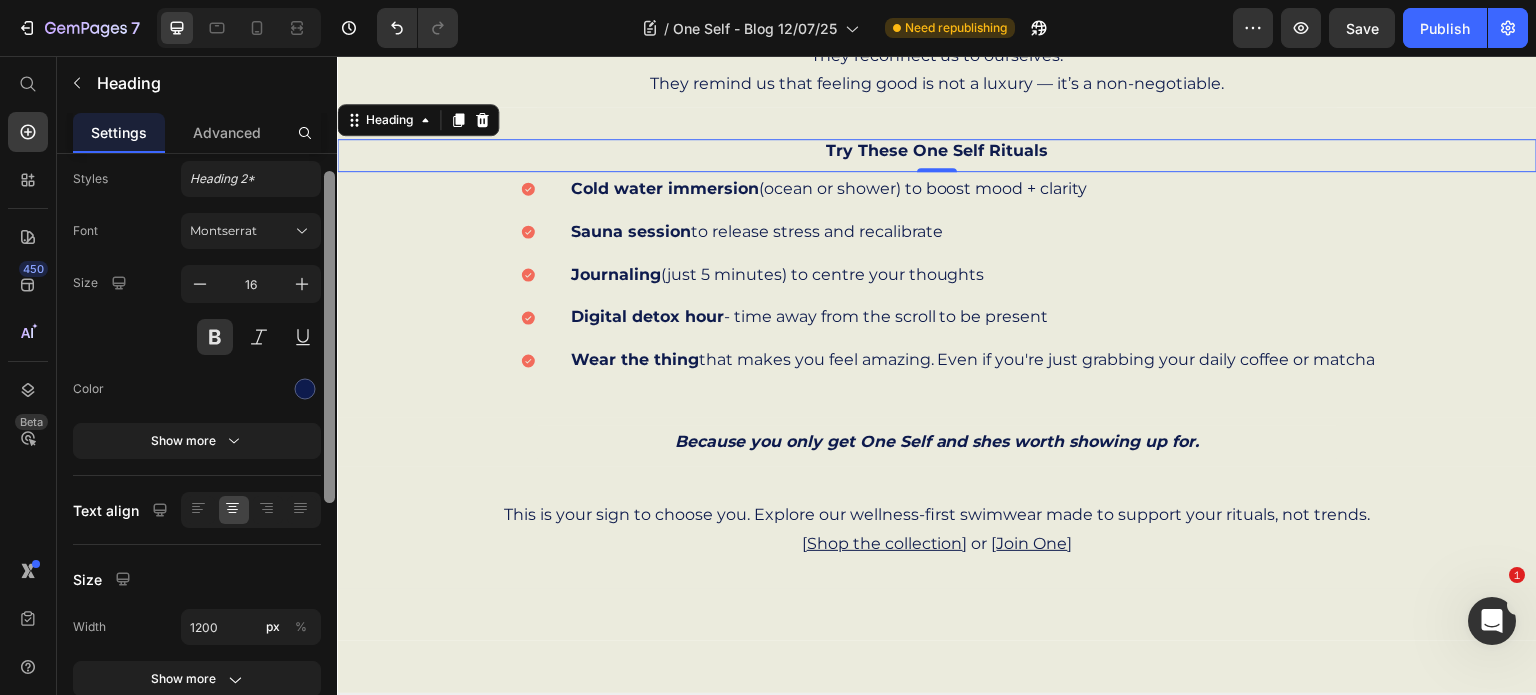 scroll, scrollTop: 64, scrollLeft: 0, axis: vertical 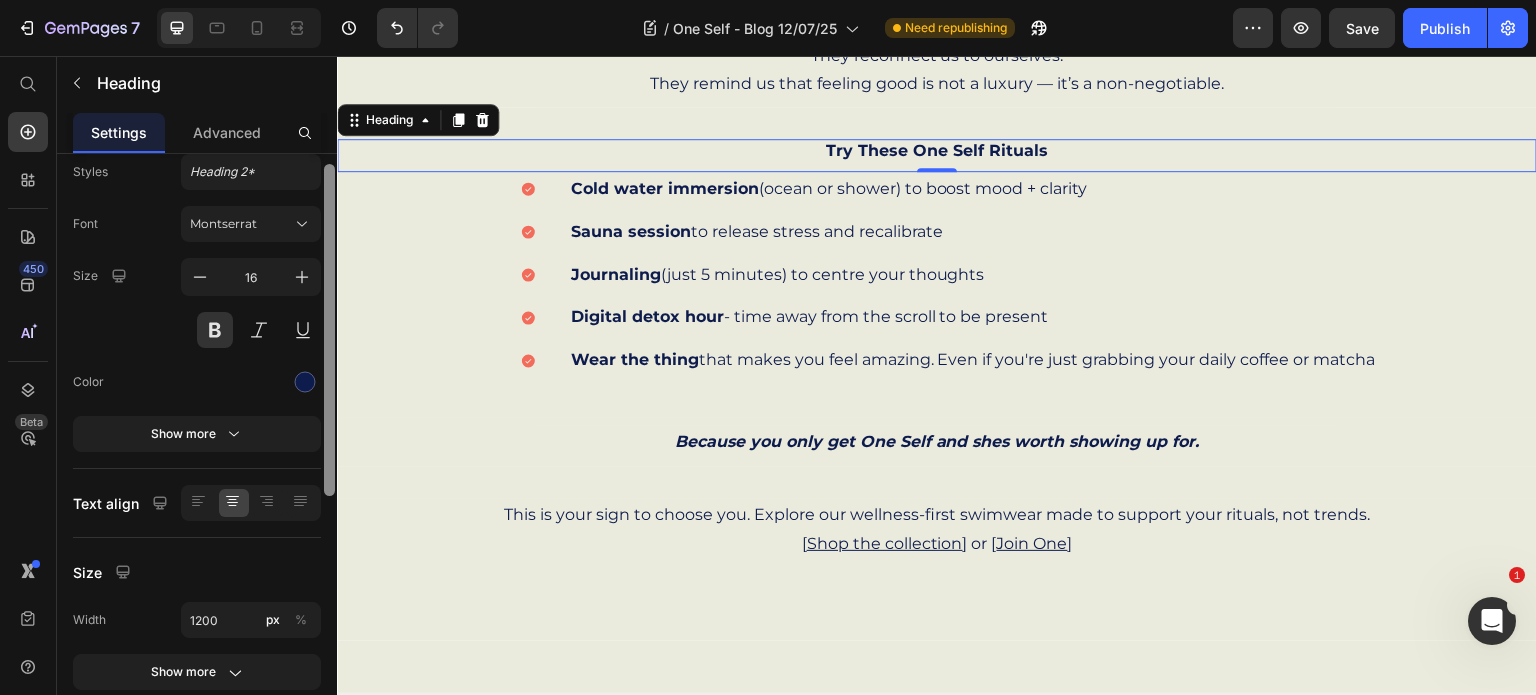 drag, startPoint x: 330, startPoint y: 341, endPoint x: 327, endPoint y: 377, distance: 36.124783 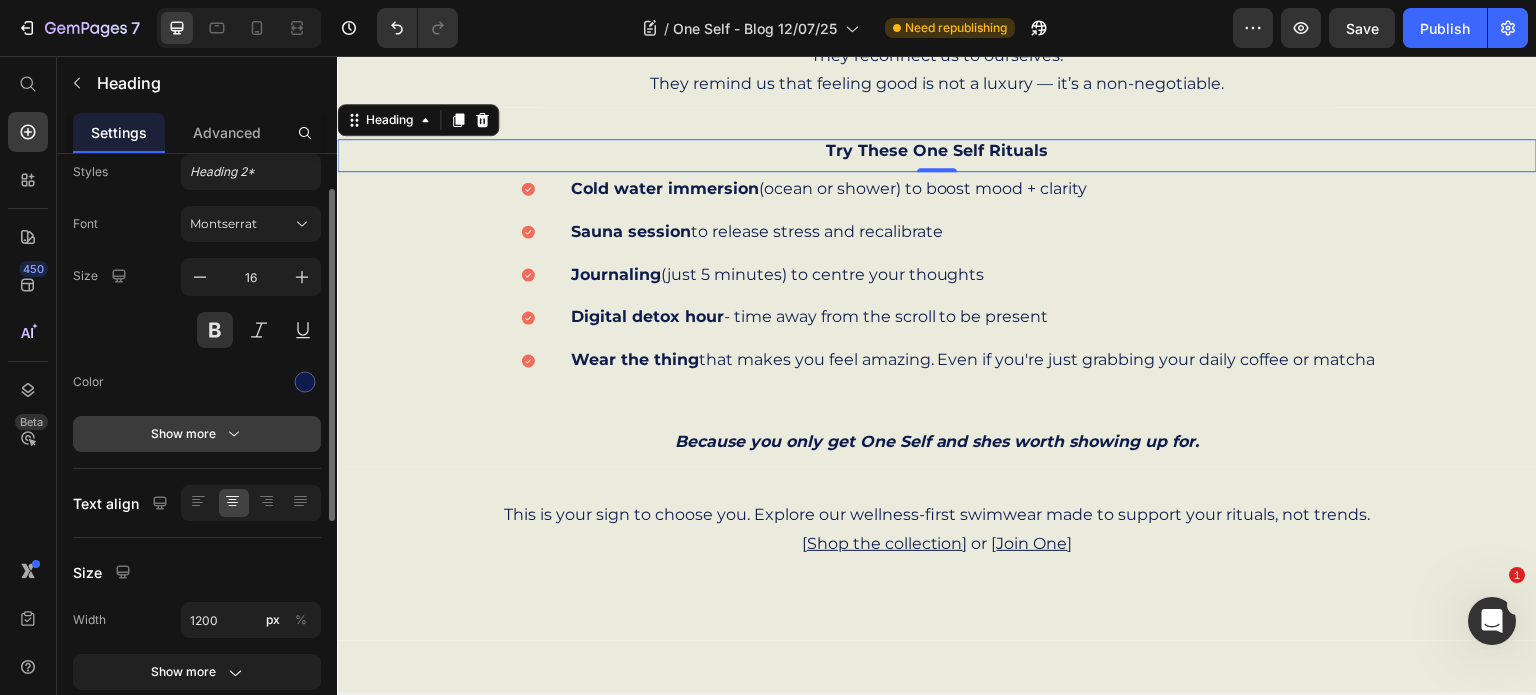 click 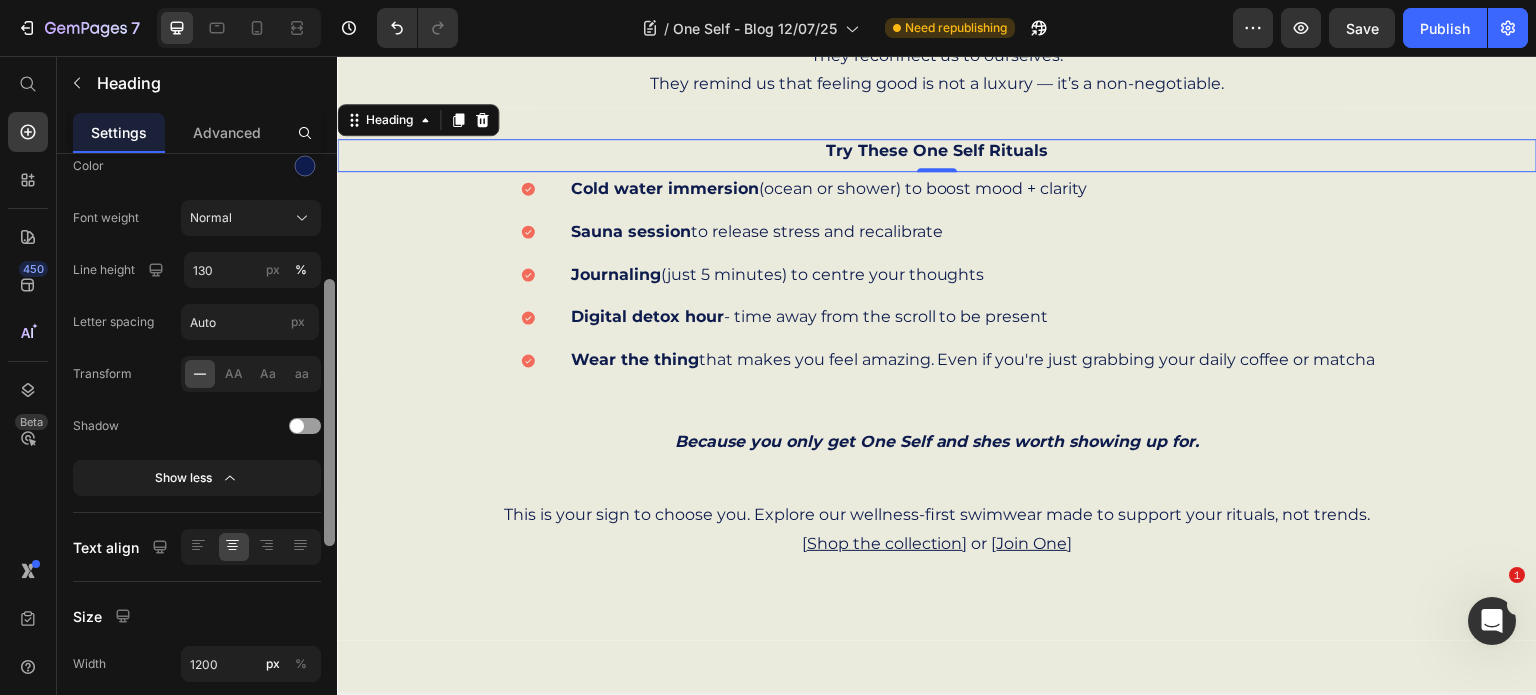 scroll, scrollTop: 281, scrollLeft: 0, axis: vertical 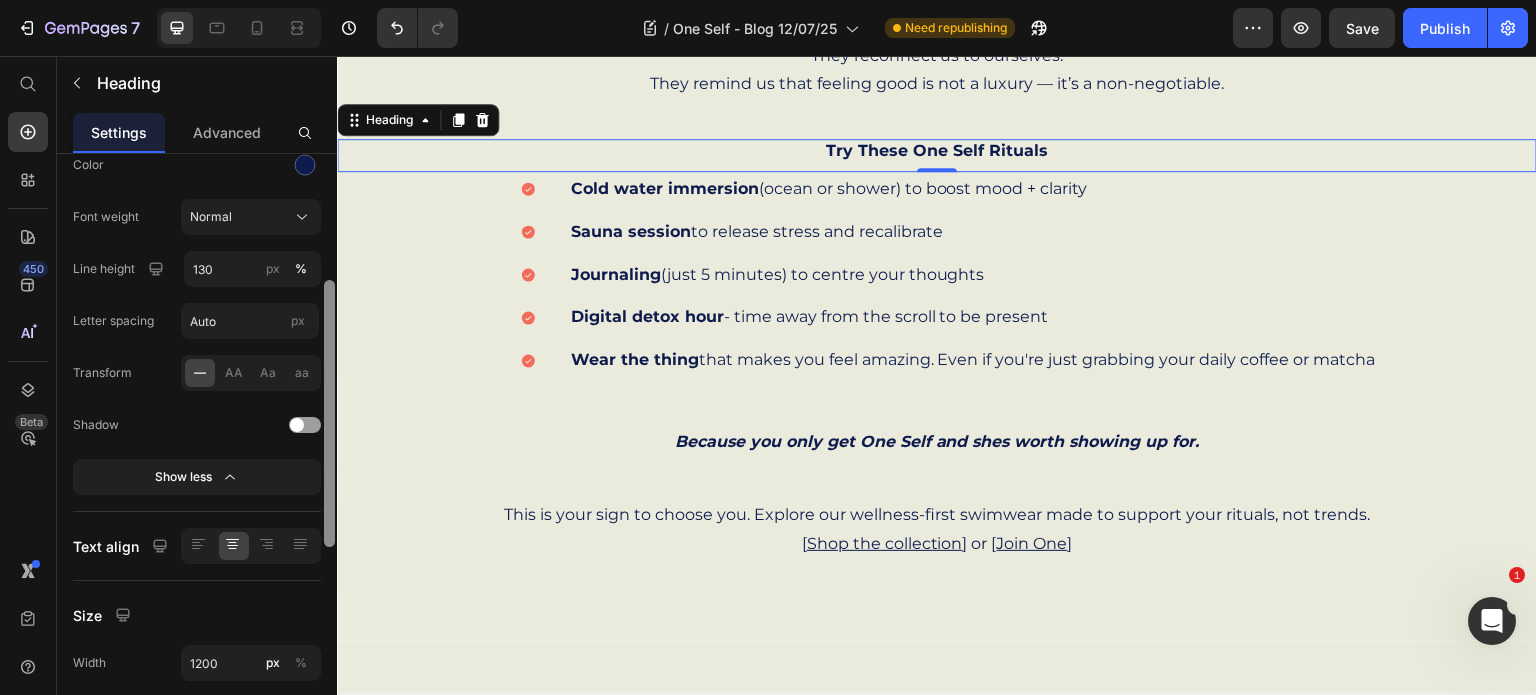 drag, startPoint x: 328, startPoint y: 410, endPoint x: 324, endPoint y: 531, distance: 121.0661 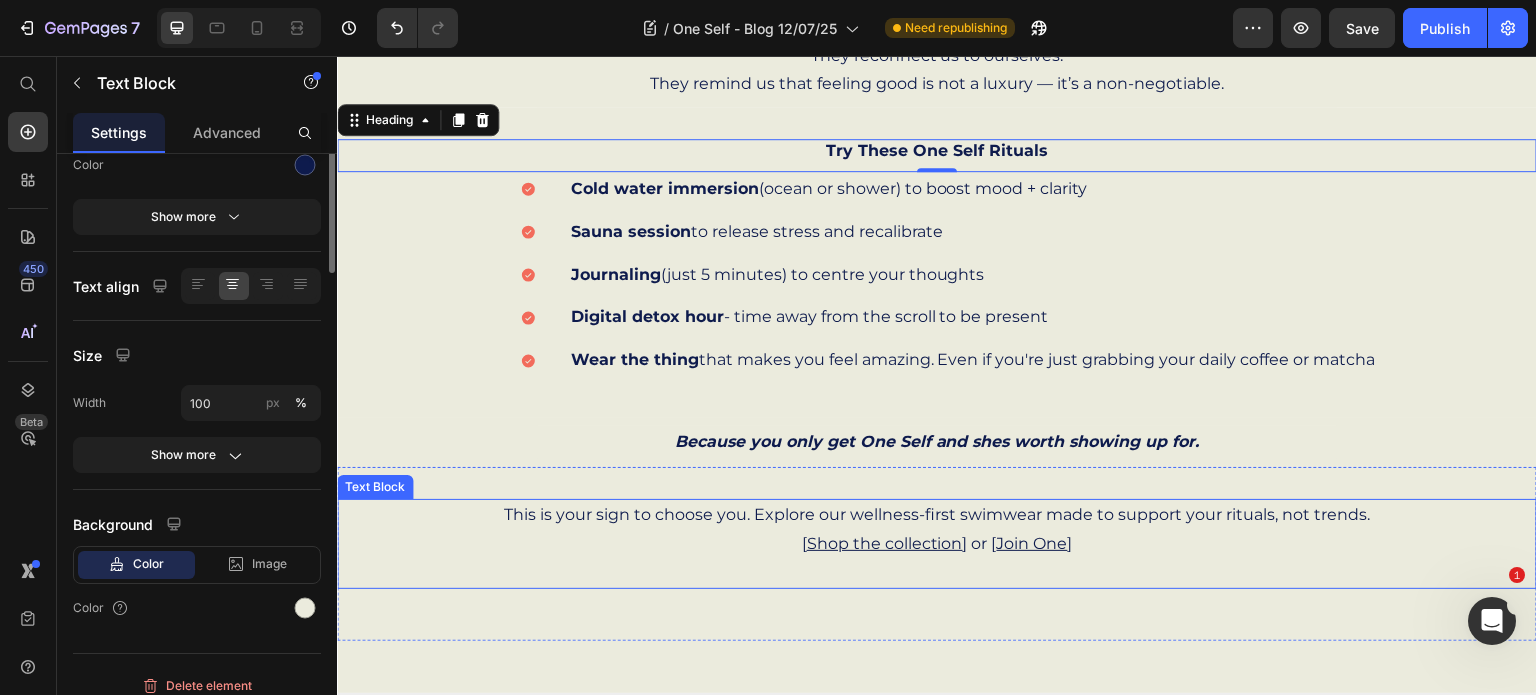 scroll, scrollTop: 0, scrollLeft: 0, axis: both 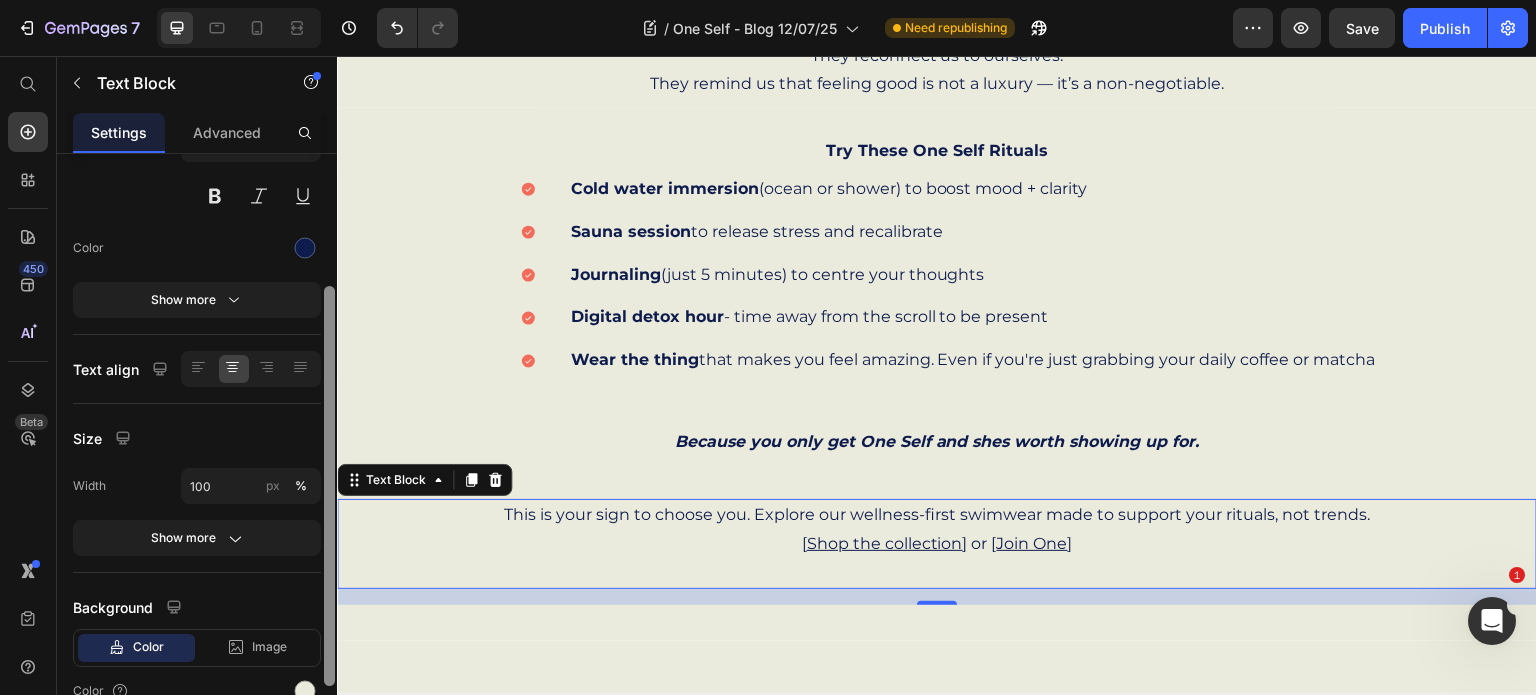 drag, startPoint x: 328, startPoint y: 510, endPoint x: 317, endPoint y: 643, distance: 133.45412 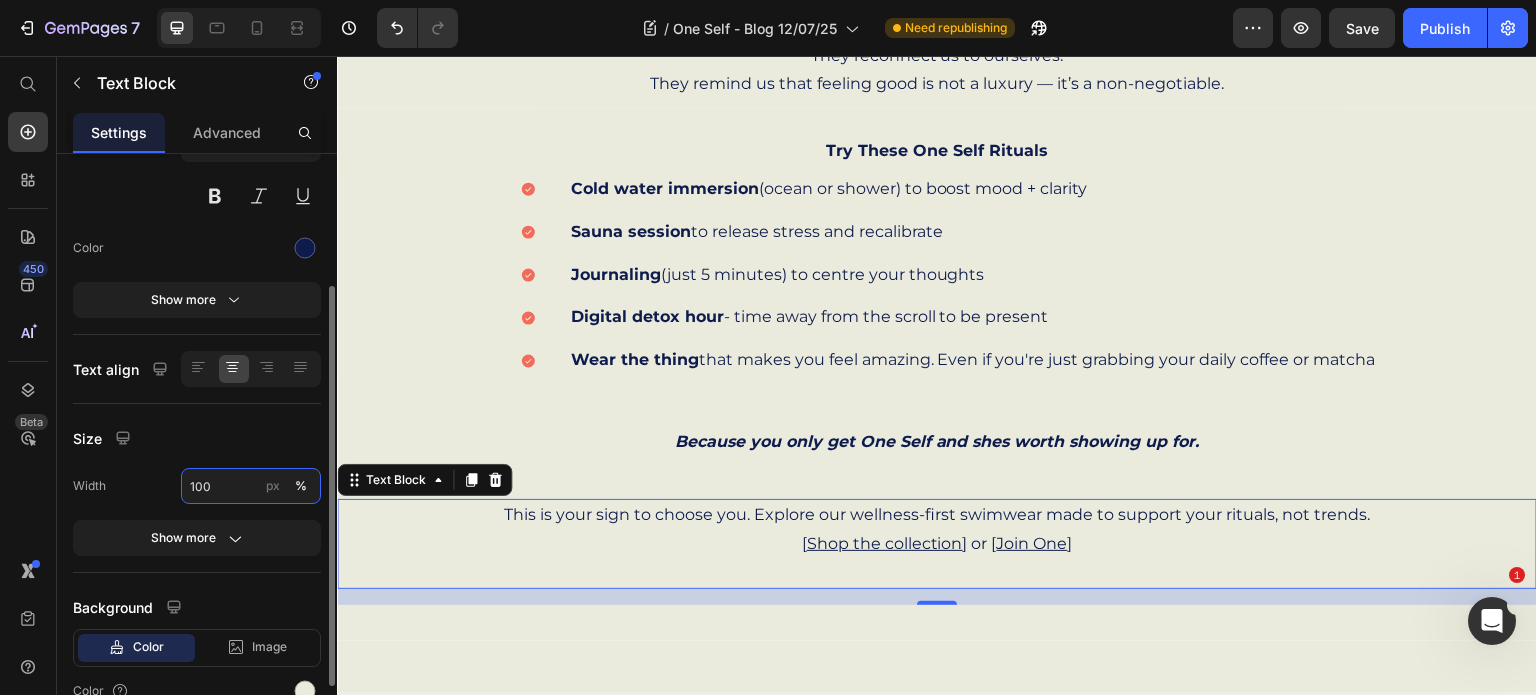 click on "100" at bounding box center (251, 486) 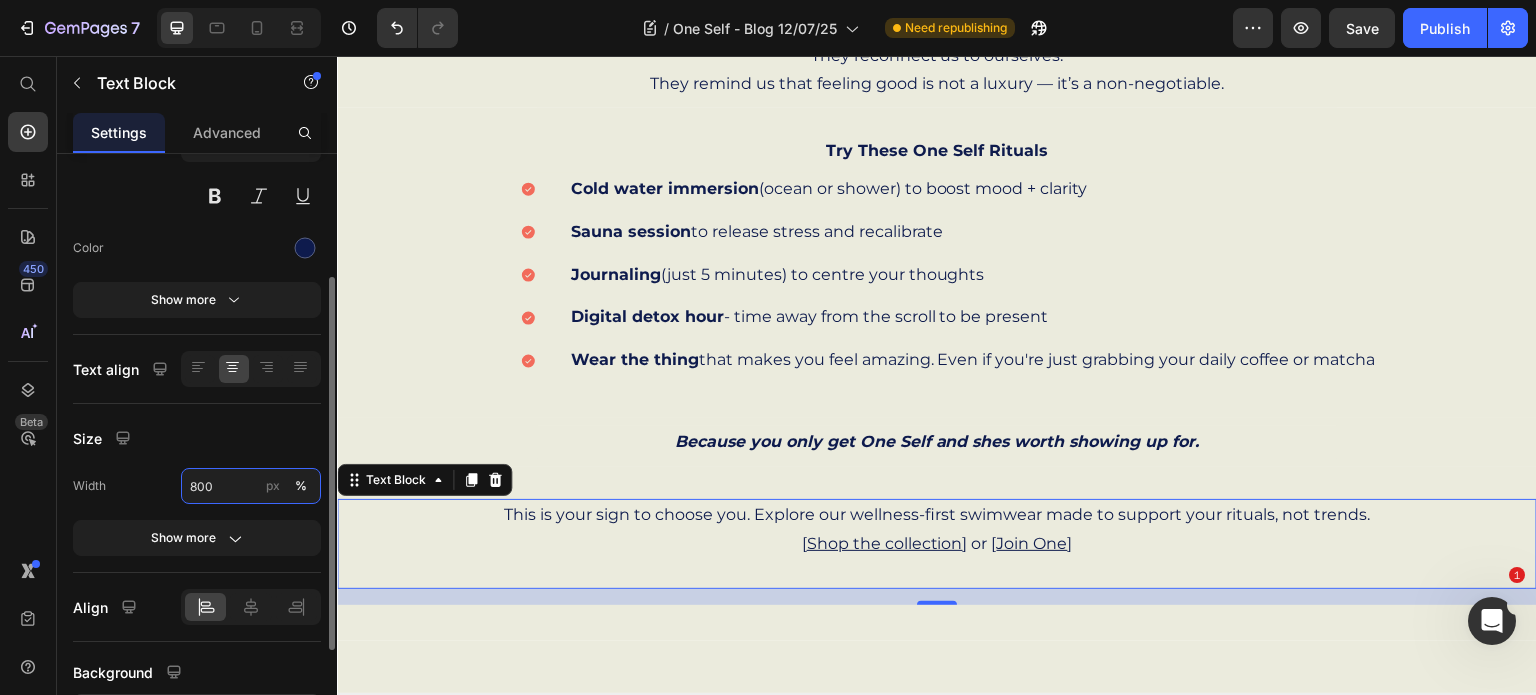 type on "800" 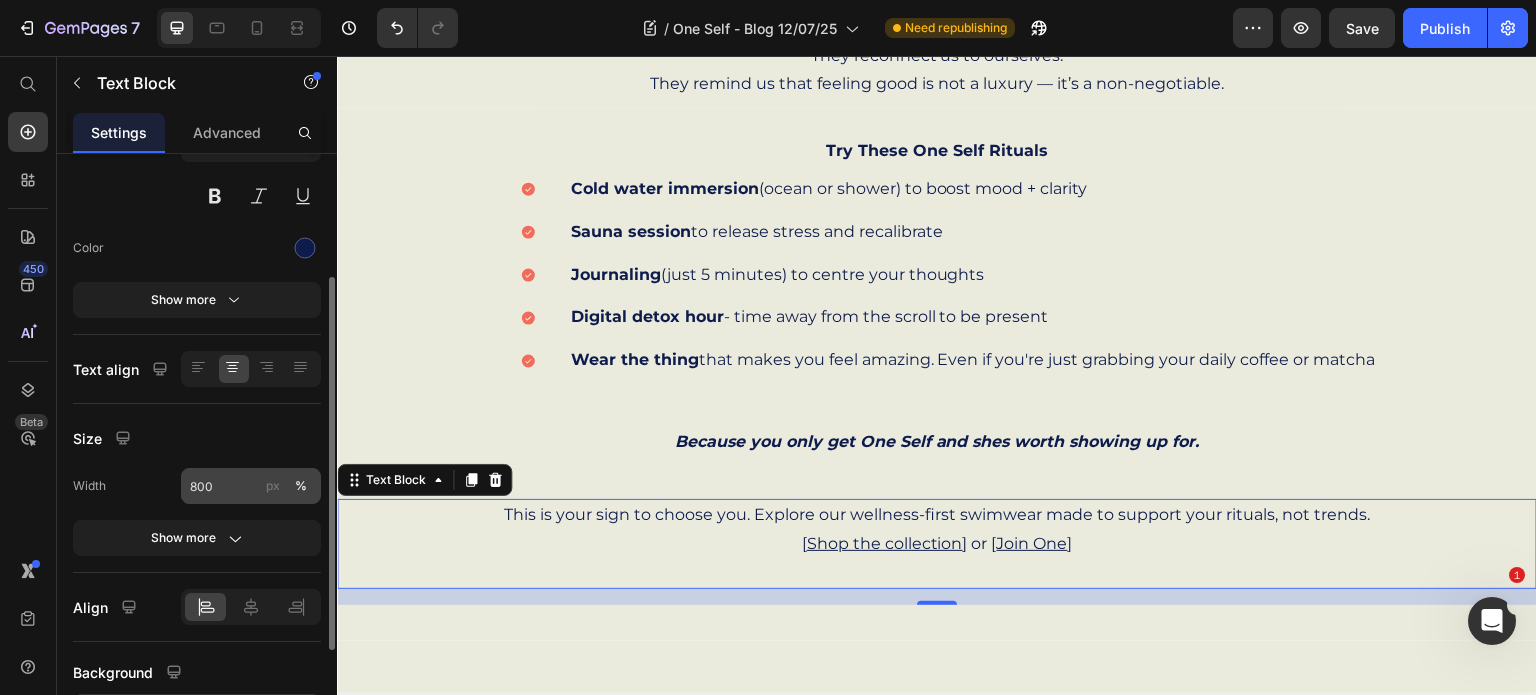click on "px" at bounding box center [273, 486] 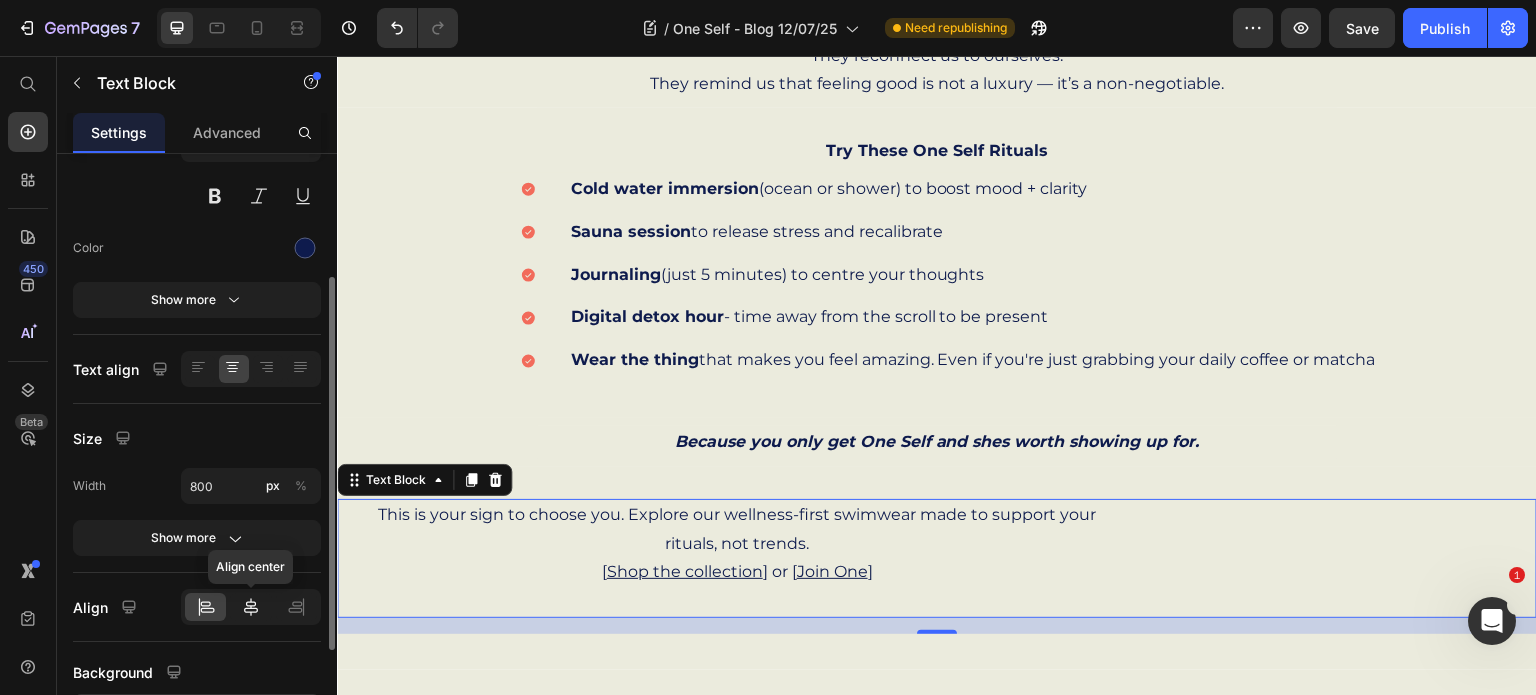 click 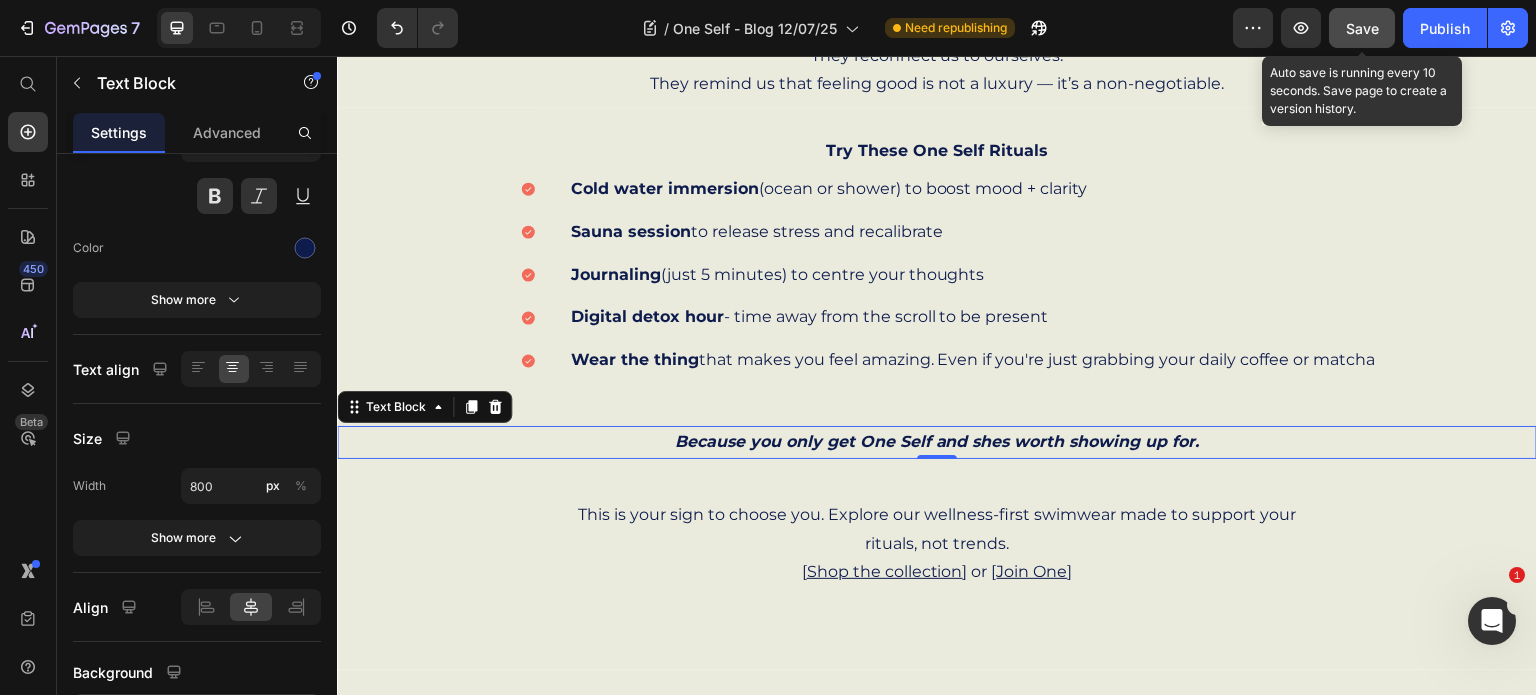 click on "Save" at bounding box center (1362, 28) 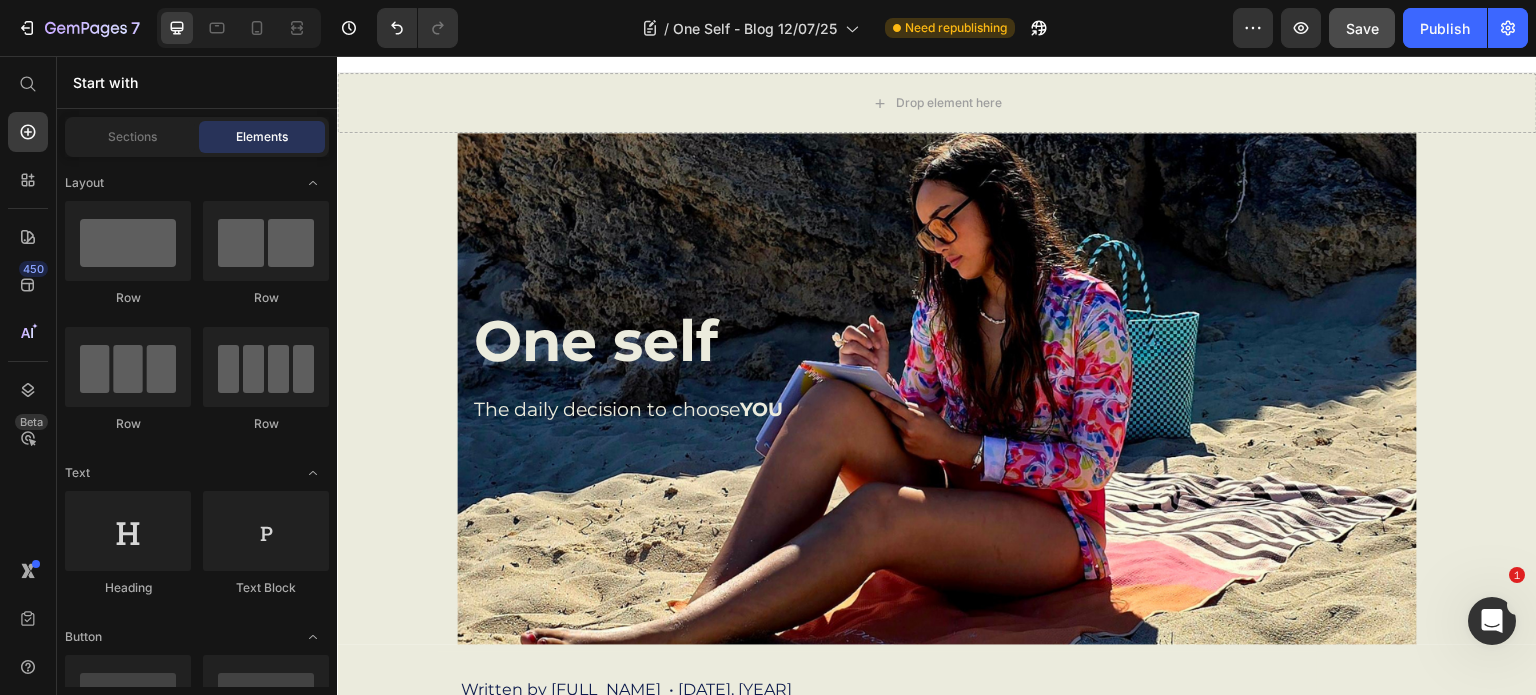 scroll, scrollTop: 0, scrollLeft: 0, axis: both 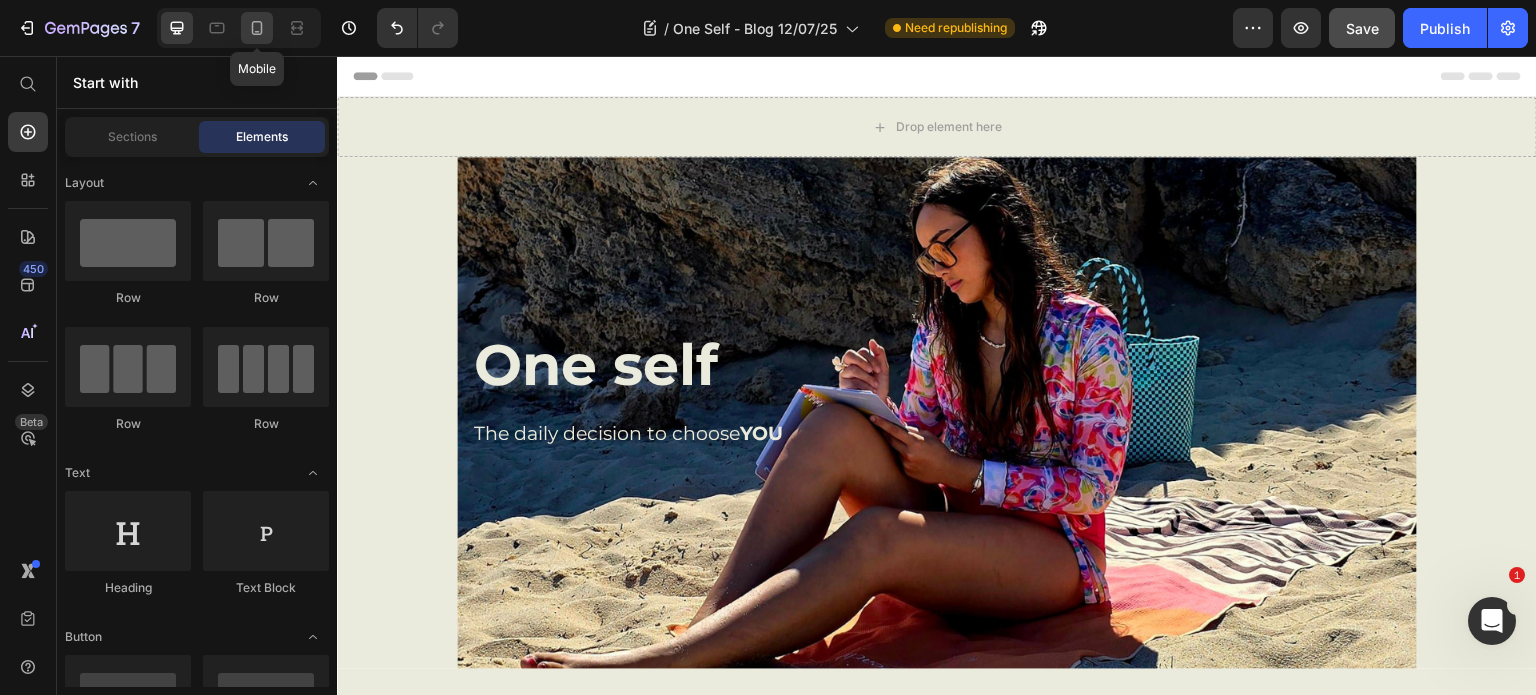 click 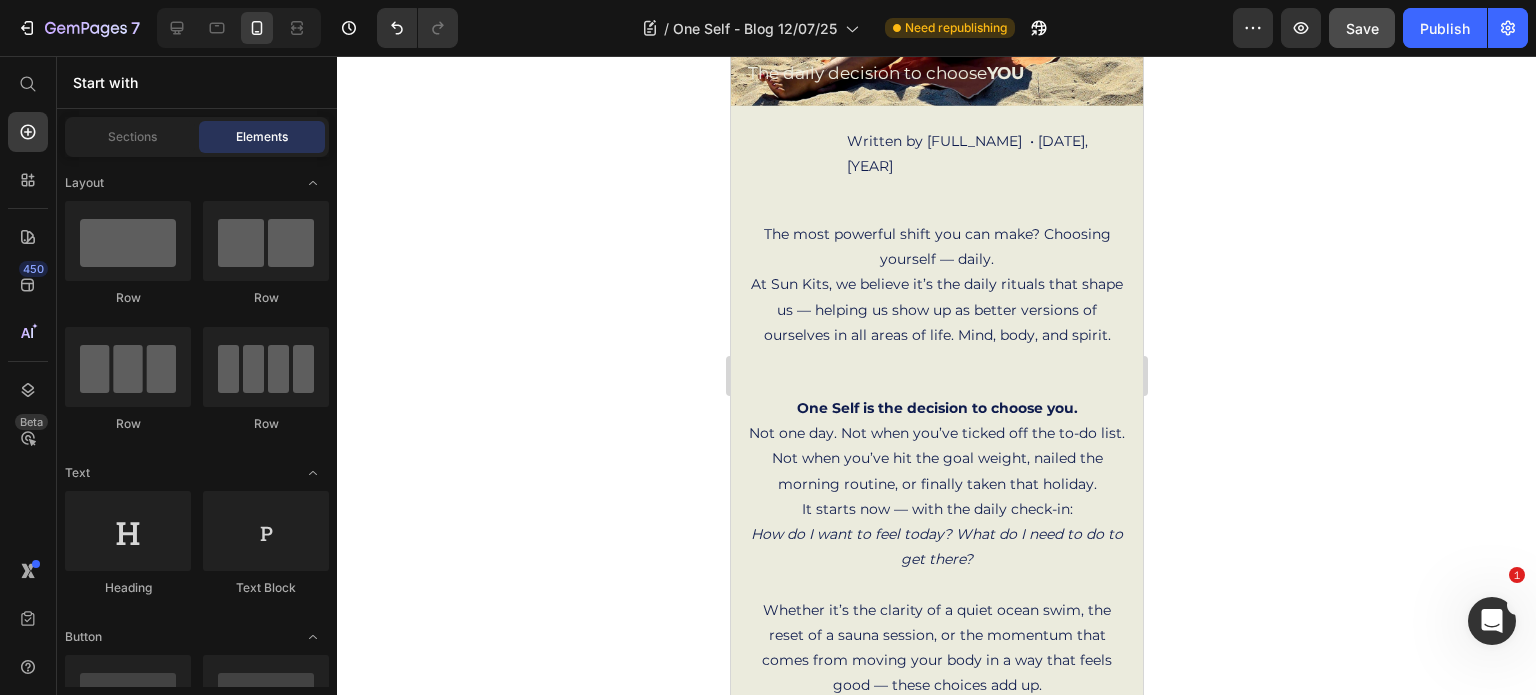 scroll, scrollTop: 0, scrollLeft: 0, axis: both 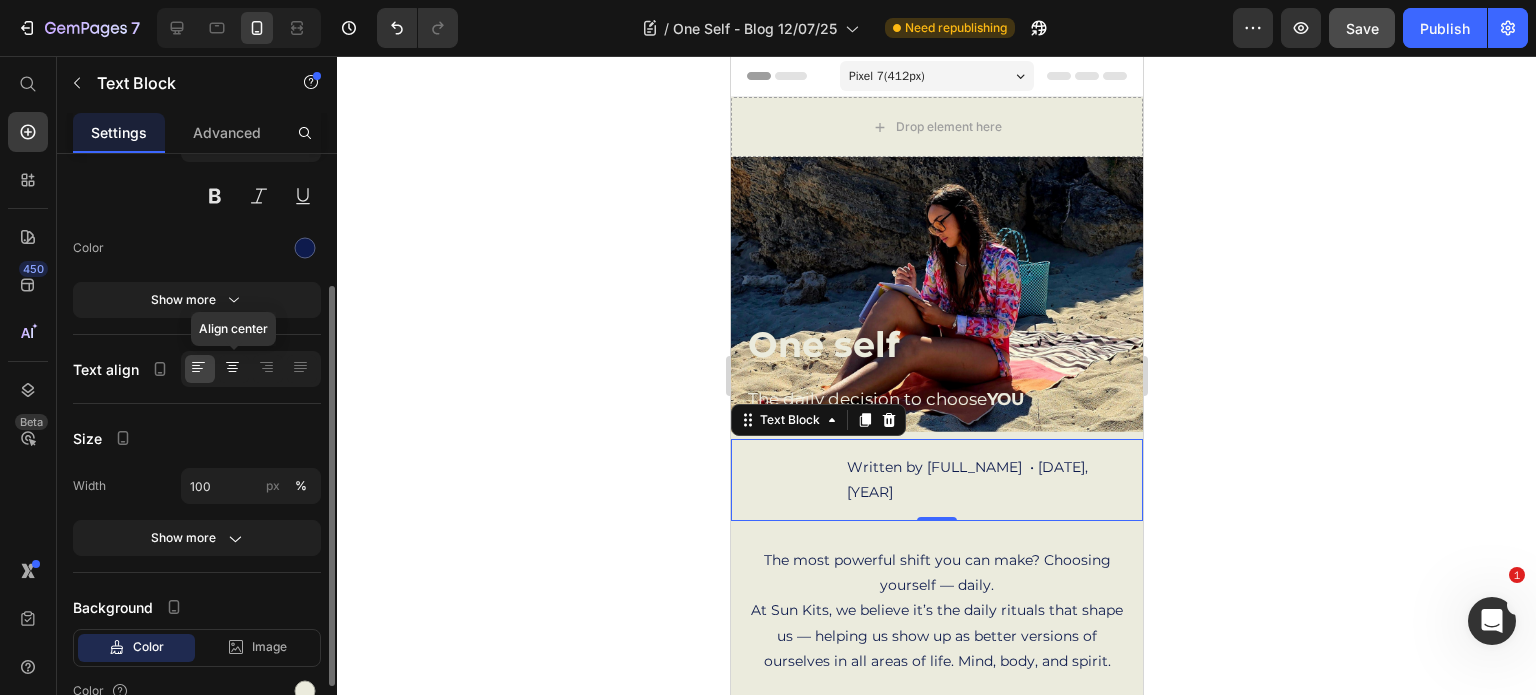 click 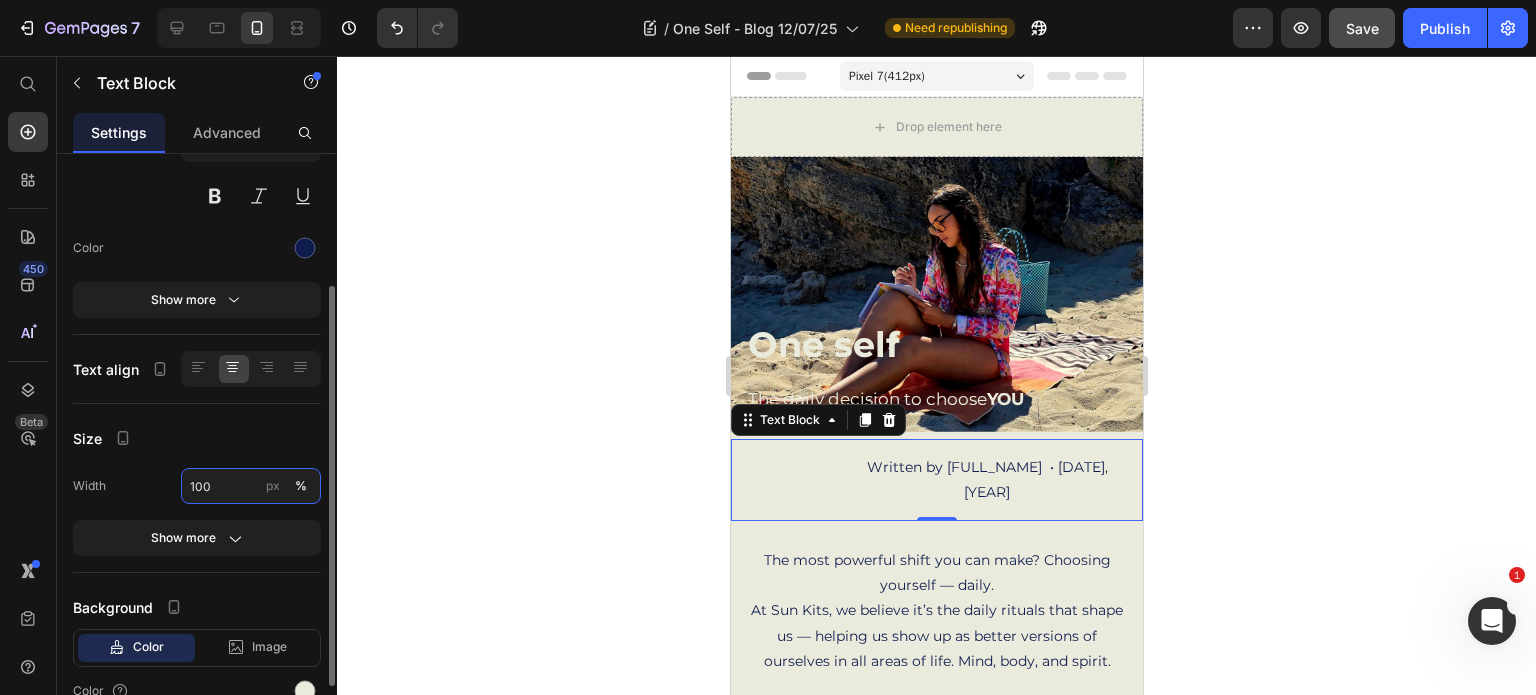click on "100" at bounding box center [251, 486] 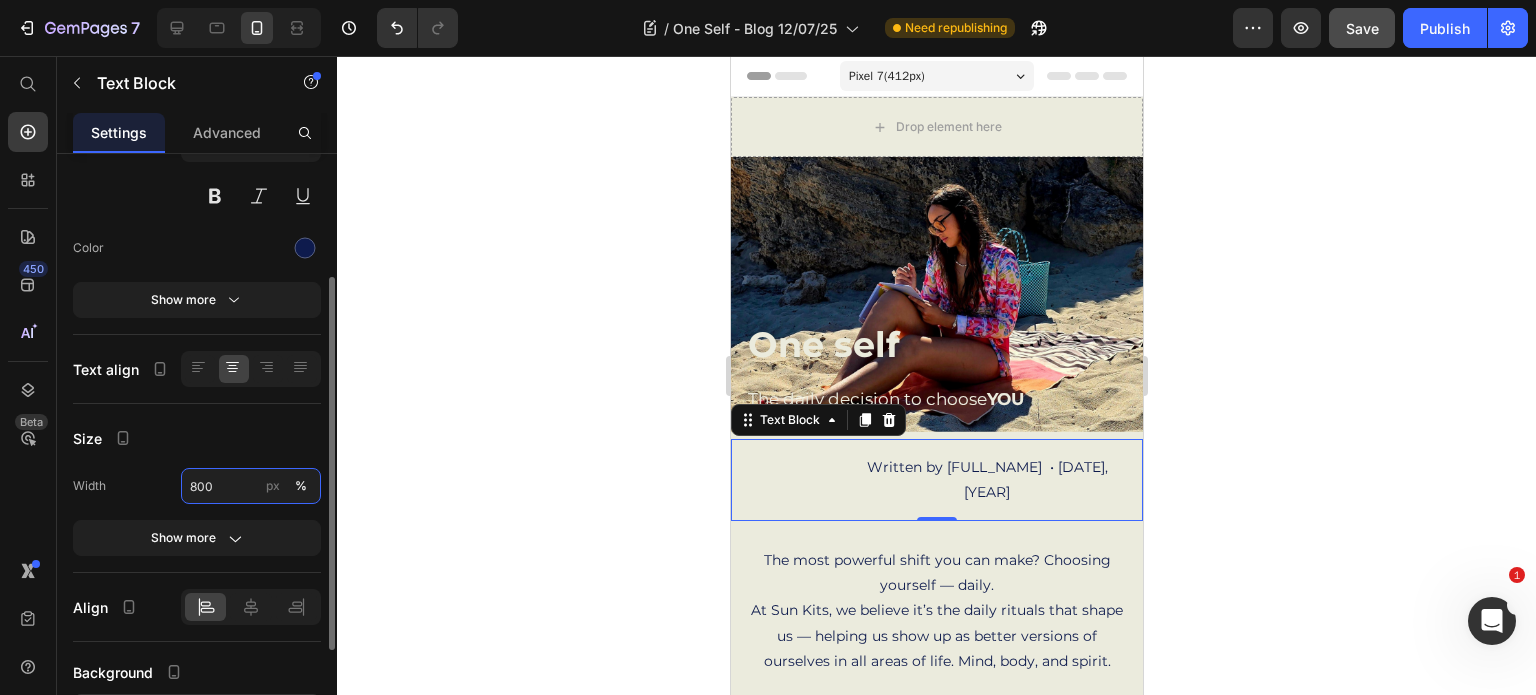type on "800" 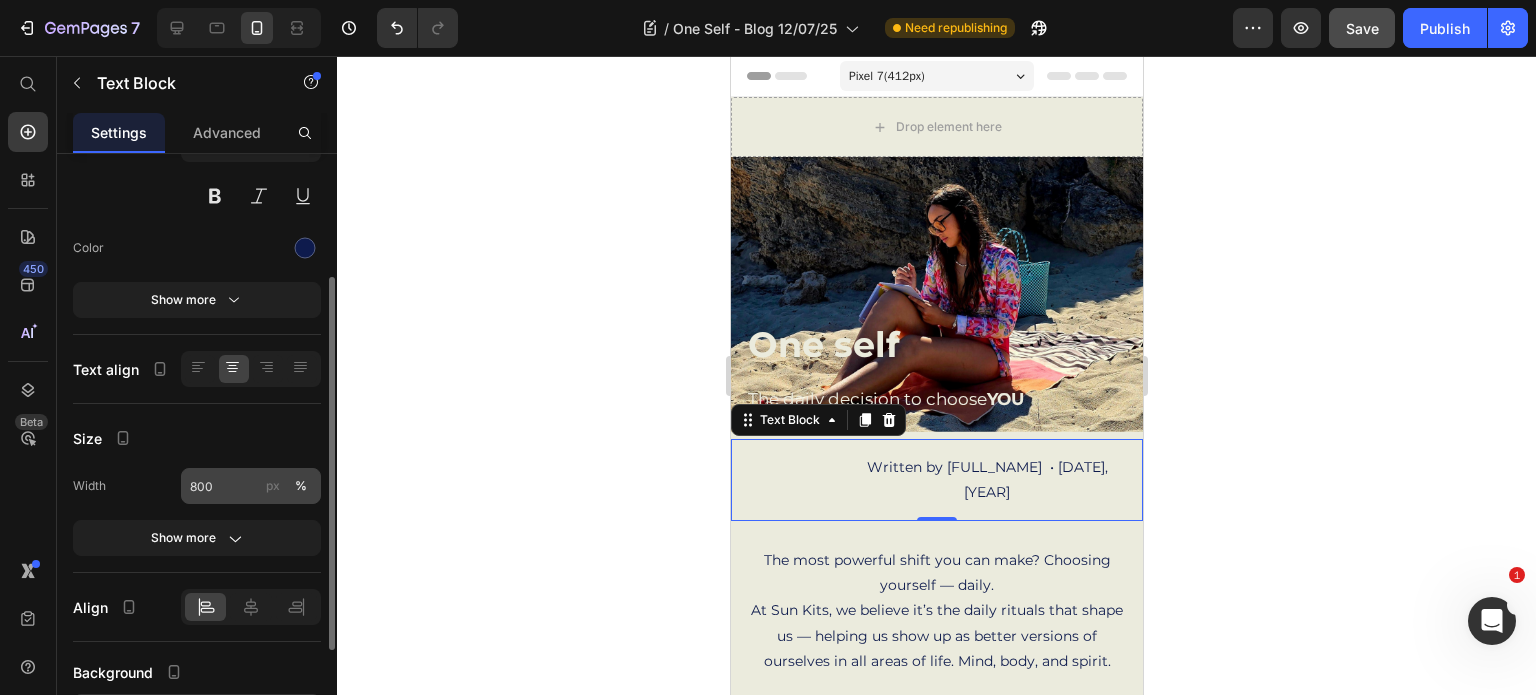 click on "px" at bounding box center [273, 486] 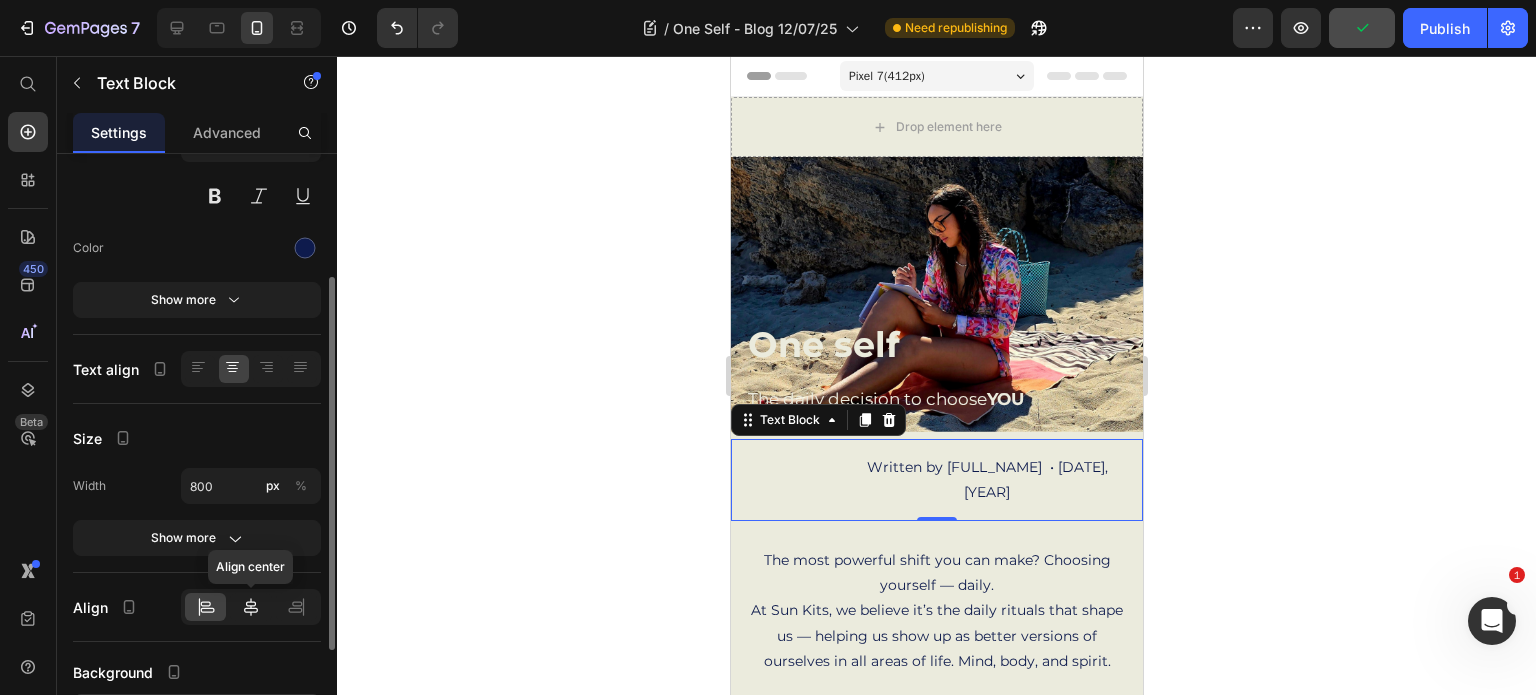 click 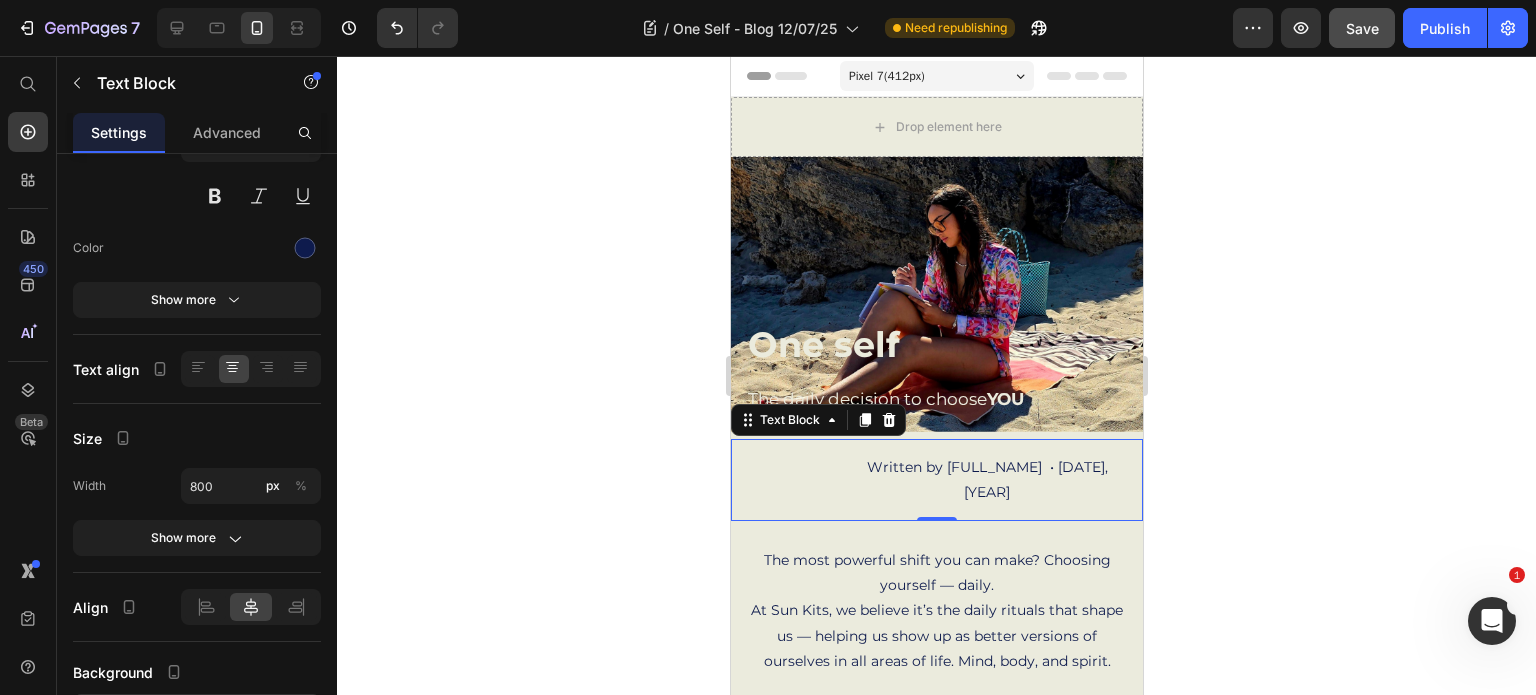 click on "Written by [FULL_NAME]  • [DATE], [YEAR]" at bounding box center [986, 480] 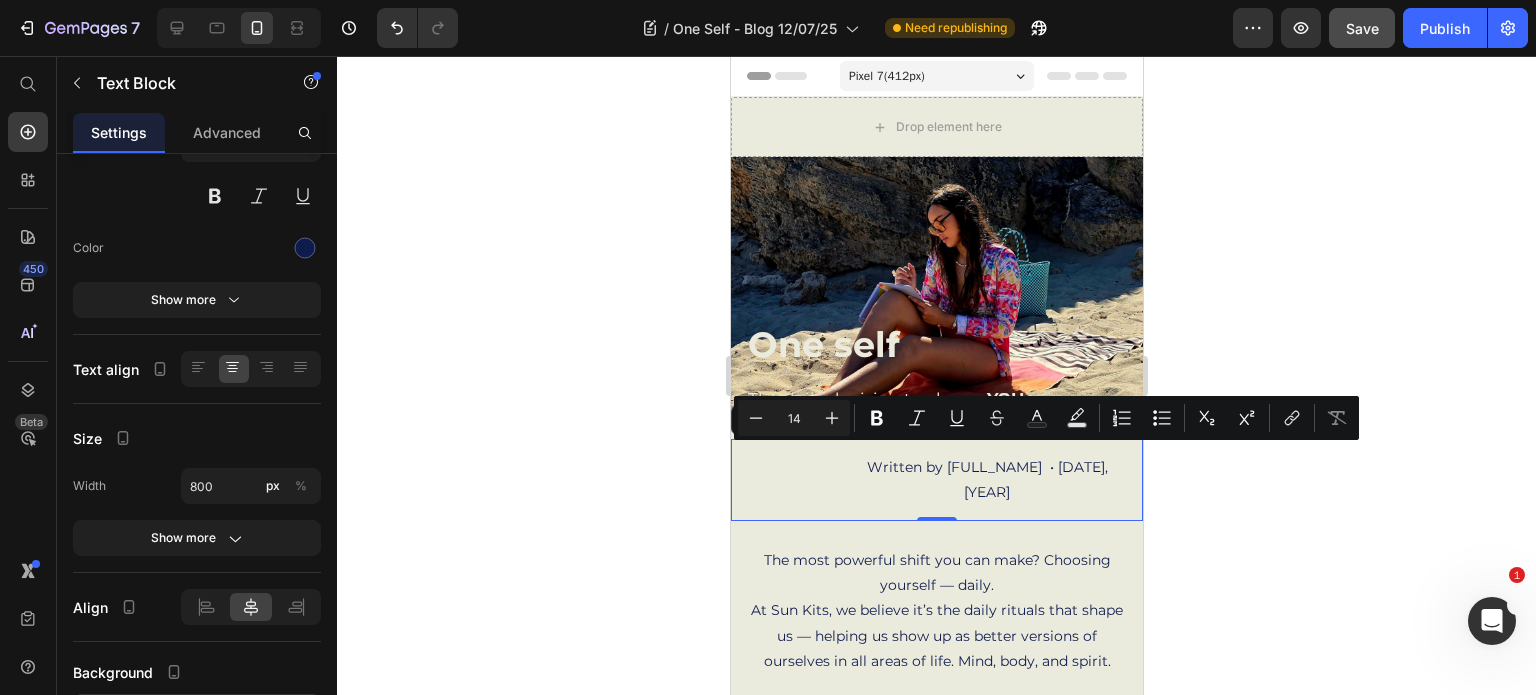 drag, startPoint x: 861, startPoint y: 460, endPoint x: 989, endPoint y: 491, distance: 131.70042 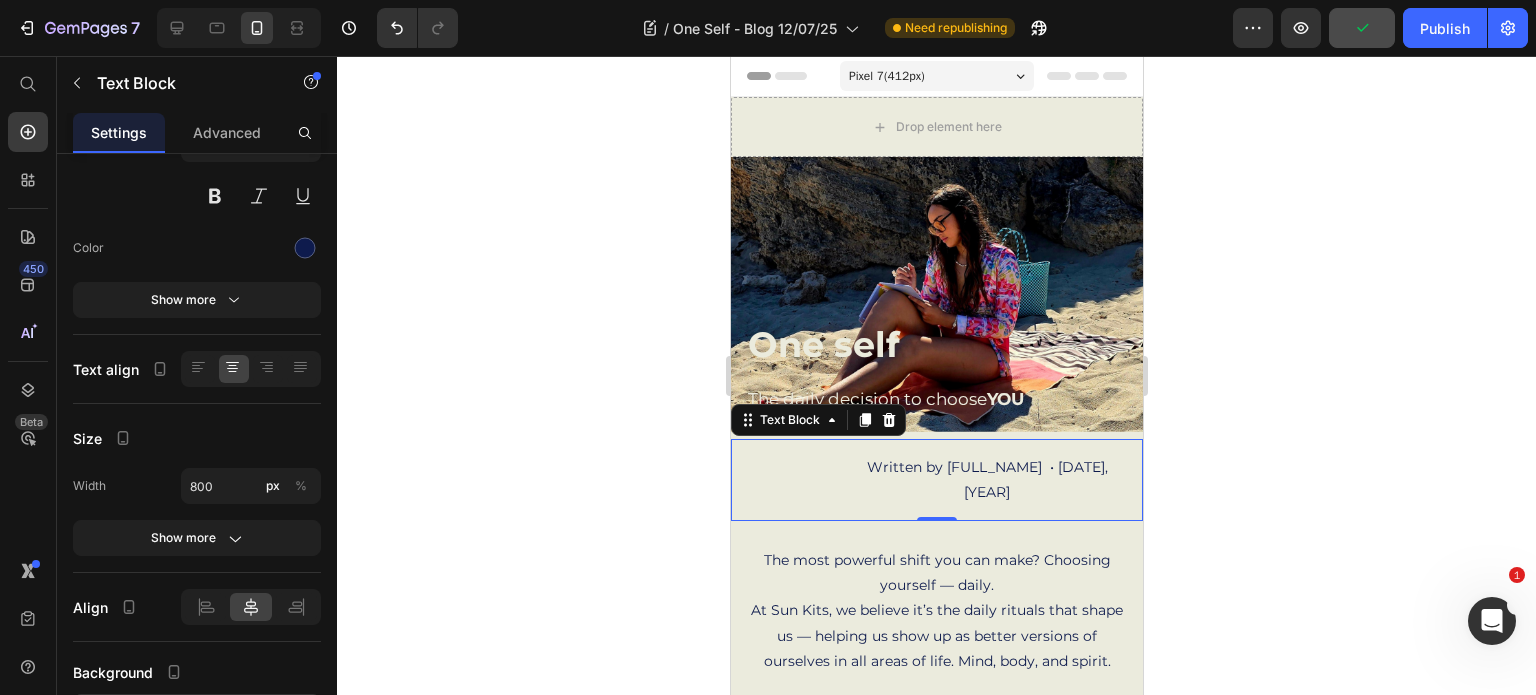 click on "Written by [FULL_NAME]  • [DATE], [YEAR]" at bounding box center (986, 480) 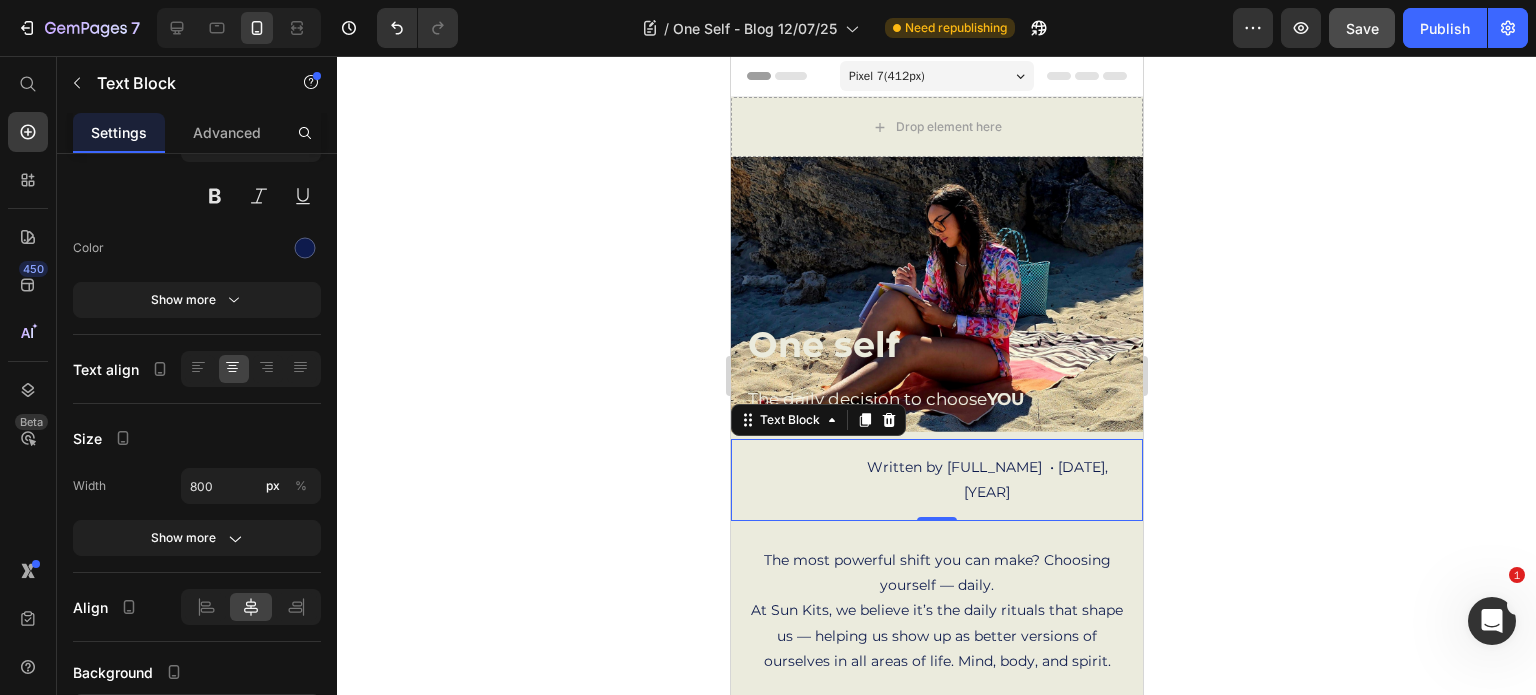 click on "Written by [FULL_NAME]  • [DATE], [YEAR]" at bounding box center [986, 480] 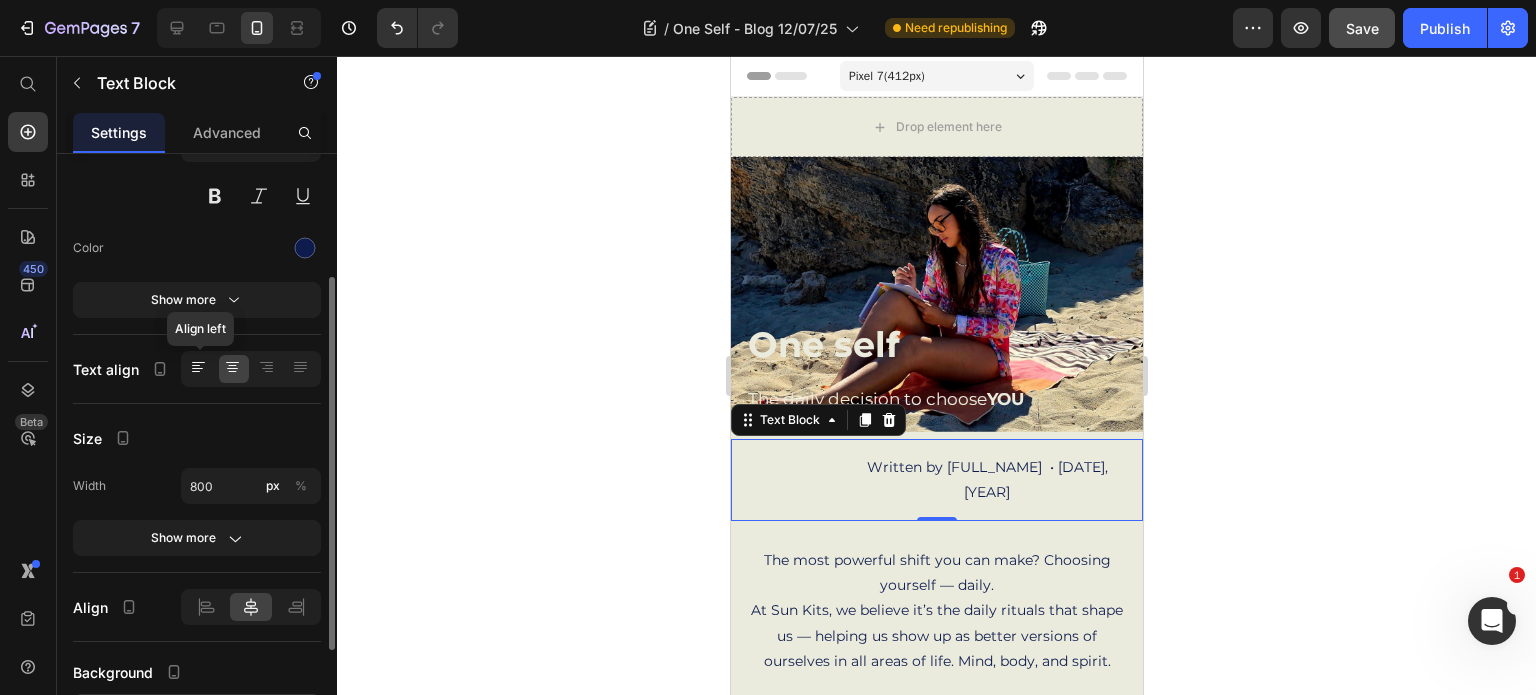 click 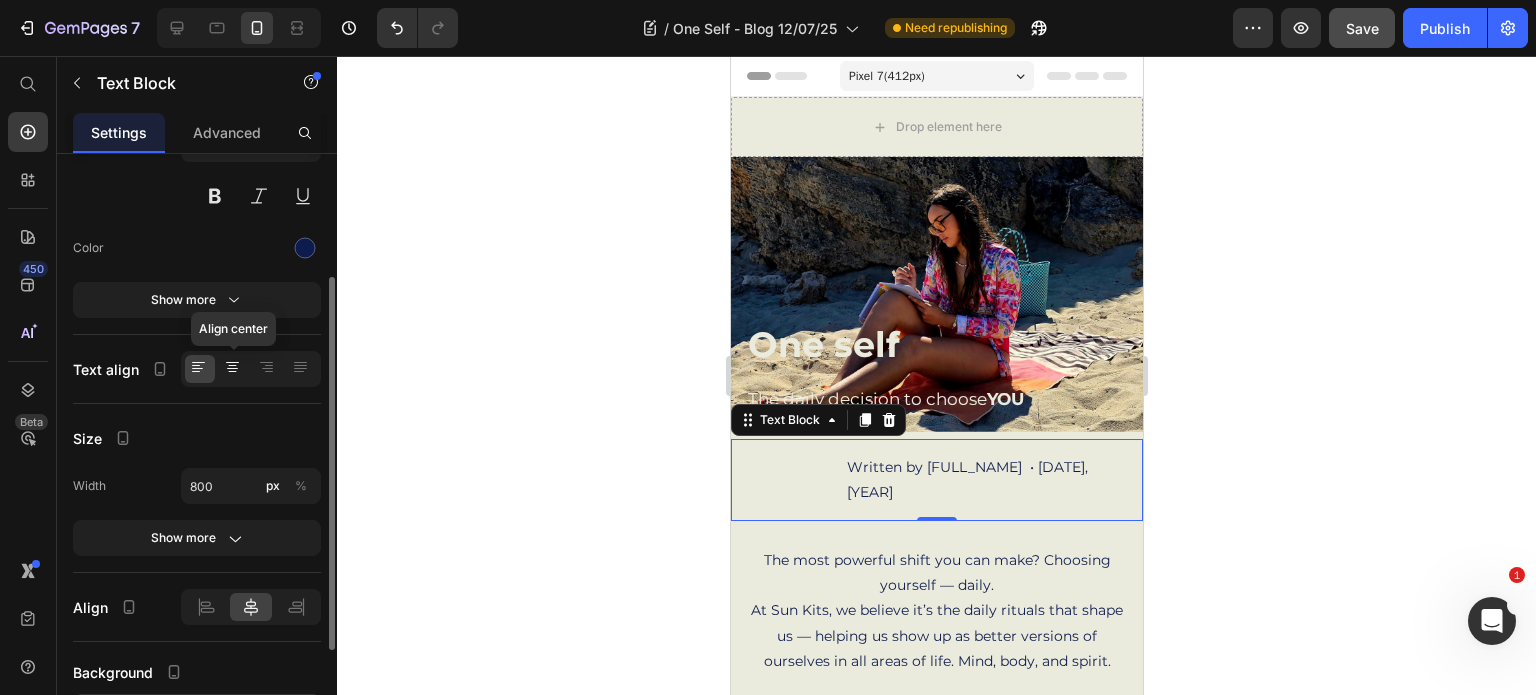 click 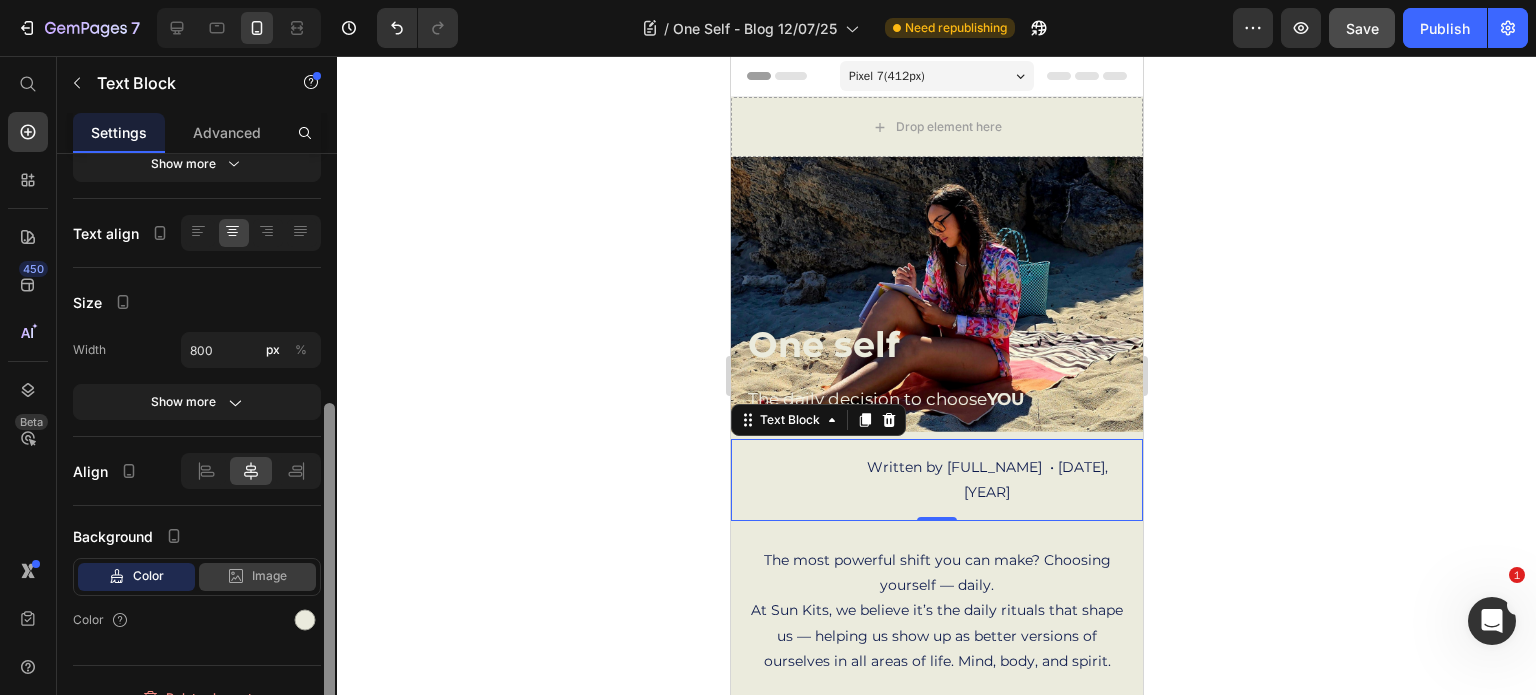 scroll, scrollTop: 359, scrollLeft: 0, axis: vertical 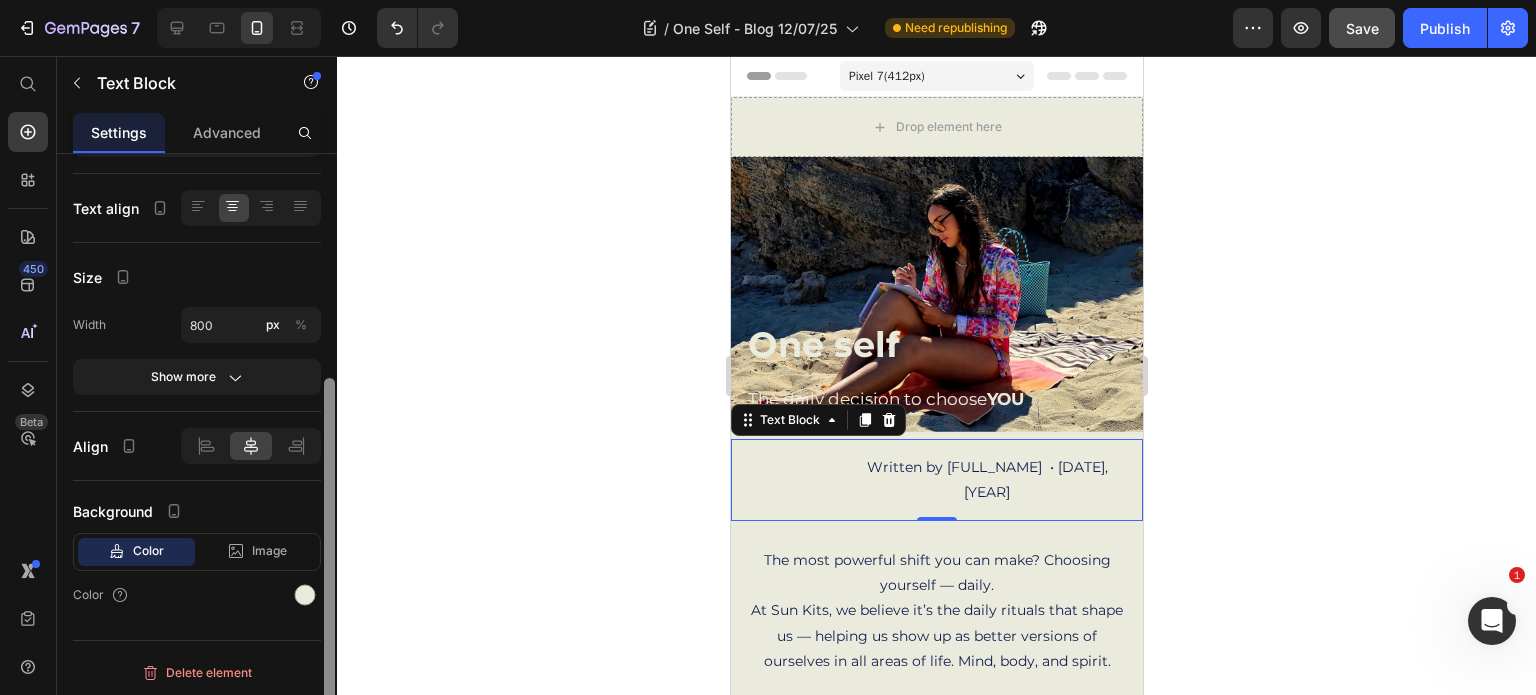 drag, startPoint x: 326, startPoint y: 375, endPoint x: 310, endPoint y: 535, distance: 160.798 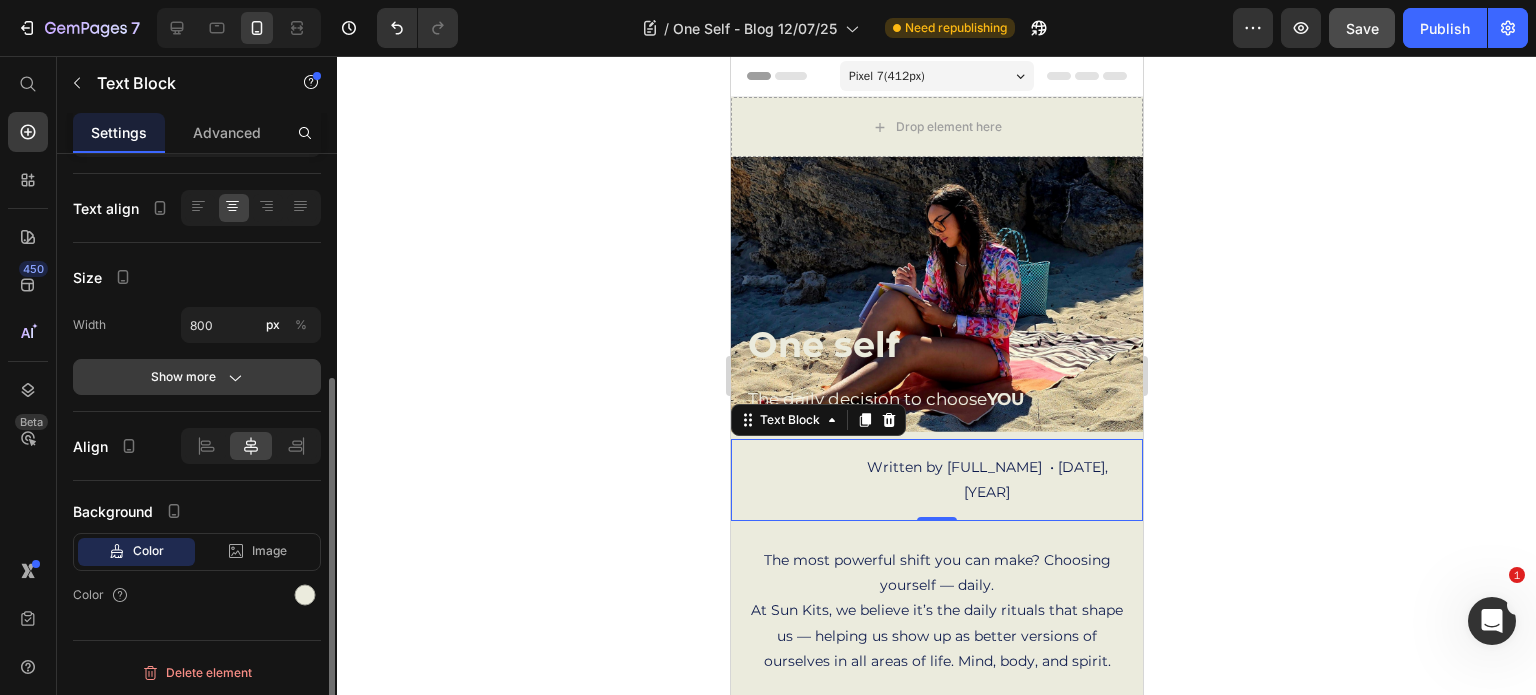 click 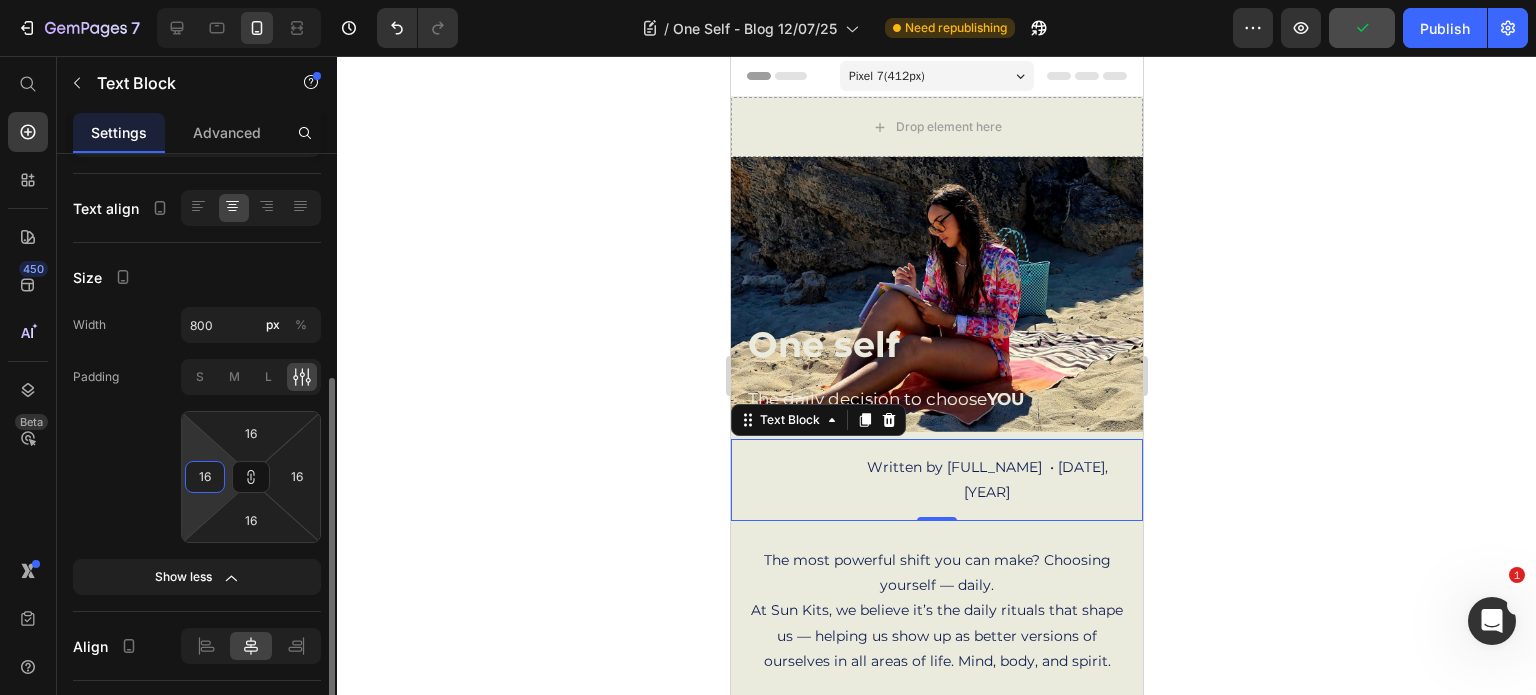 click on "16" at bounding box center [205, 477] 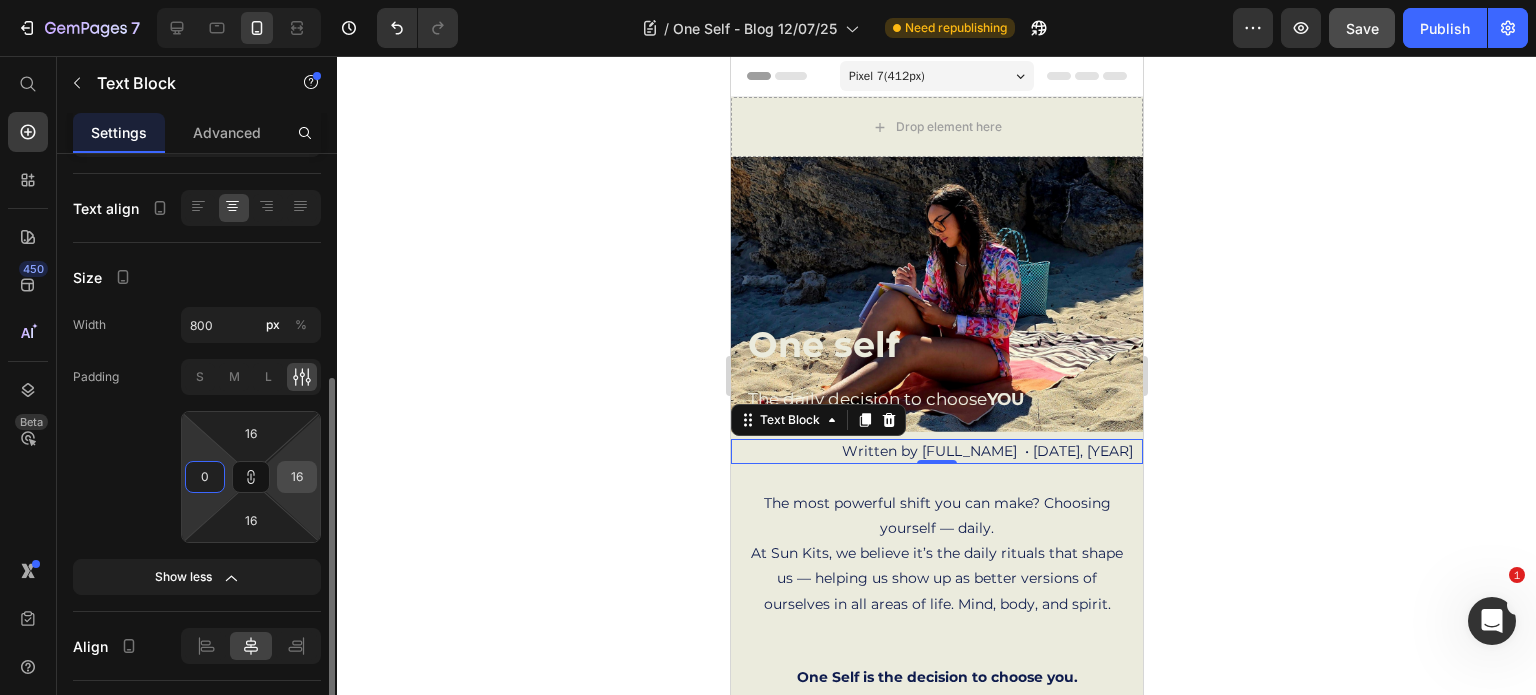 type on "0" 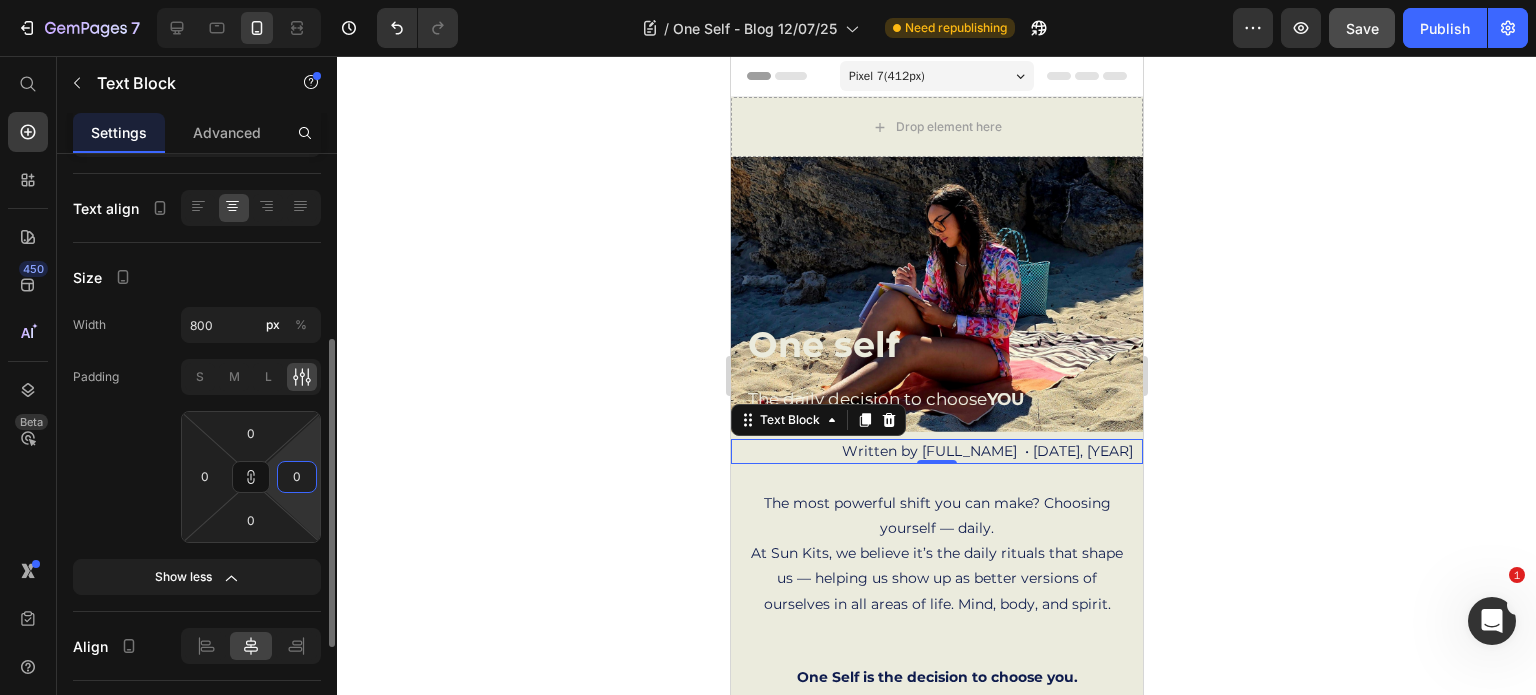 click on "0" at bounding box center (297, 477) 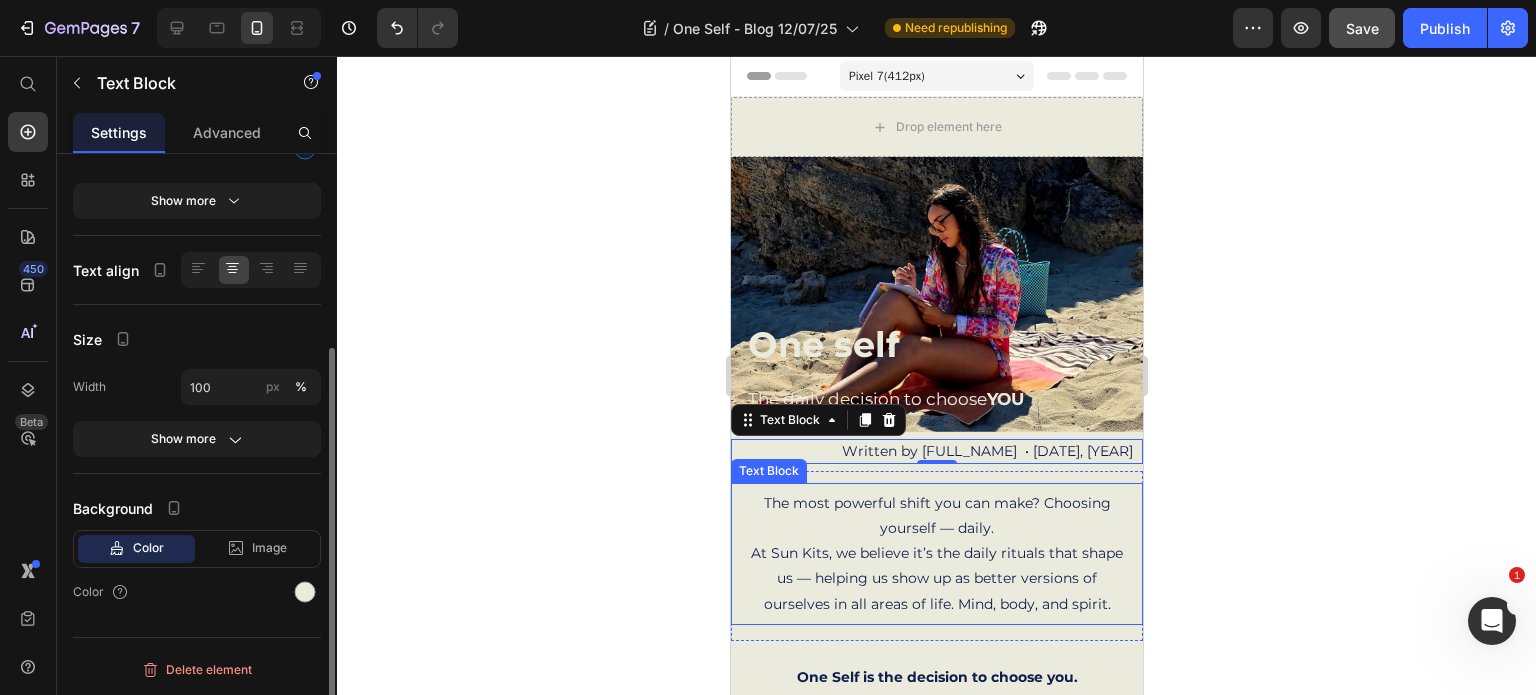 scroll, scrollTop: 294, scrollLeft: 0, axis: vertical 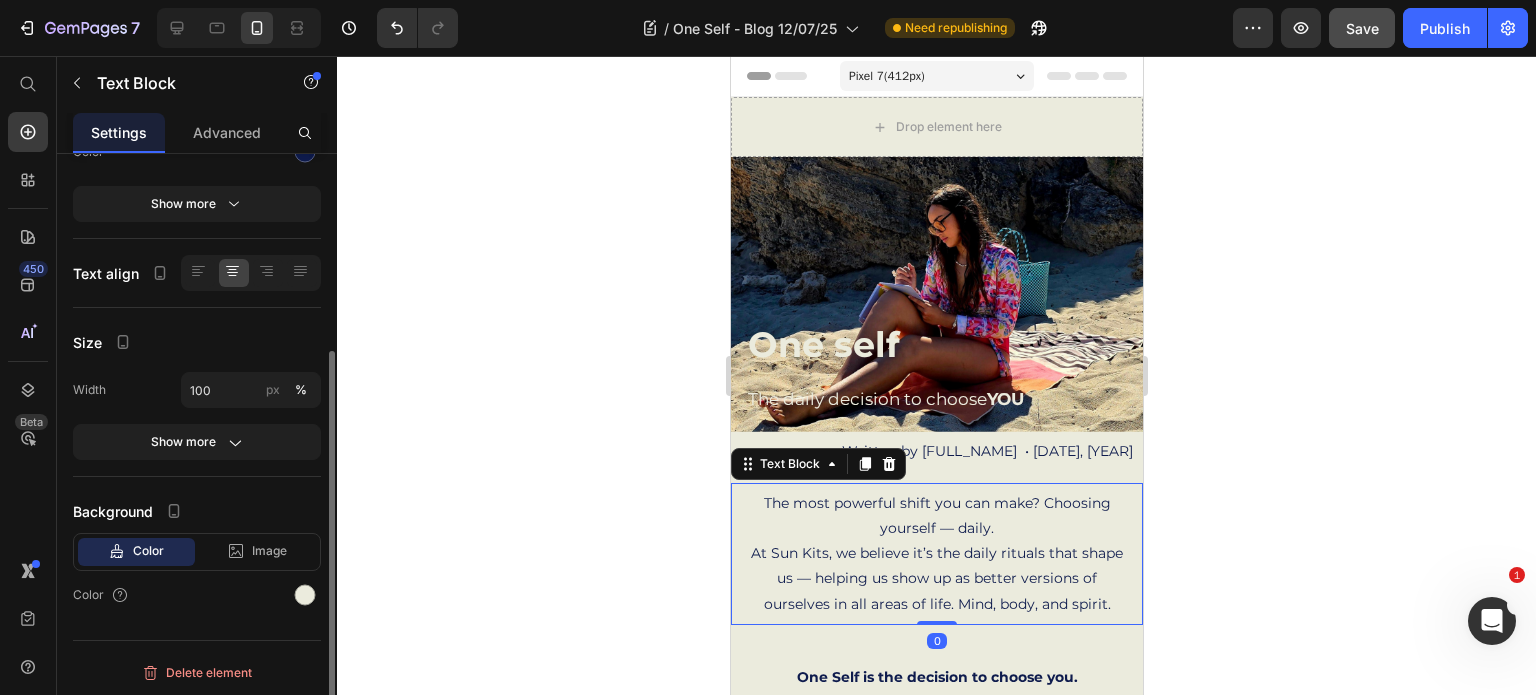 click on "The most powerful shift you can make? Choosing yourself — daily. At Sun Kits, we believe it’s the daily rituals that shape us — helping us show up as better versions of ourselves in all areas of life. Mind, body, and spirit." at bounding box center [936, 554] 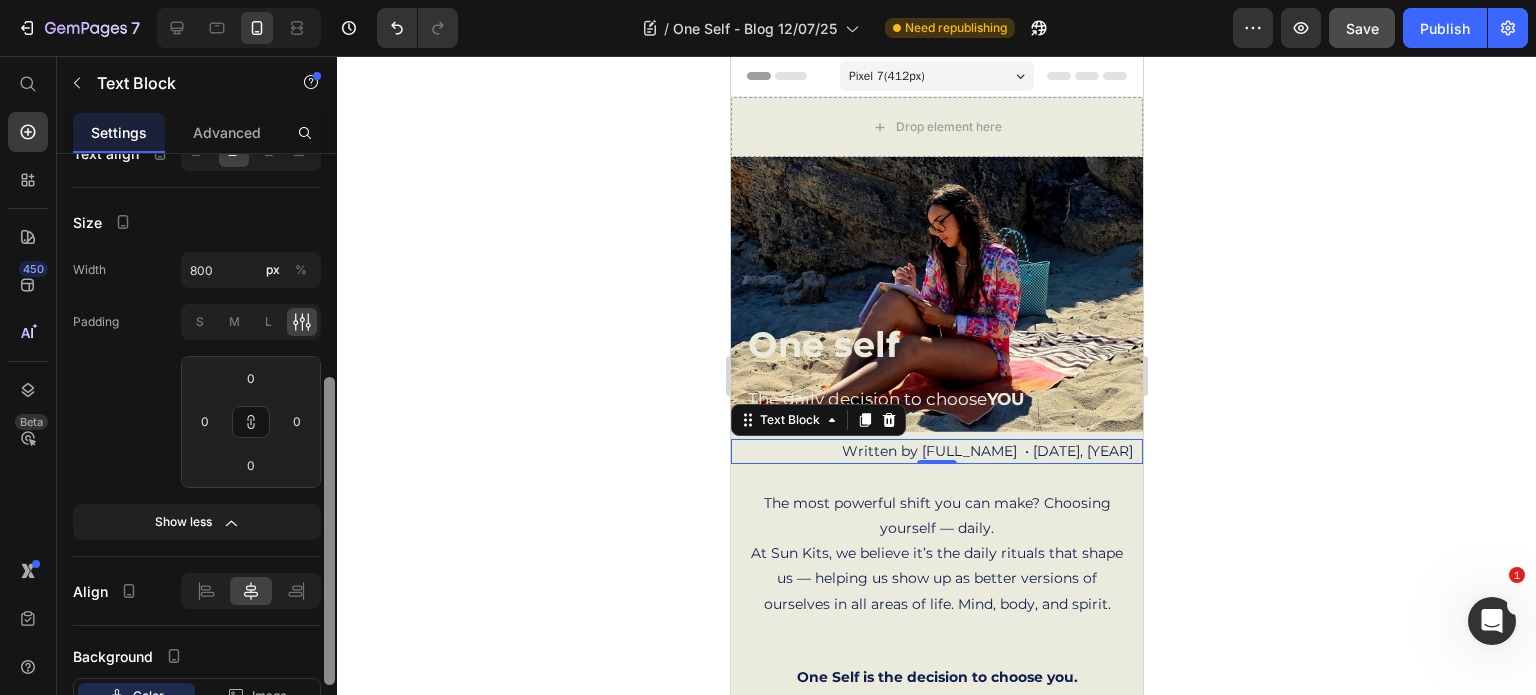 scroll, scrollTop: 412, scrollLeft: 0, axis: vertical 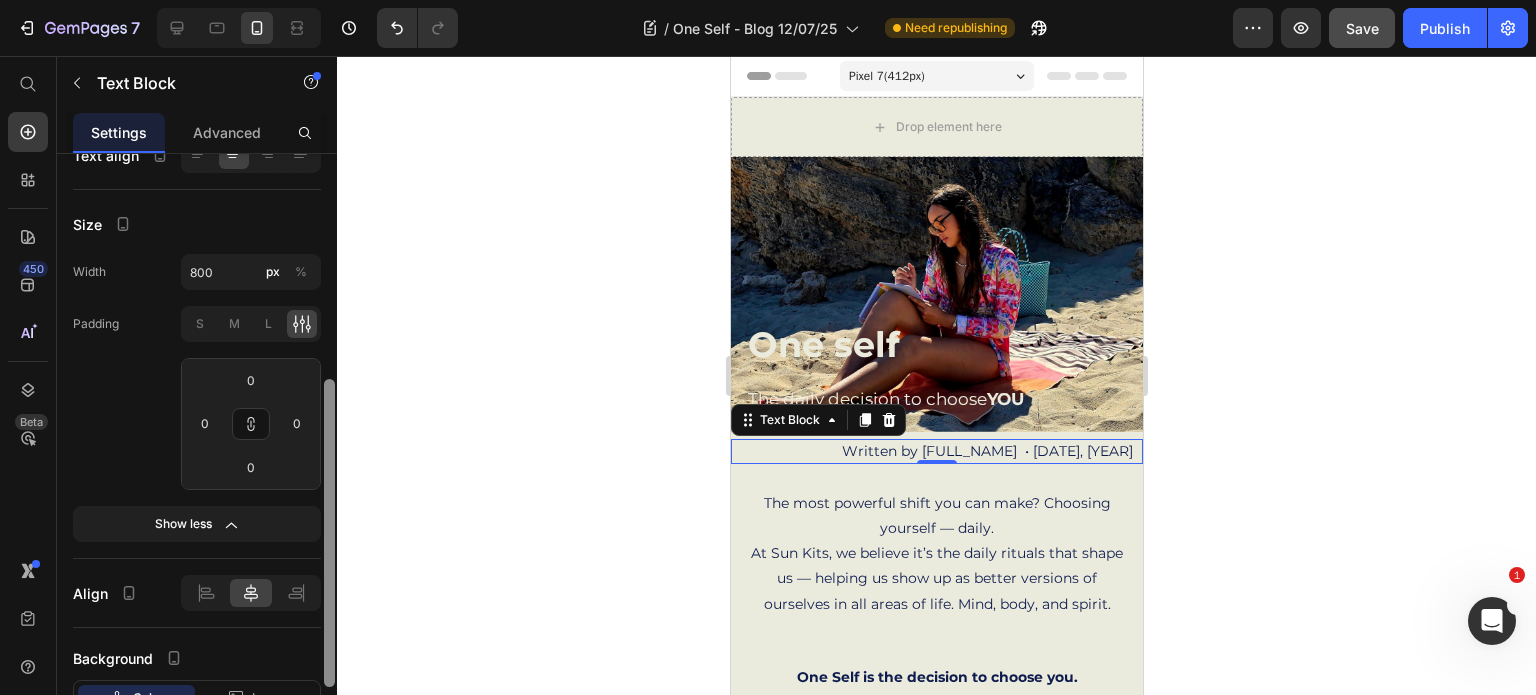 drag, startPoint x: 328, startPoint y: 382, endPoint x: 354, endPoint y: 443, distance: 66.309875 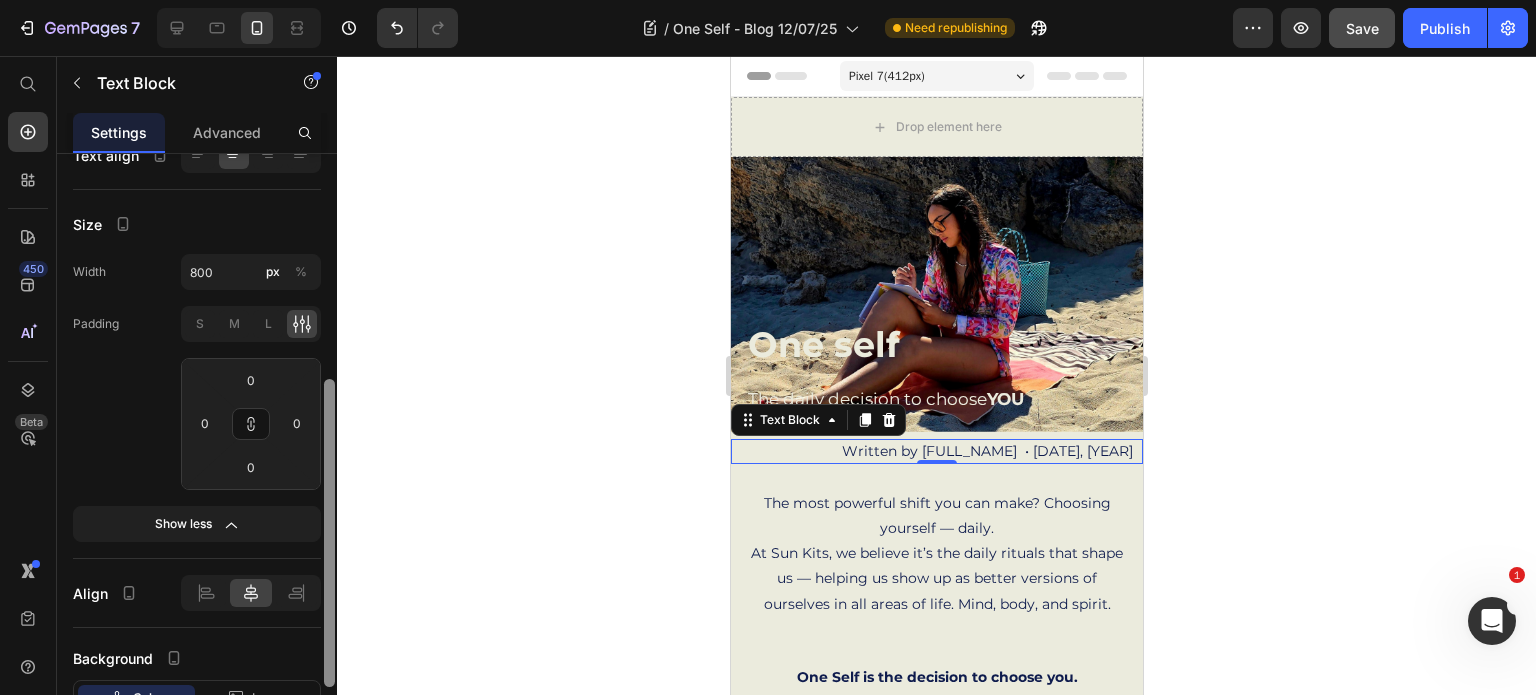 click on "7  Version history  /  One Self - Blog 12/07/25 Need republishing Preview  Save   Publish  450 Beta Start with Sections Elements Hero Section Product Detail Brands Trusted Badges Guarantee Product Breakdown How to use Testimonials Compare Bundle FAQs Social Proof Brand Story Product List Collection Blog List Contact Sticky Add to Cart Custom Footer Browse Library 450 Layout
Row
Row
Row
Row Text
Heading
Text Block Button
Button
Button
Sticky Back to top Media
Image
Image" 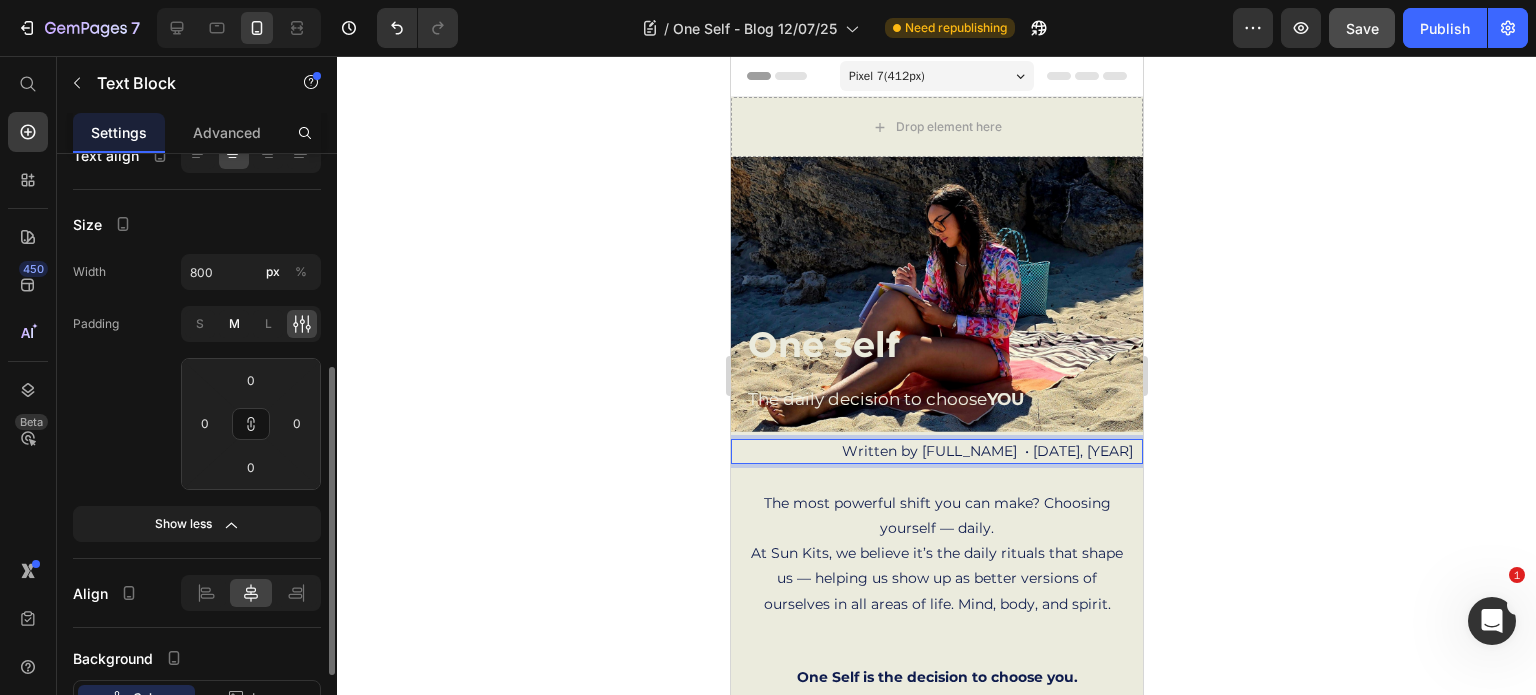 click on "M" 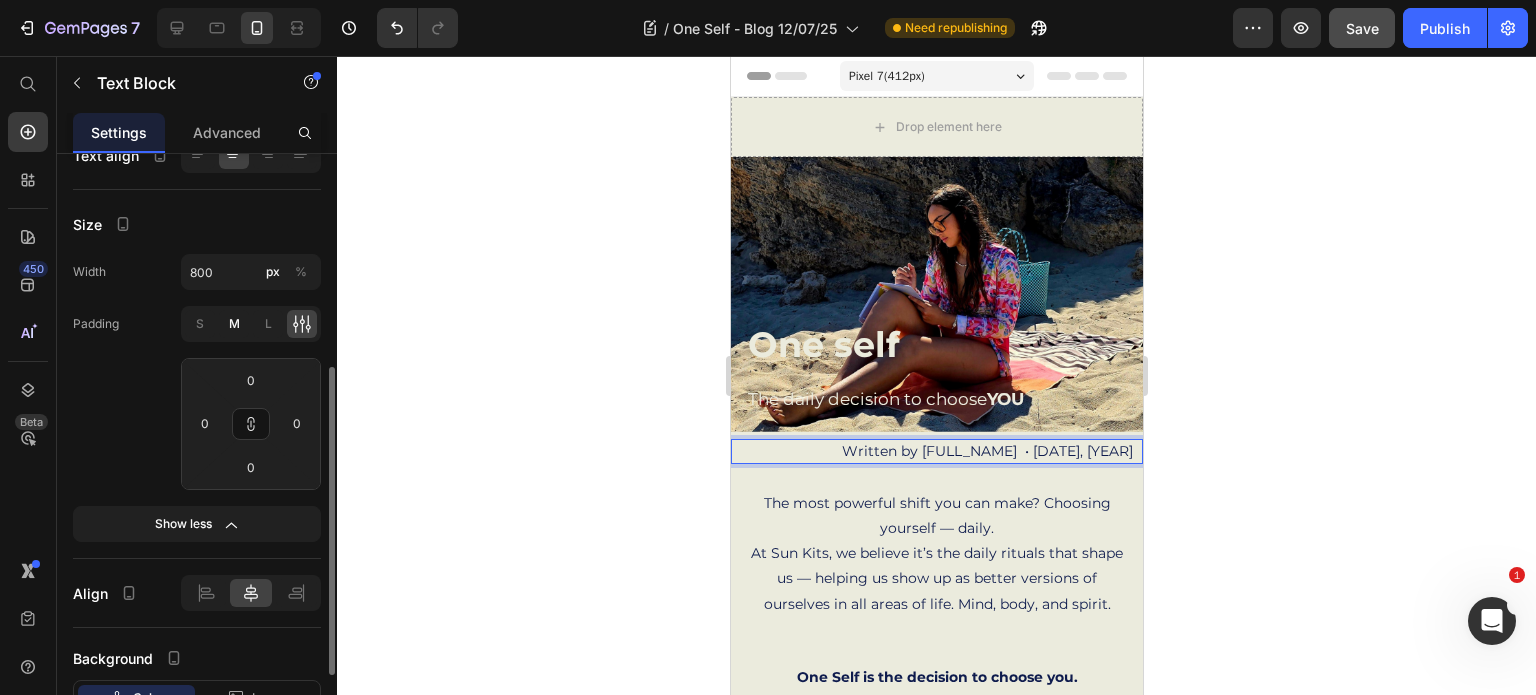 type on "8" 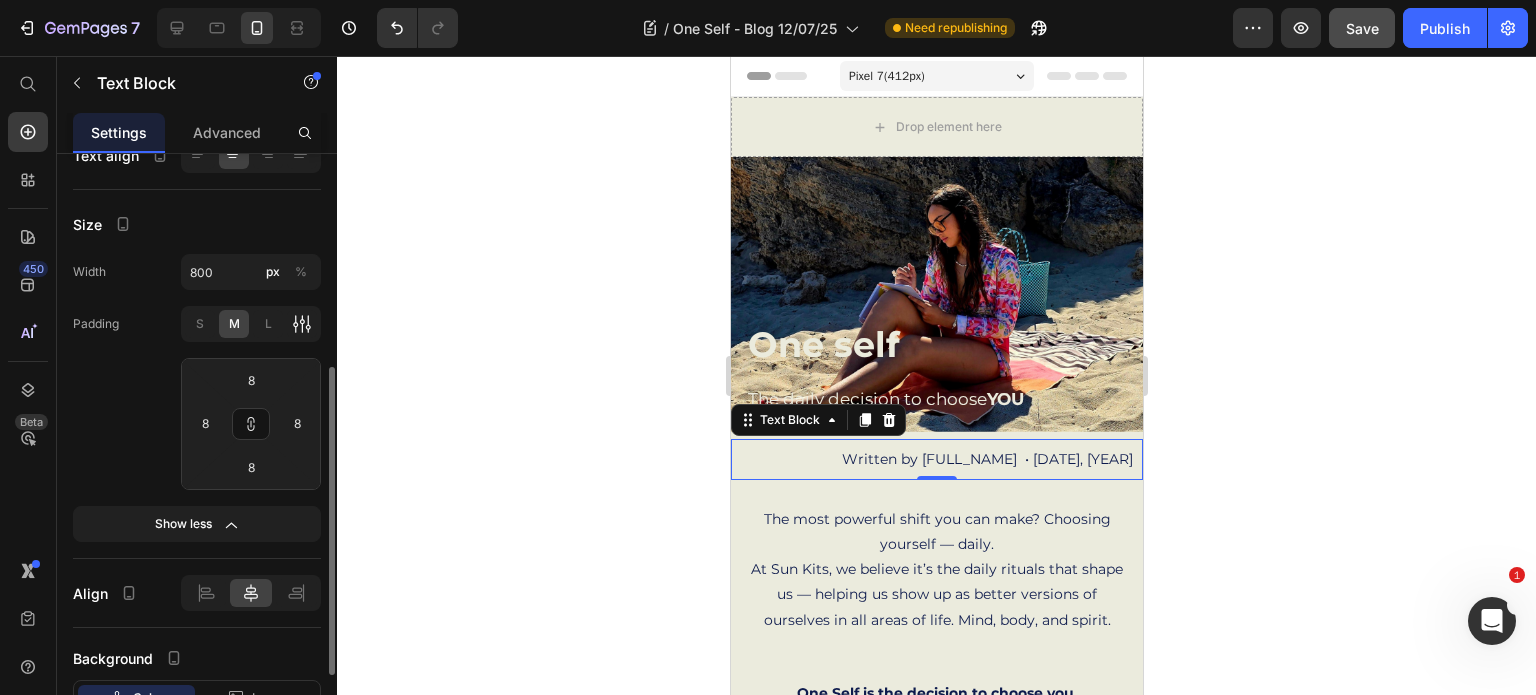 click 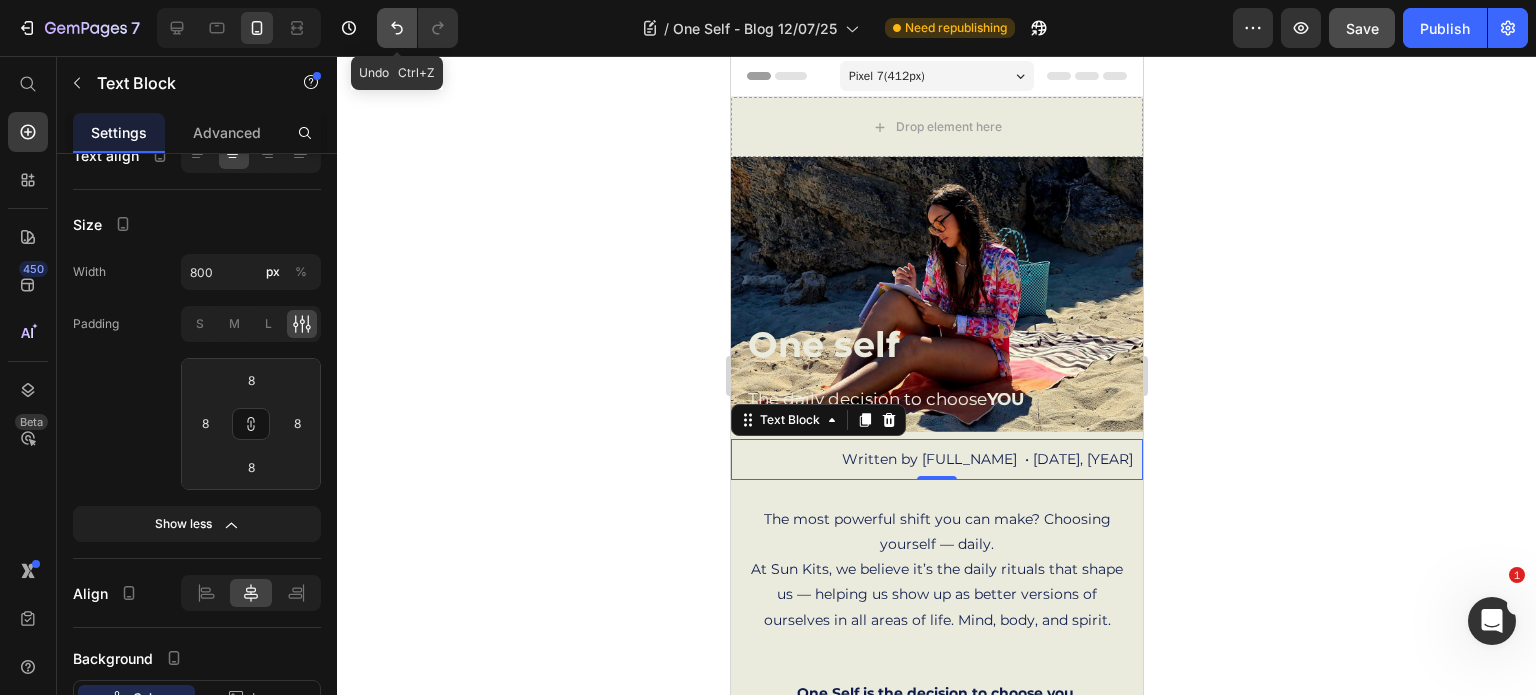 click 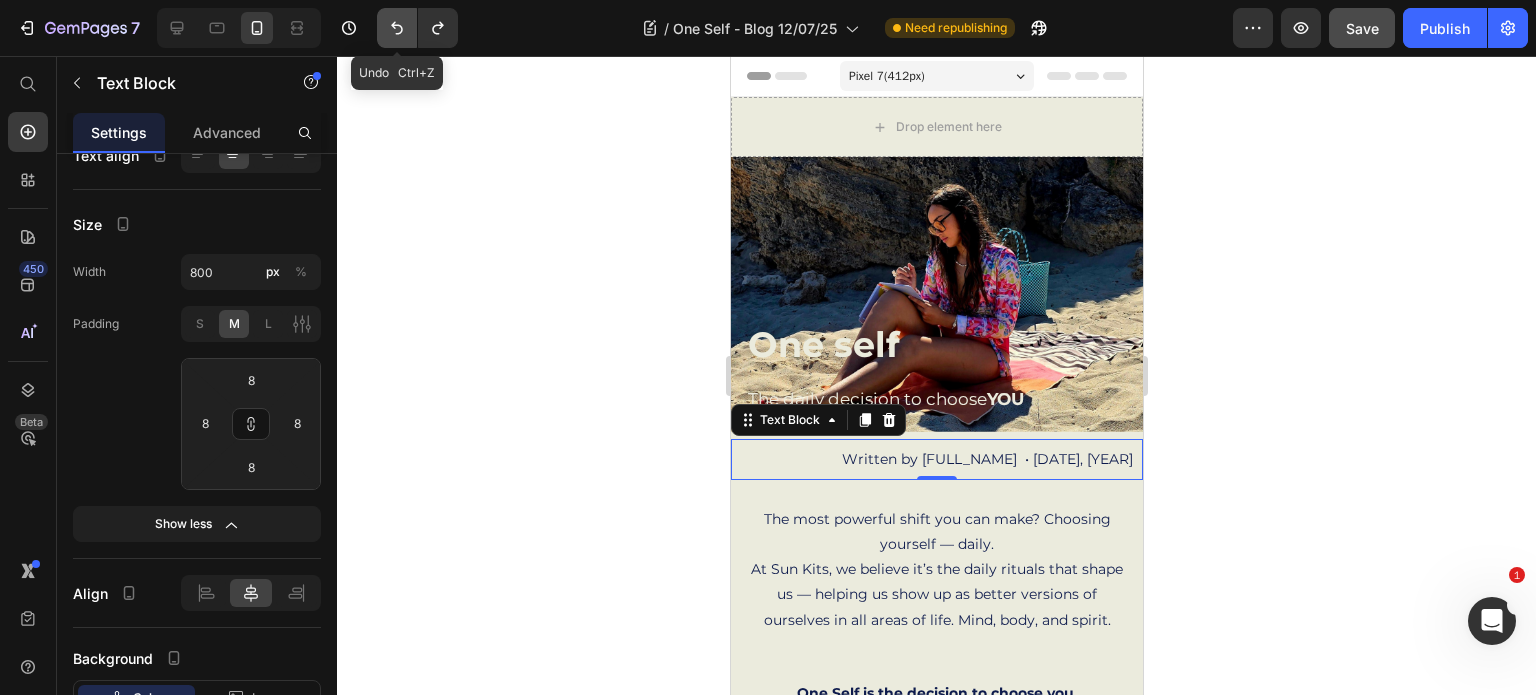 click 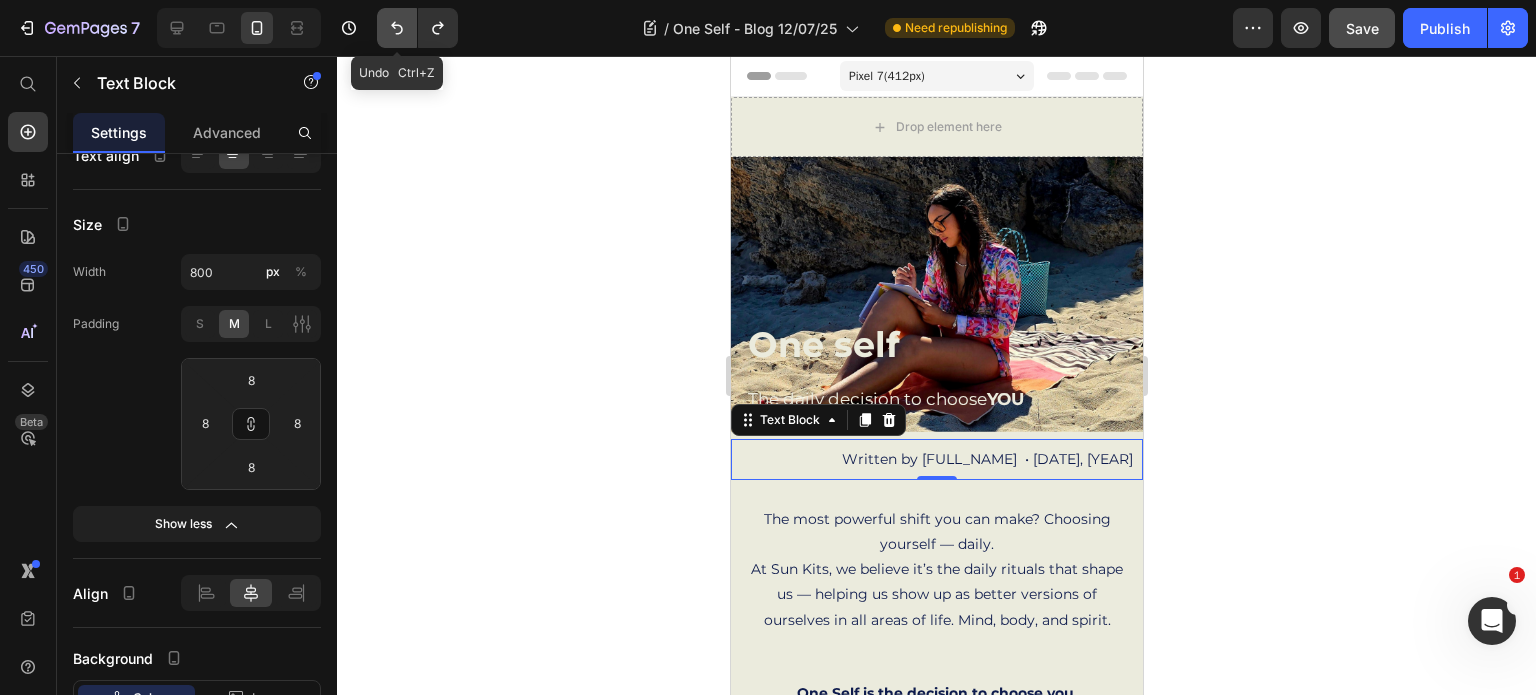type on "0" 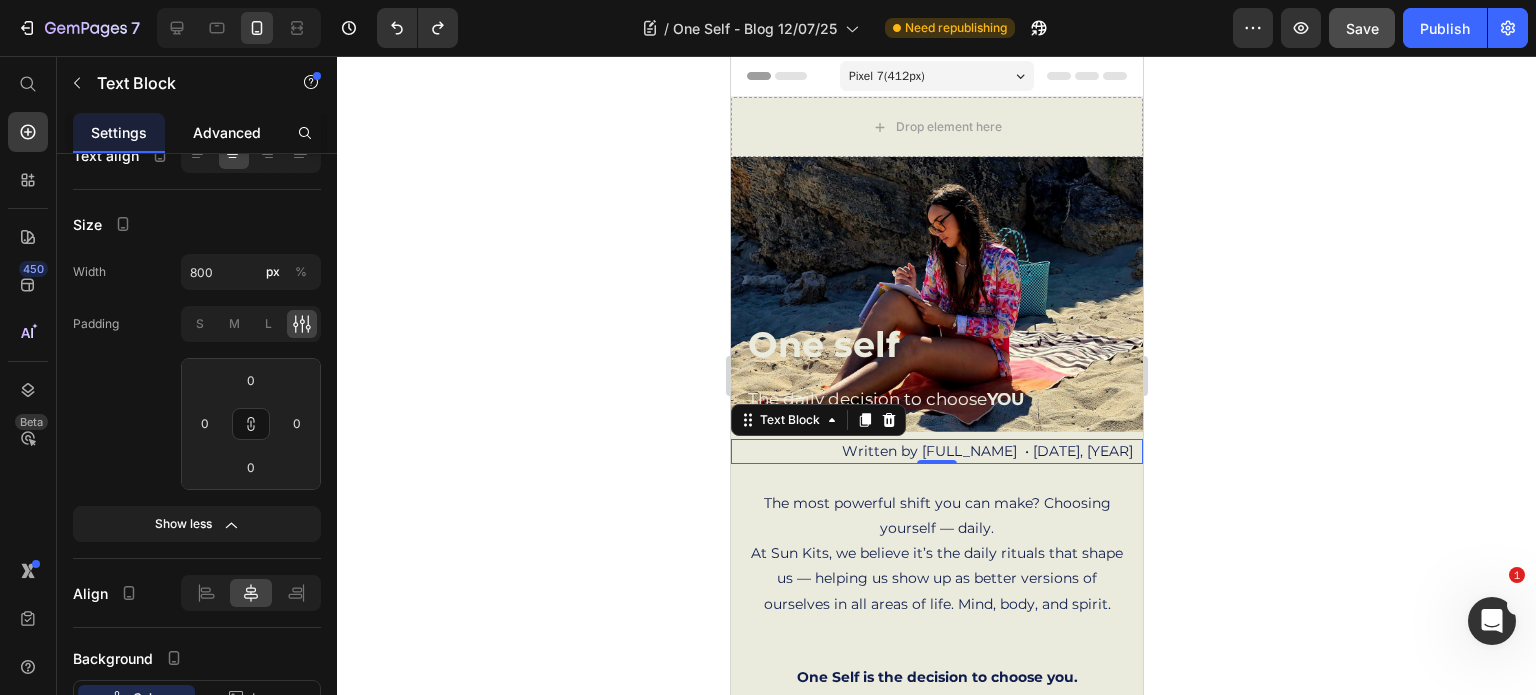 click on "Advanced" at bounding box center (227, 132) 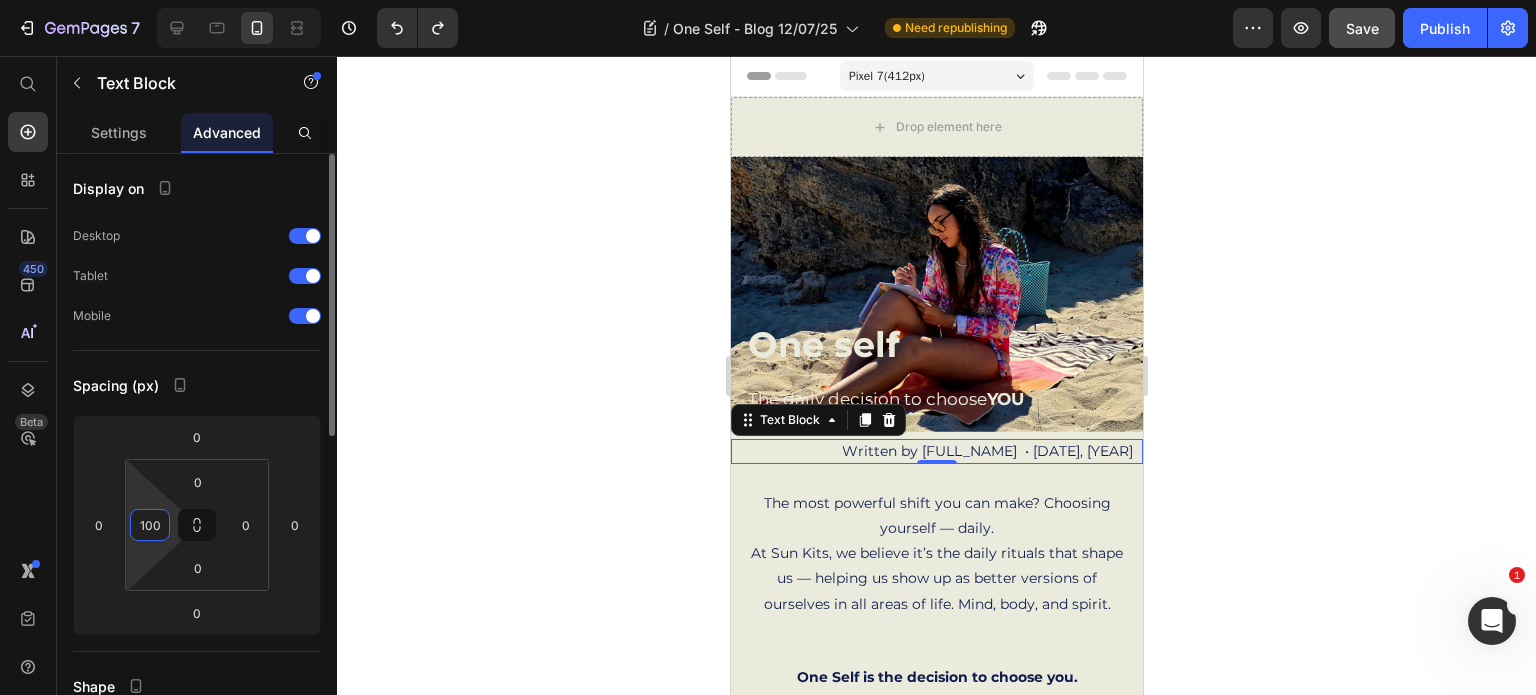 click on "100" at bounding box center [150, 525] 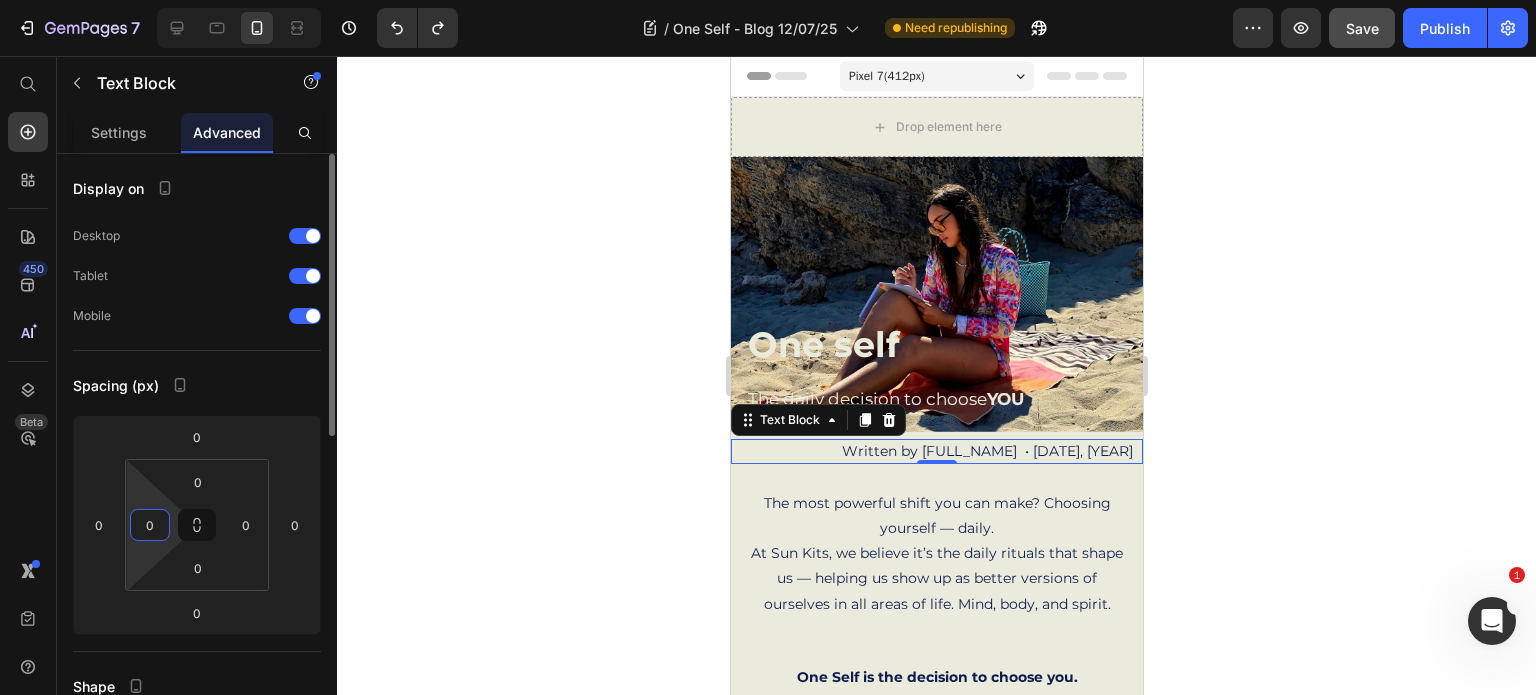 type on "0" 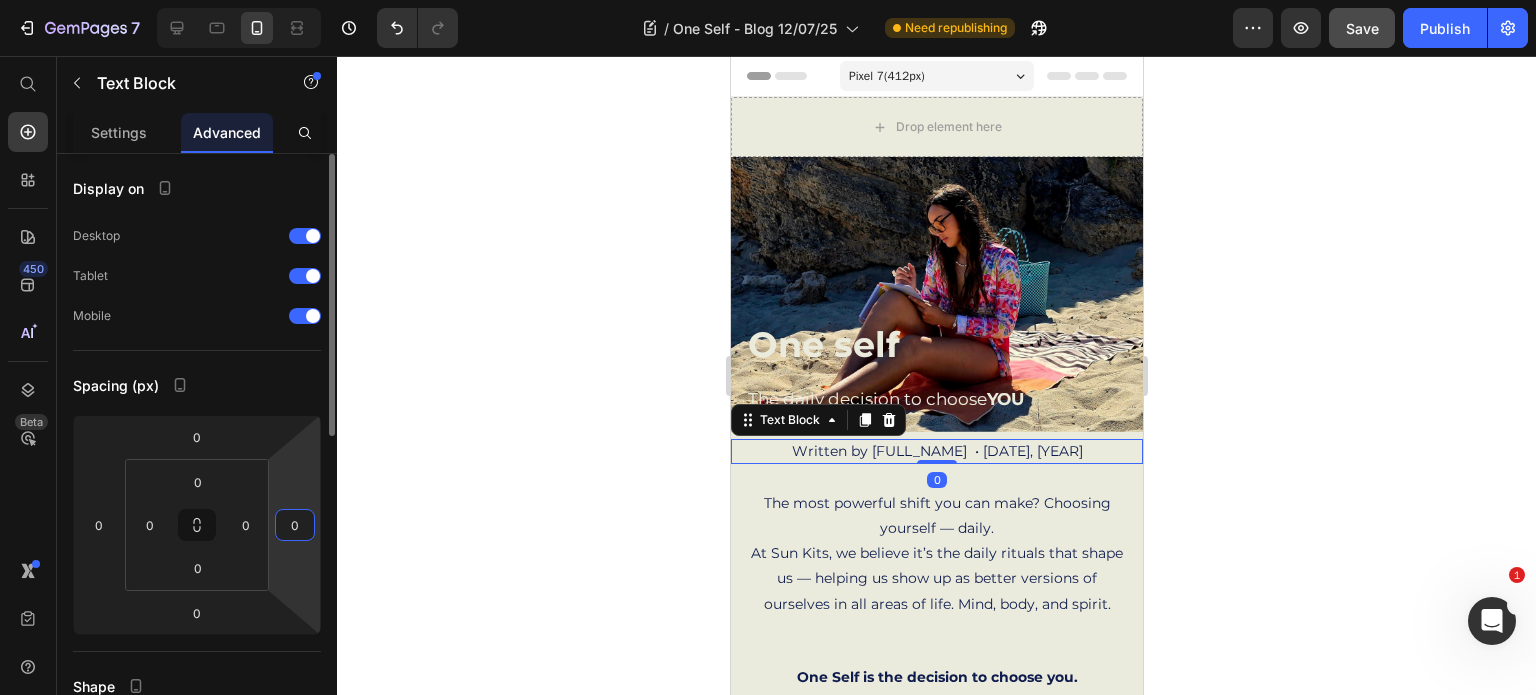click on "[NUMBER]  Version history  /  One Self - Blog [DATE]/[YEAR] Need republishing Preview  Save   Publish  [NUMBER] Beta Start with Sections Elements Hero Section Product Detail Brands Trusted Badges Guarantee Product Breakdown How to use Testimonials Compare Bundle FAQs Social Proof Brand Story Product List Collection Blog List Contact Sticky Add to Cart Custom Footer Browse Library [NUMBER] Layout
Row
Row
Row
Row Text
Heading
Text Block Button
Button
Button
Sticky Back to top Media
Image" at bounding box center [768, 0] 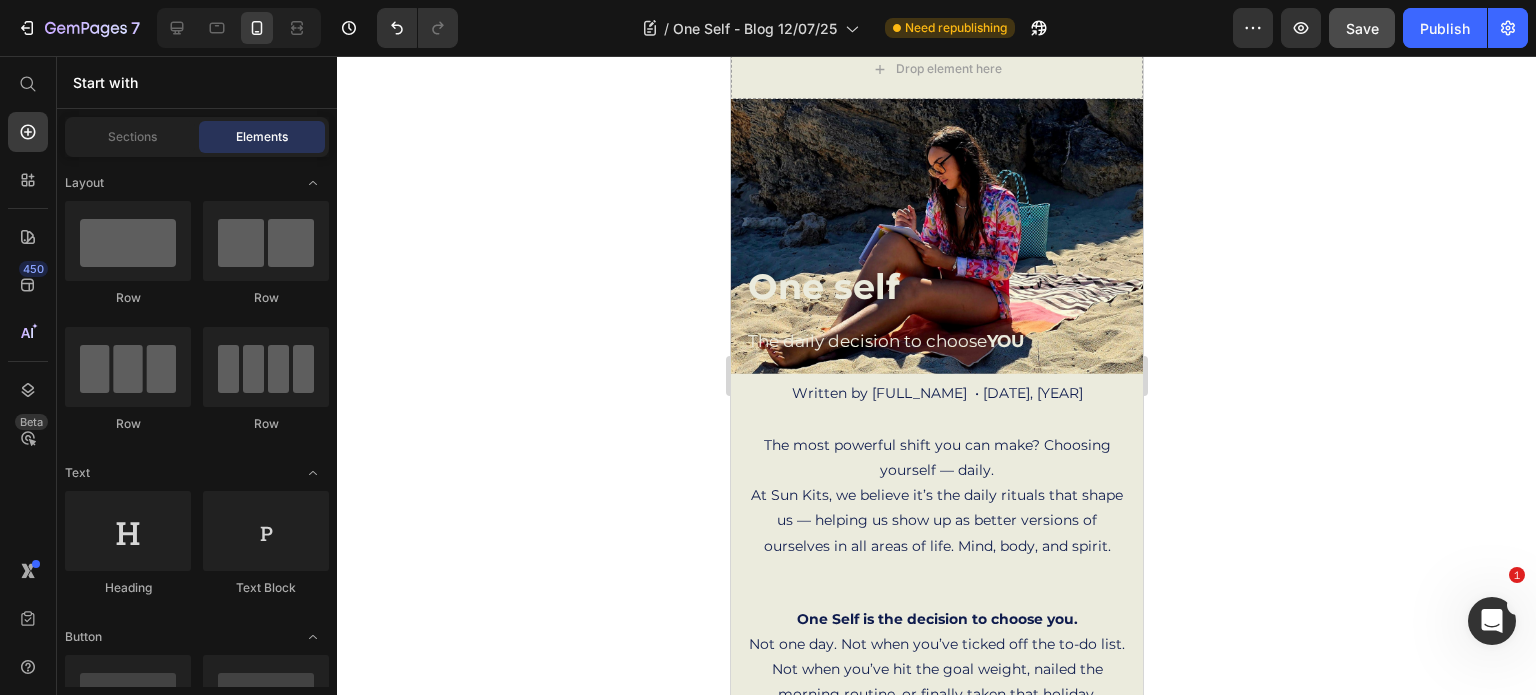 scroll, scrollTop: 0, scrollLeft: 0, axis: both 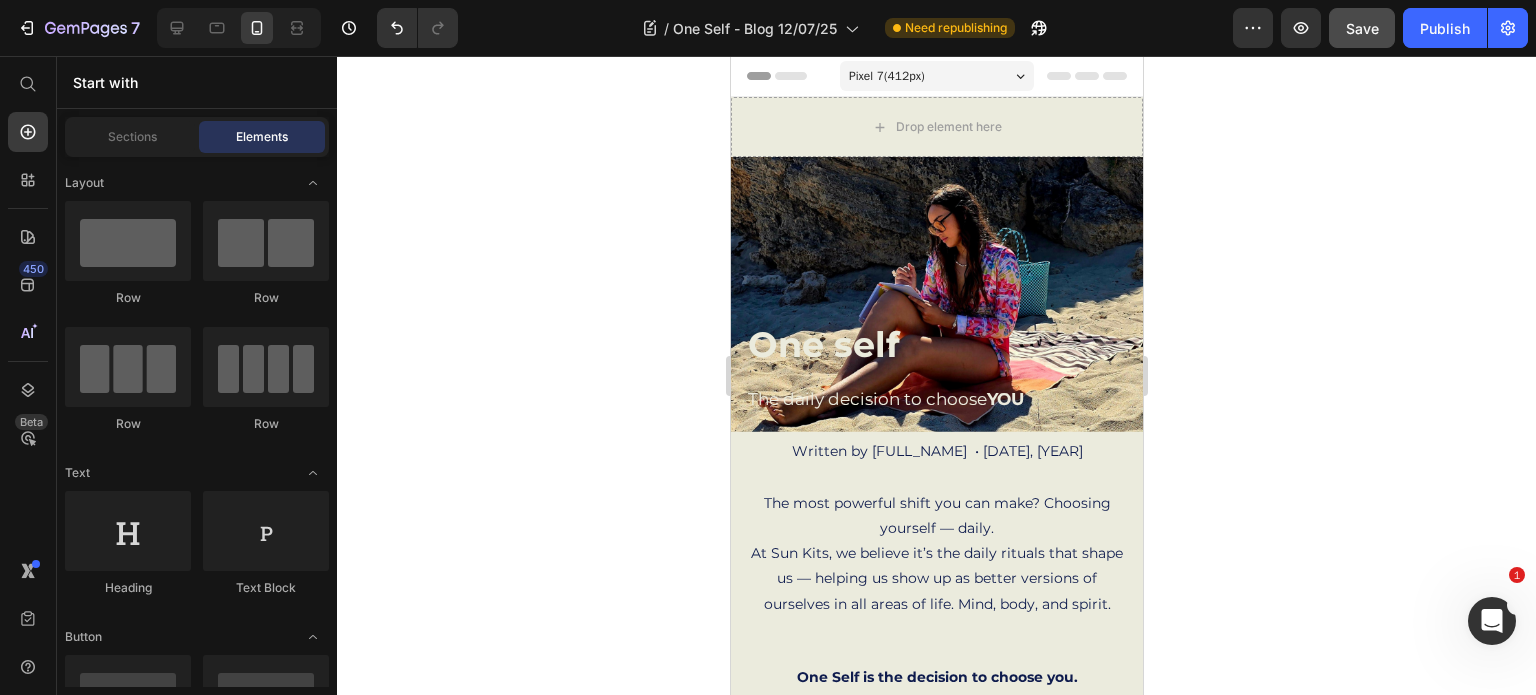 drag, startPoint x: 1134, startPoint y: 225, endPoint x: 1887, endPoint y: 222, distance: 753.006 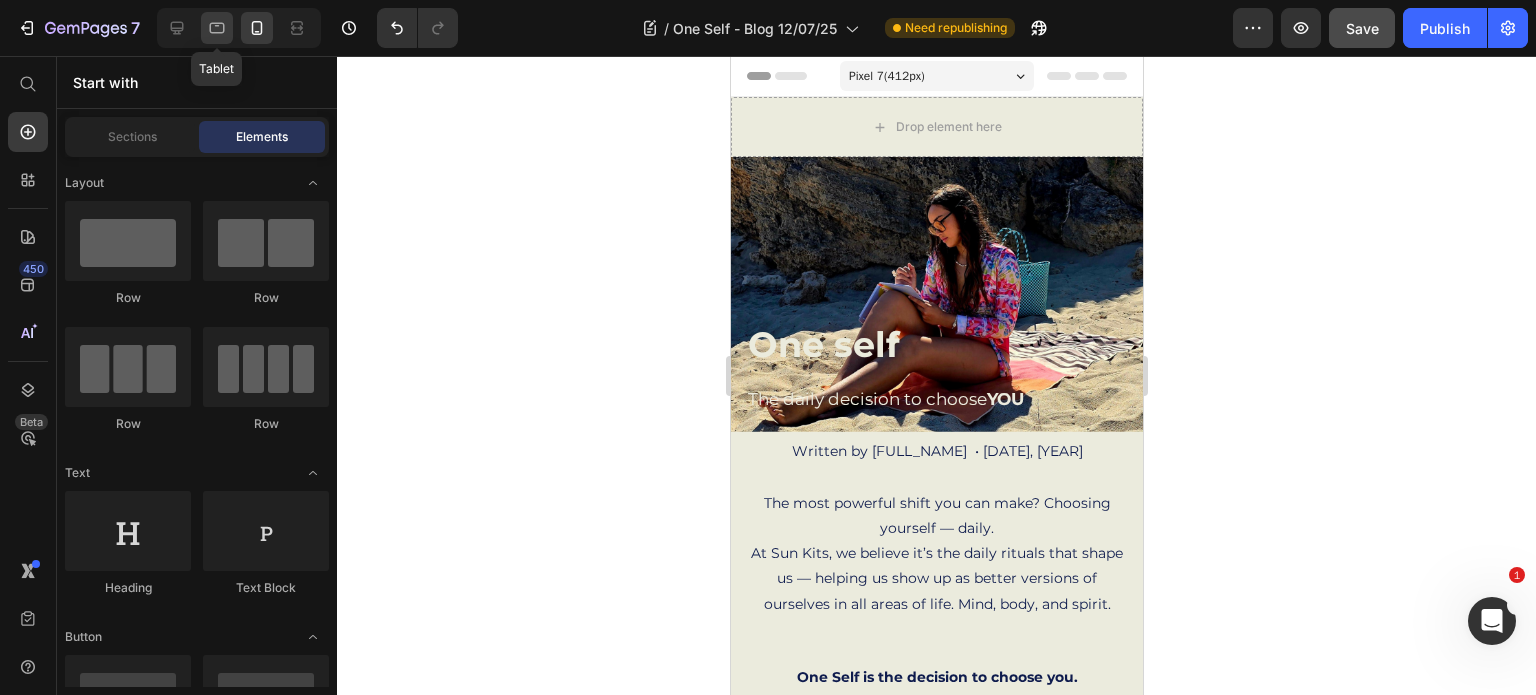 click 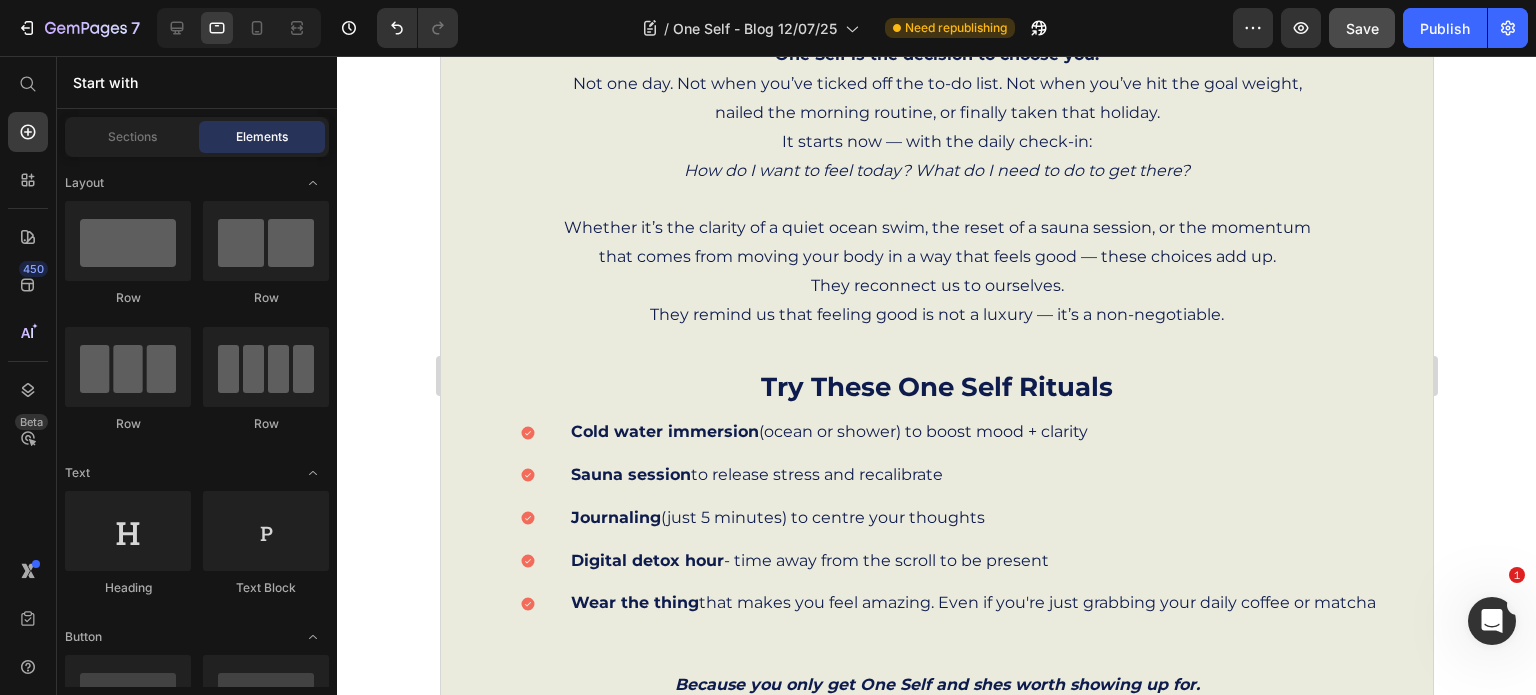 scroll, scrollTop: 876, scrollLeft: 0, axis: vertical 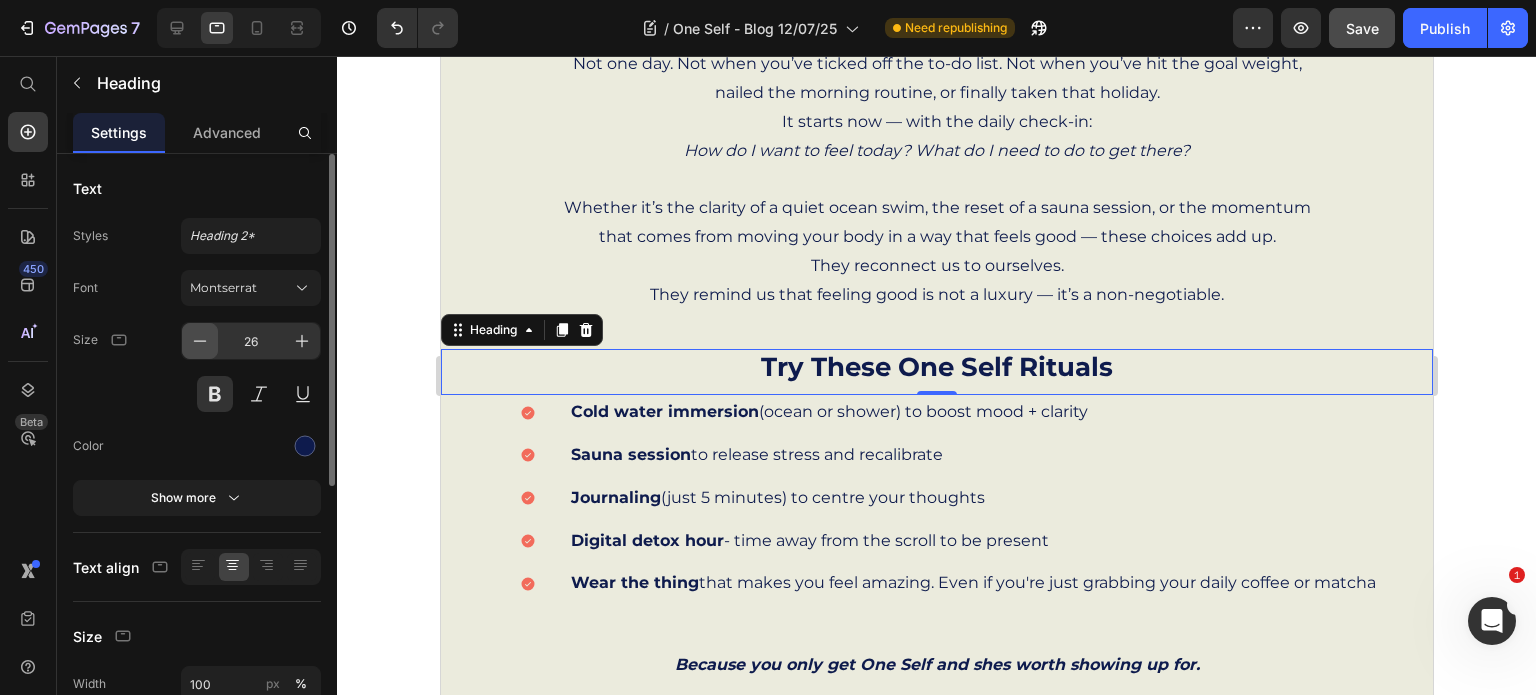 click 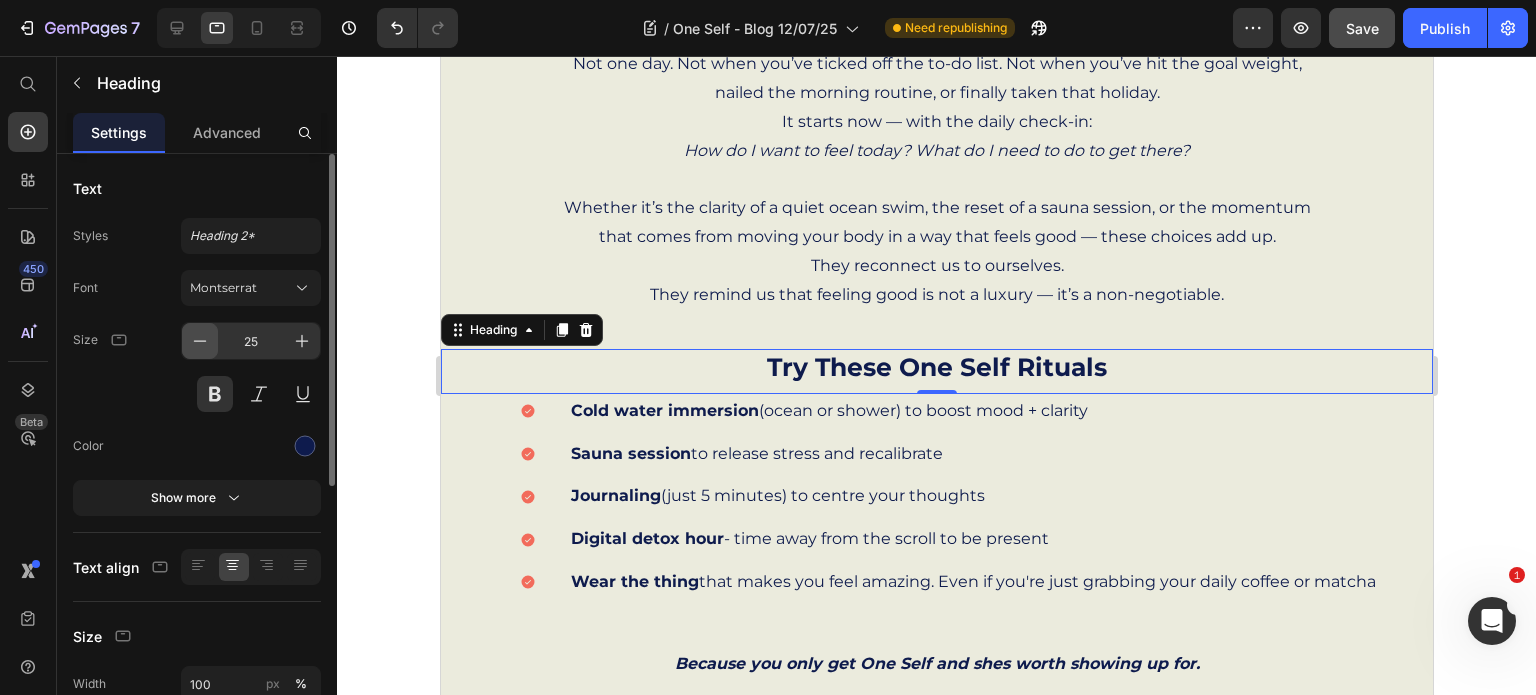 click 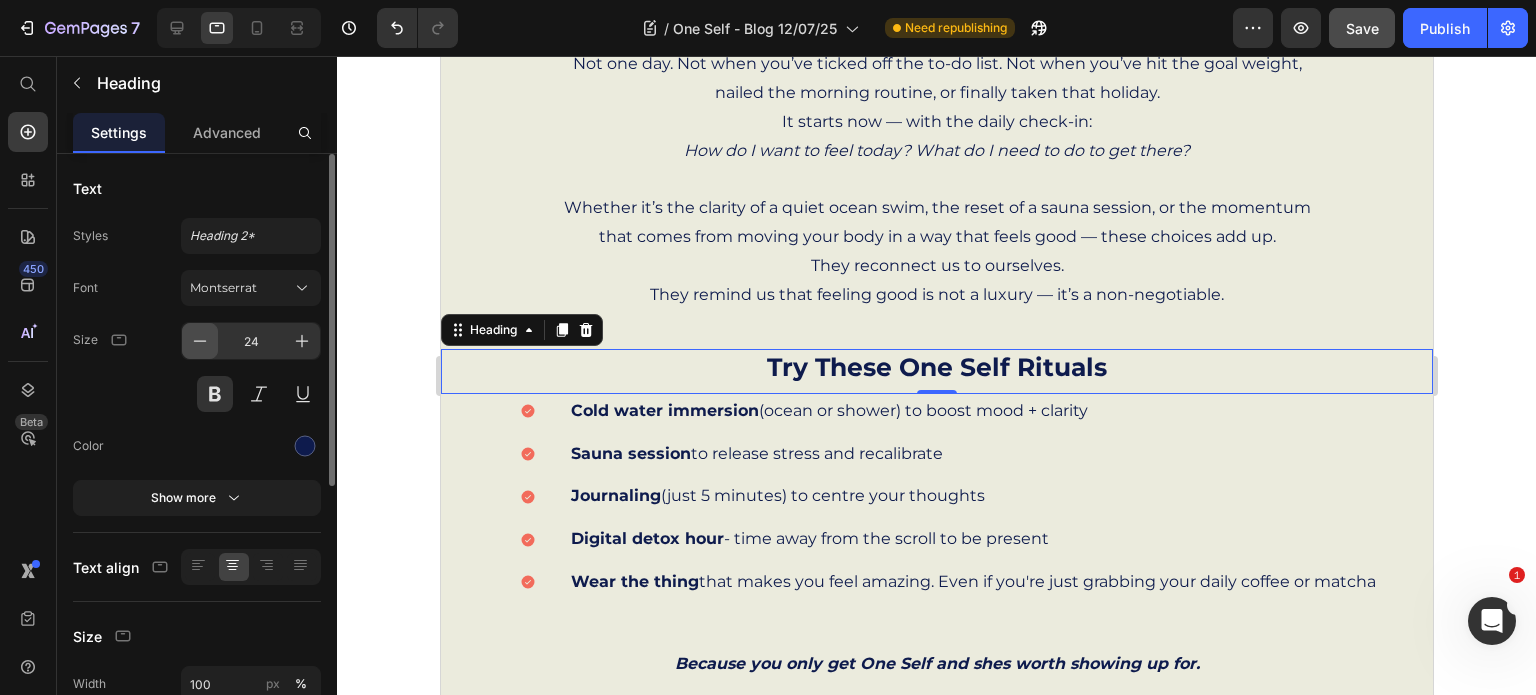 click 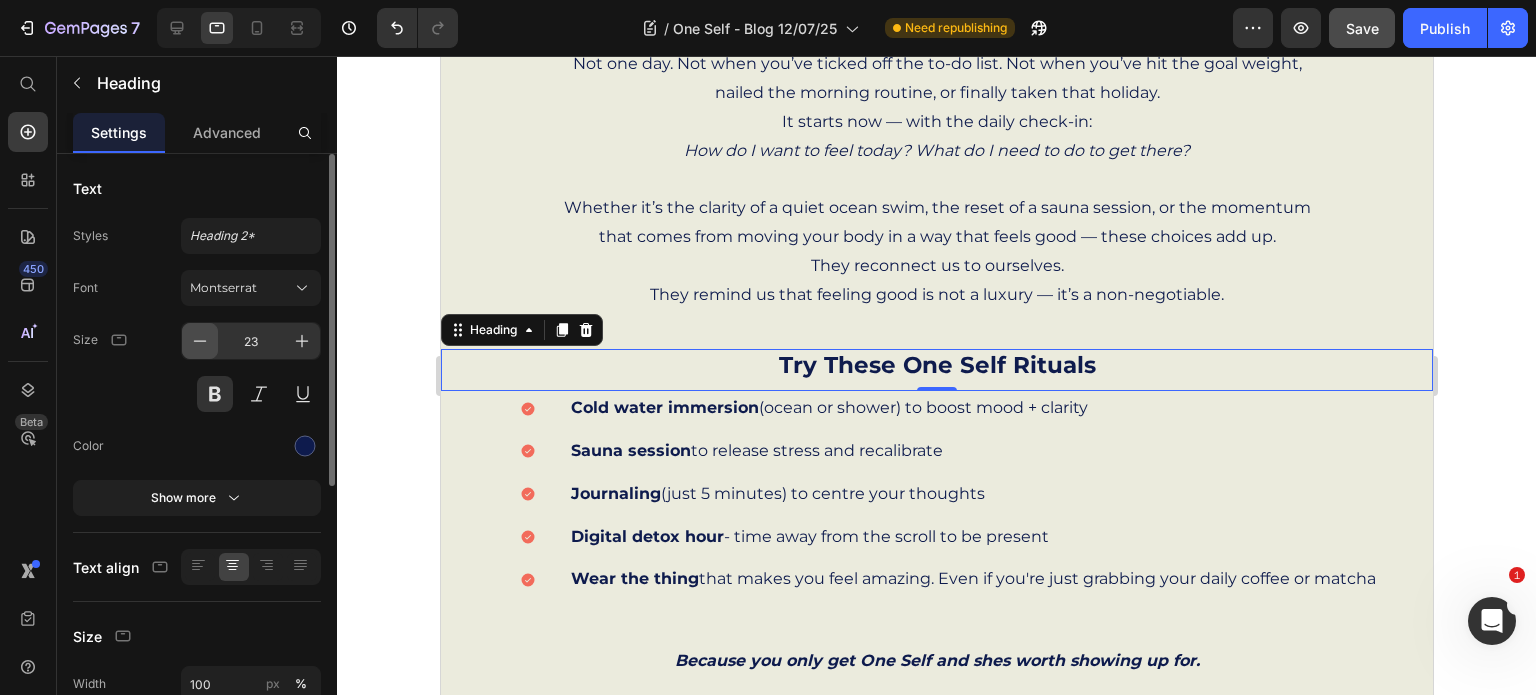 click 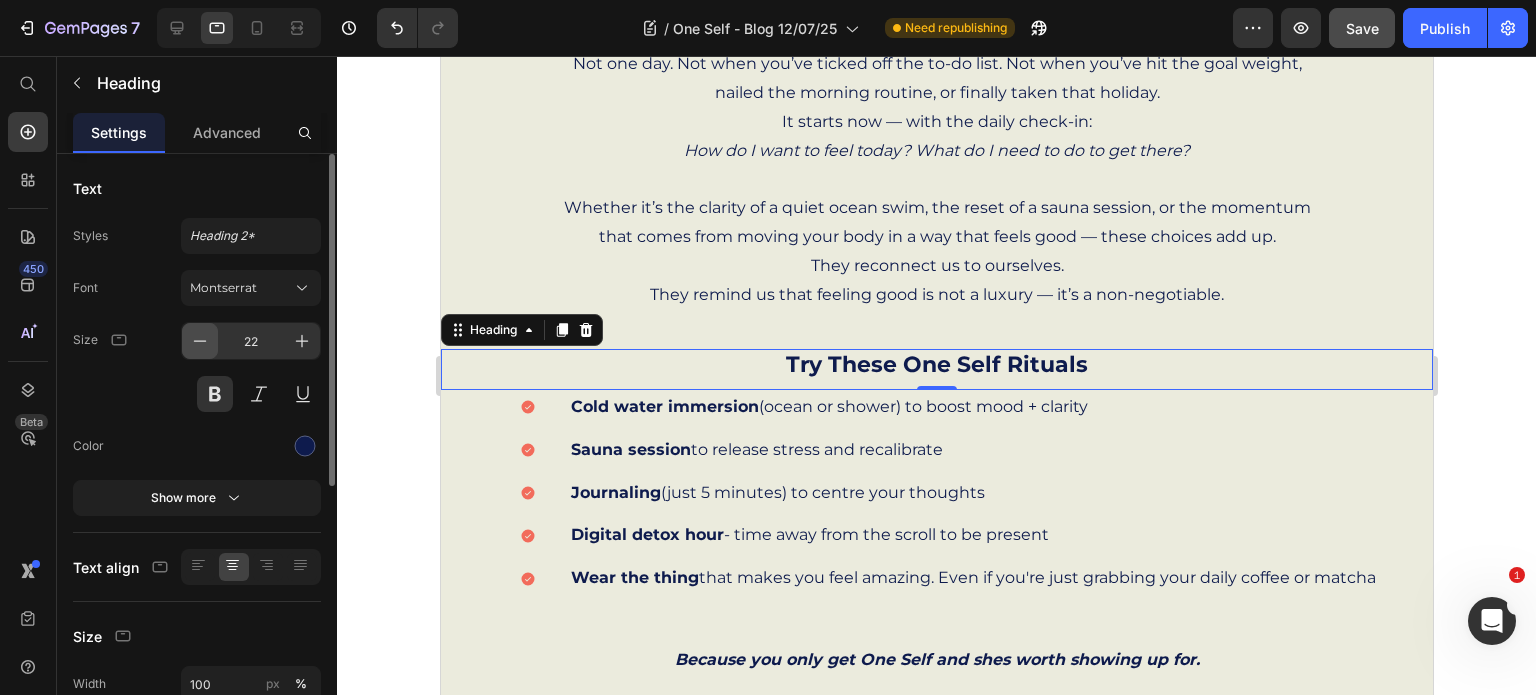 click 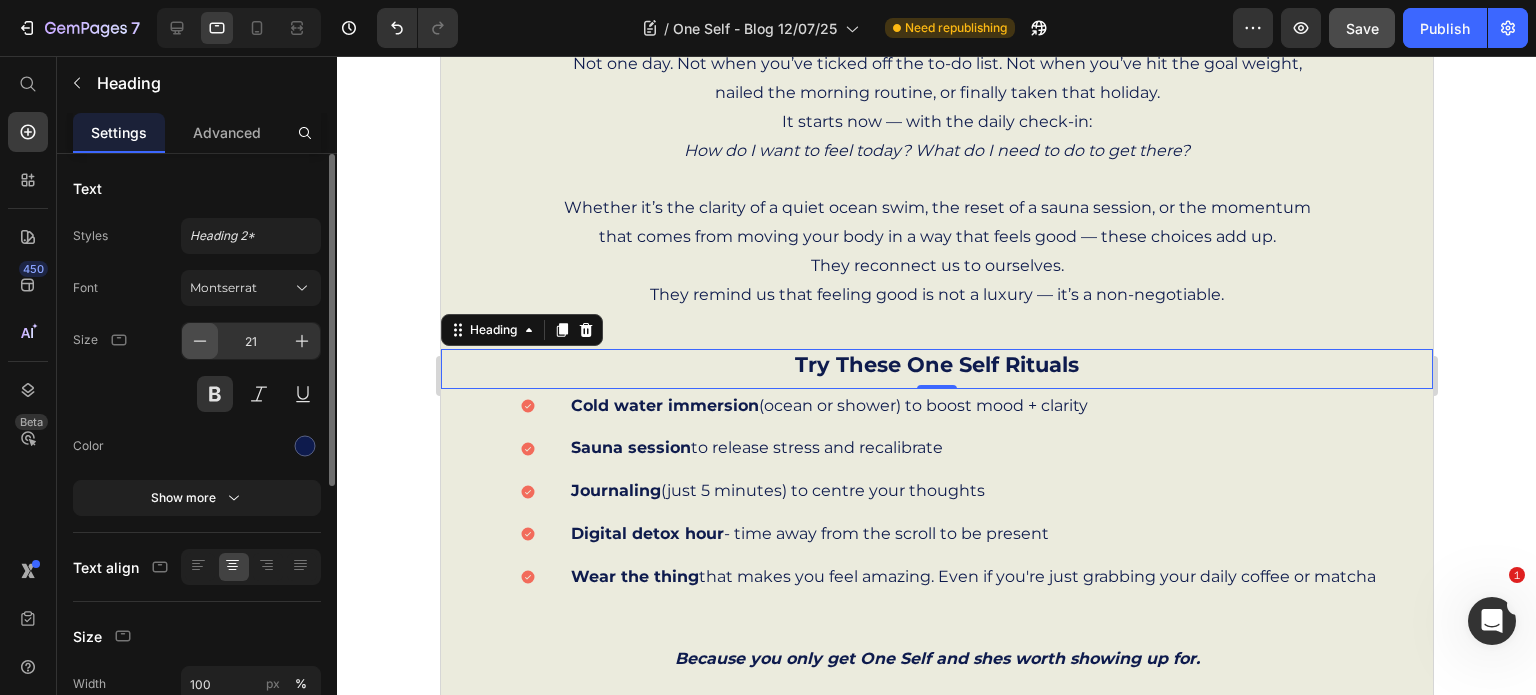 click 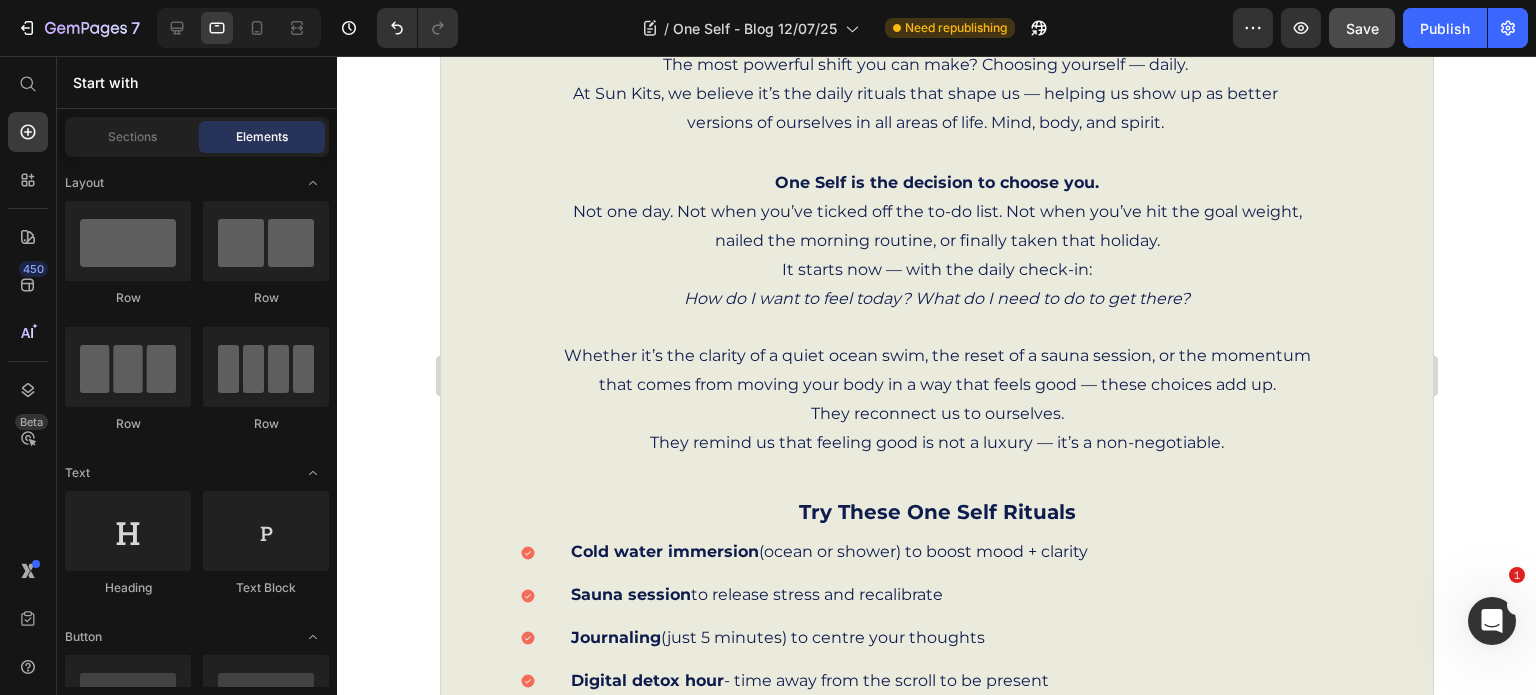 scroll, scrollTop: 725, scrollLeft: 0, axis: vertical 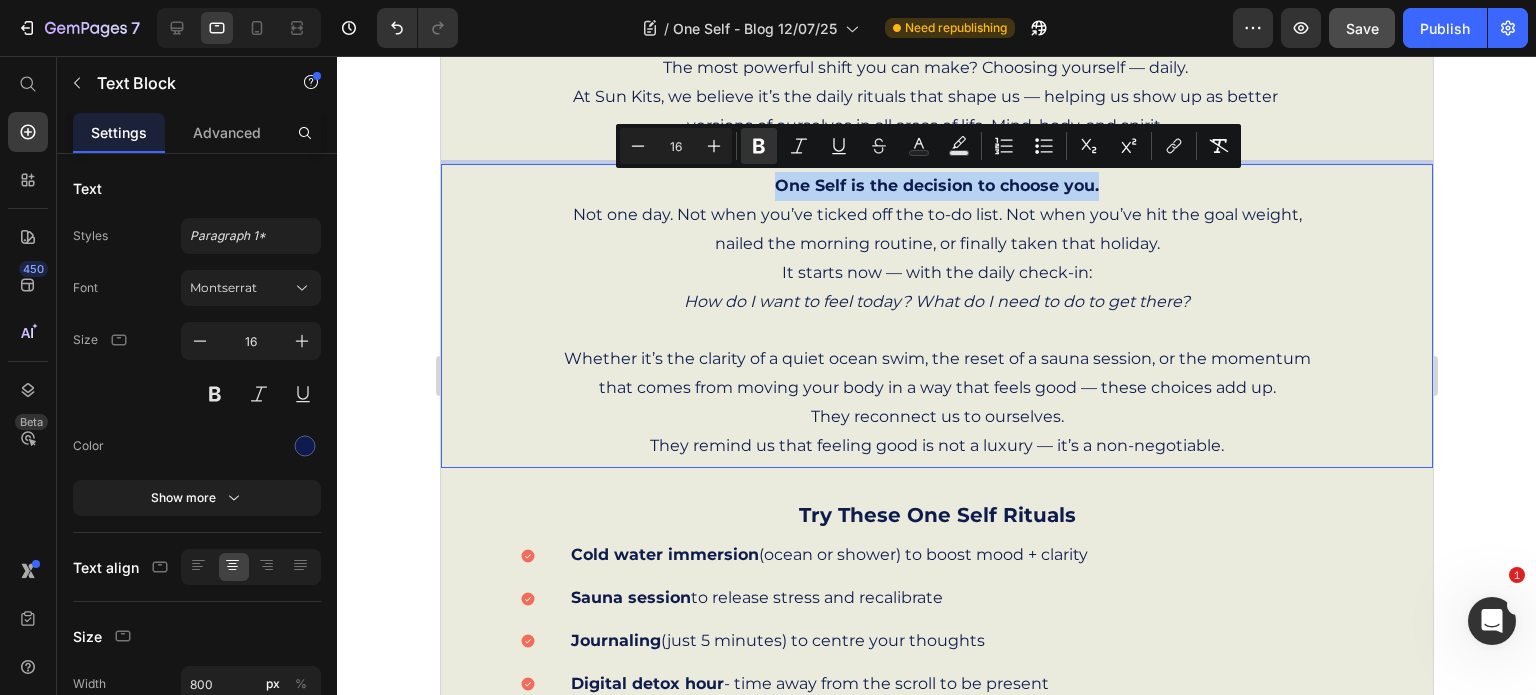 drag, startPoint x: 765, startPoint y: 187, endPoint x: 1083, endPoint y: 185, distance: 318.0063 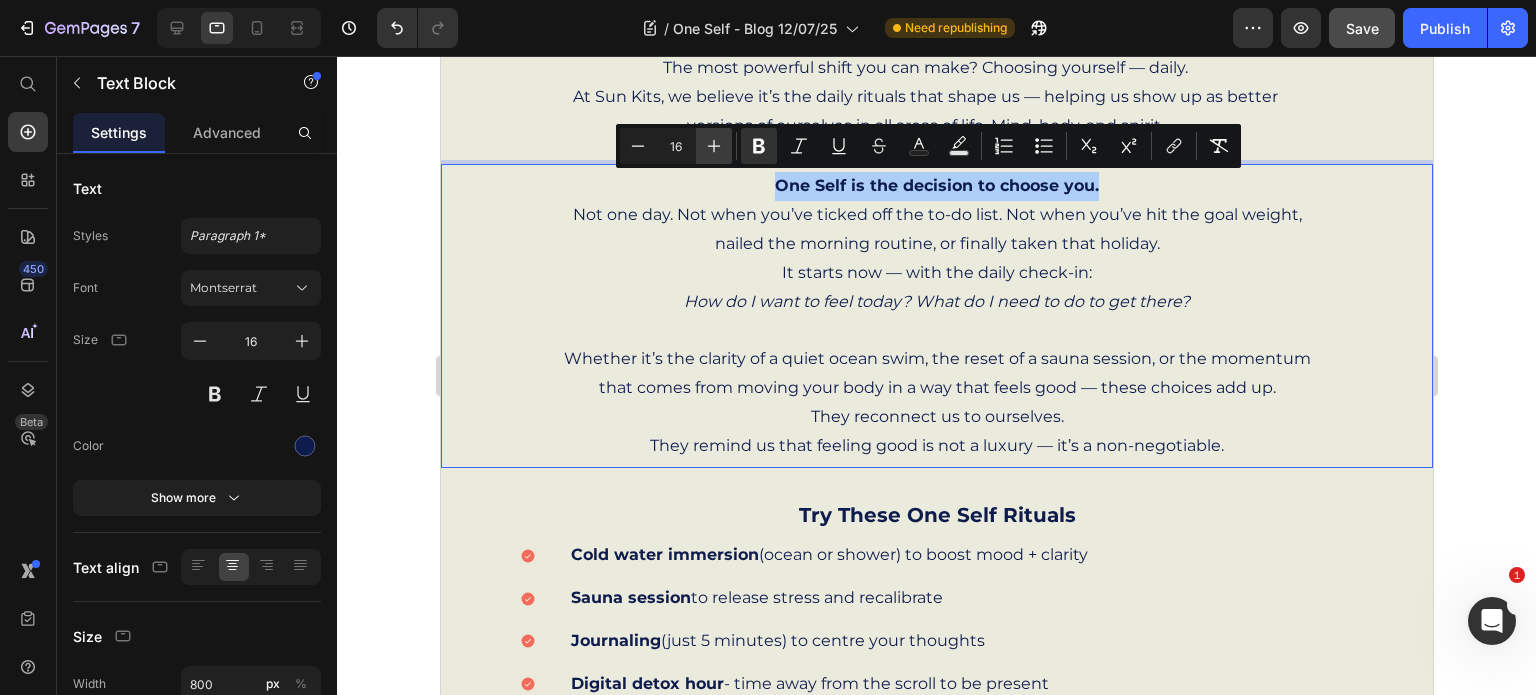 click 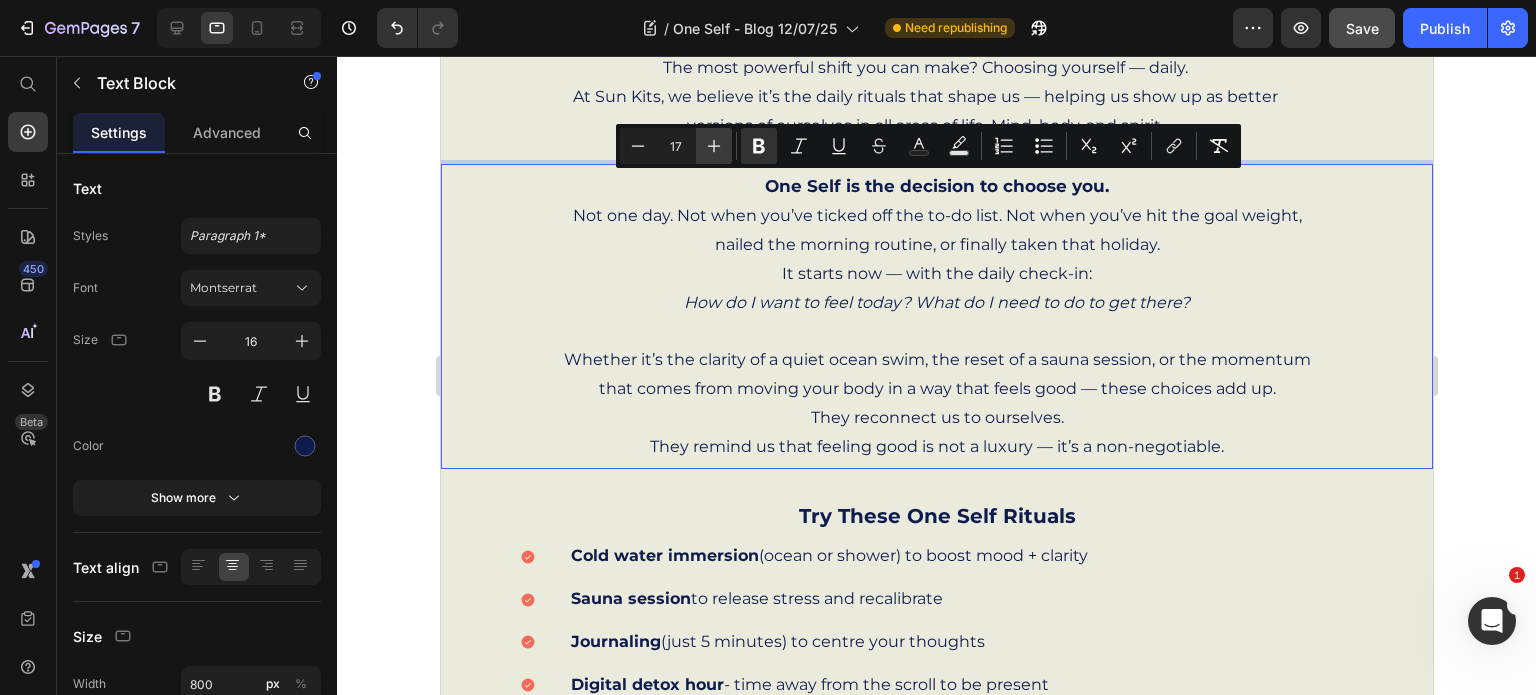 click 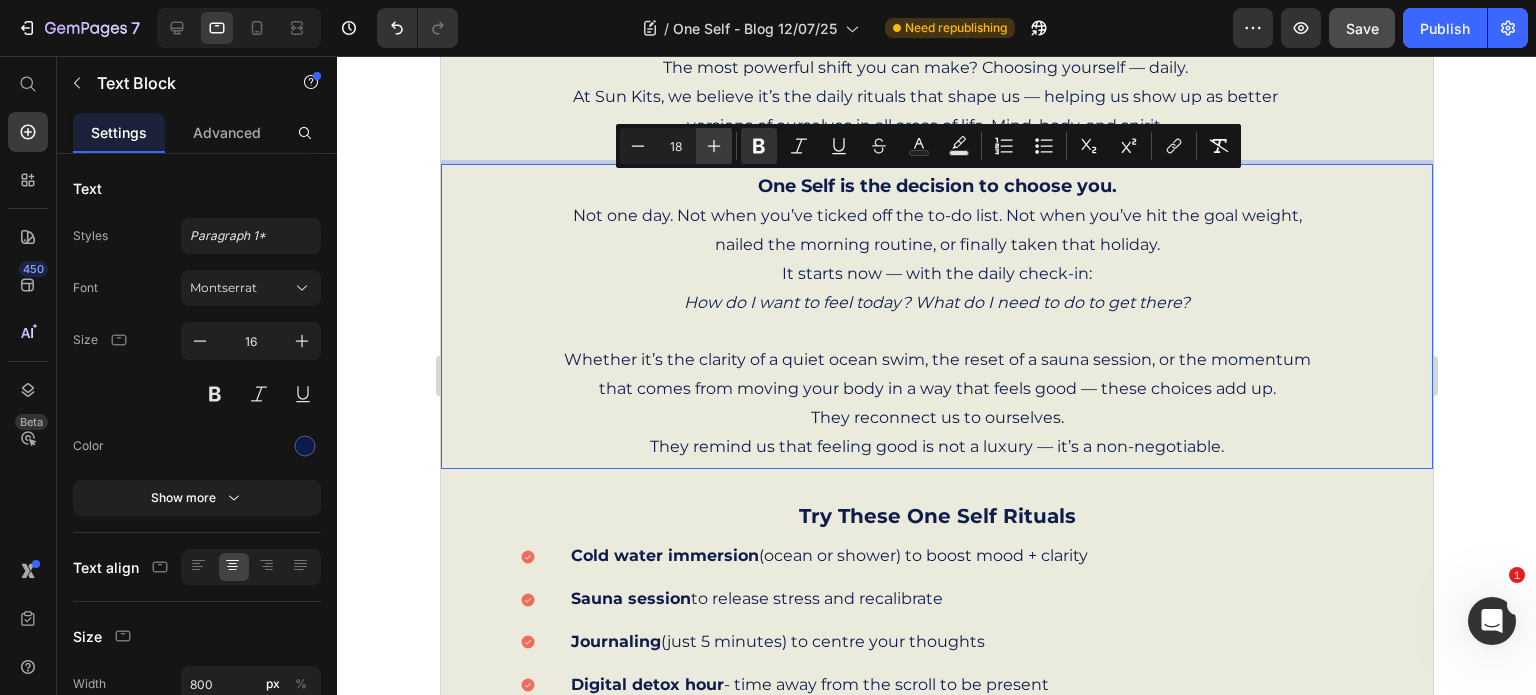 click 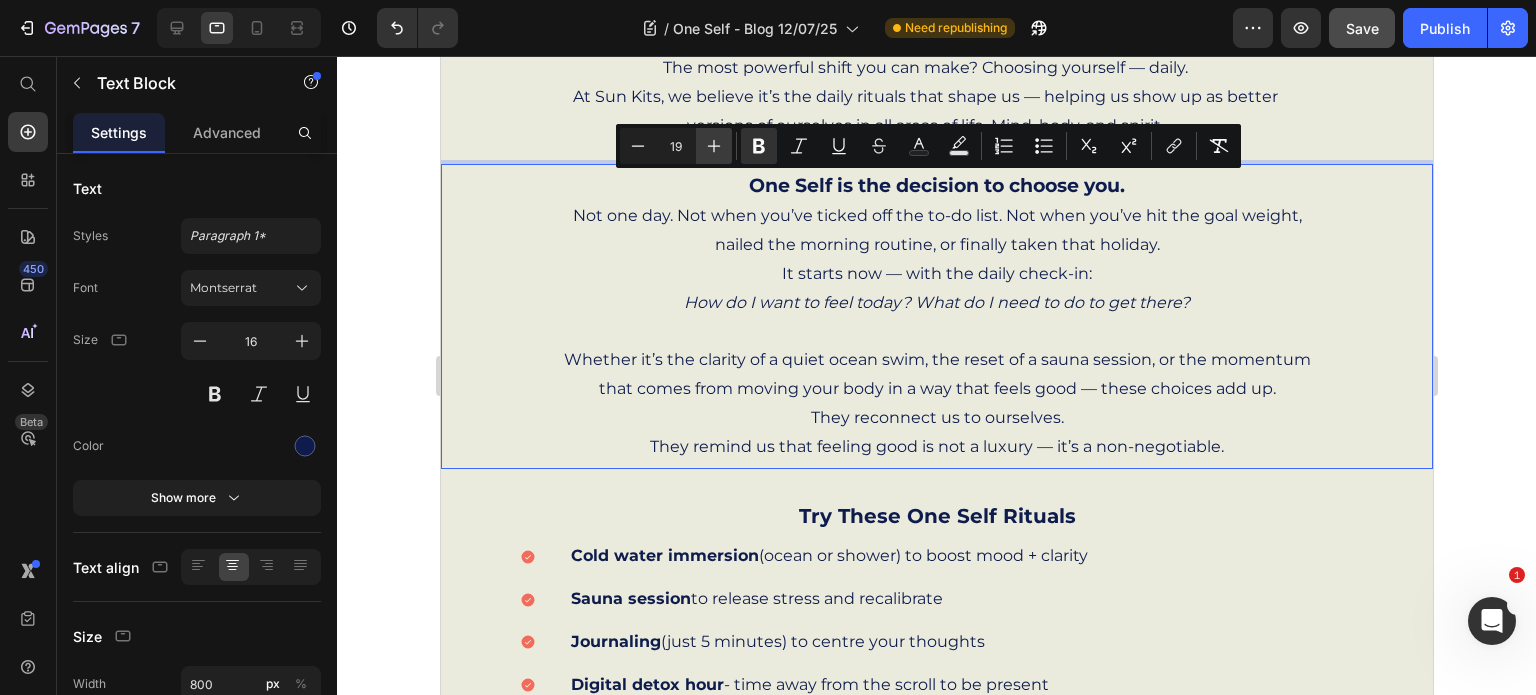 click 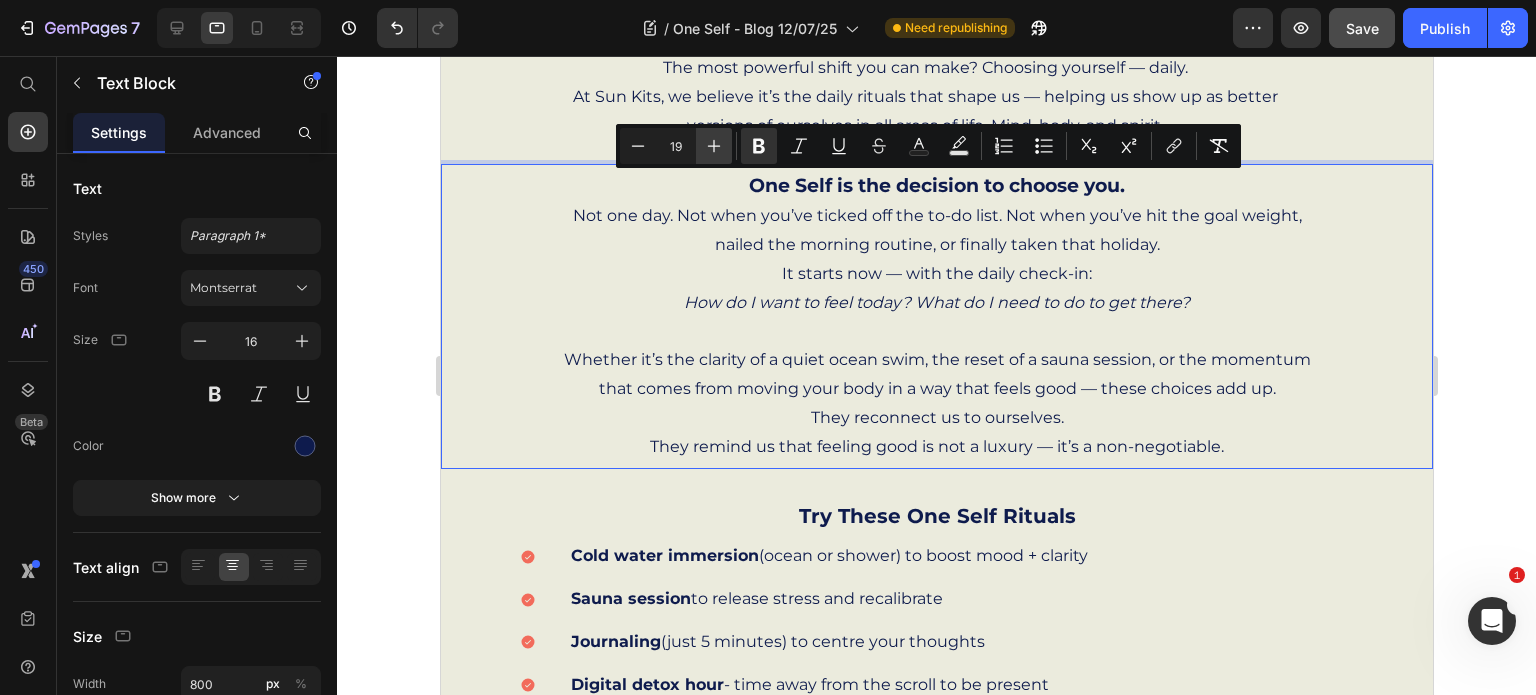 type on "20" 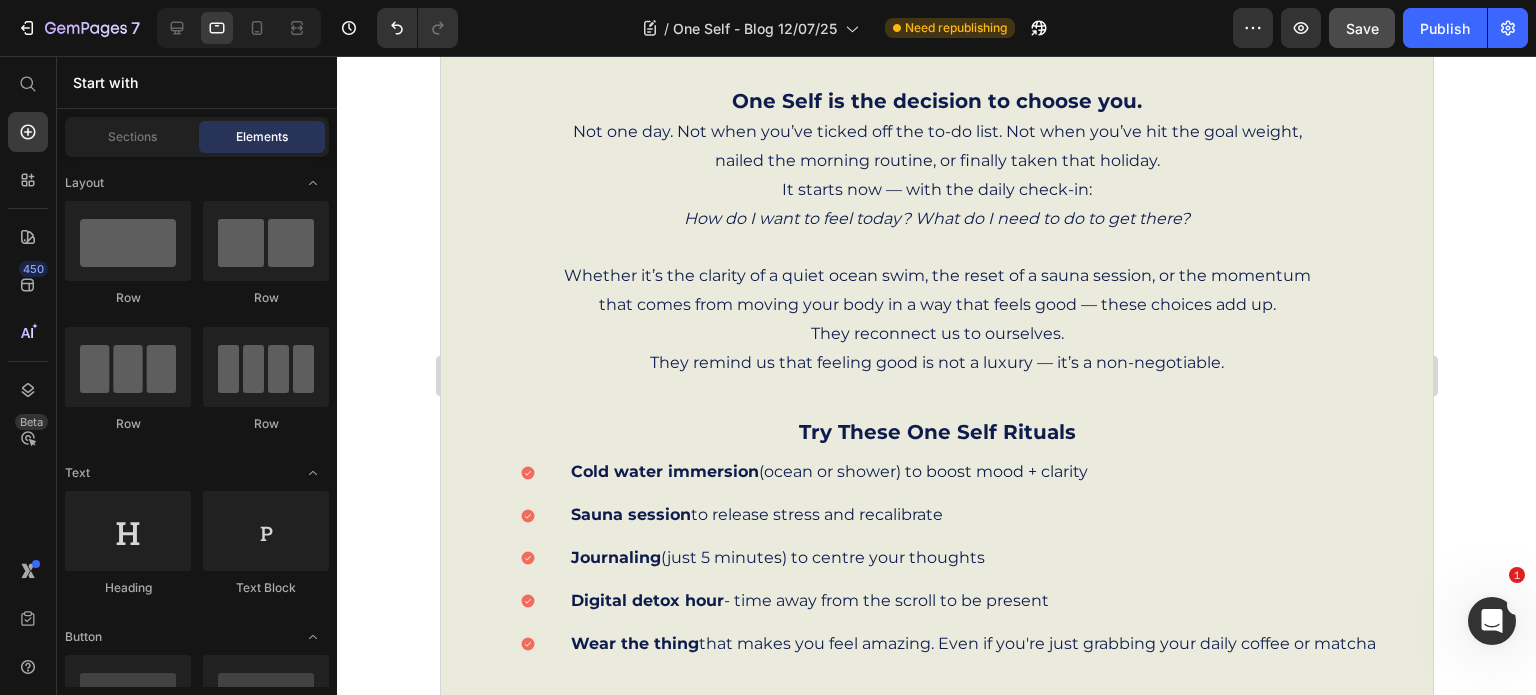 scroll, scrollTop: 785, scrollLeft: 0, axis: vertical 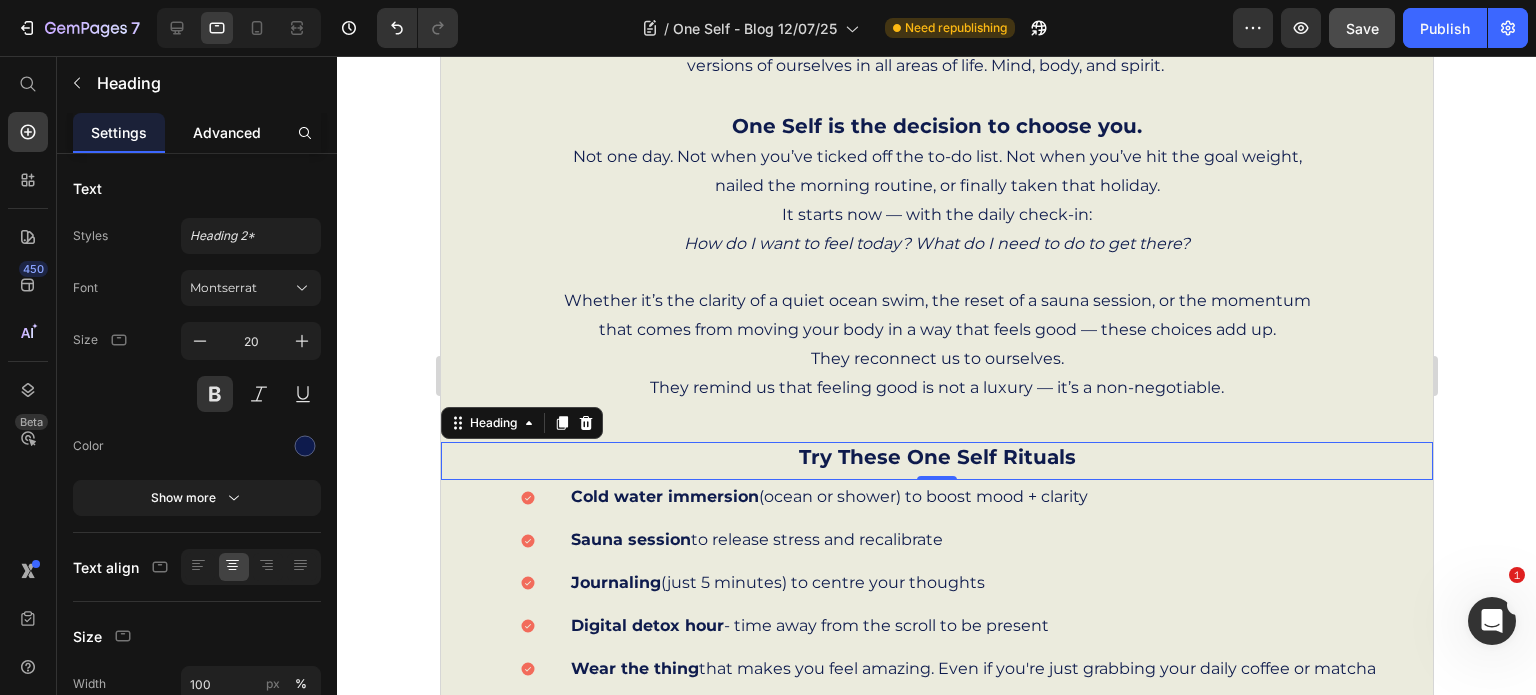 click on "Advanced" at bounding box center [227, 132] 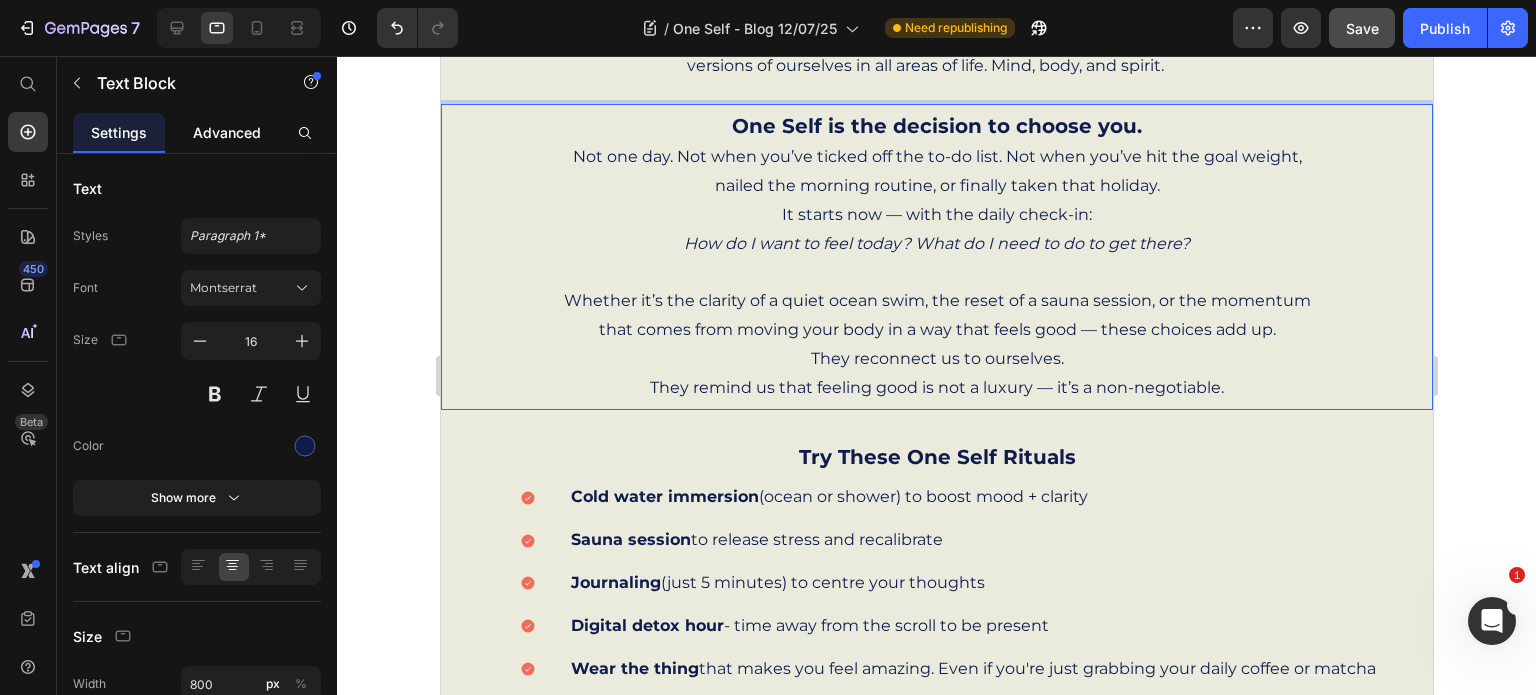 click on "Advanced" at bounding box center [227, 132] 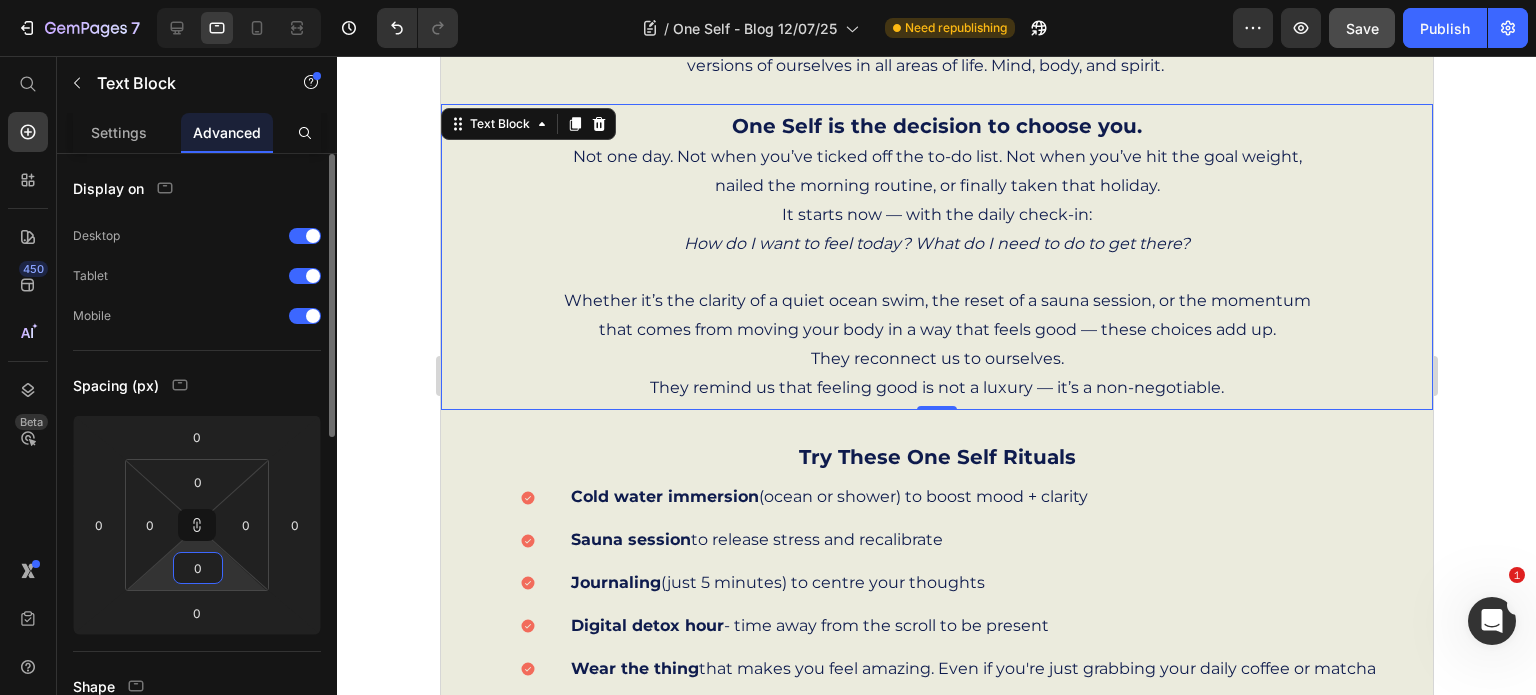 click on "0" at bounding box center (198, 568) 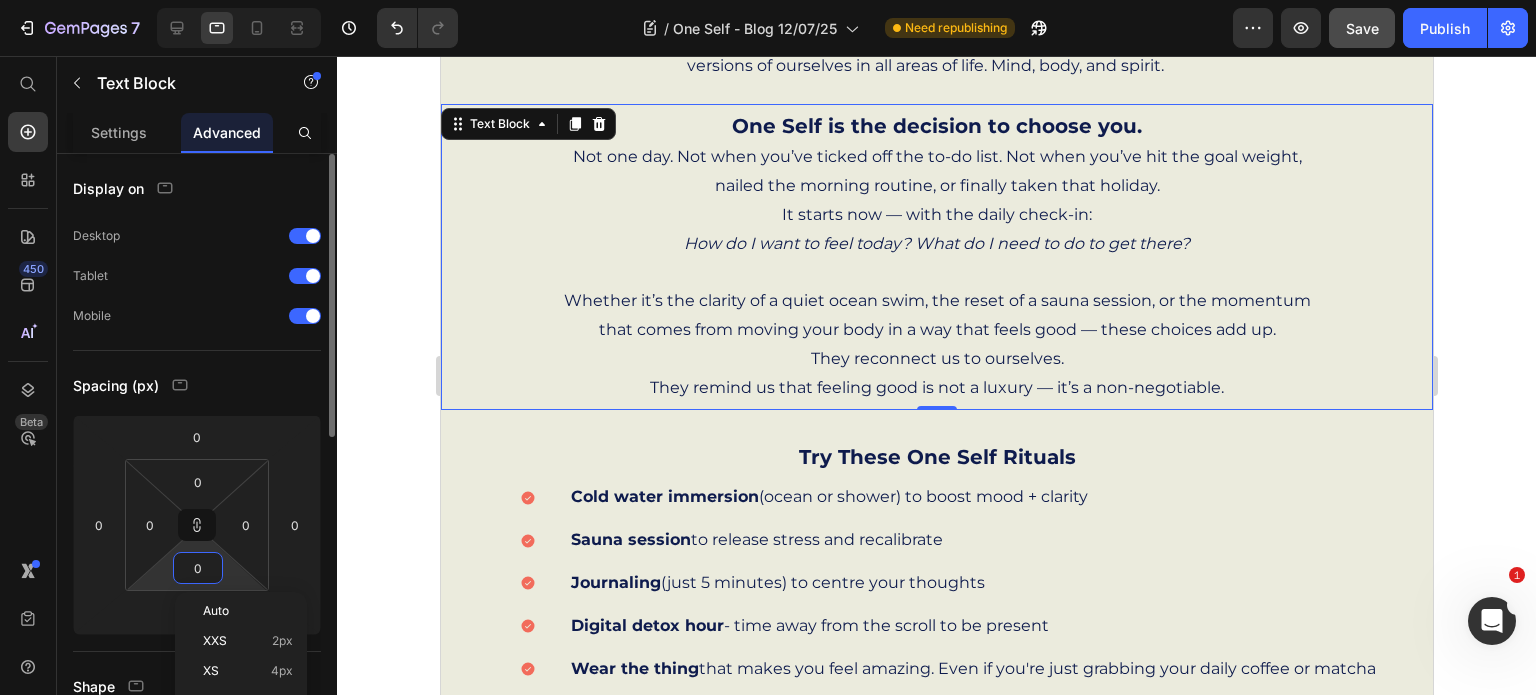 type on "8" 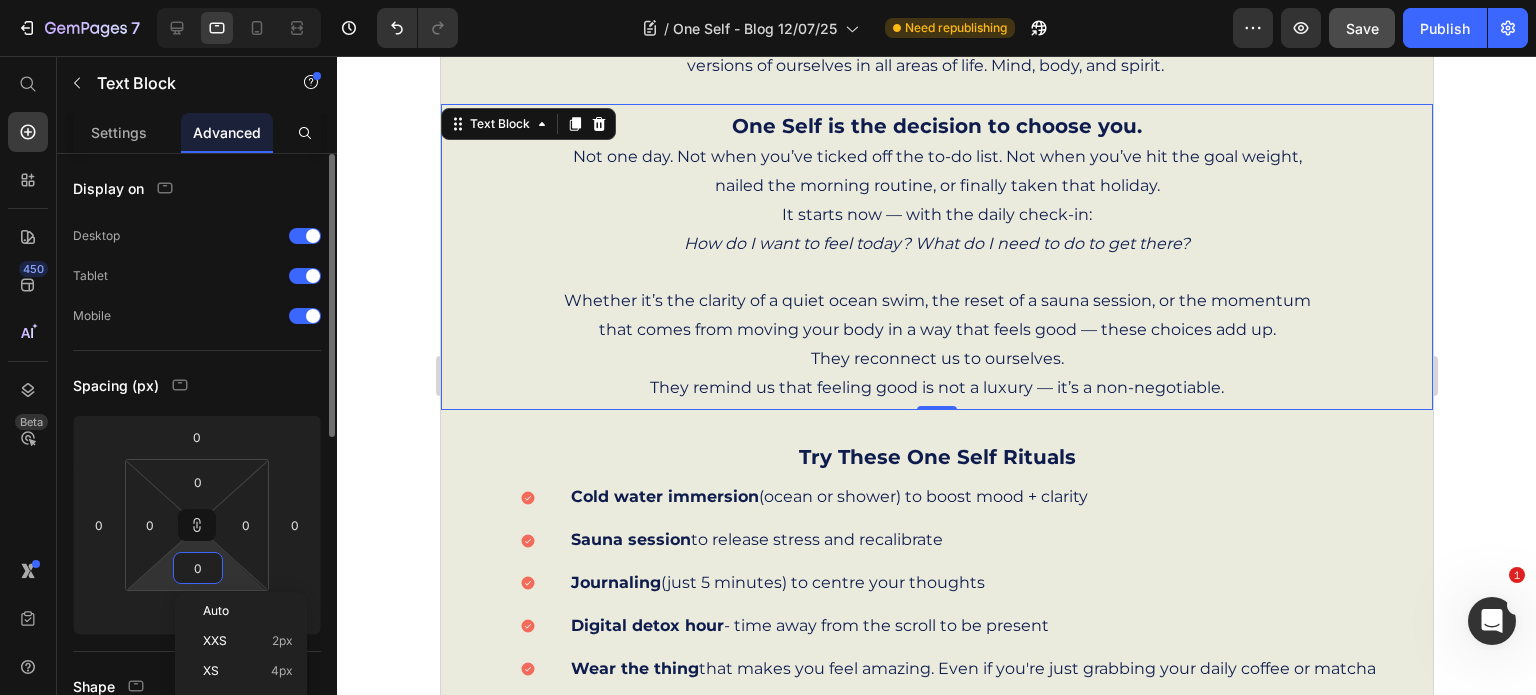 type on "8" 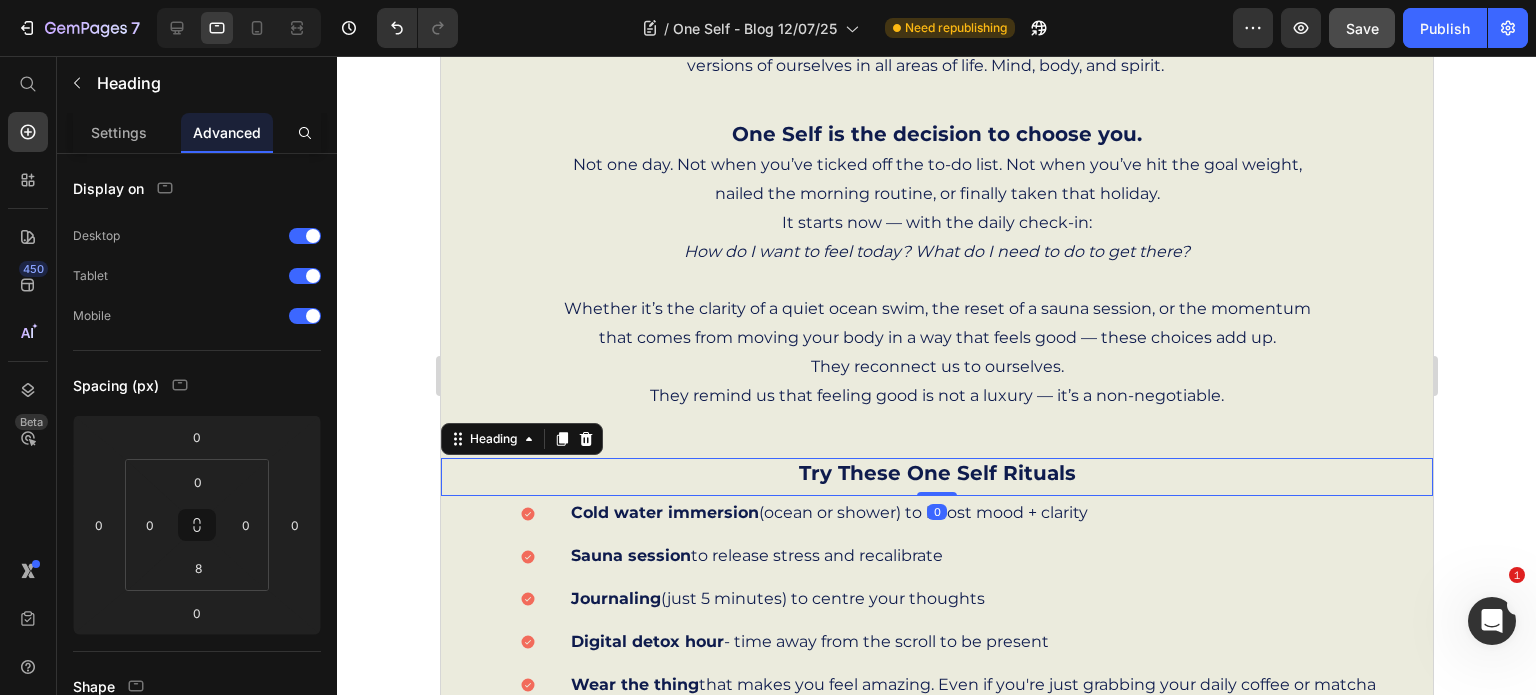 click on "Try These One Self Rituals" at bounding box center (936, 473) 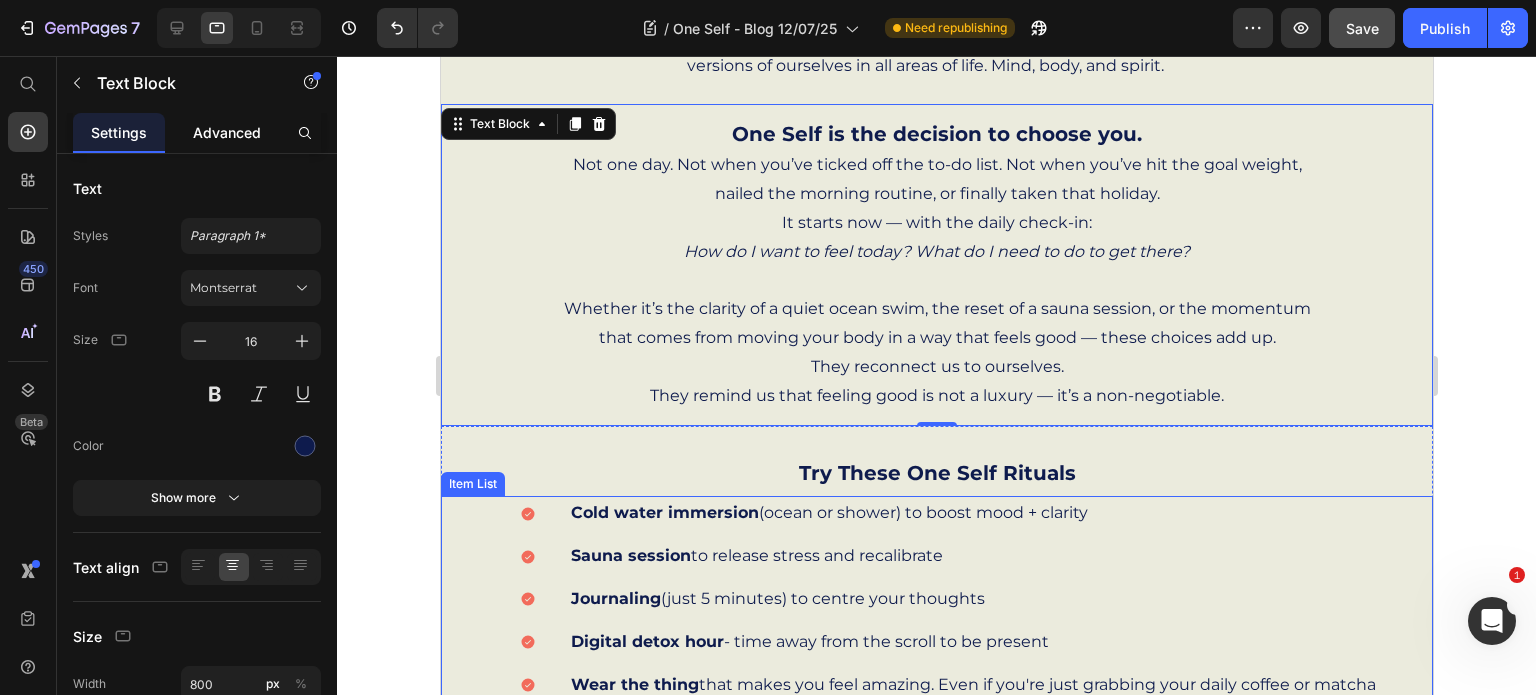 click on "Advanced" at bounding box center [227, 132] 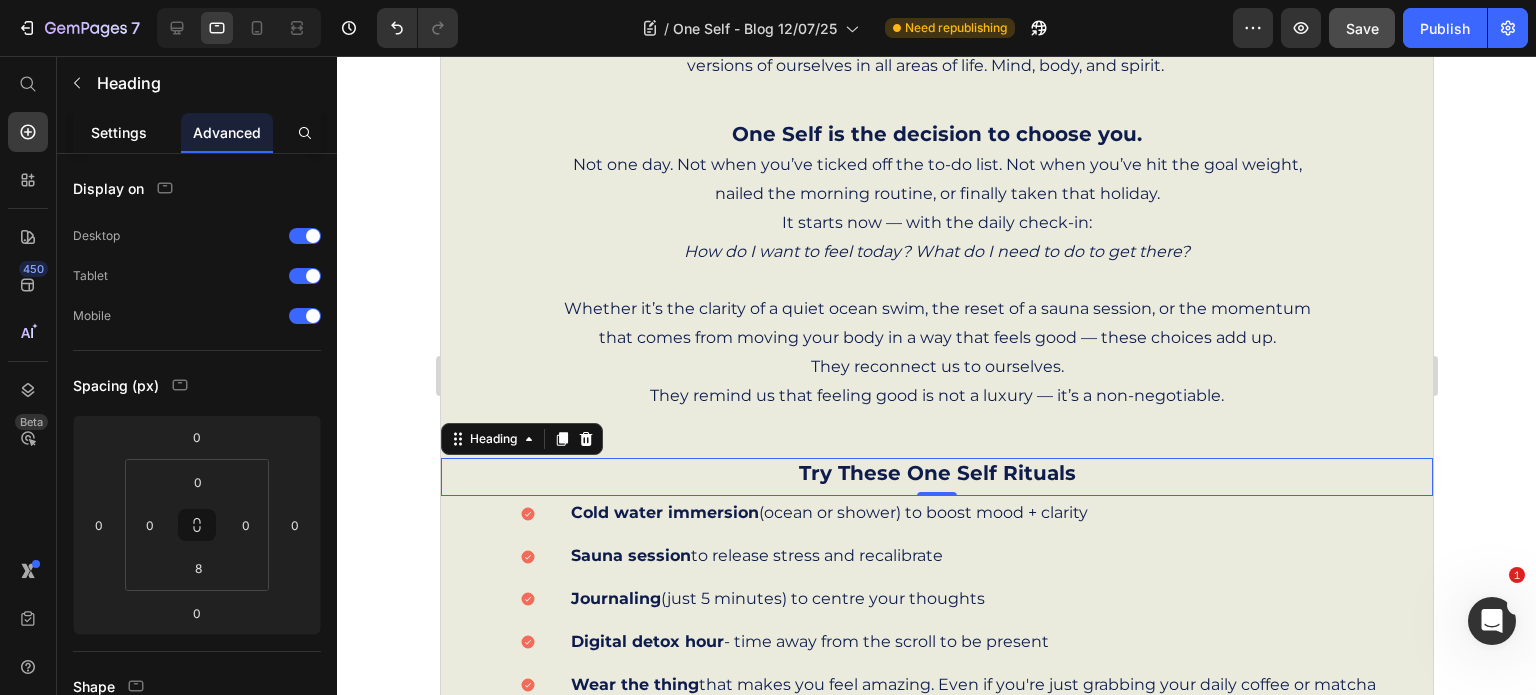 click on "Settings" at bounding box center [119, 132] 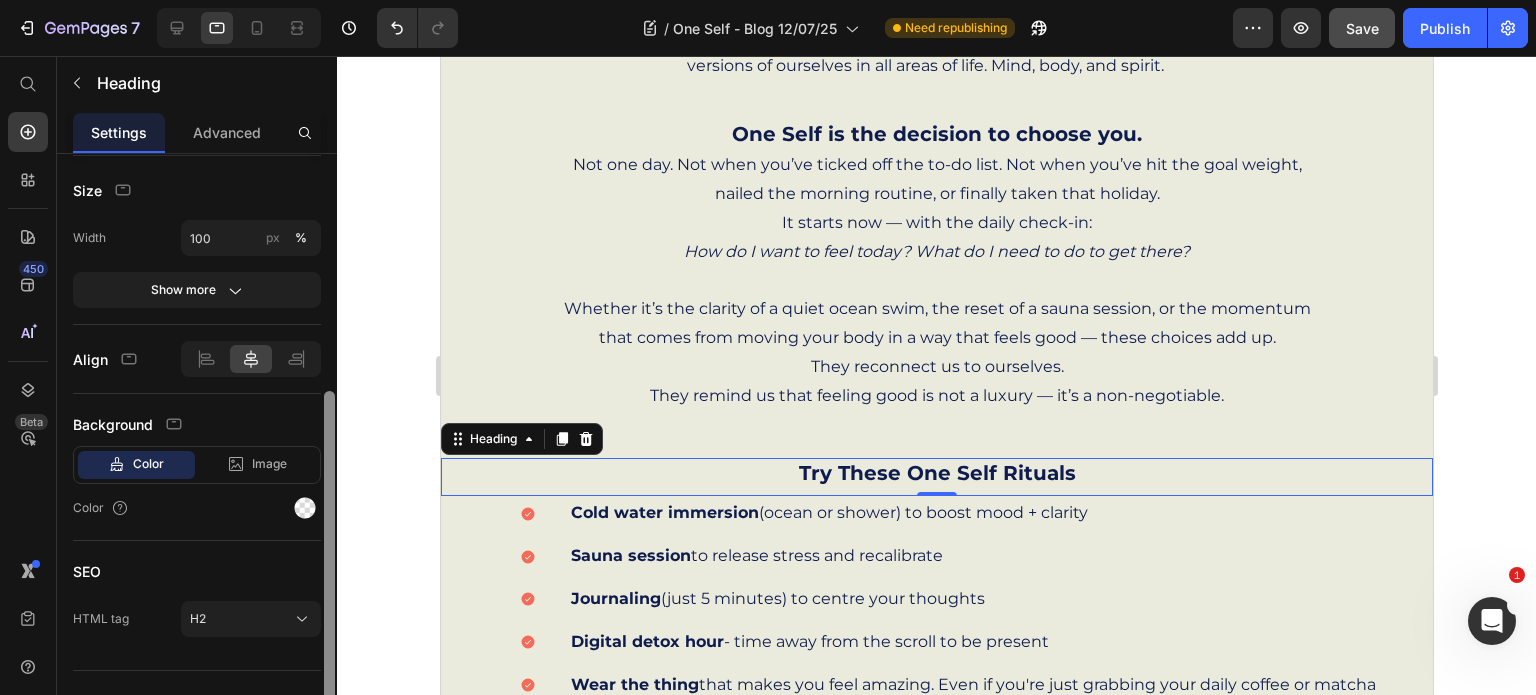 drag, startPoint x: 328, startPoint y: 255, endPoint x: 320, endPoint y: 497, distance: 242.1322 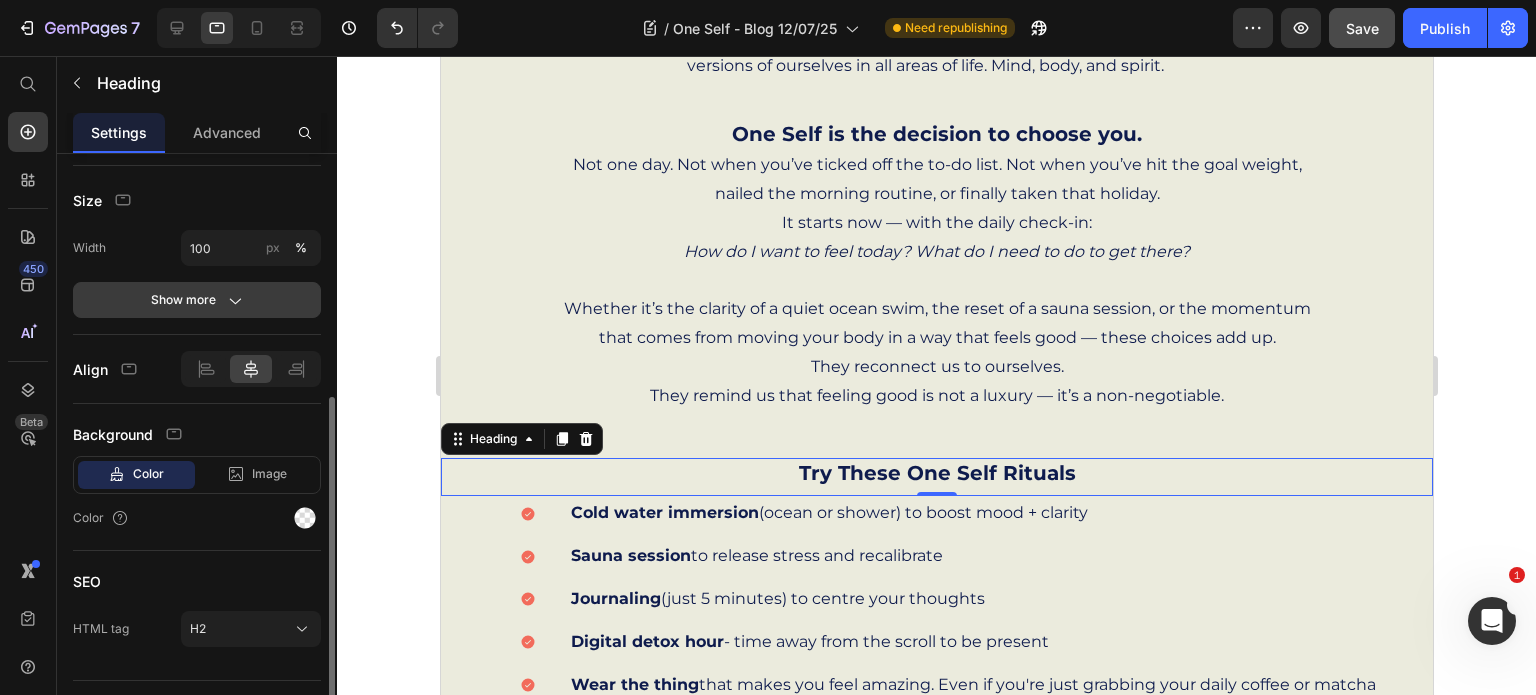 click 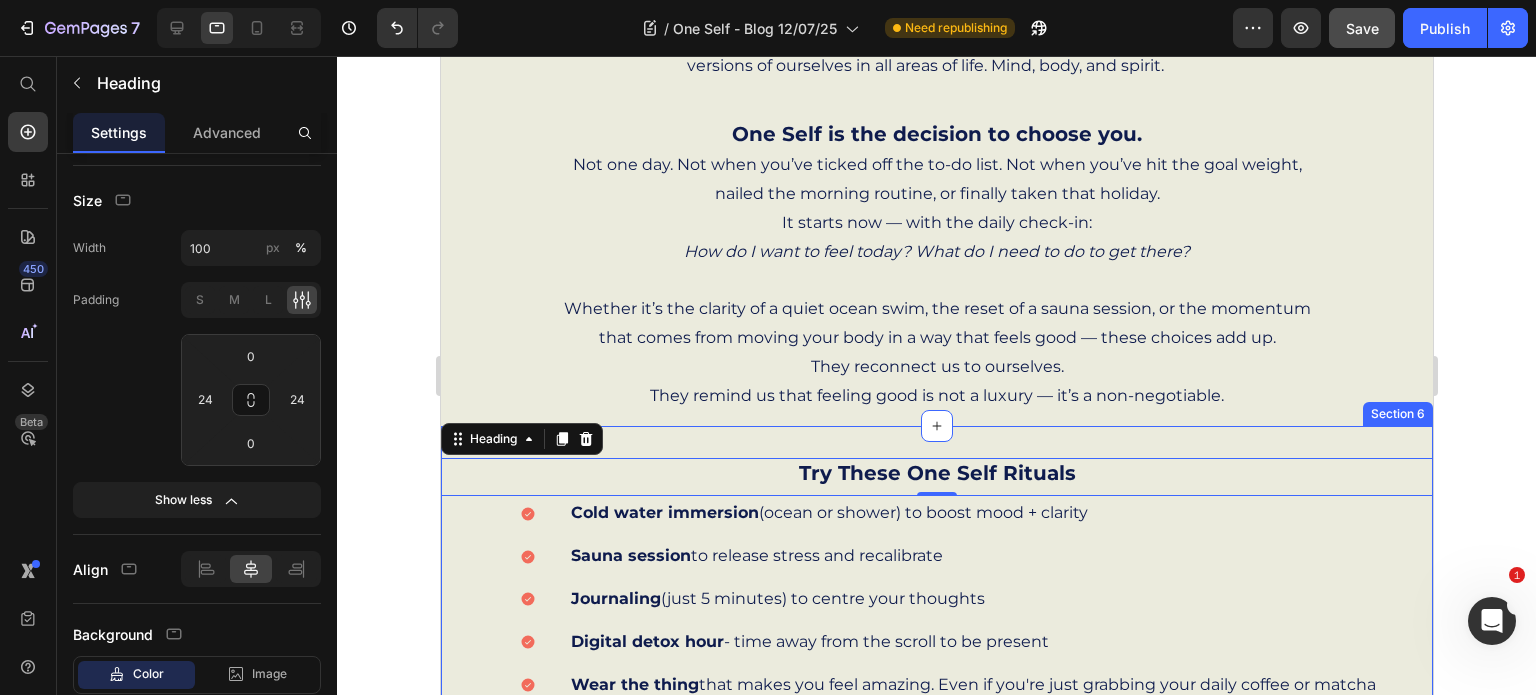 scroll, scrollTop: 0, scrollLeft: 0, axis: both 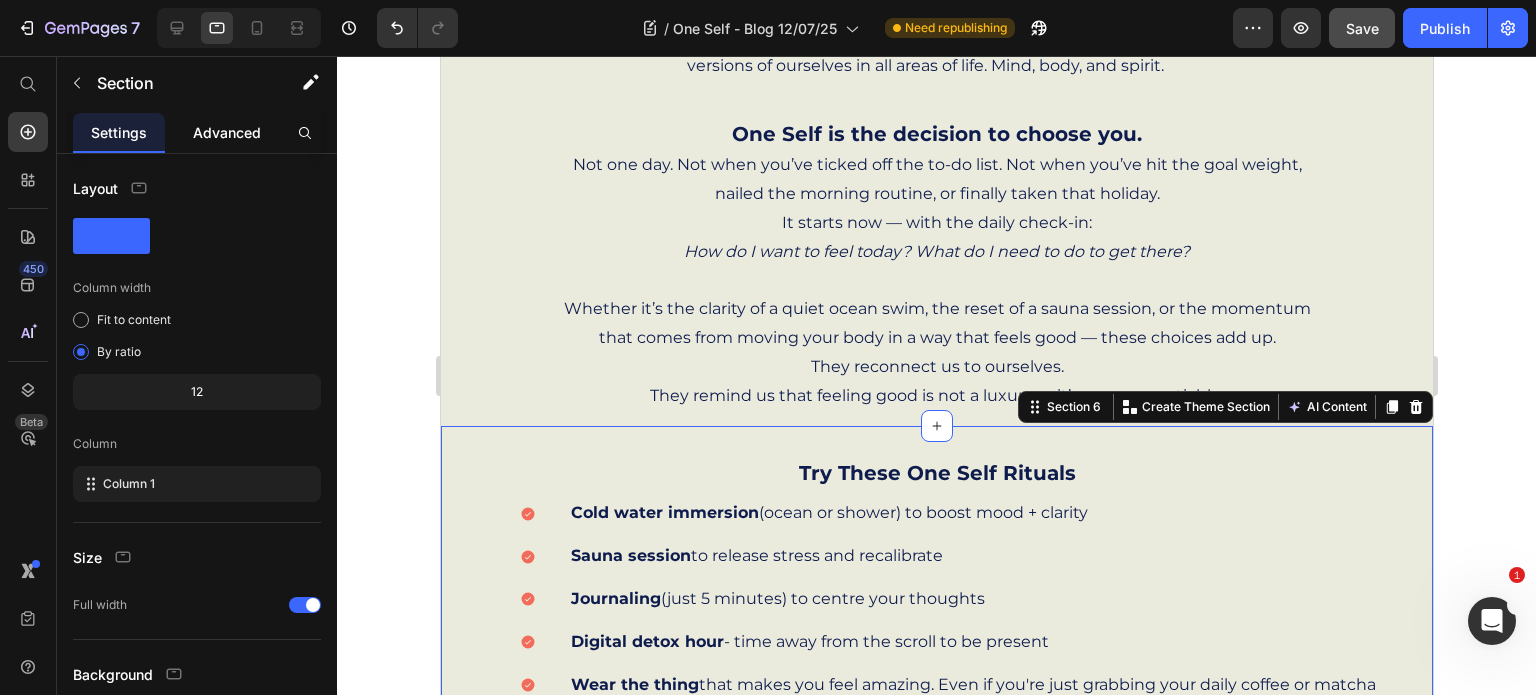 click on "Advanced" 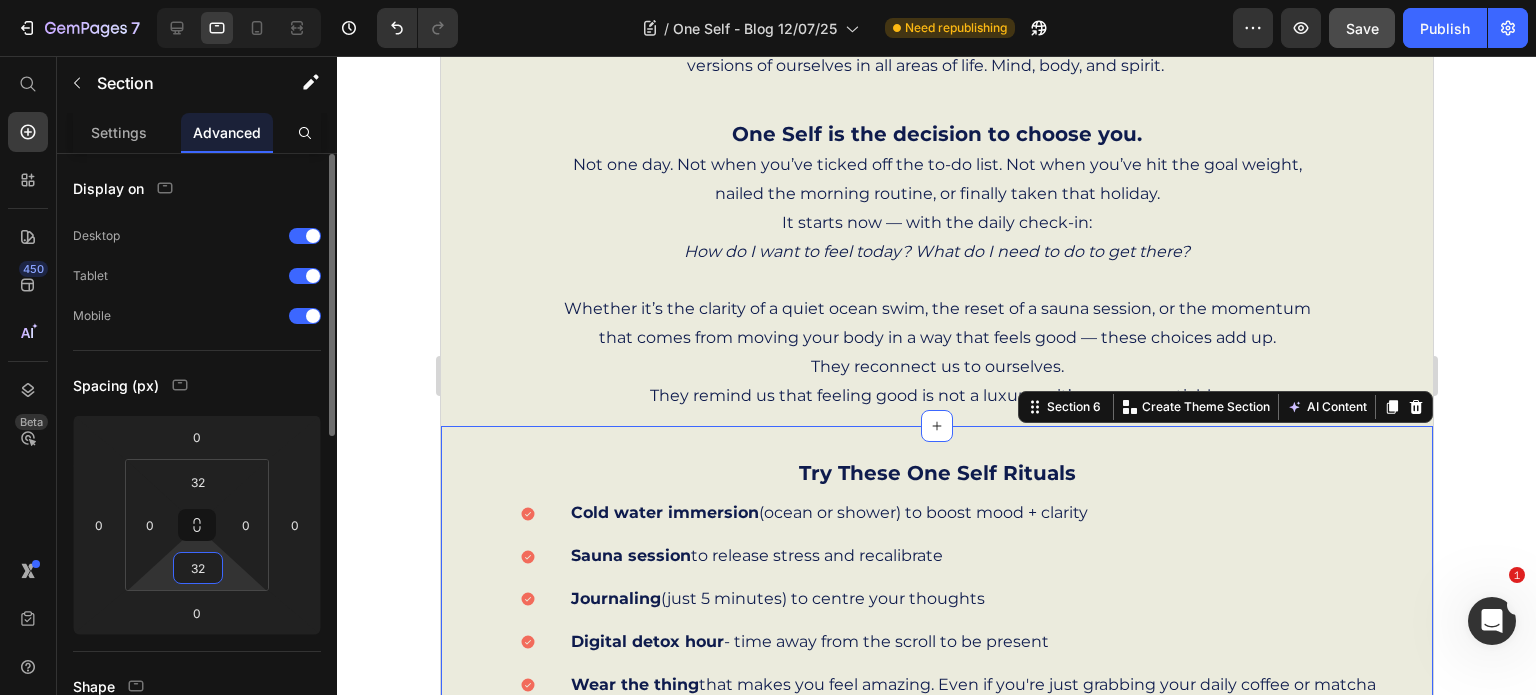 click on "32" at bounding box center (198, 568) 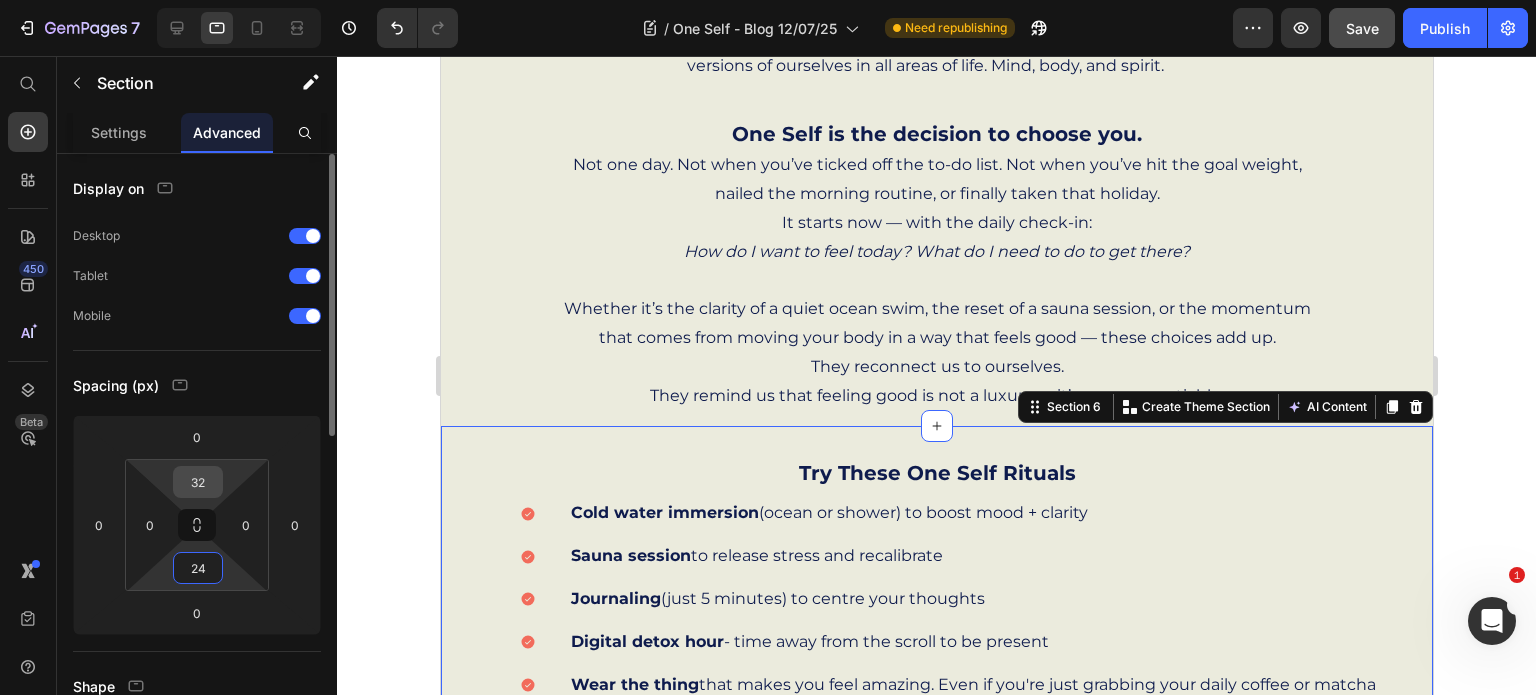 type on "24" 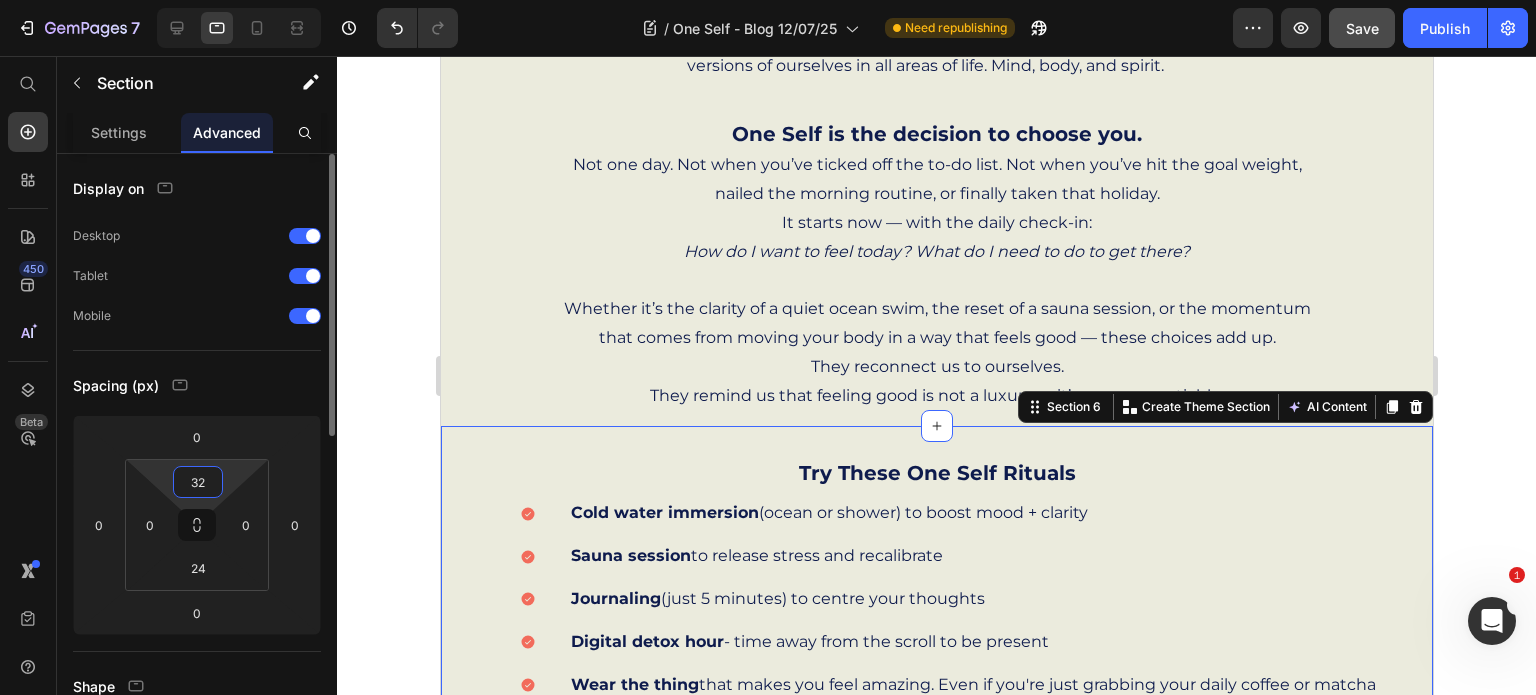 click on "32" at bounding box center (198, 482) 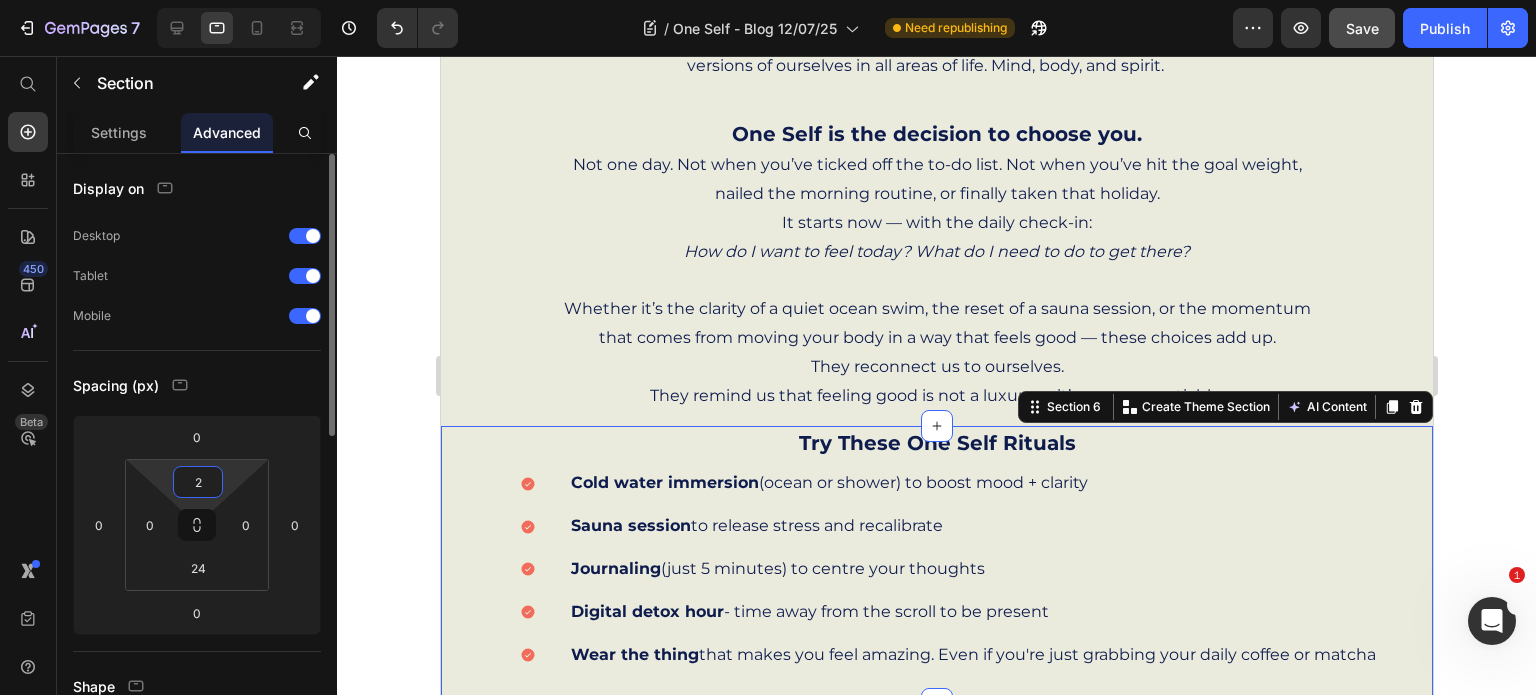 type on "24" 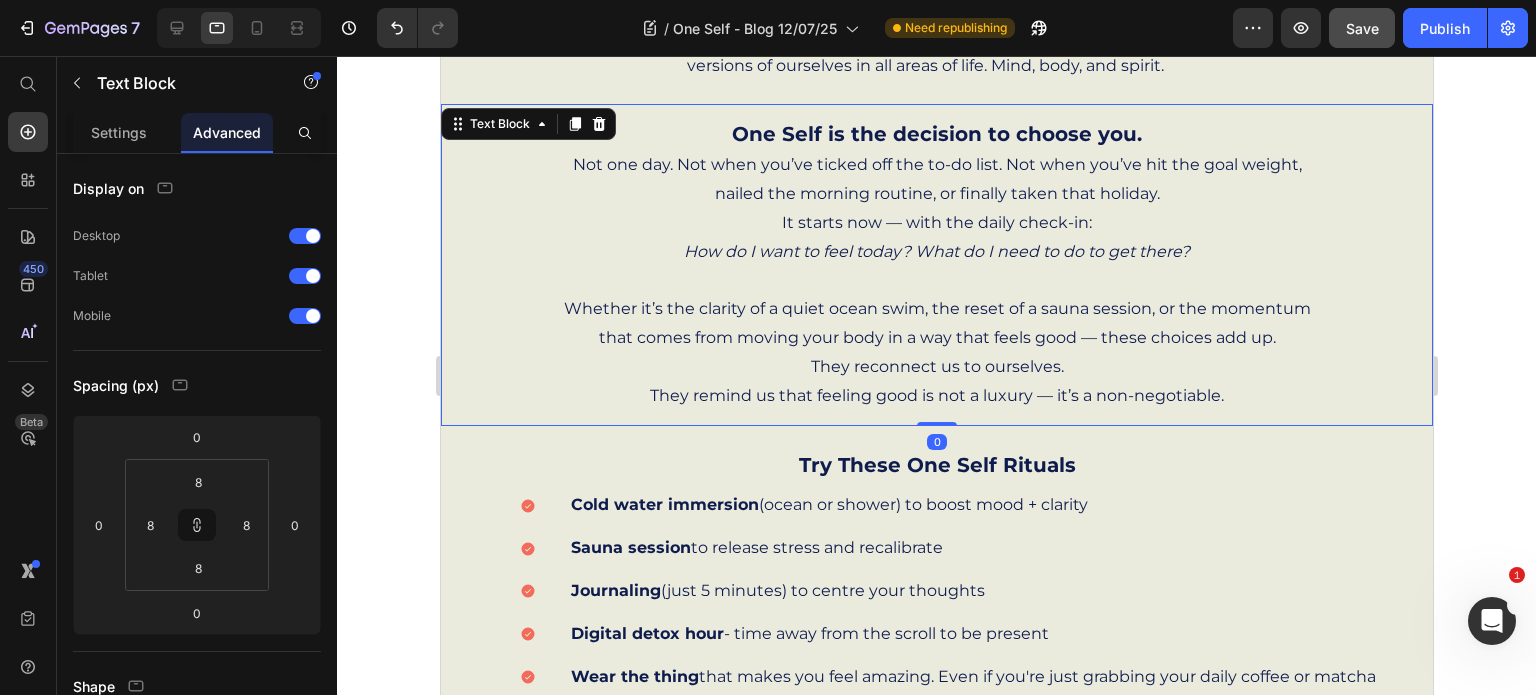 click on "One Self is the decision to choose you. Not one day. Not when you’ve ticked off the to-do list. Not when you’ve hit the goal weight, nailed the morning routine, or finally taken that holiday. It starts now — with the daily check-in: How do I want to feel today? What do I need to do to get there? Whether it’s the clarity of a quiet ocean swim, the reset of a sauna session, or the momentum that comes from moving your body in a way that feels good — these choices add up. They reconnect us to ourselves. They remind us that feeling good is not a luxury — it’s a non-negotiable. Text Block   0" at bounding box center [936, 265] 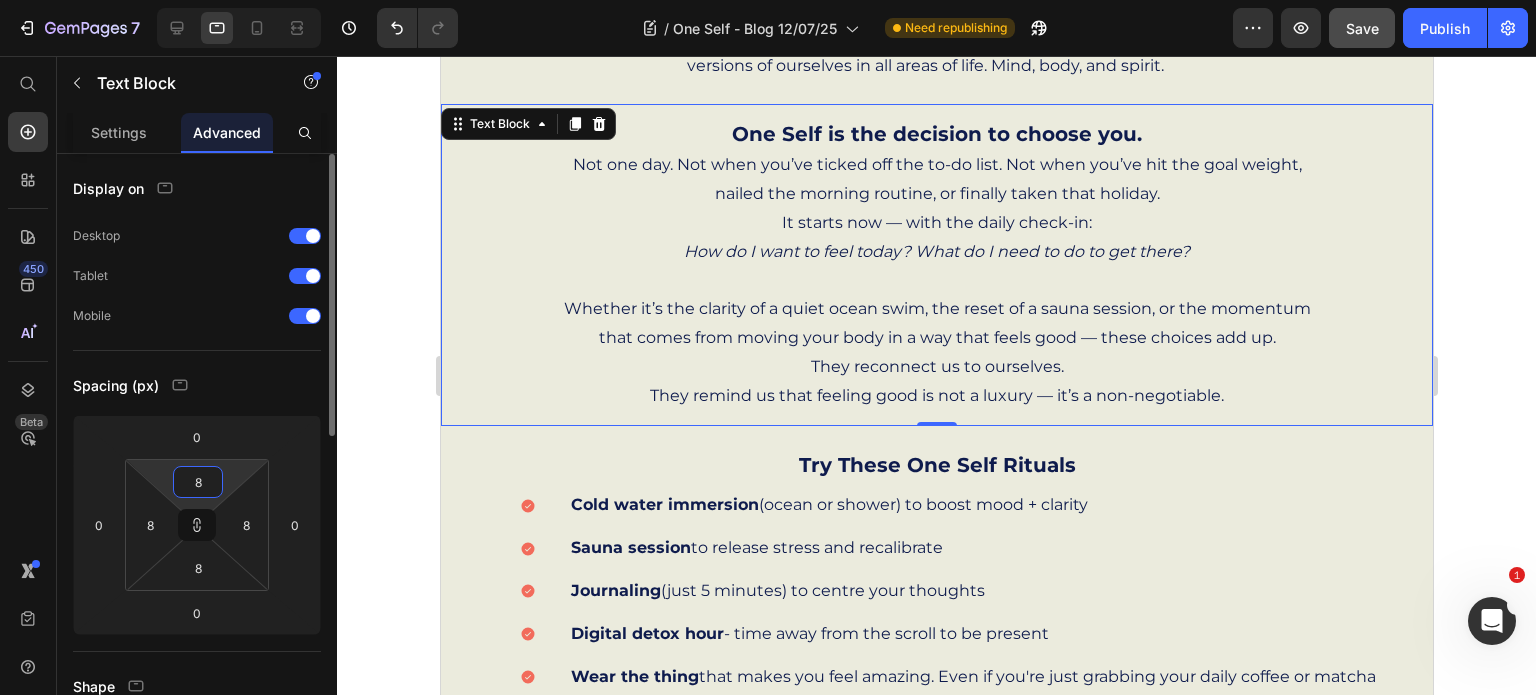 click on "8" at bounding box center (198, 482) 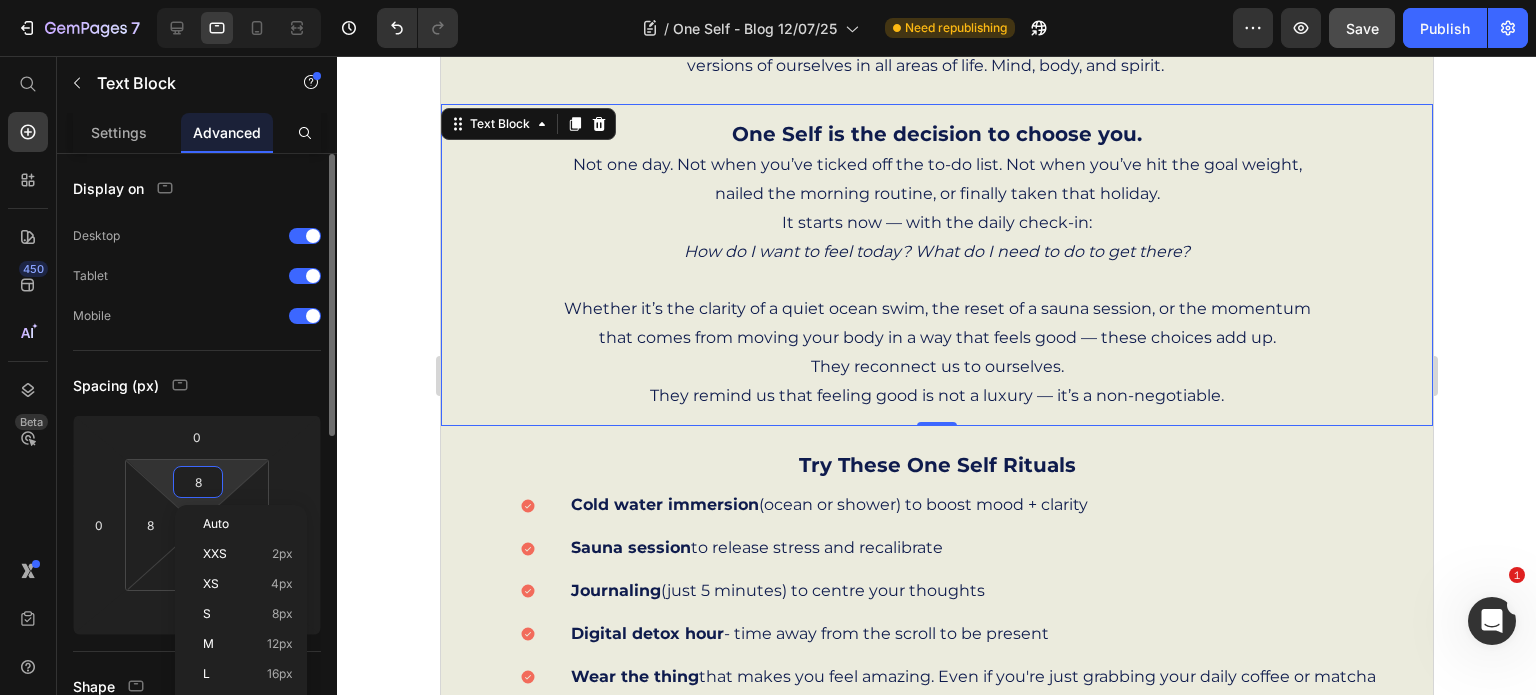 type on "2" 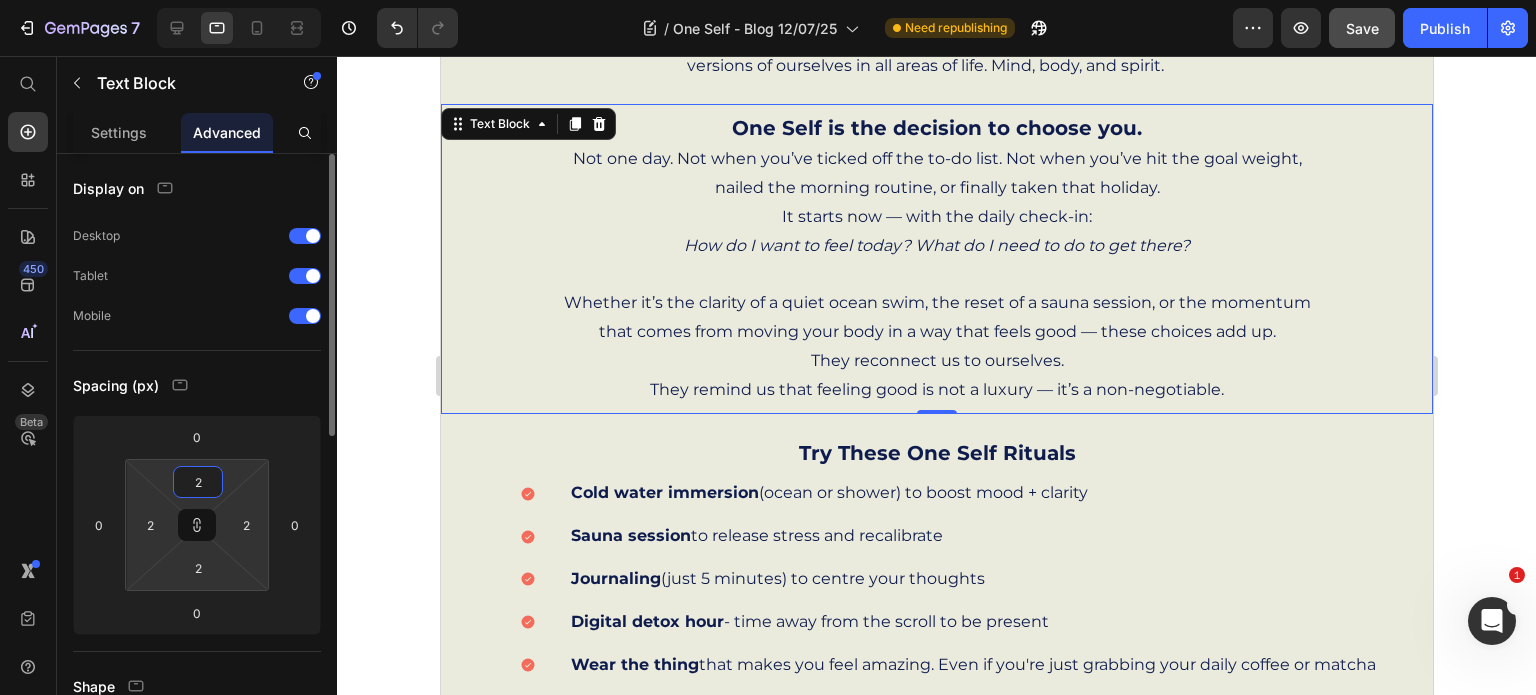 type on "24" 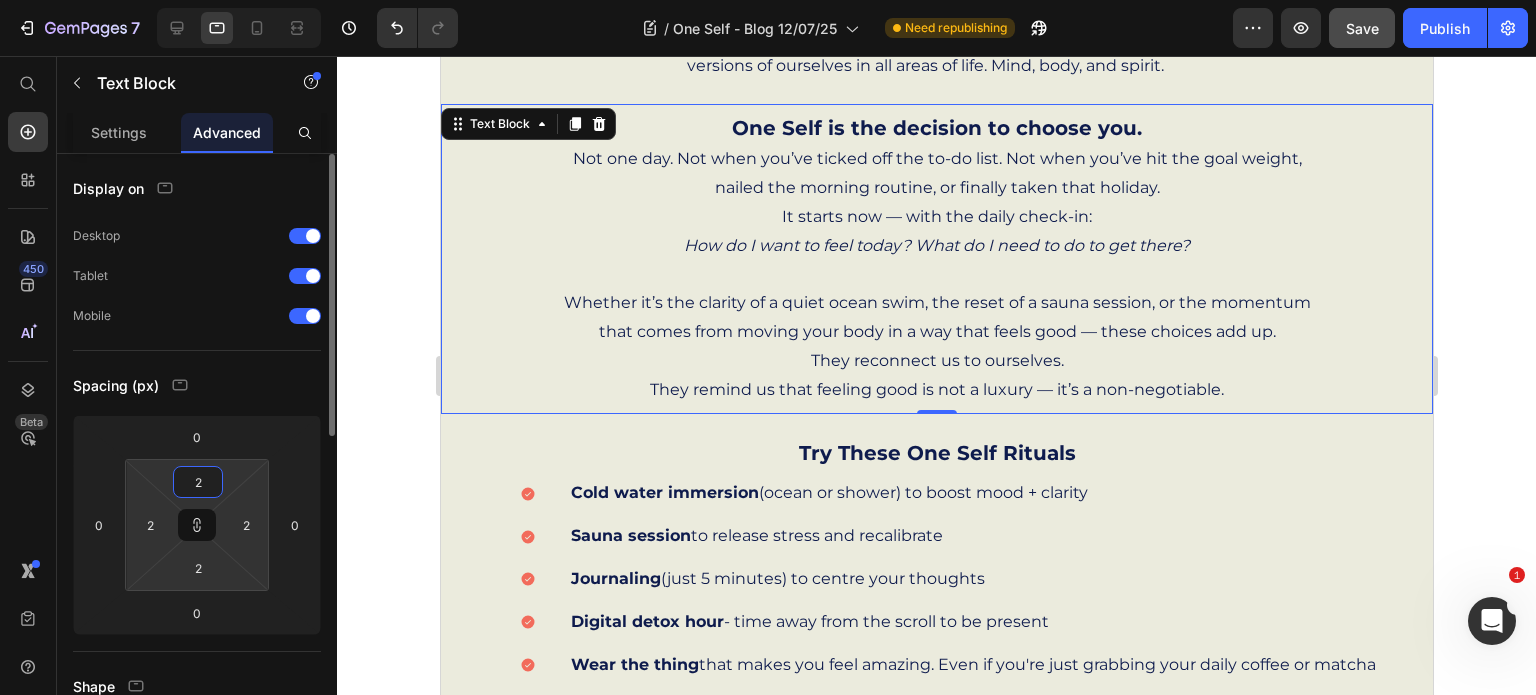 type on "24" 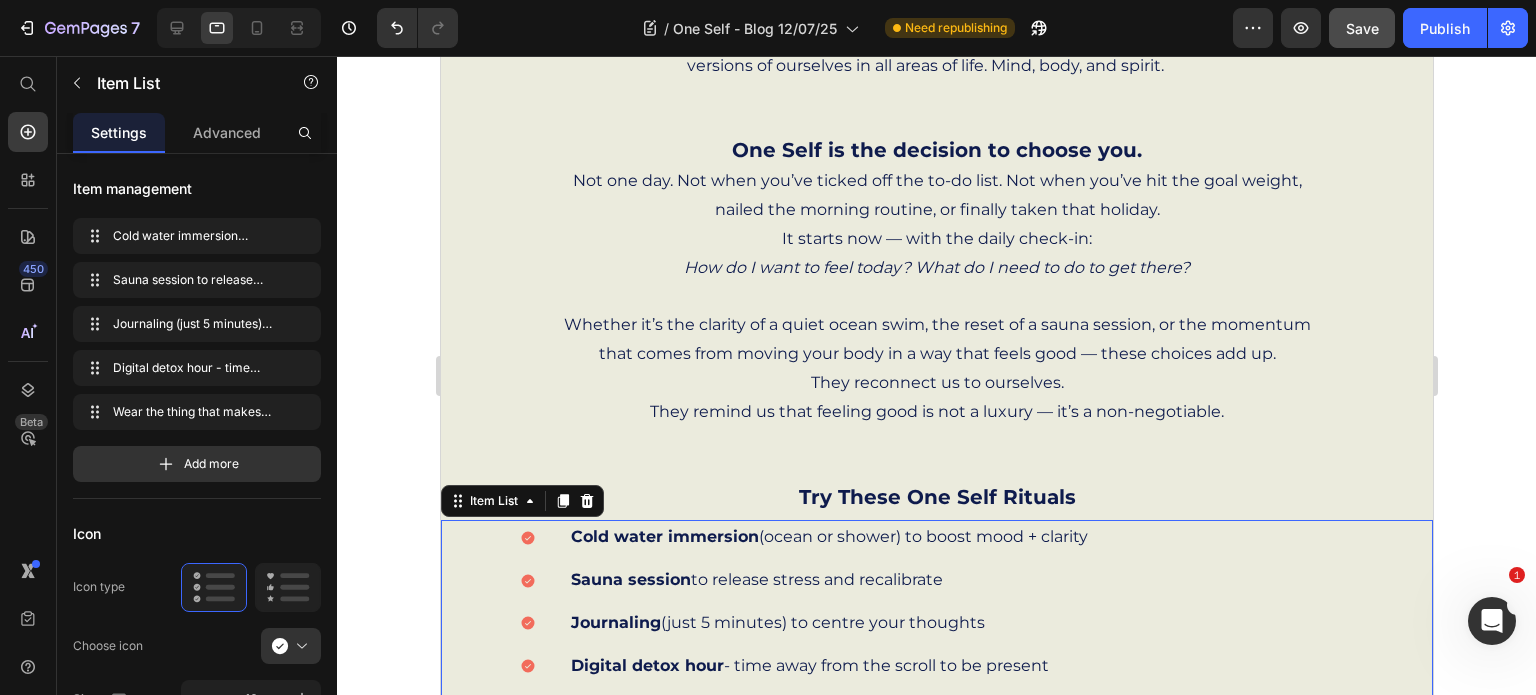 click on "Cold water immersion  (ocean or shower) to boost mood + clarity Sauna session  to release stress and recalibrate Journaling  (just 5 minutes) to centre your thoughts Digital detox hour  - time away from the scroll to be present Wear the thing  that makes you feel amazing. Even if you're just grabbing your daily coffee or matcha" at bounding box center [936, 623] 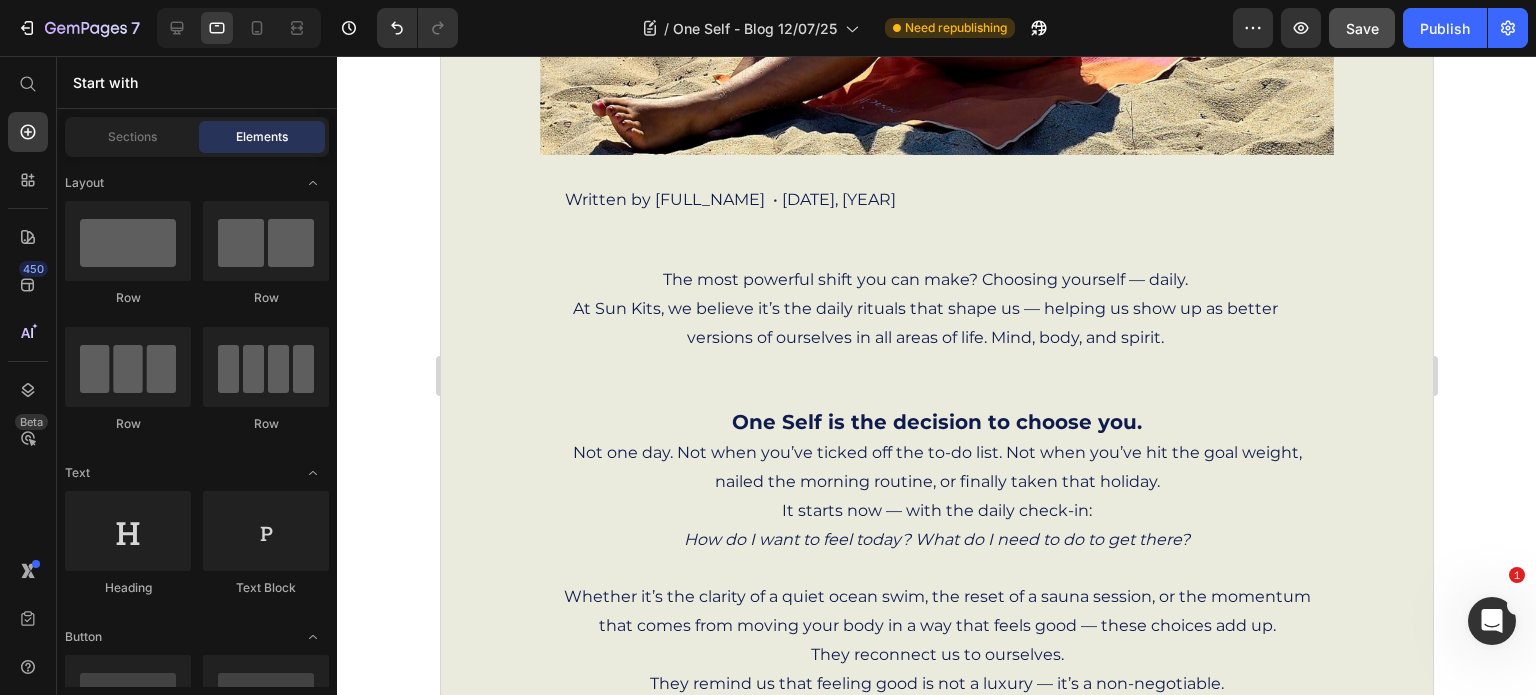 scroll, scrollTop: 507, scrollLeft: 0, axis: vertical 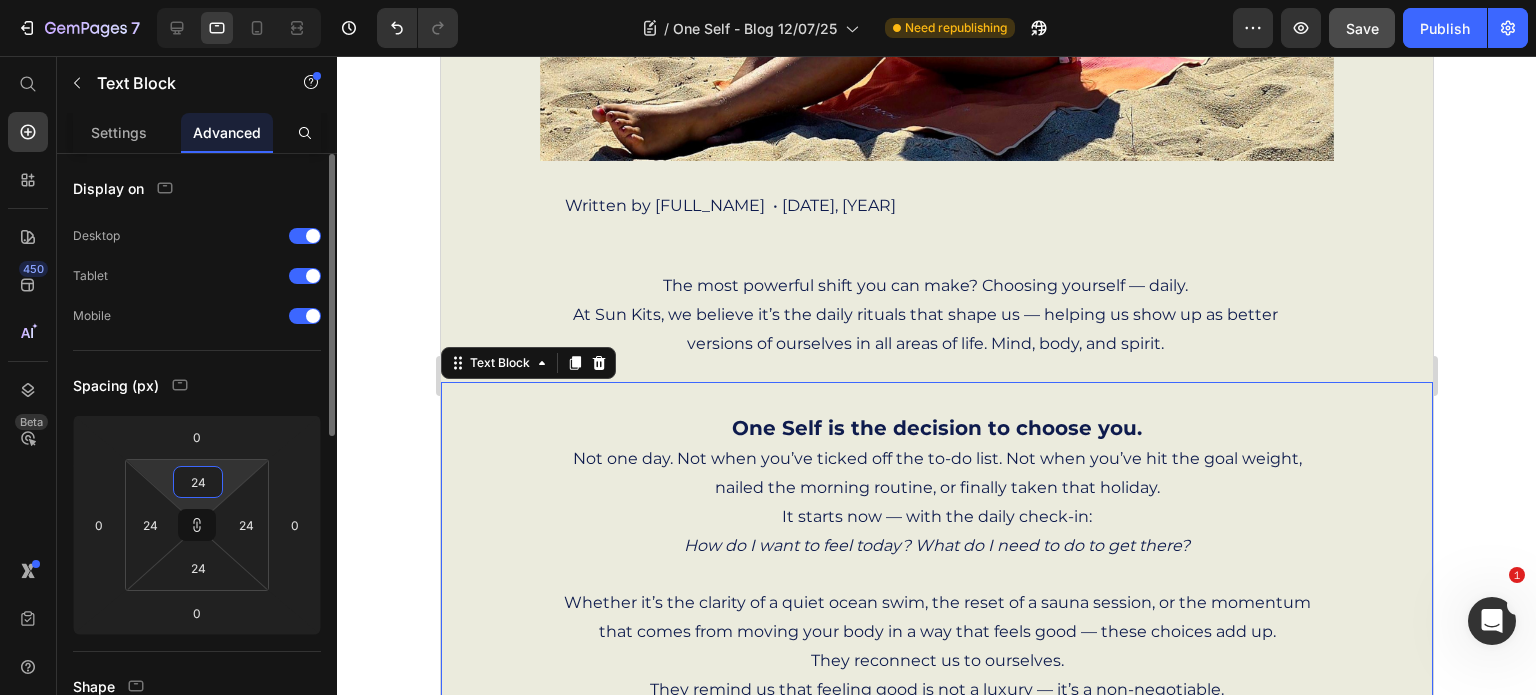 click on "24" at bounding box center (198, 482) 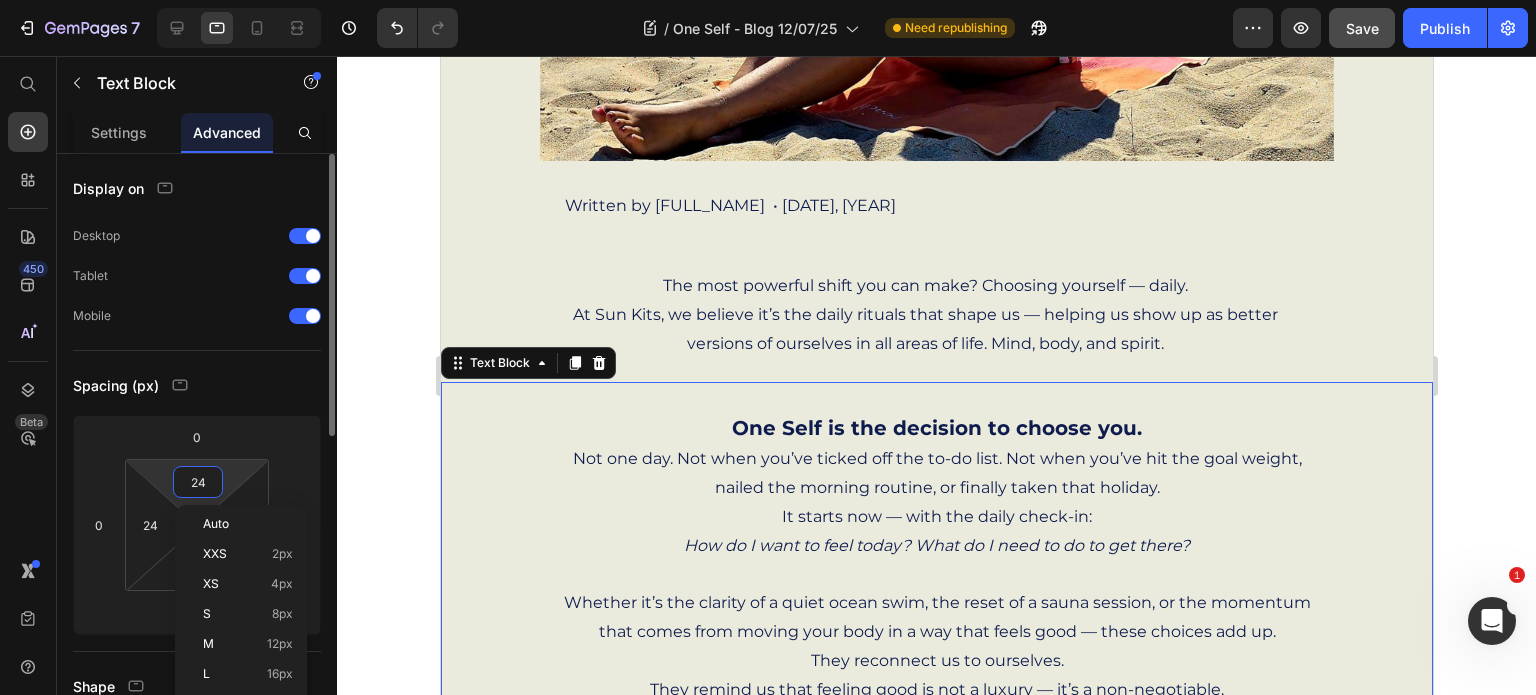 type on "1" 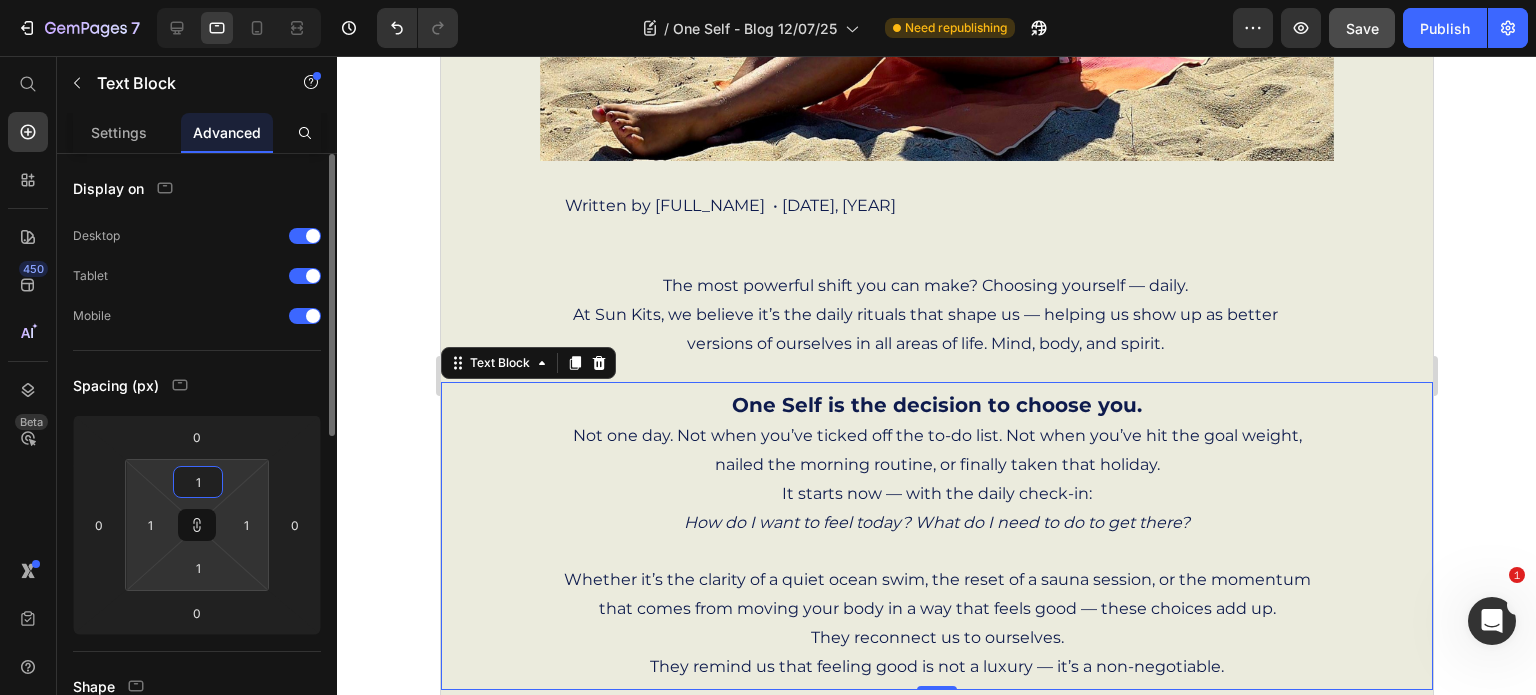 type on "16" 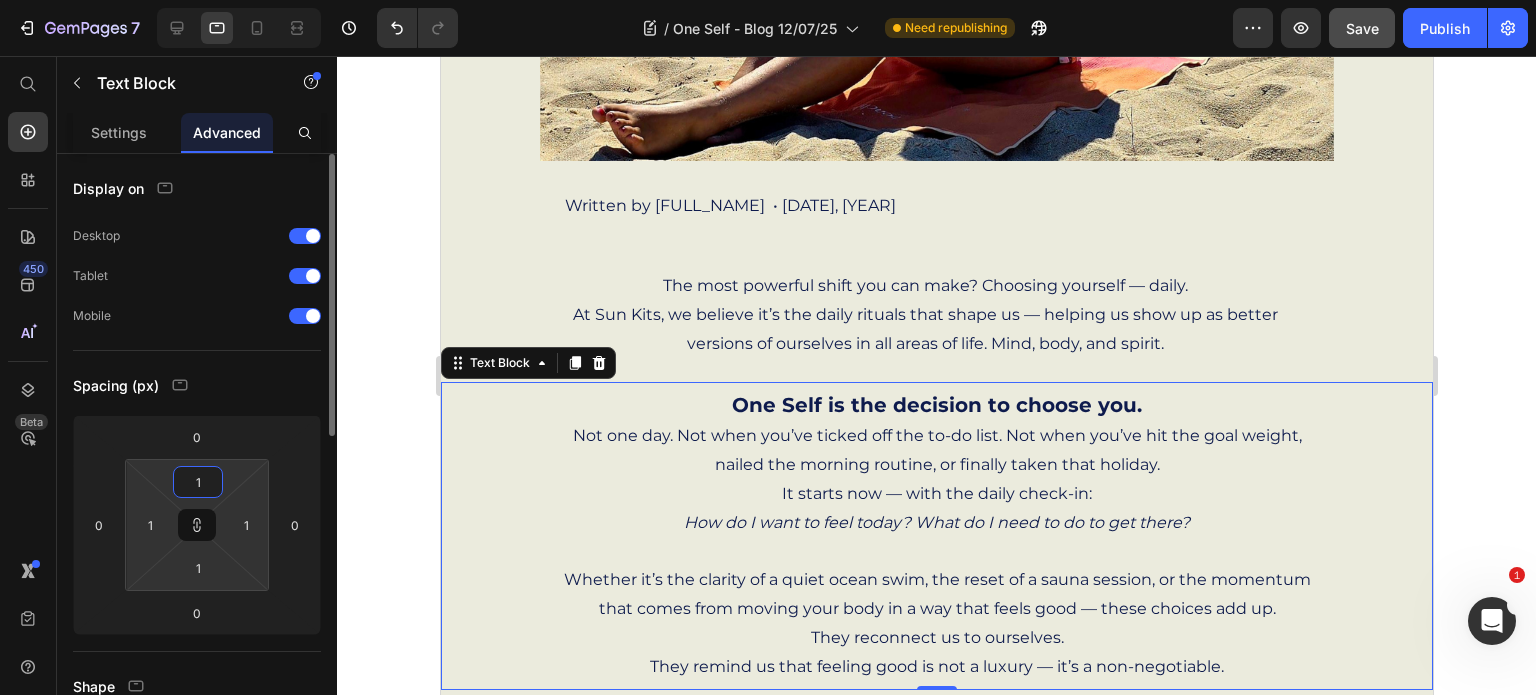 type on "16" 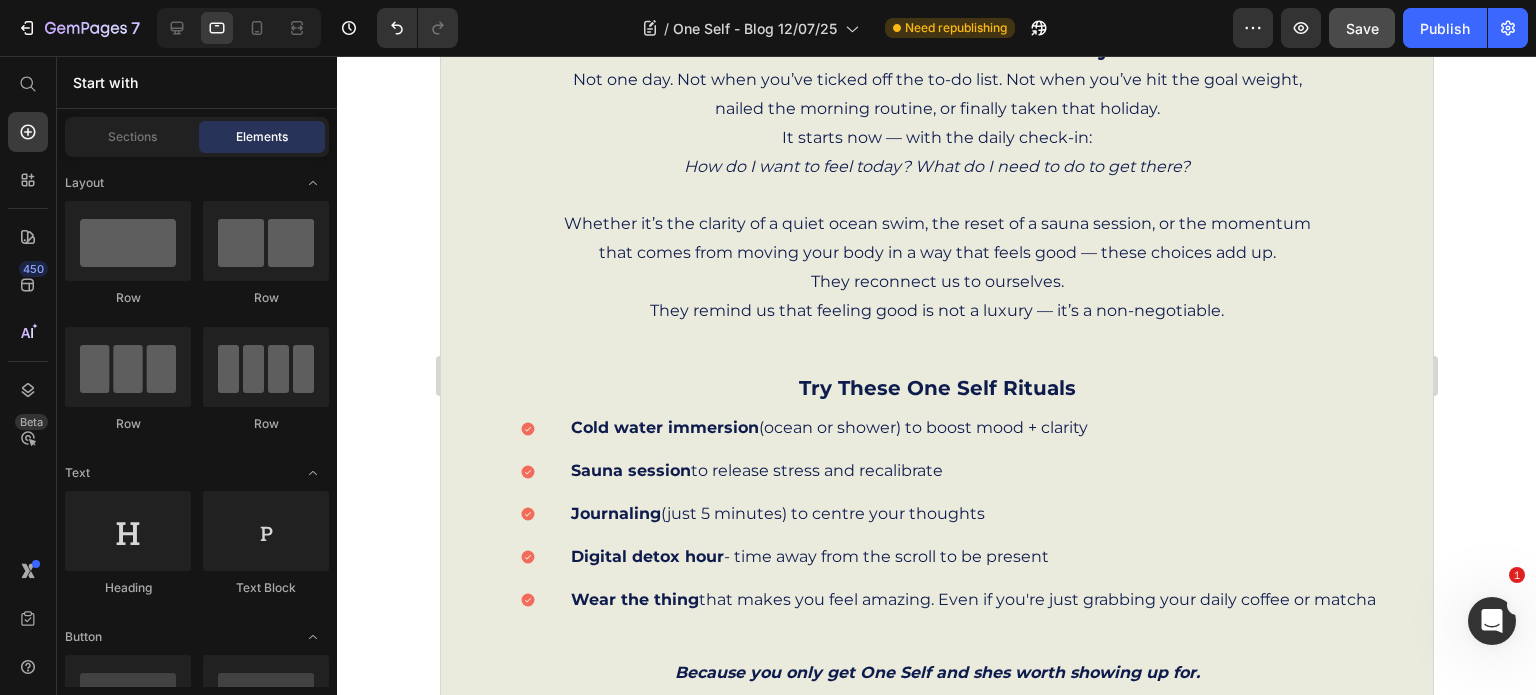 scroll, scrollTop: 900, scrollLeft: 0, axis: vertical 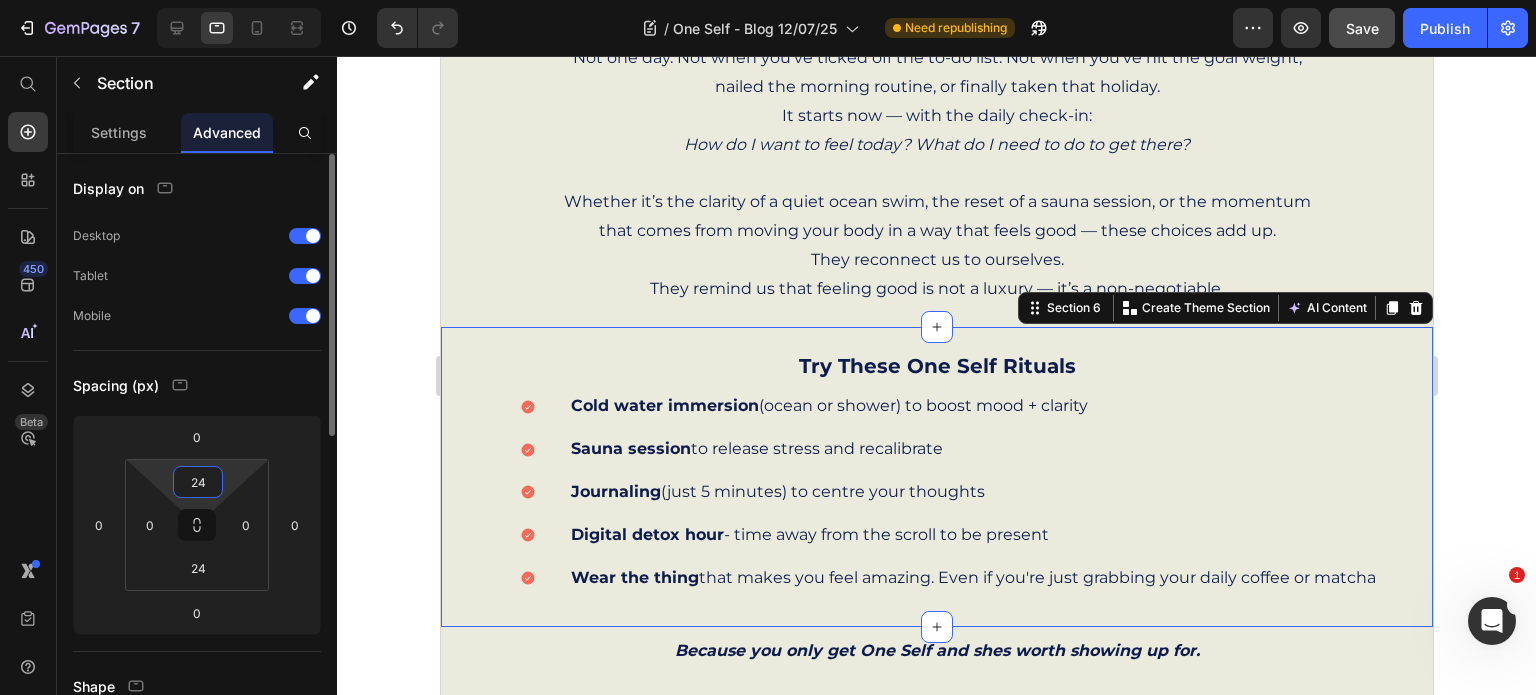 click on "24" at bounding box center [198, 482] 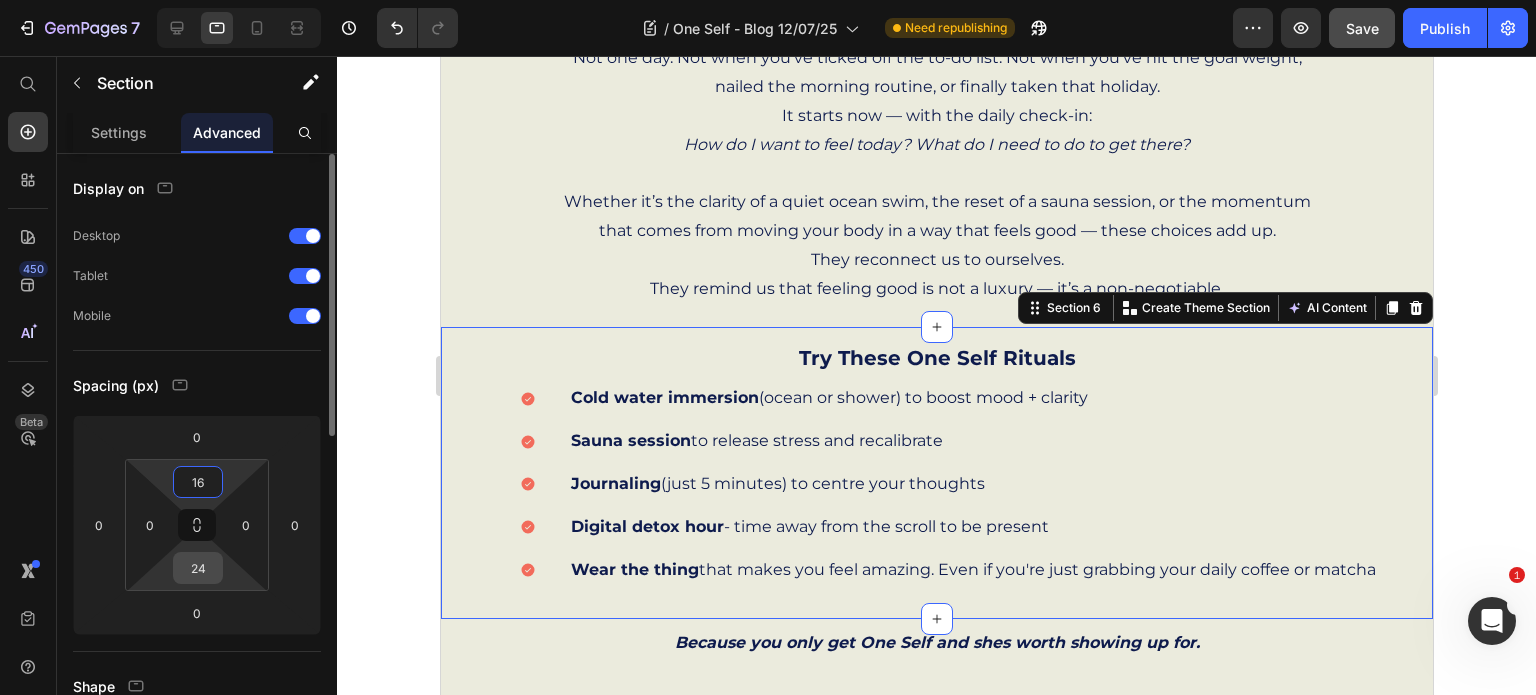 type on "16" 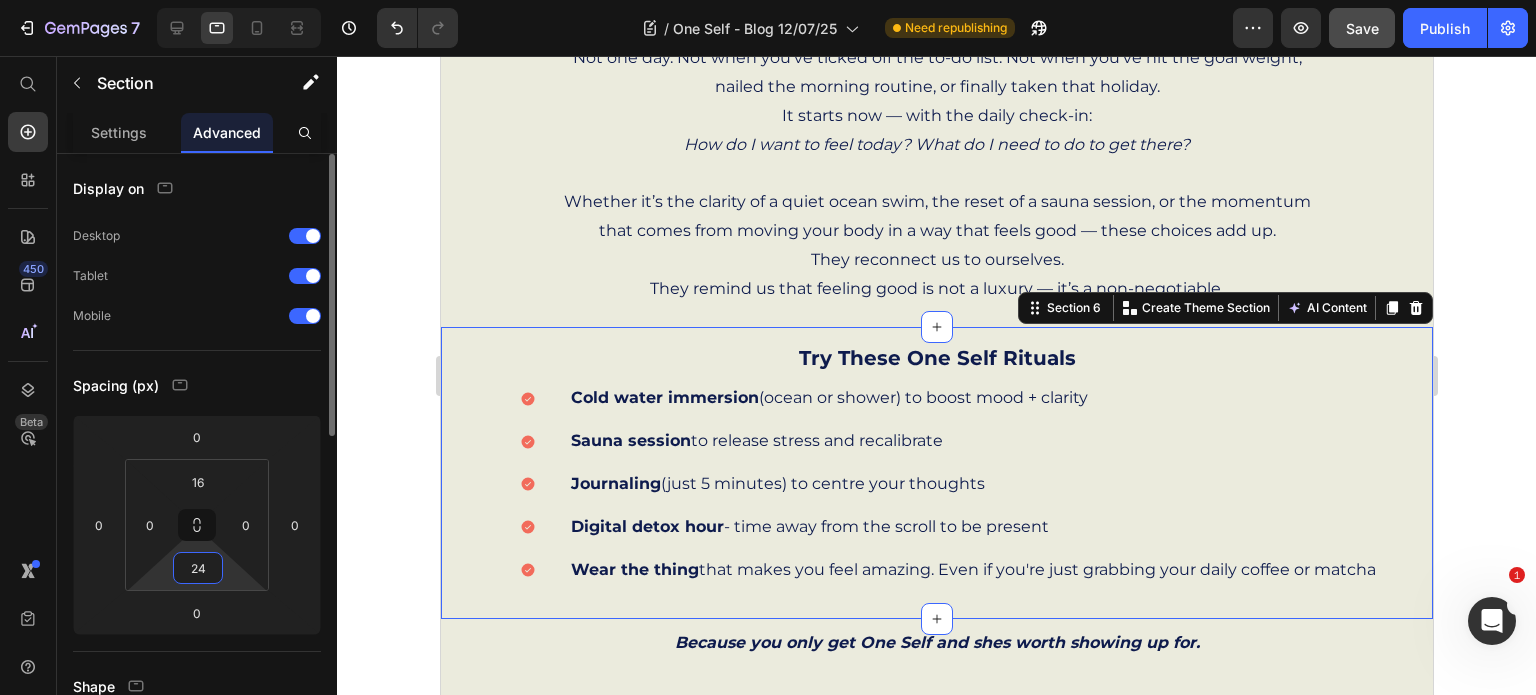 click on "24" at bounding box center [198, 568] 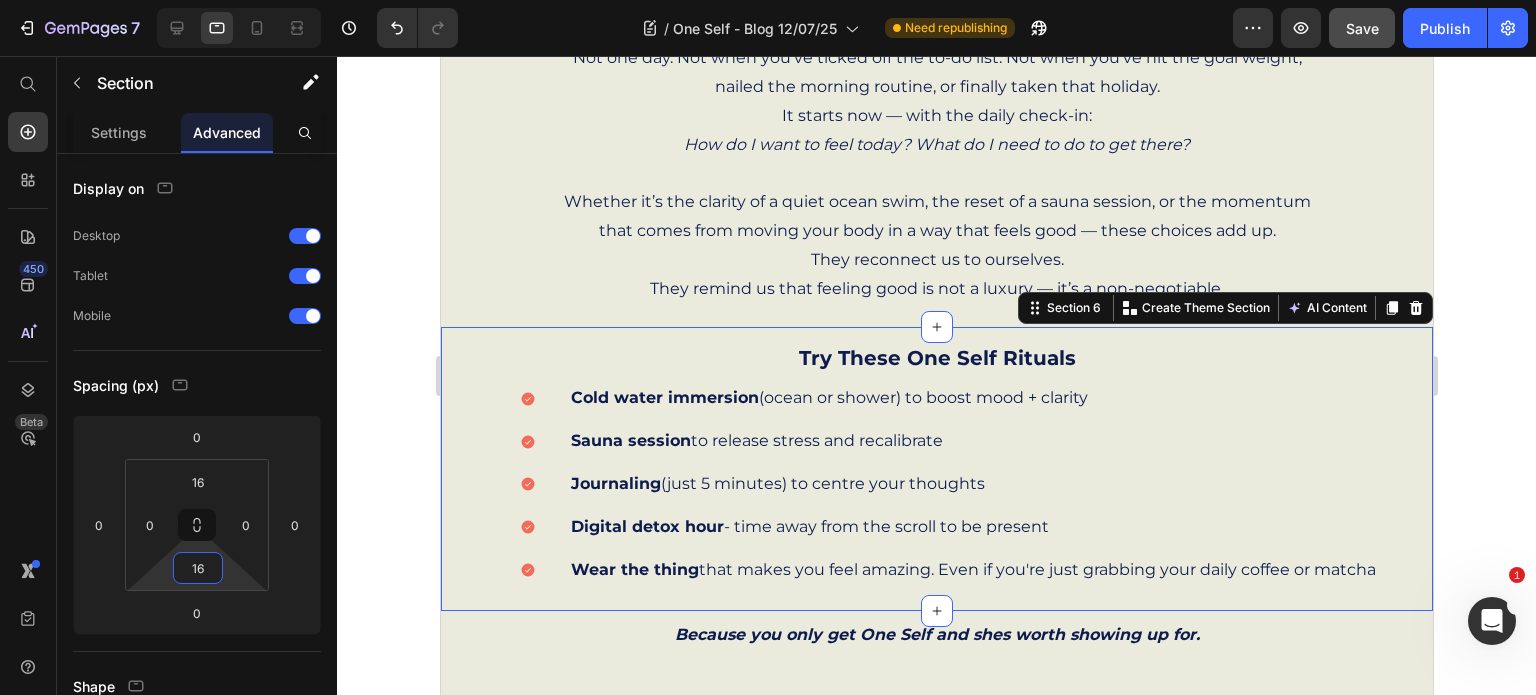 type on "16" 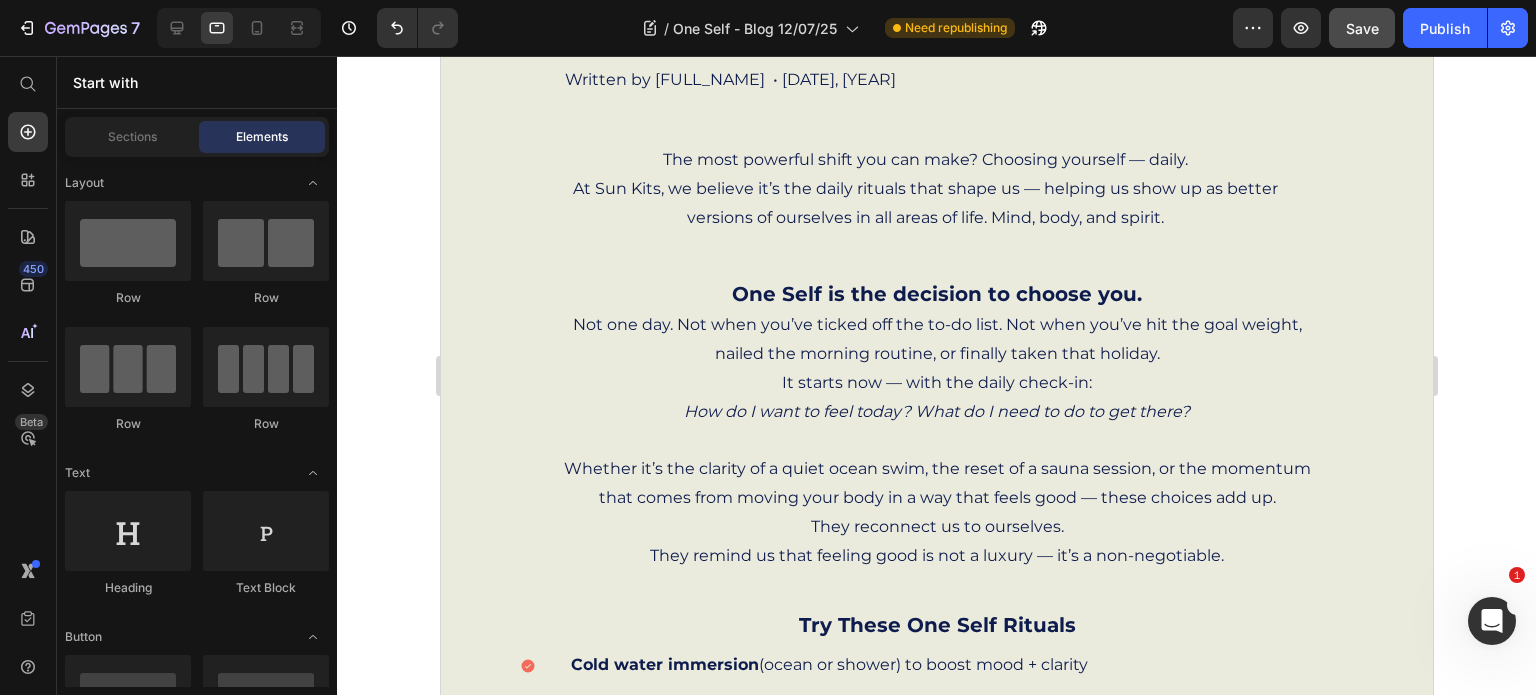 scroll, scrollTop: 613, scrollLeft: 0, axis: vertical 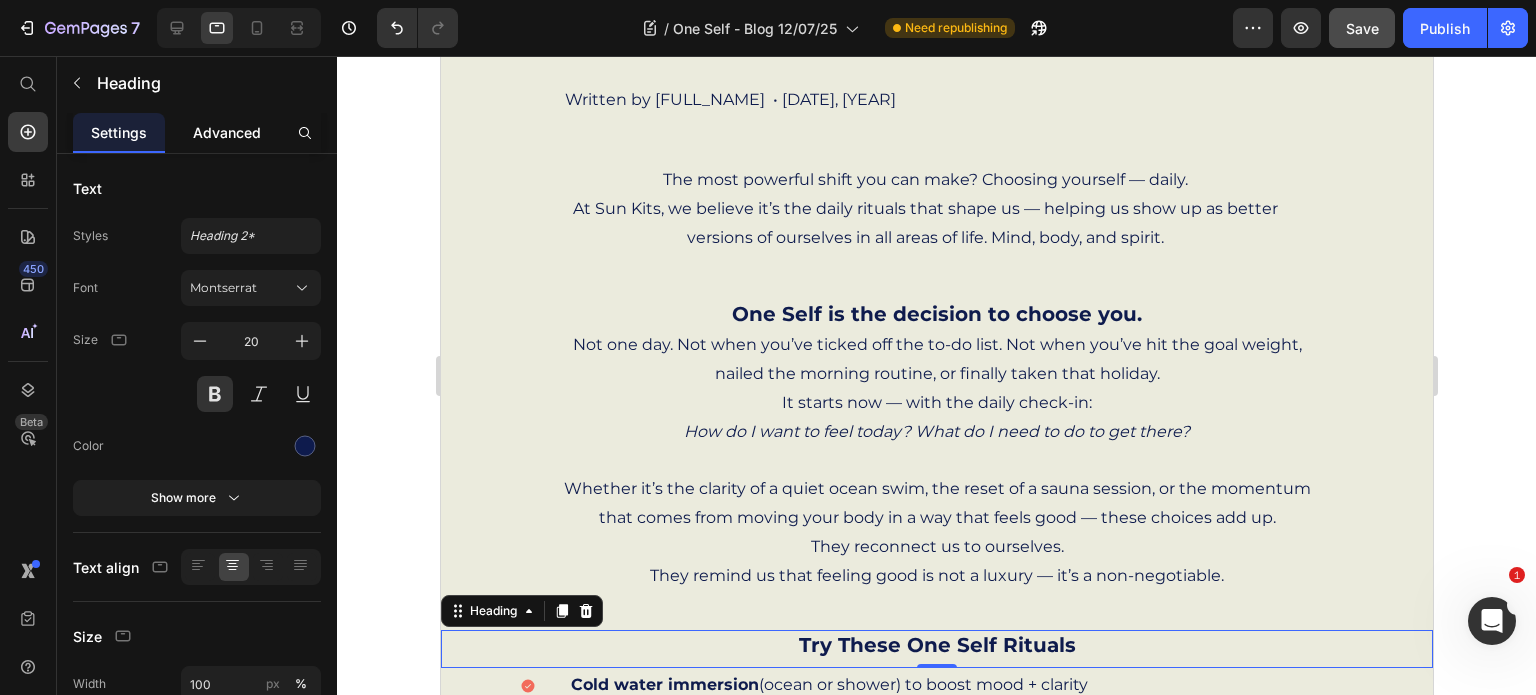 click on "Advanced" at bounding box center (227, 132) 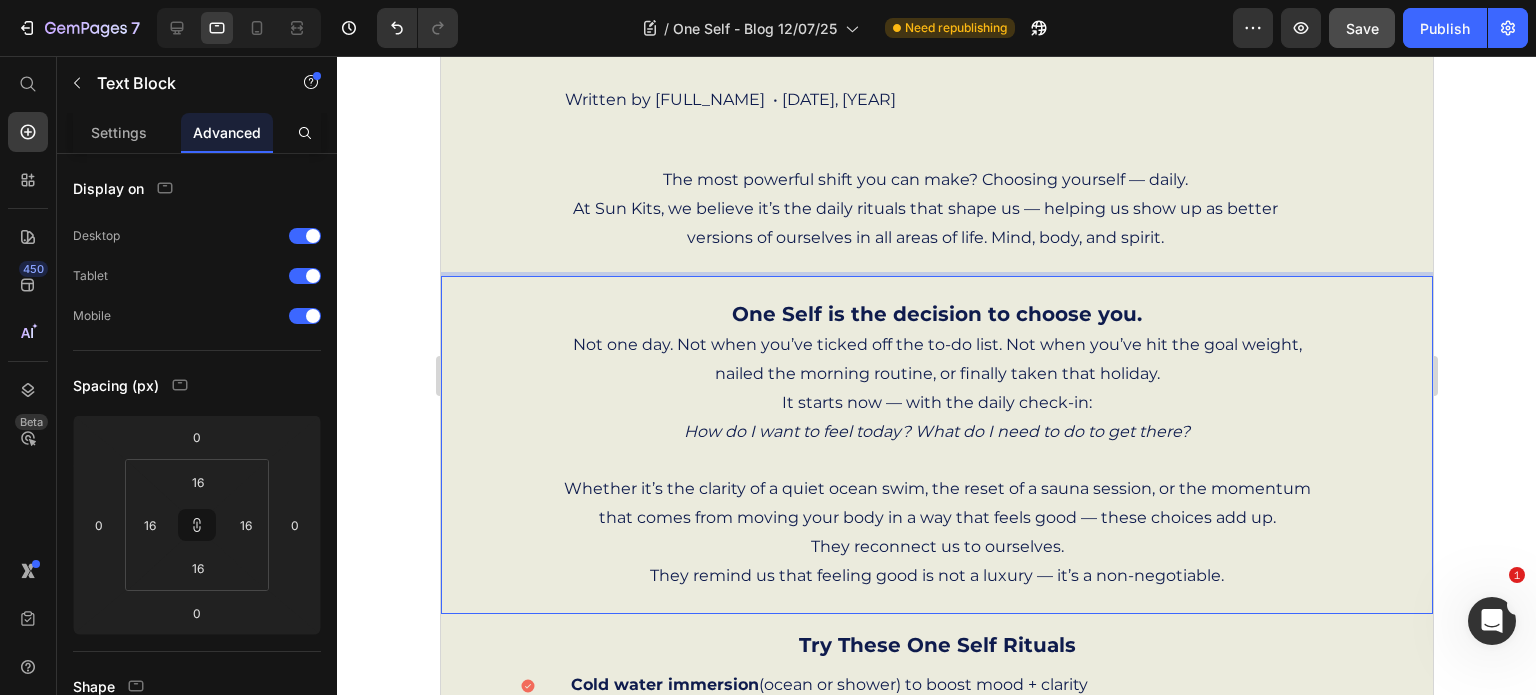 click on "One Self is the decision to choose you." at bounding box center [936, 315] 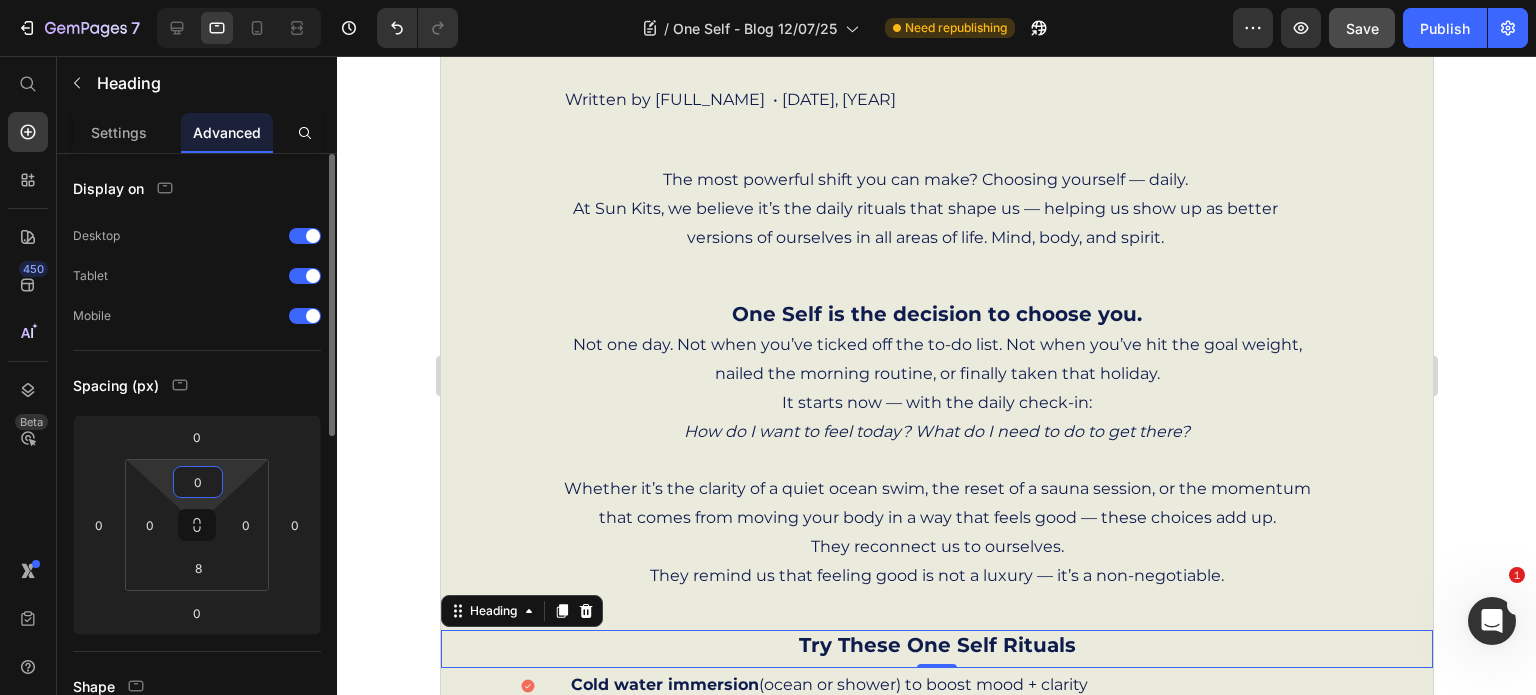 click on "0" at bounding box center [198, 482] 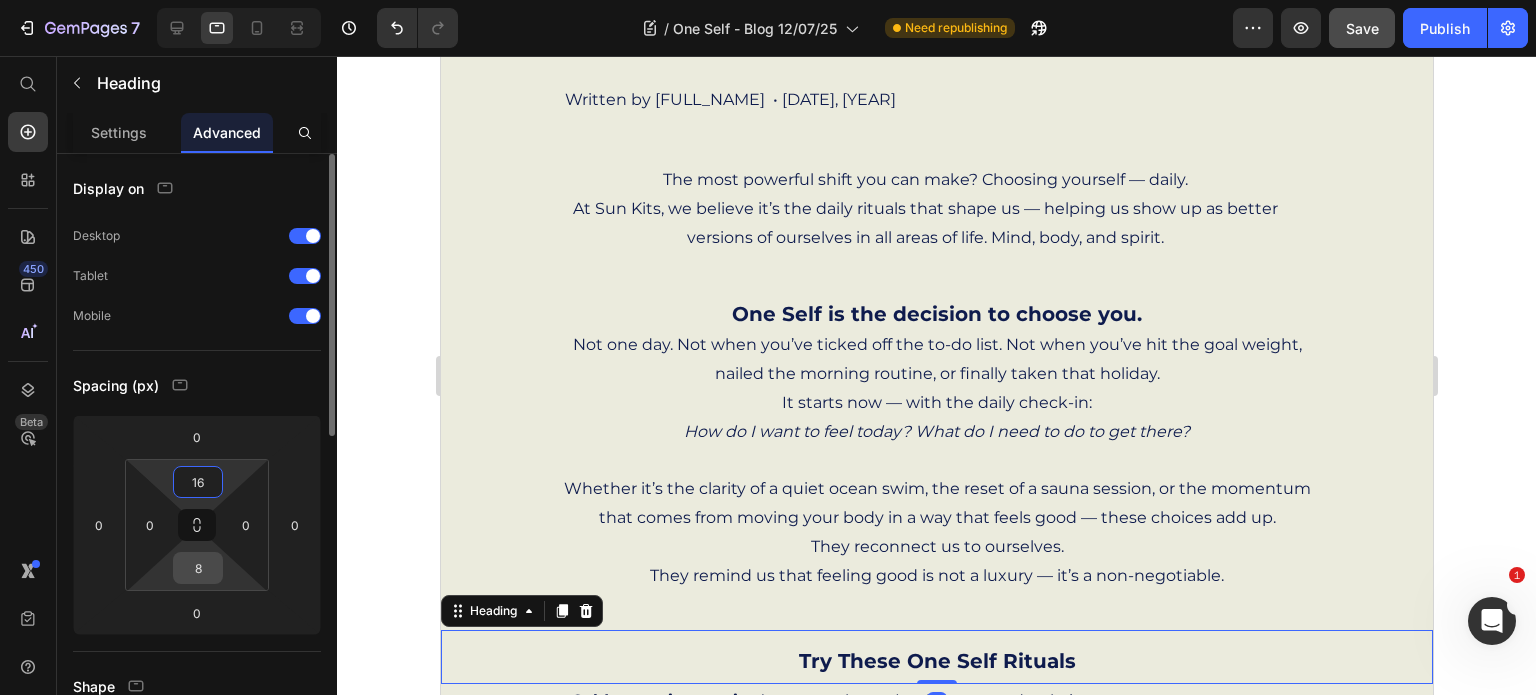 type on "16" 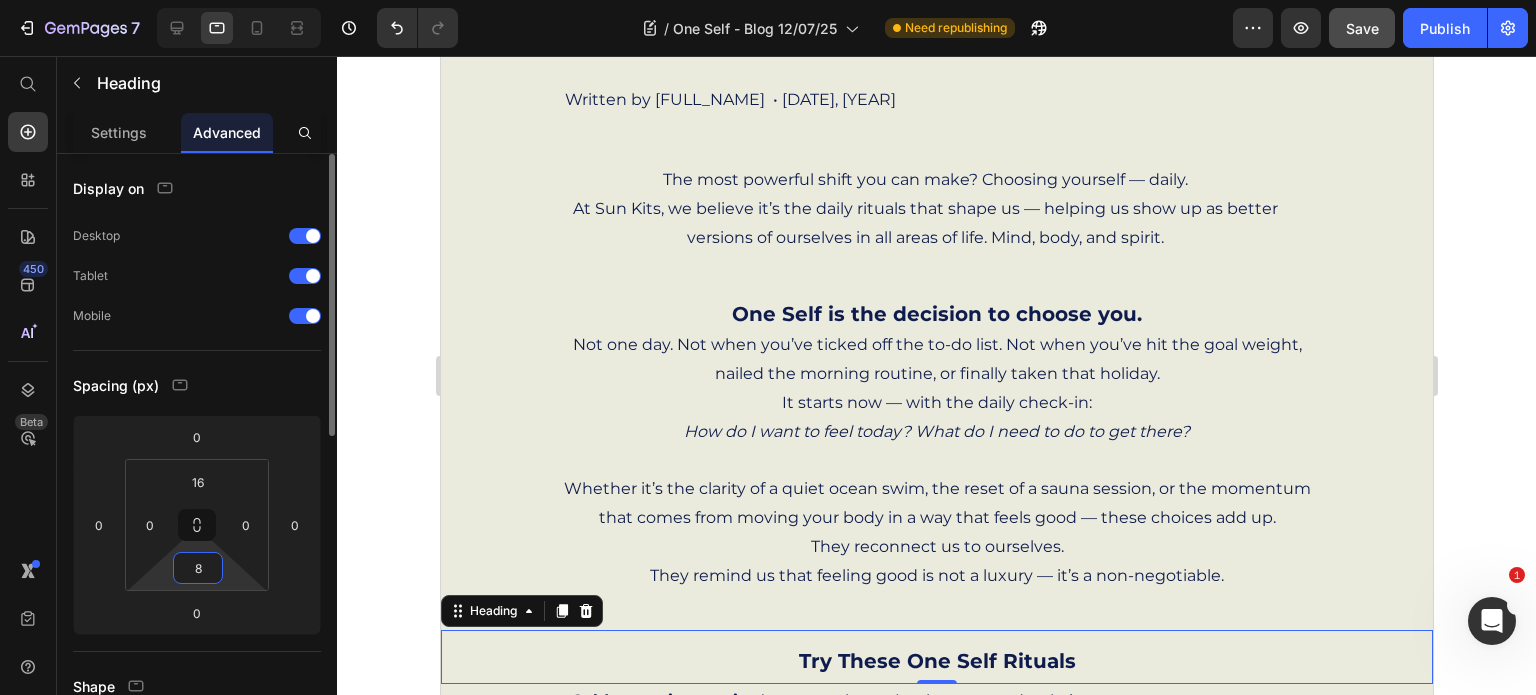 click on "8" at bounding box center [198, 568] 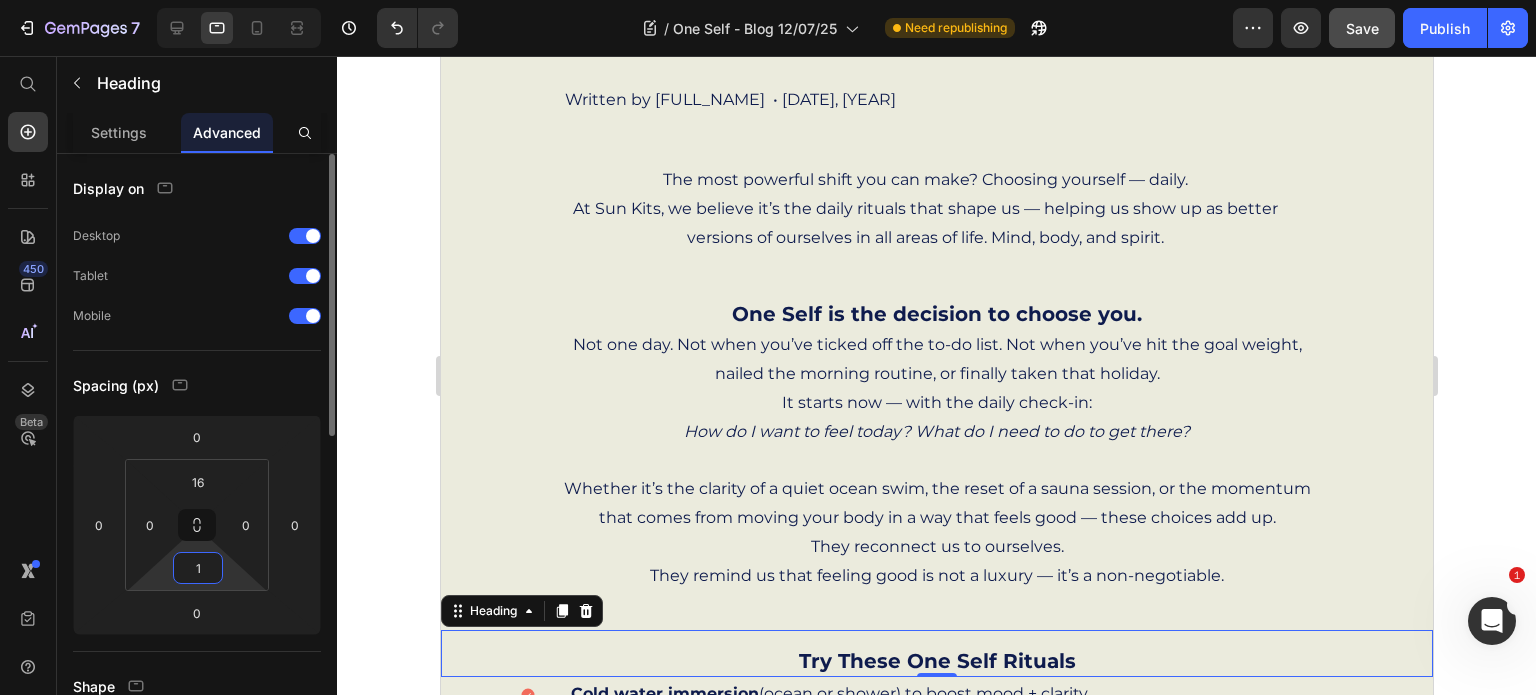 type on "16" 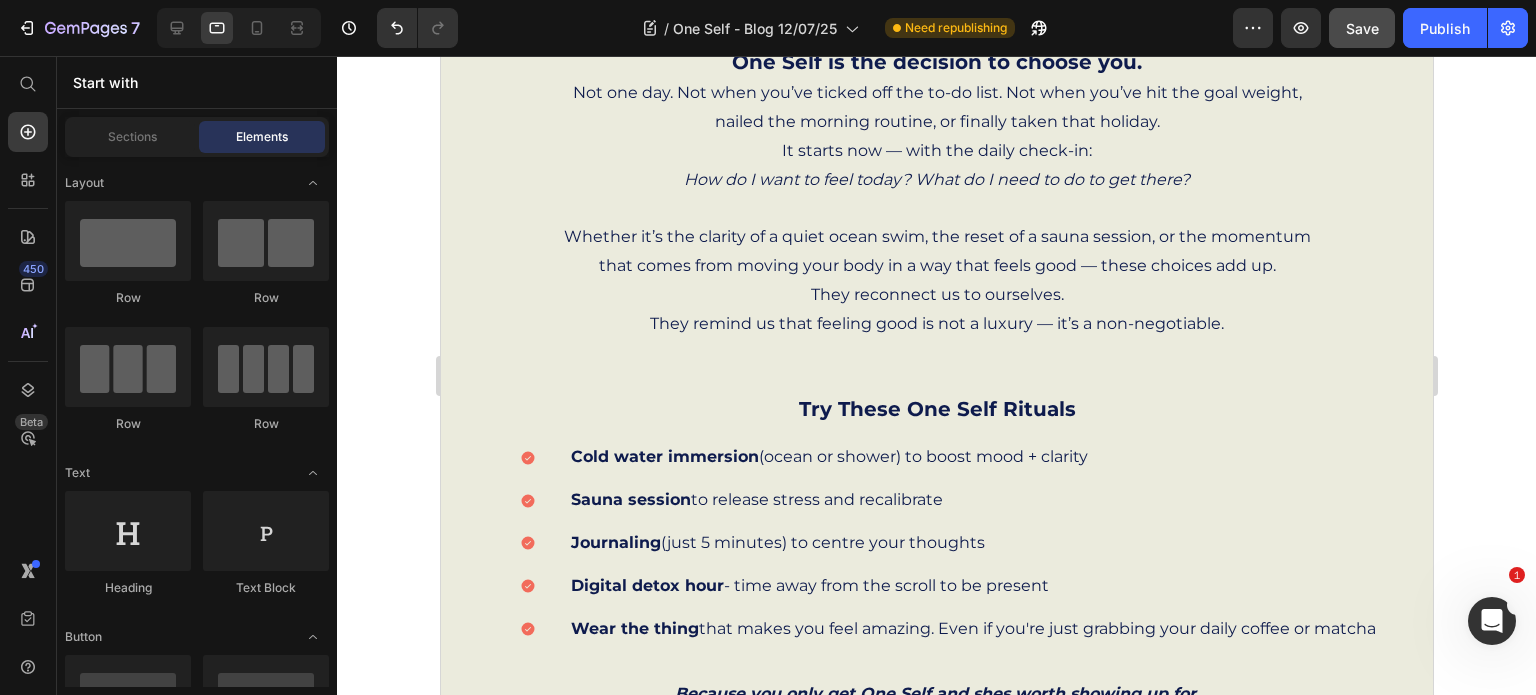 scroll, scrollTop: 868, scrollLeft: 0, axis: vertical 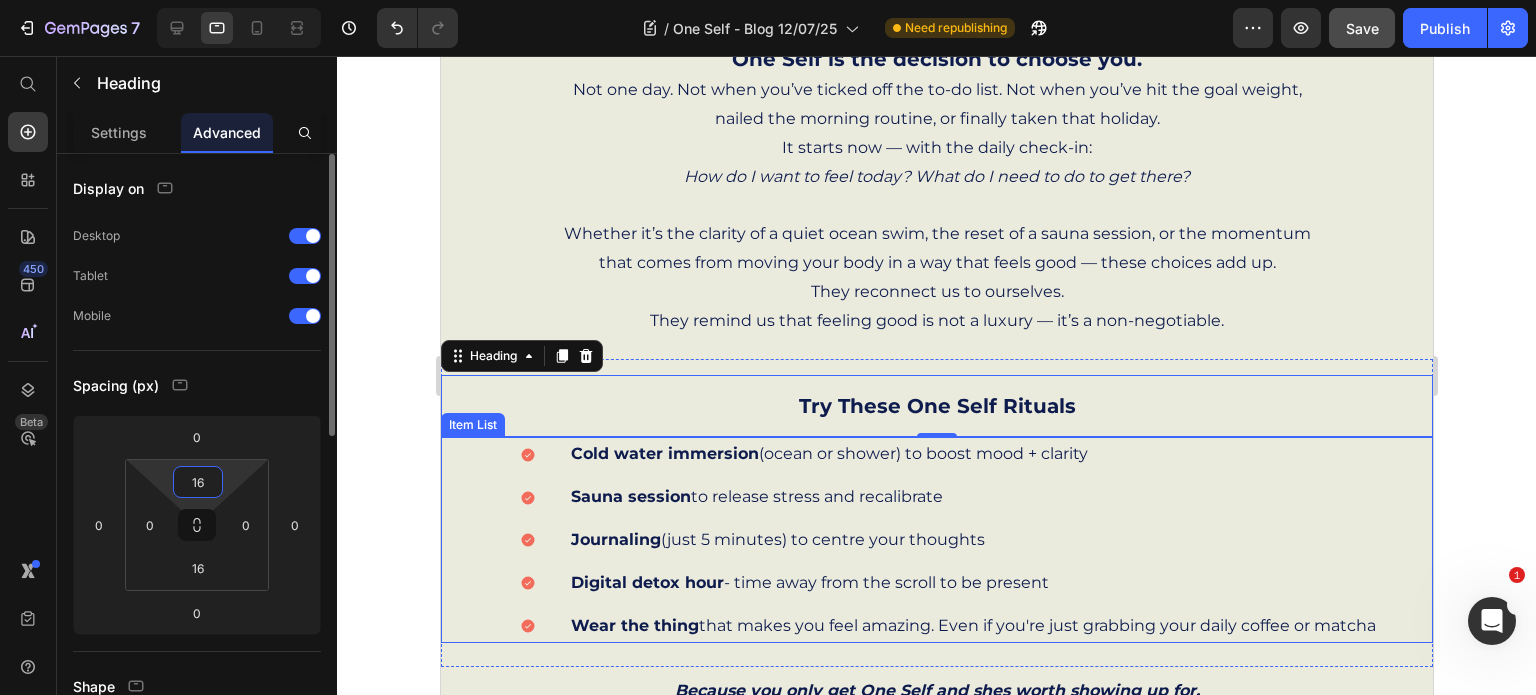 click on "16" at bounding box center (198, 482) 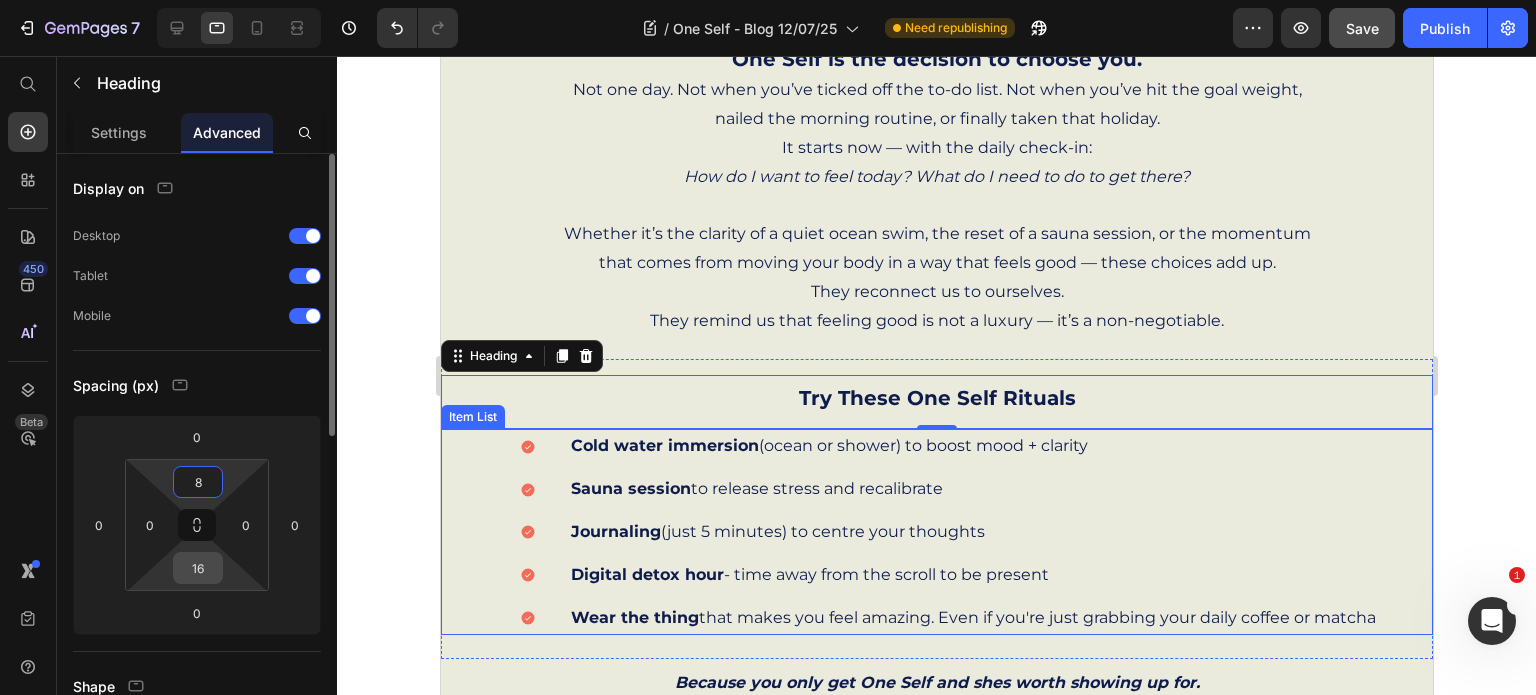 type on "8" 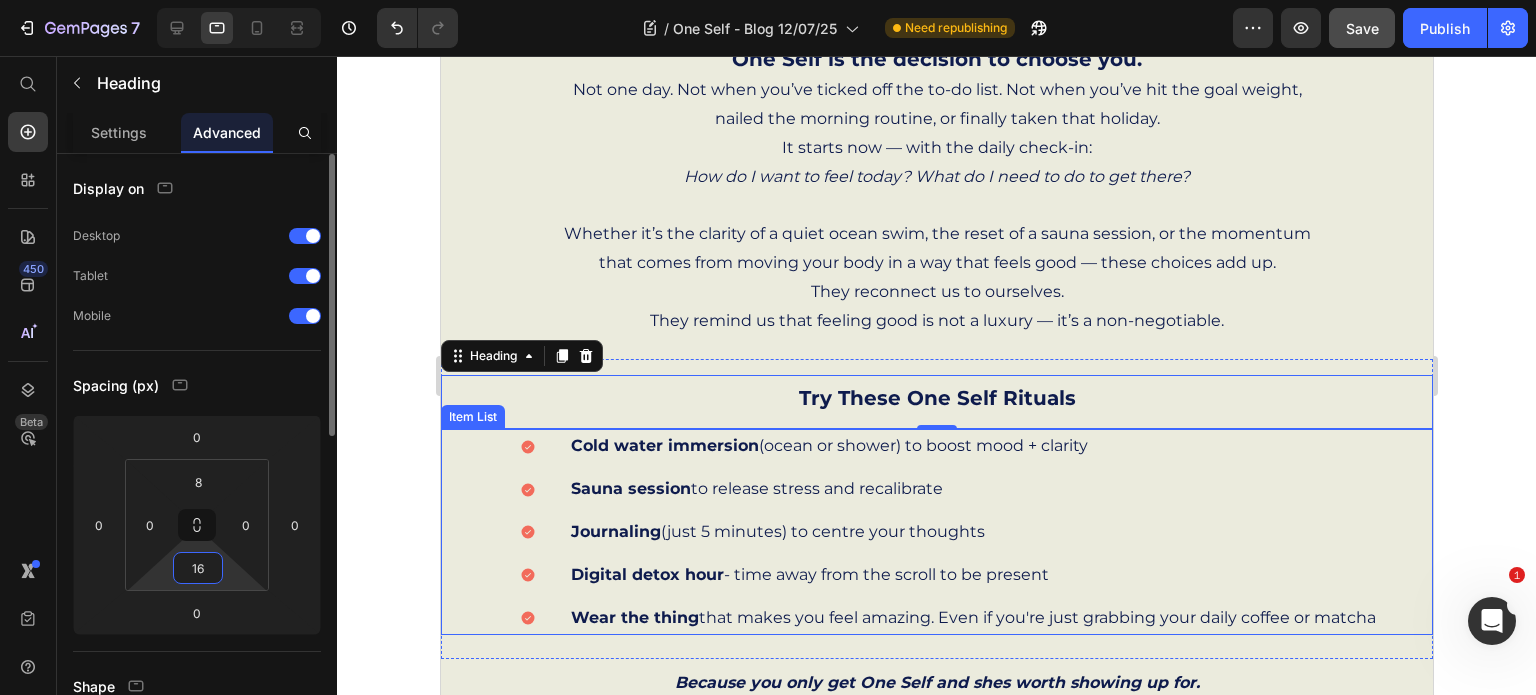 click on "16" at bounding box center [198, 568] 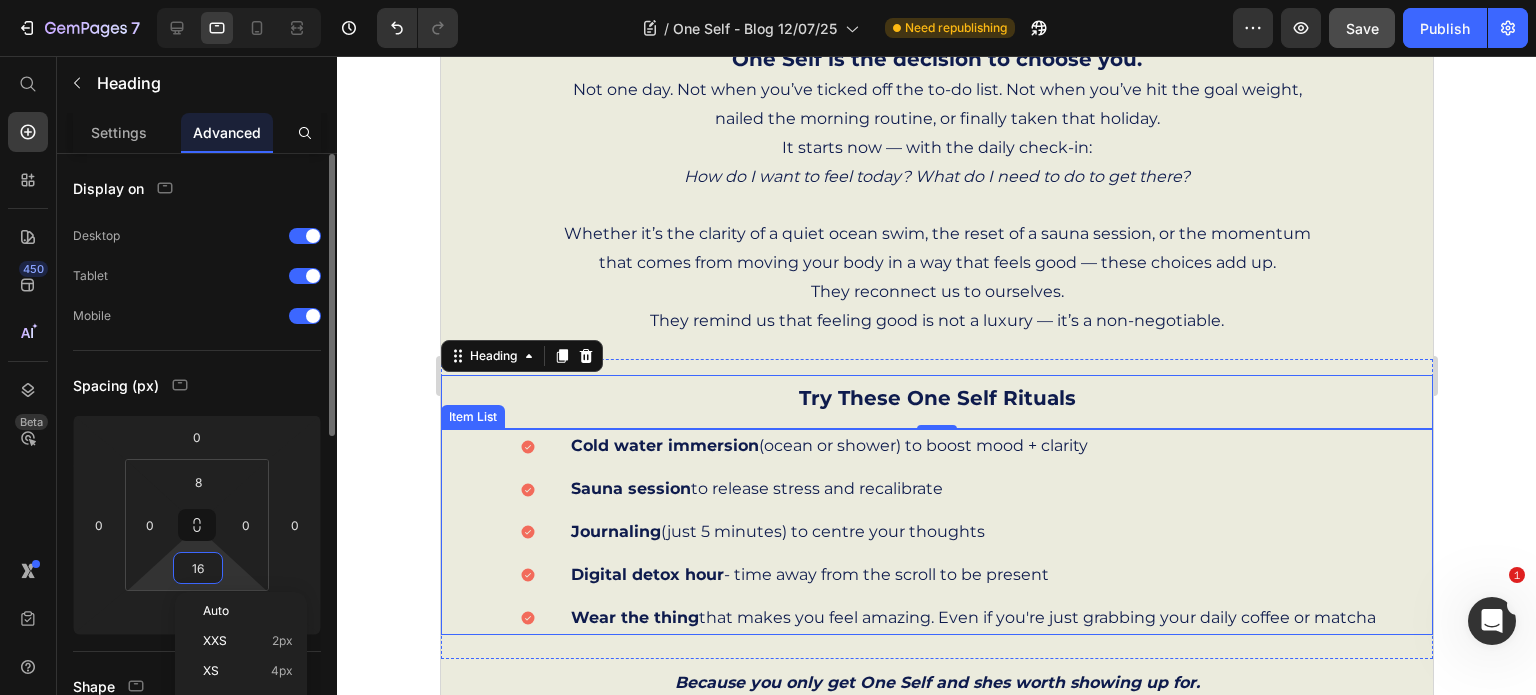 type on "8" 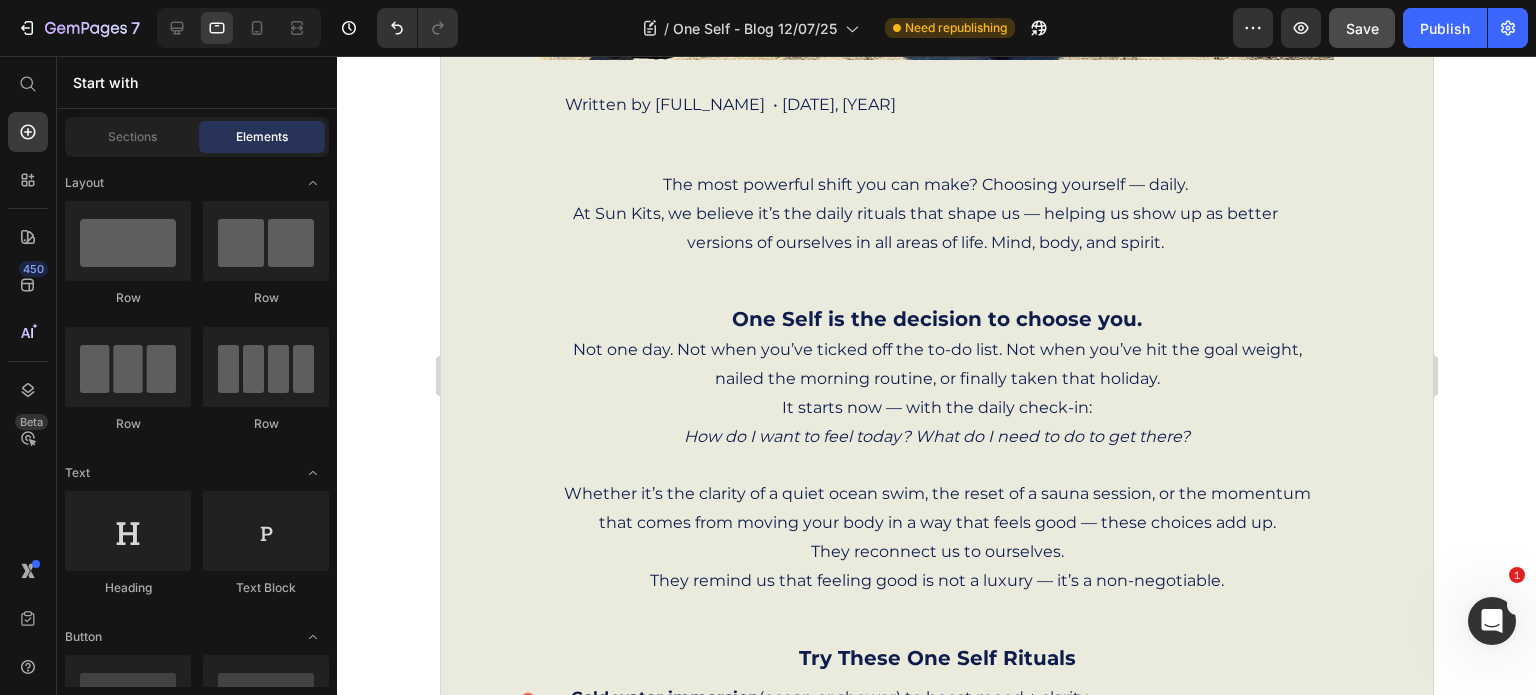 scroll, scrollTop: 506, scrollLeft: 0, axis: vertical 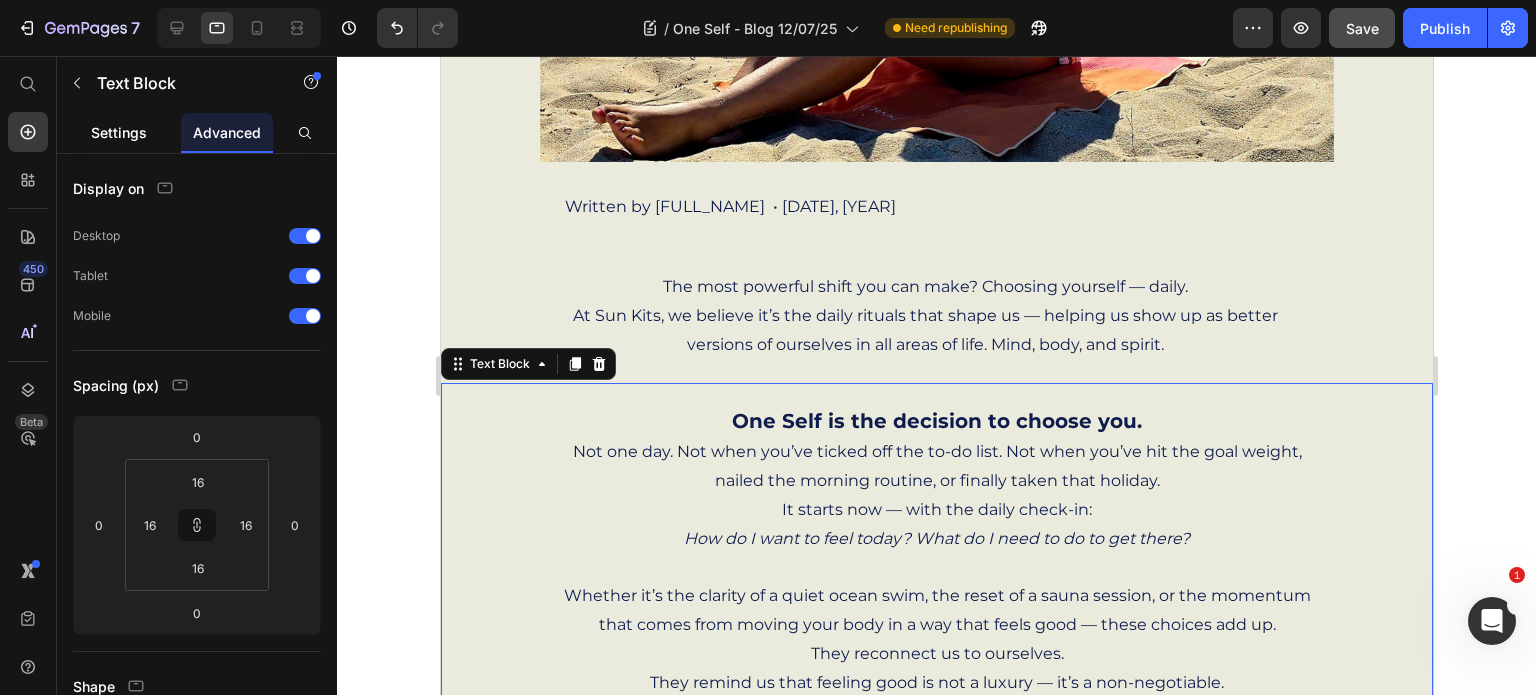 click on "Settings" at bounding box center (119, 132) 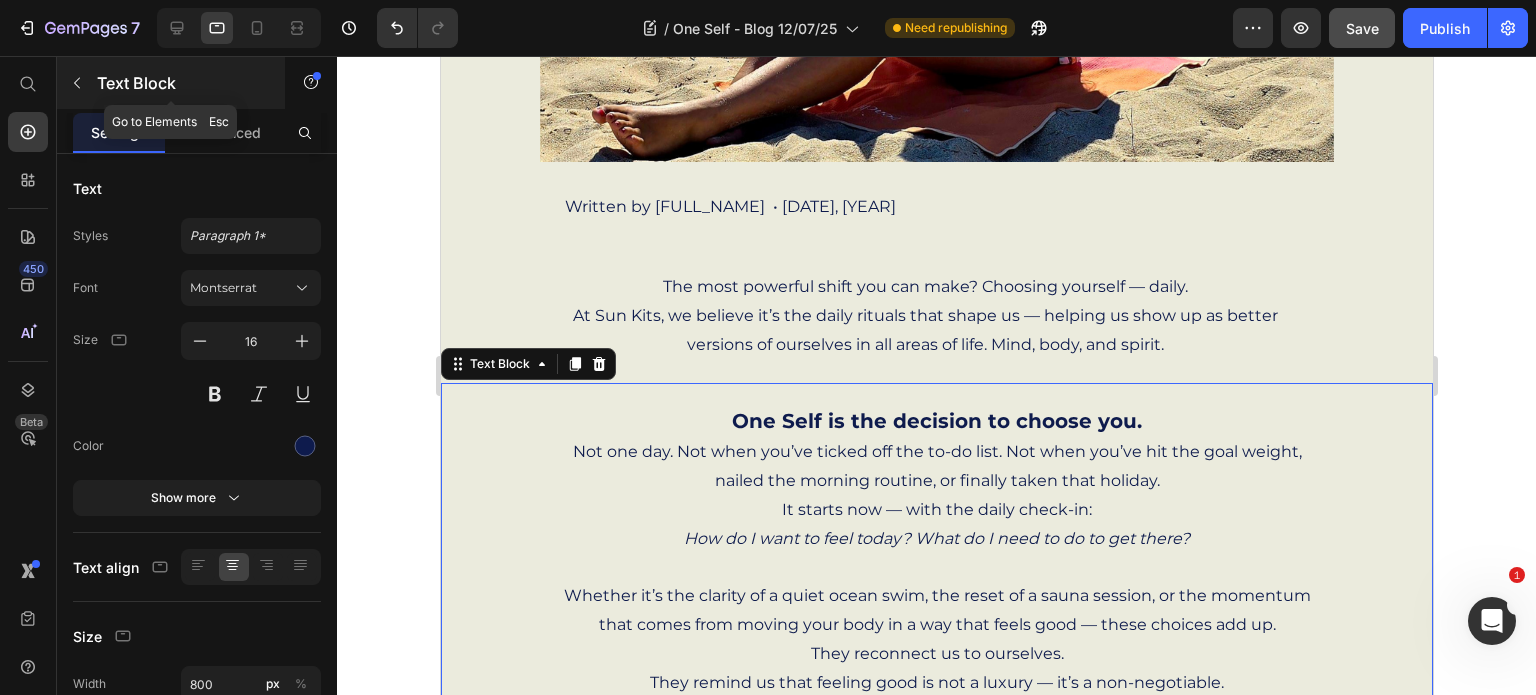 click on "Text Block" at bounding box center [182, 83] 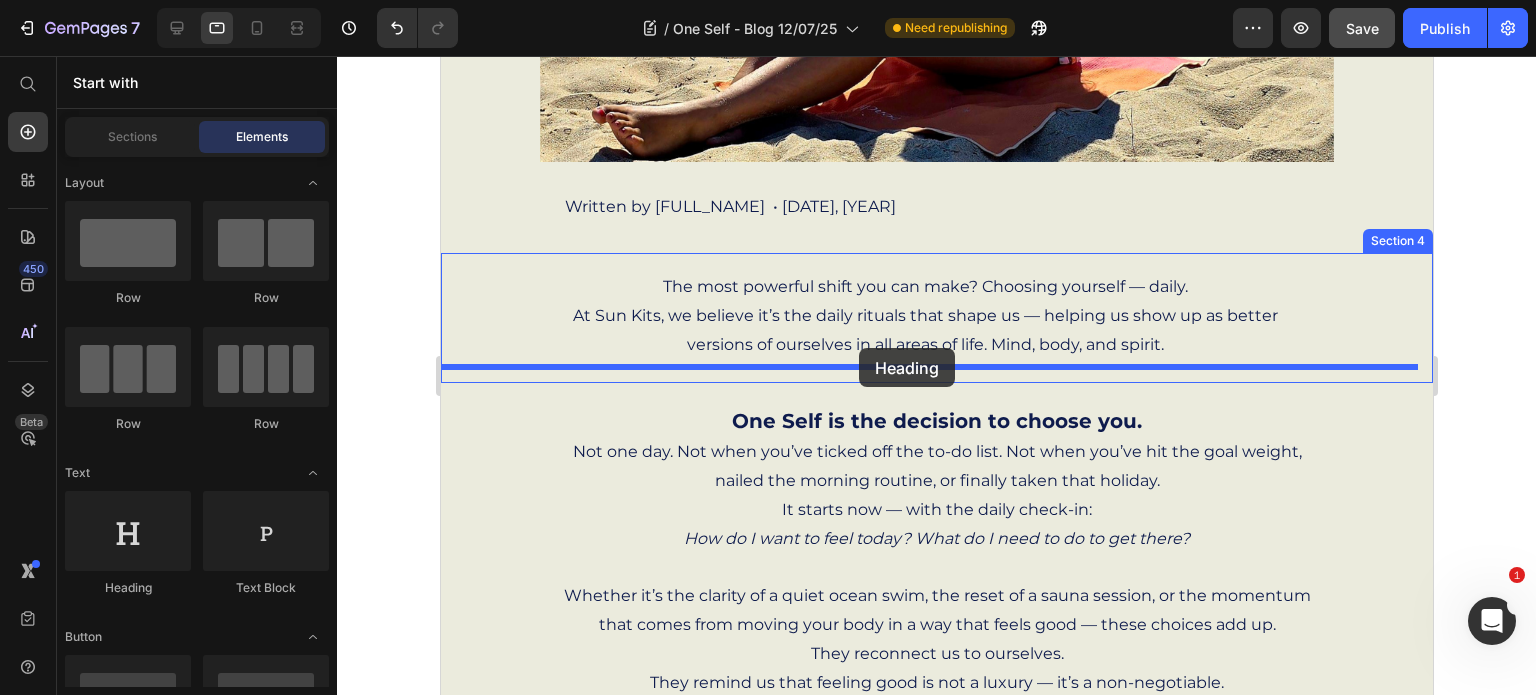 drag, startPoint x: 577, startPoint y: 605, endPoint x: 858, endPoint y: 348, distance: 380.8018 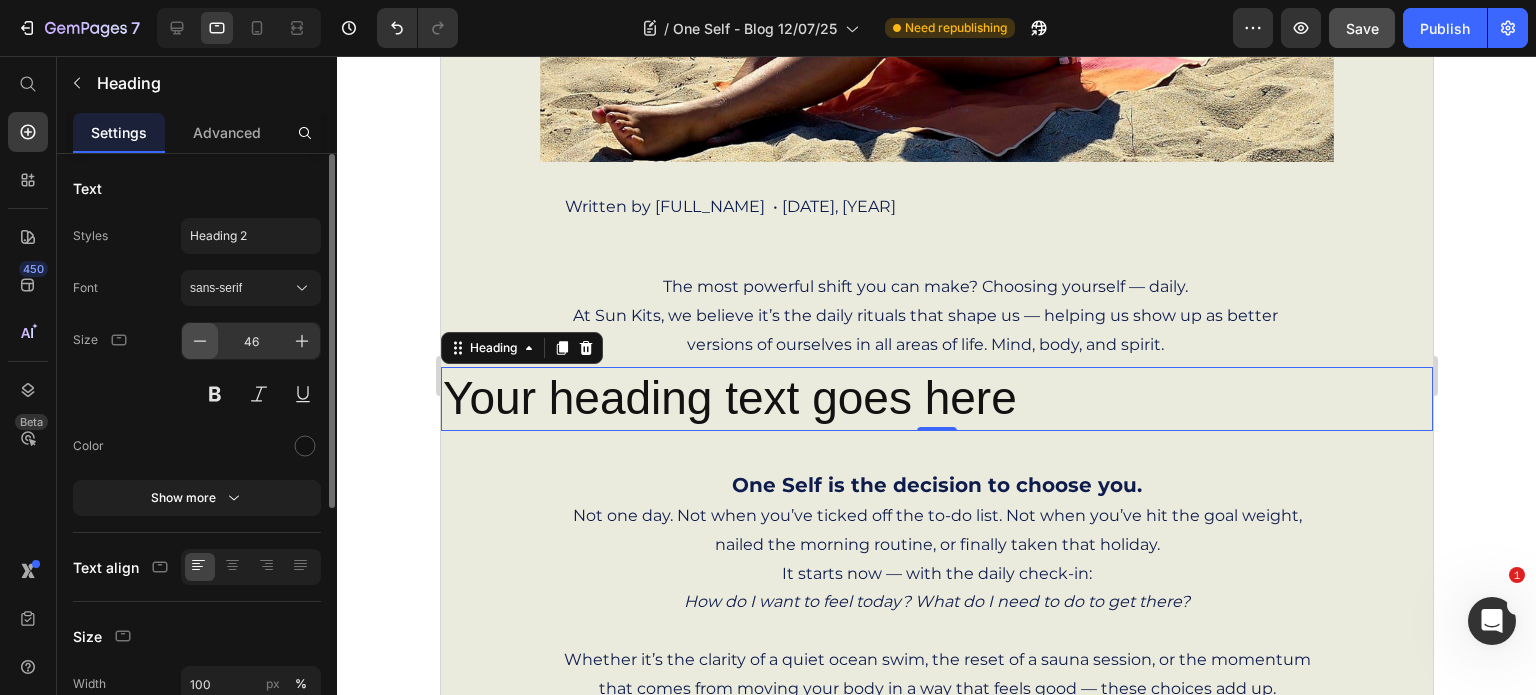 click 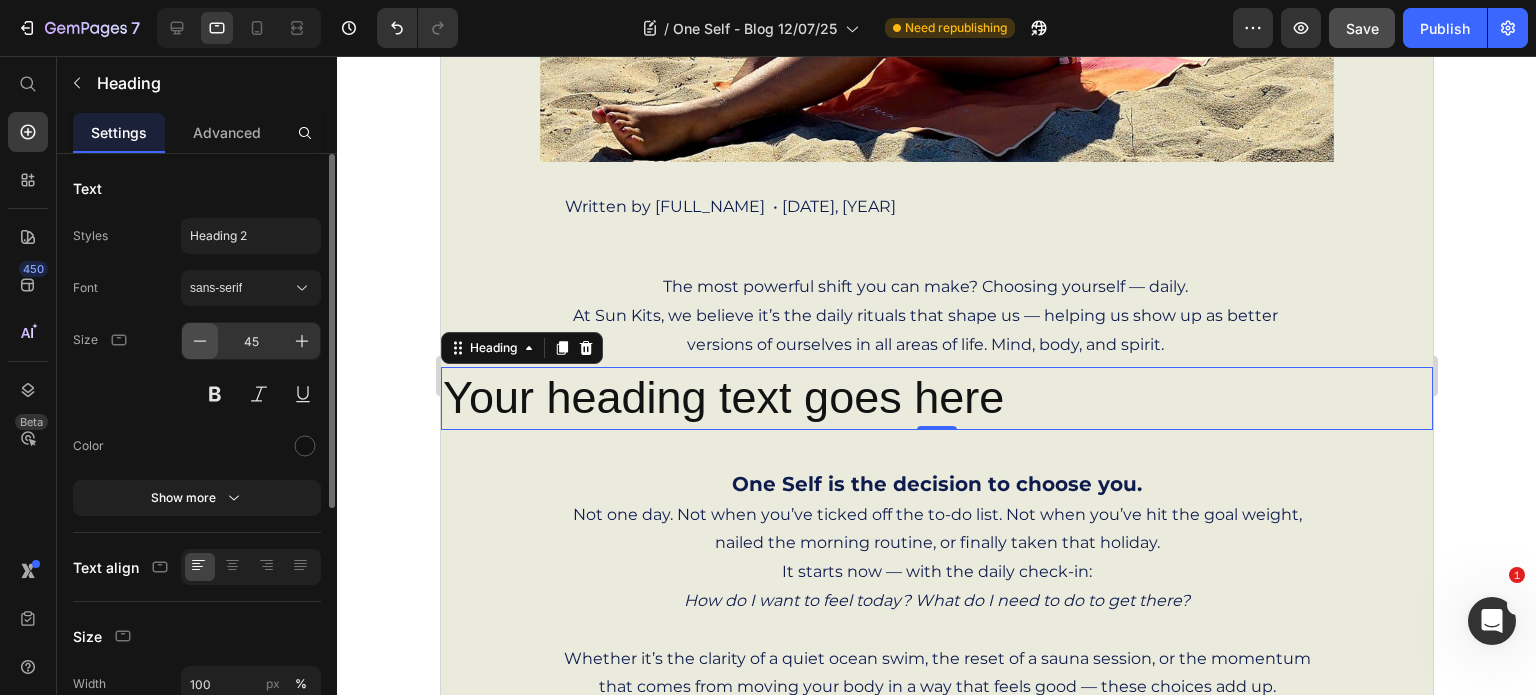 click 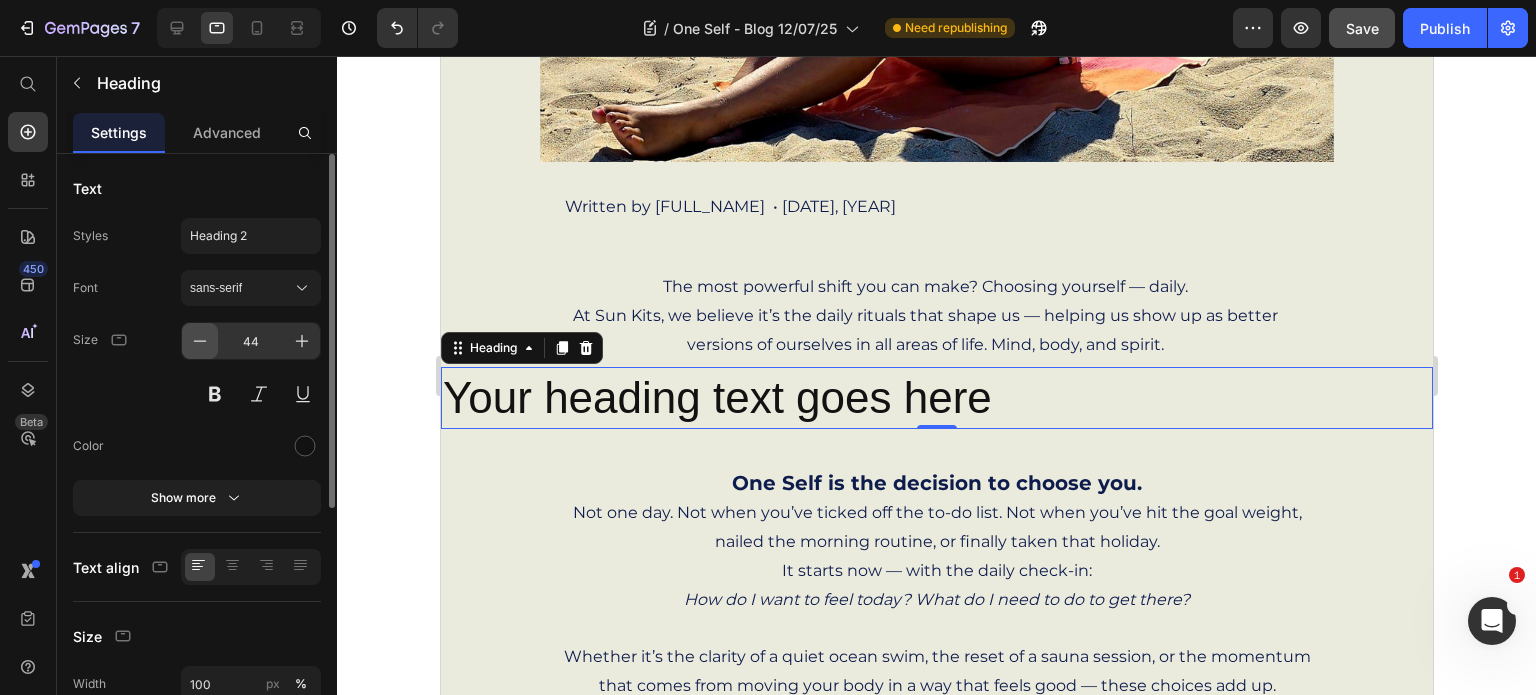 click 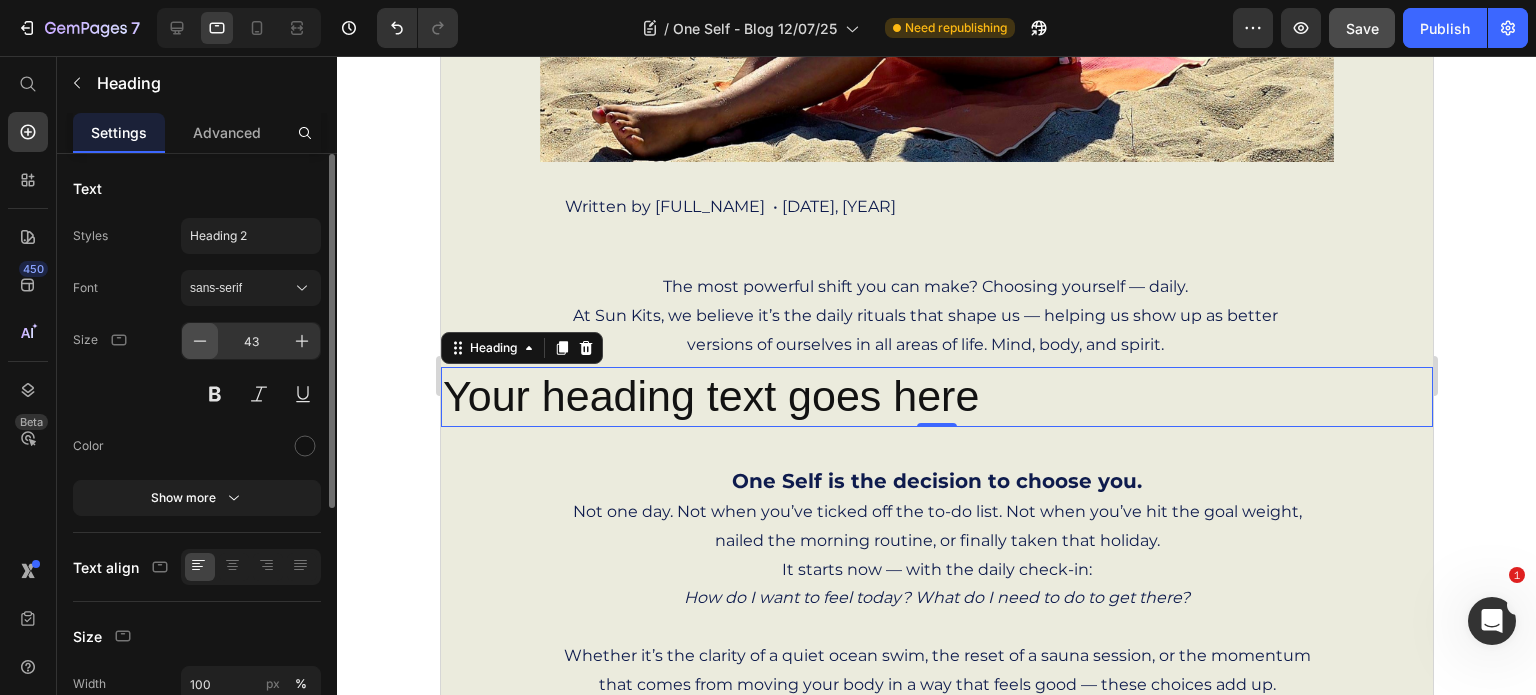 click 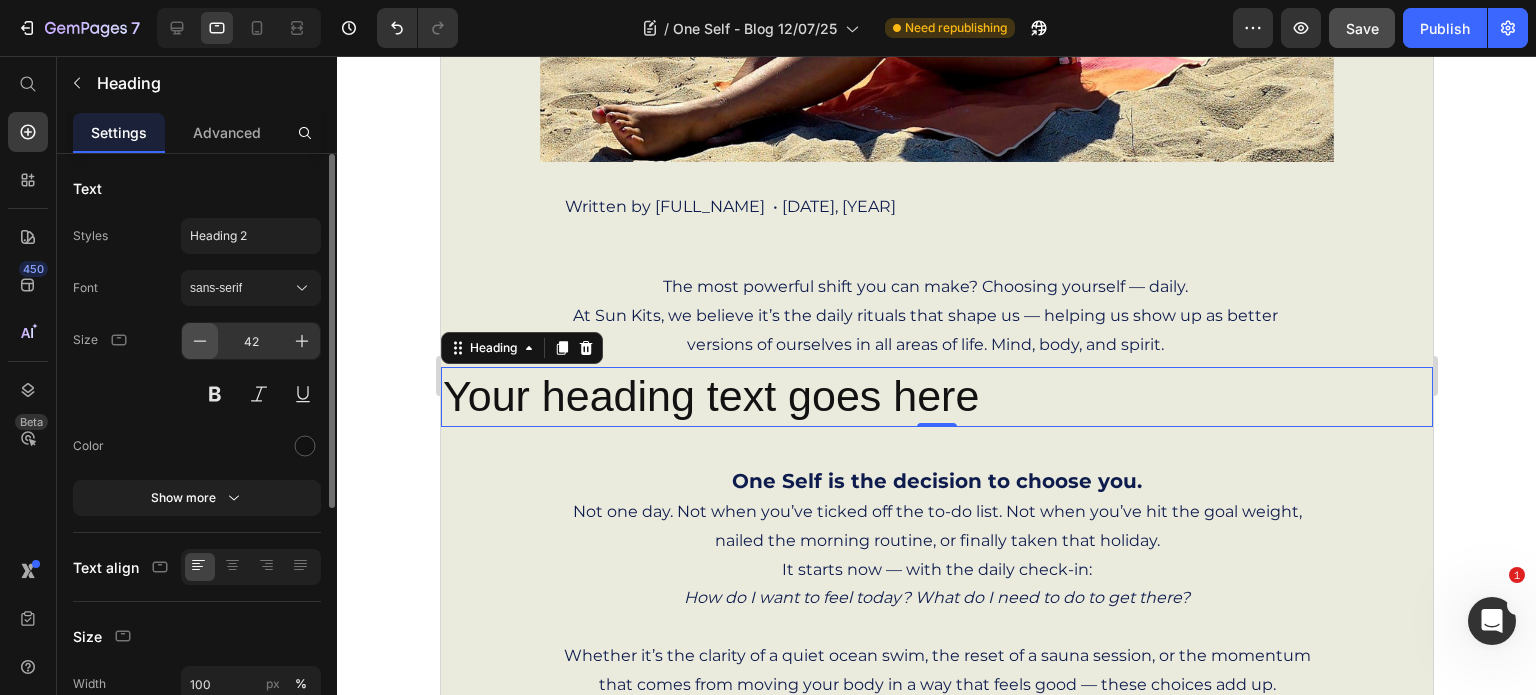 click 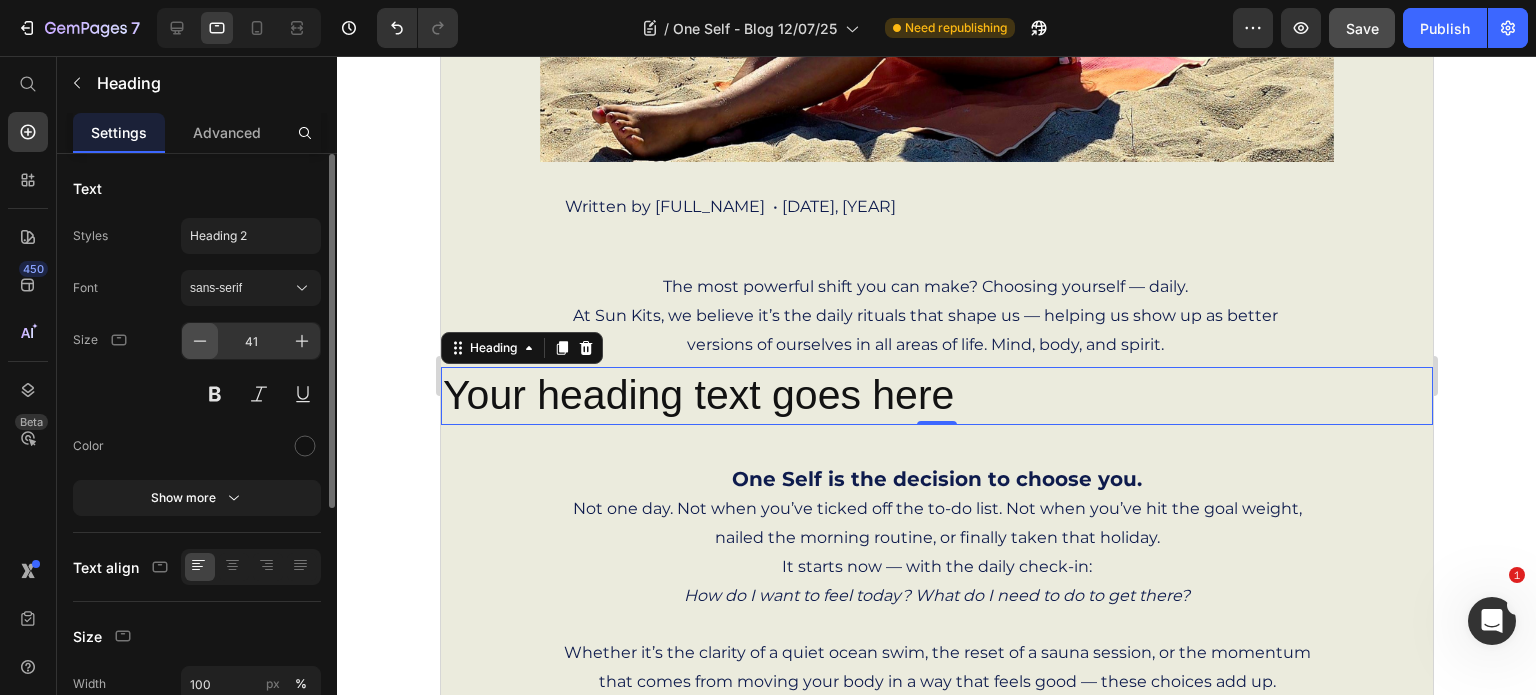 click 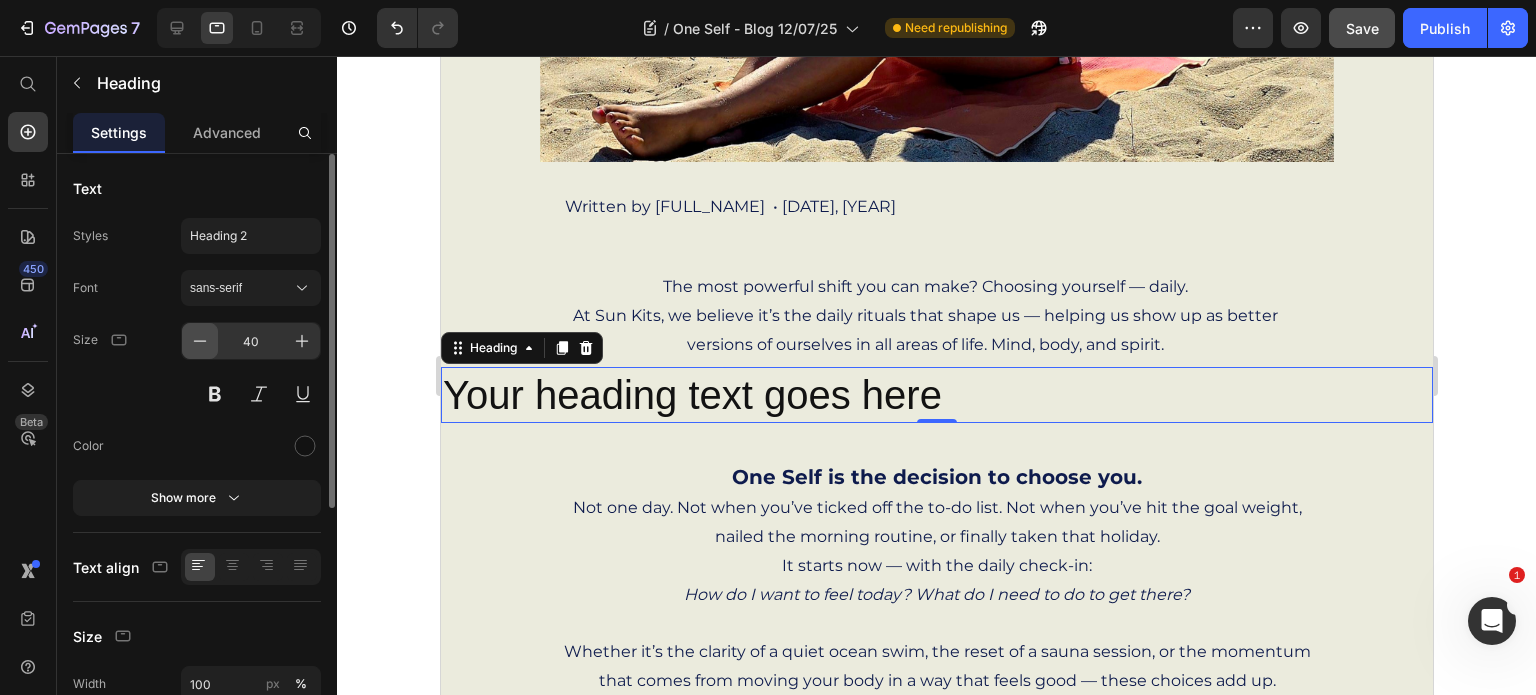 click 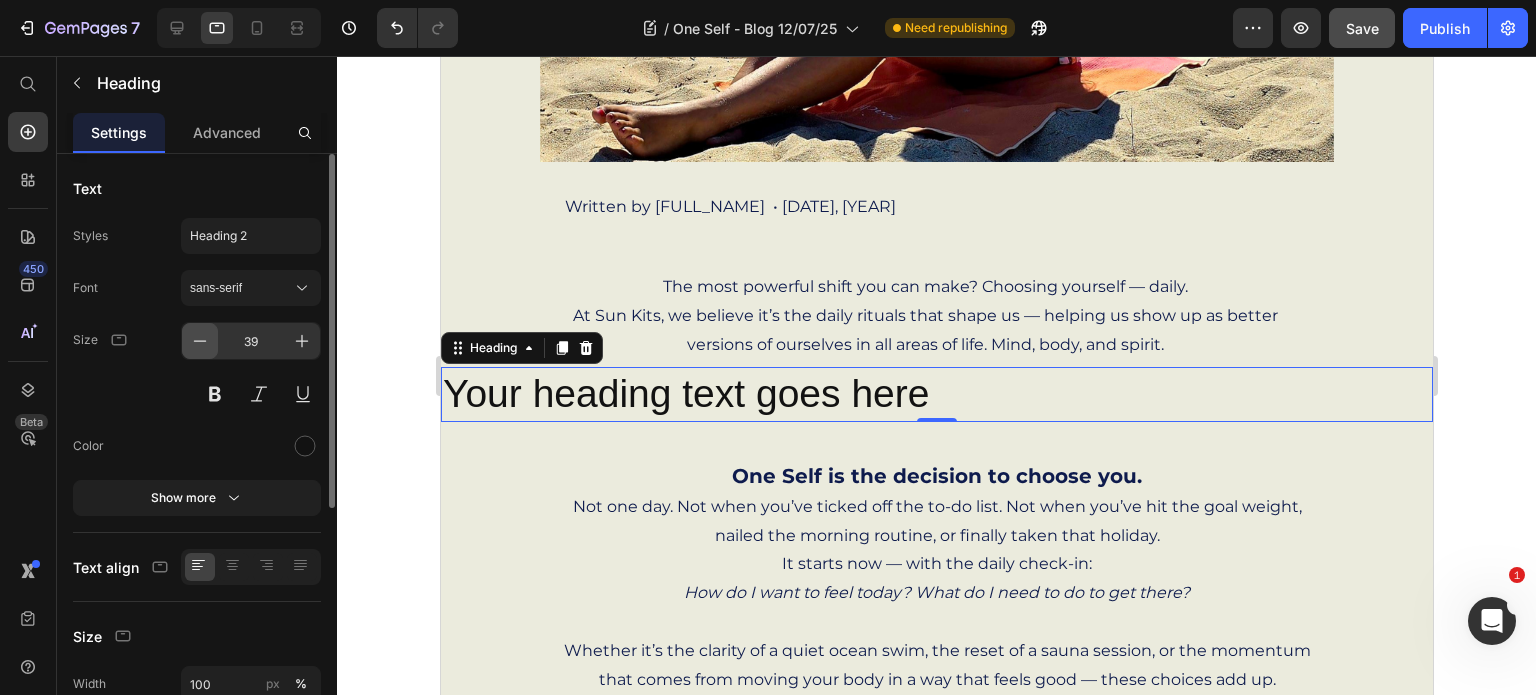 click 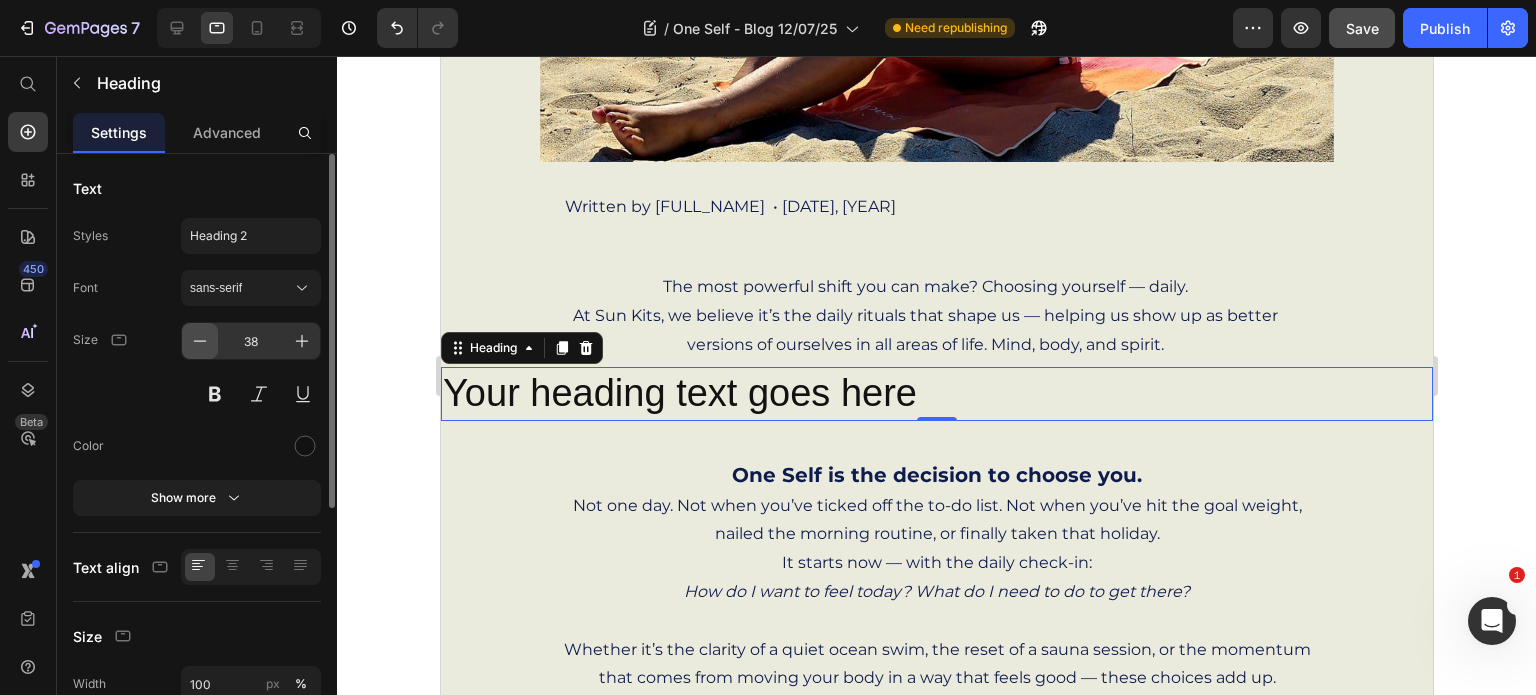 click 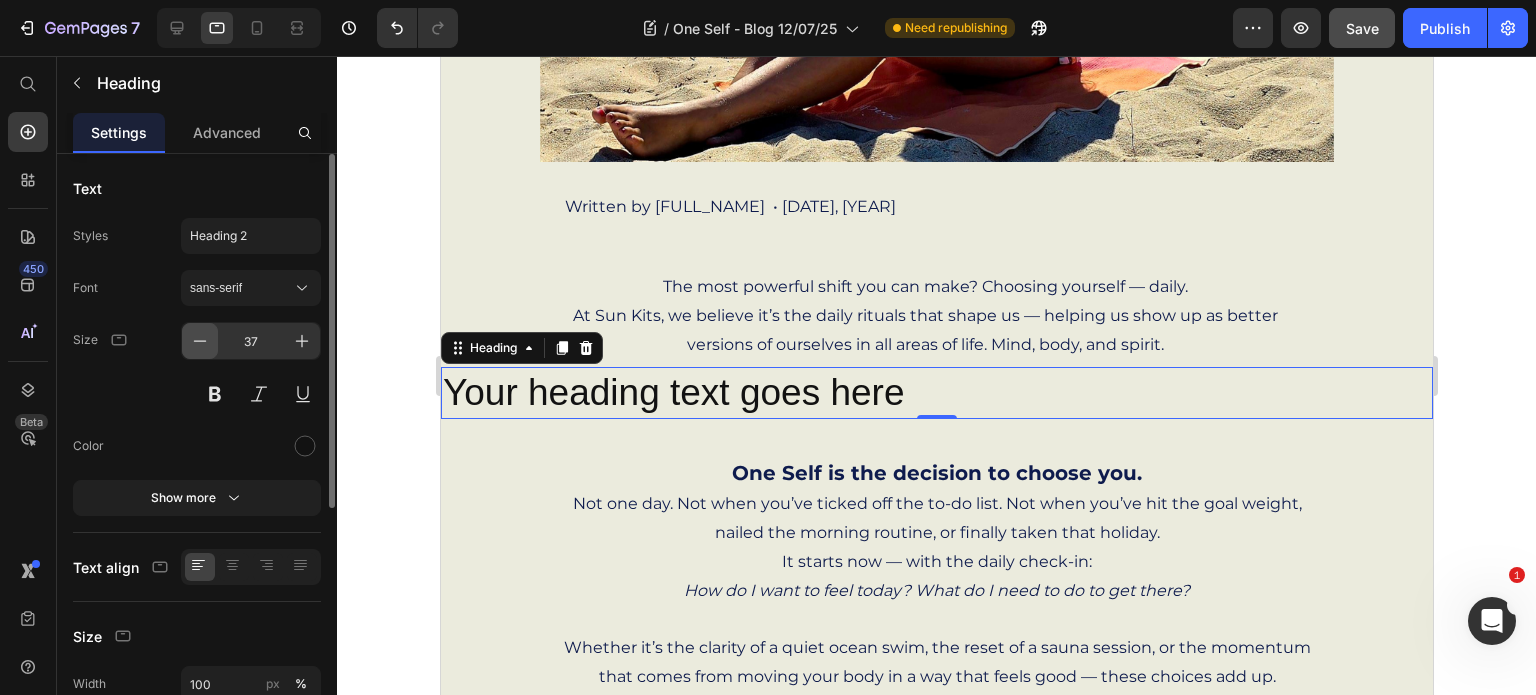 click 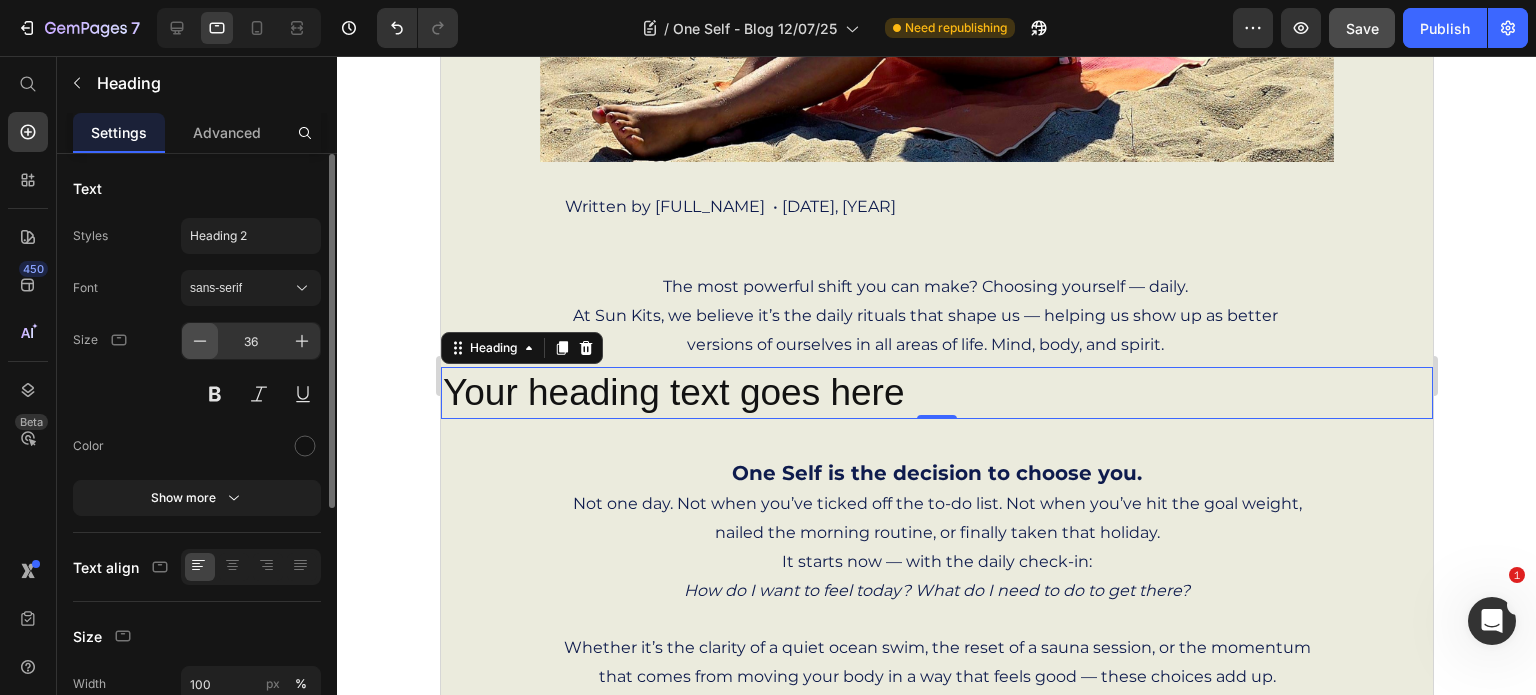 click 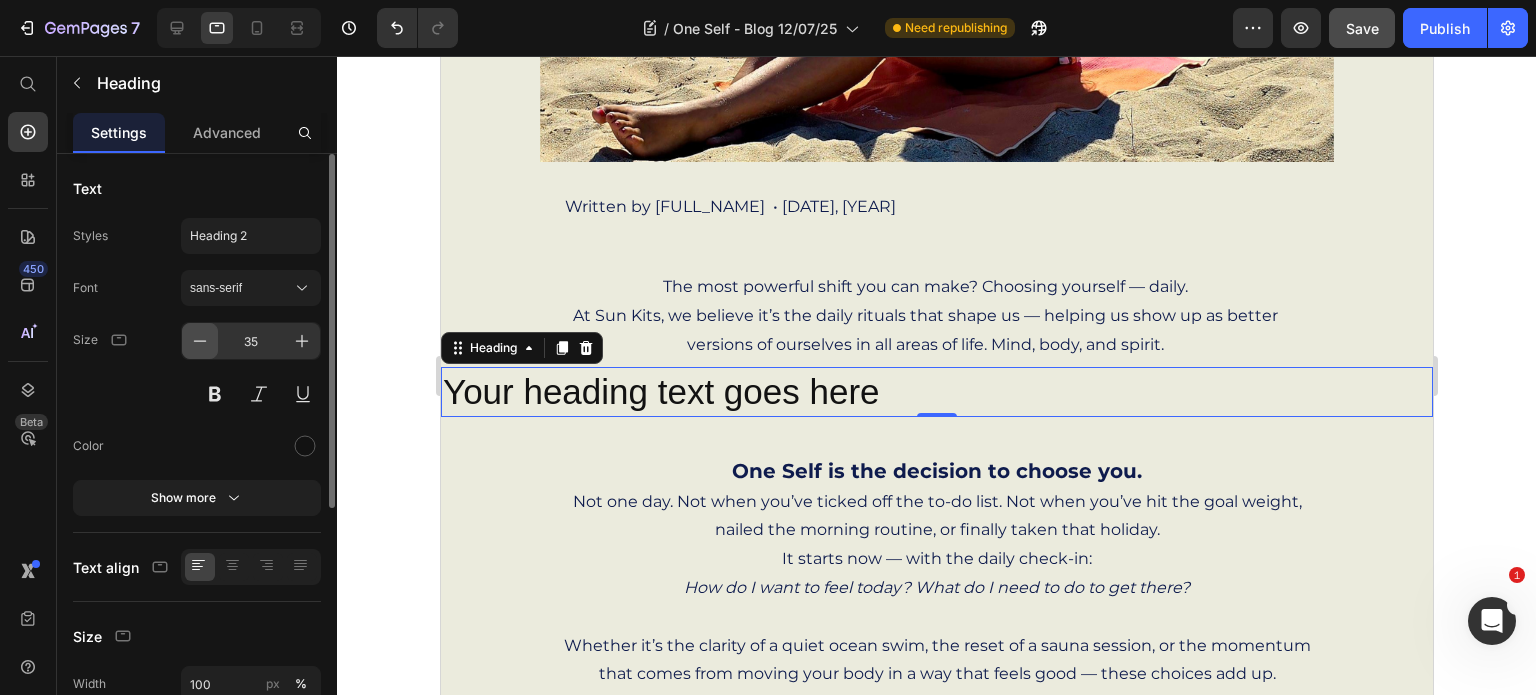 click 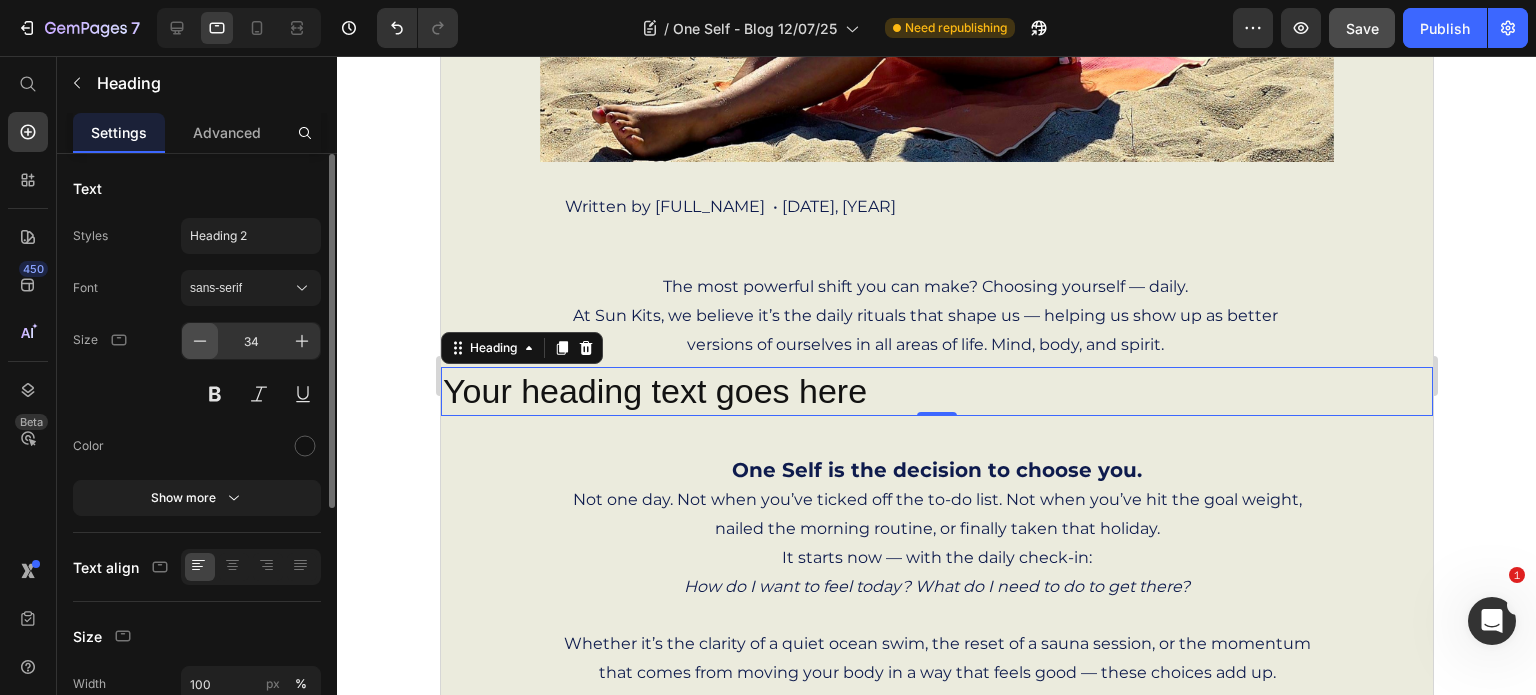 click 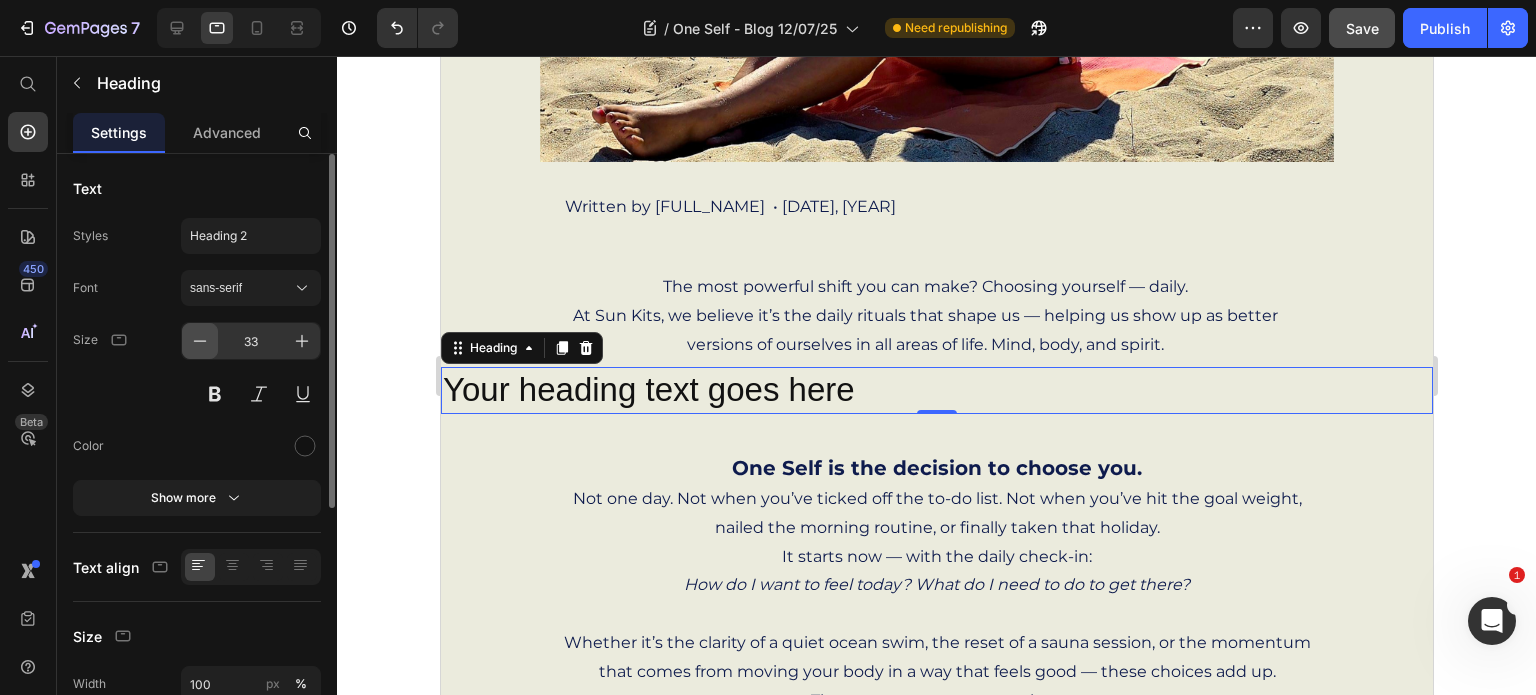 click 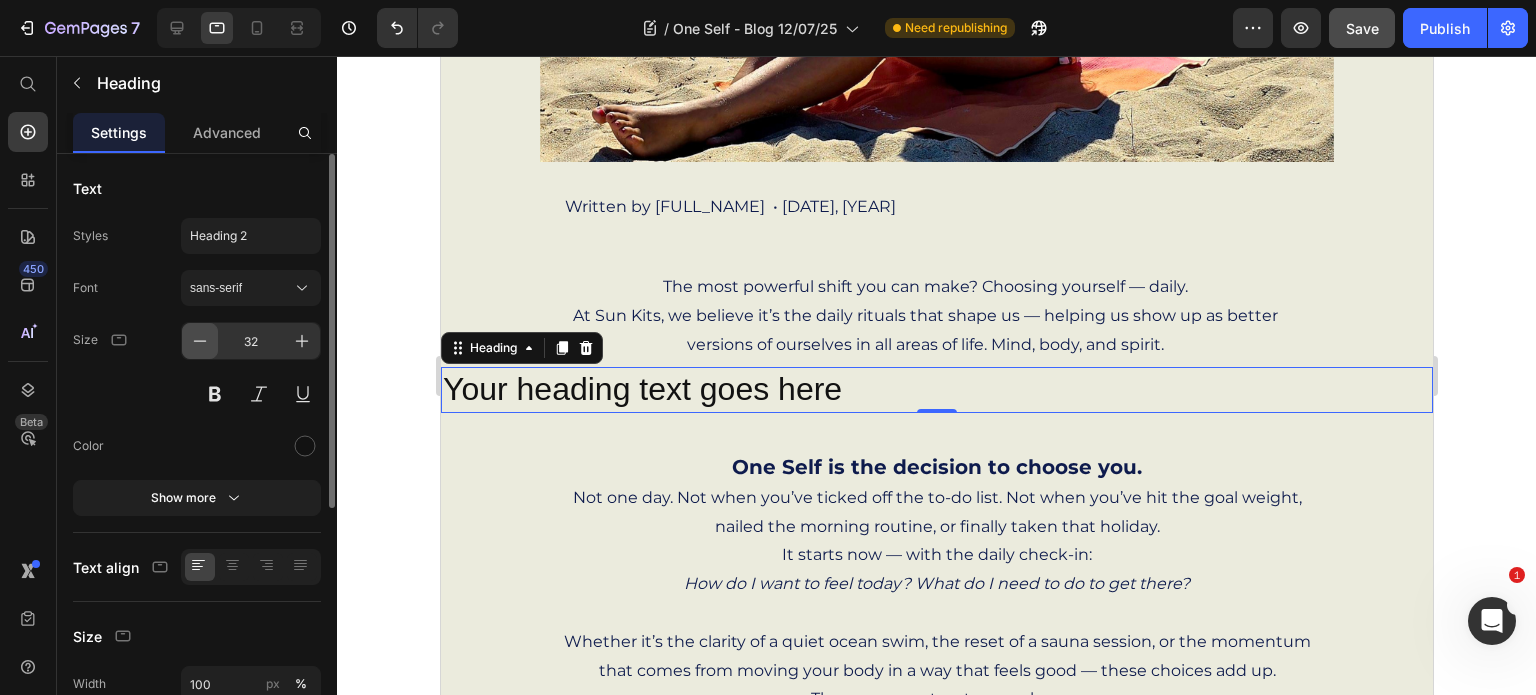 click 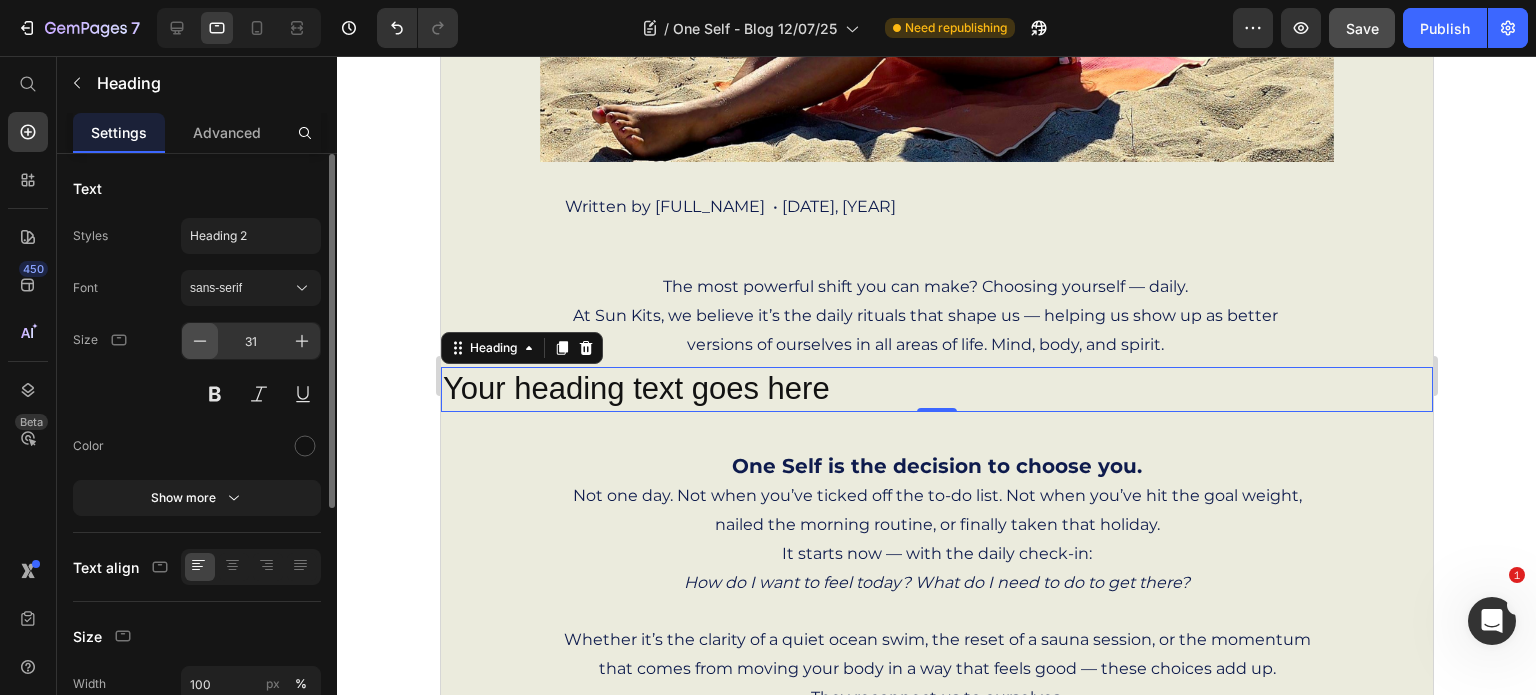 click 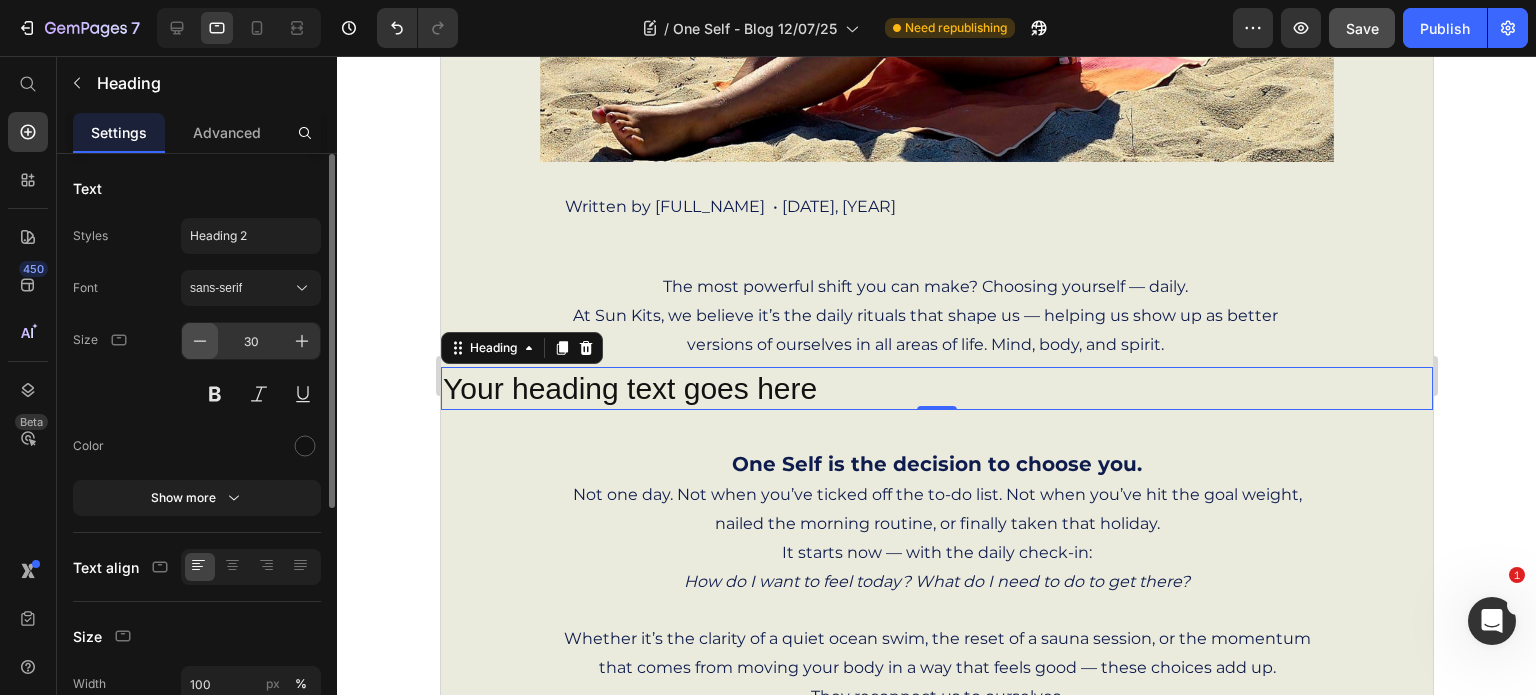click 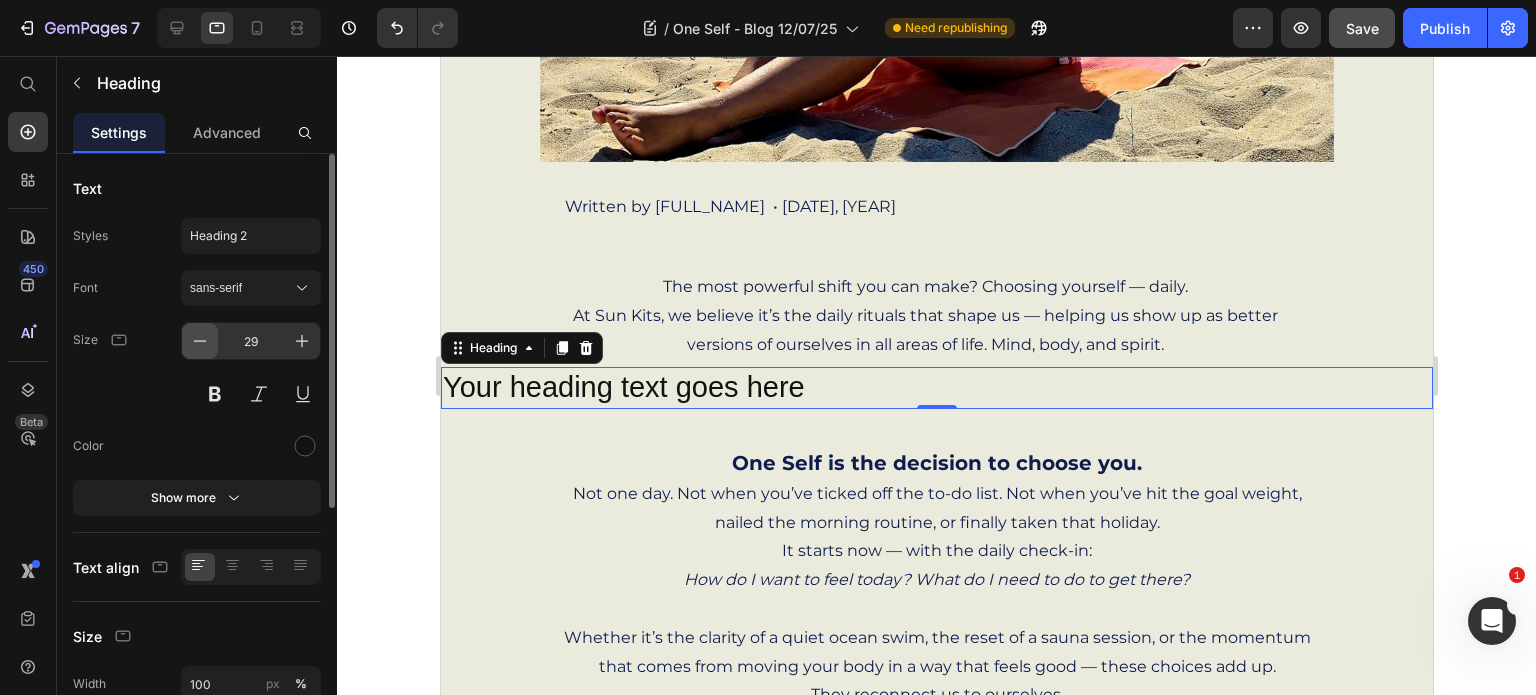 click 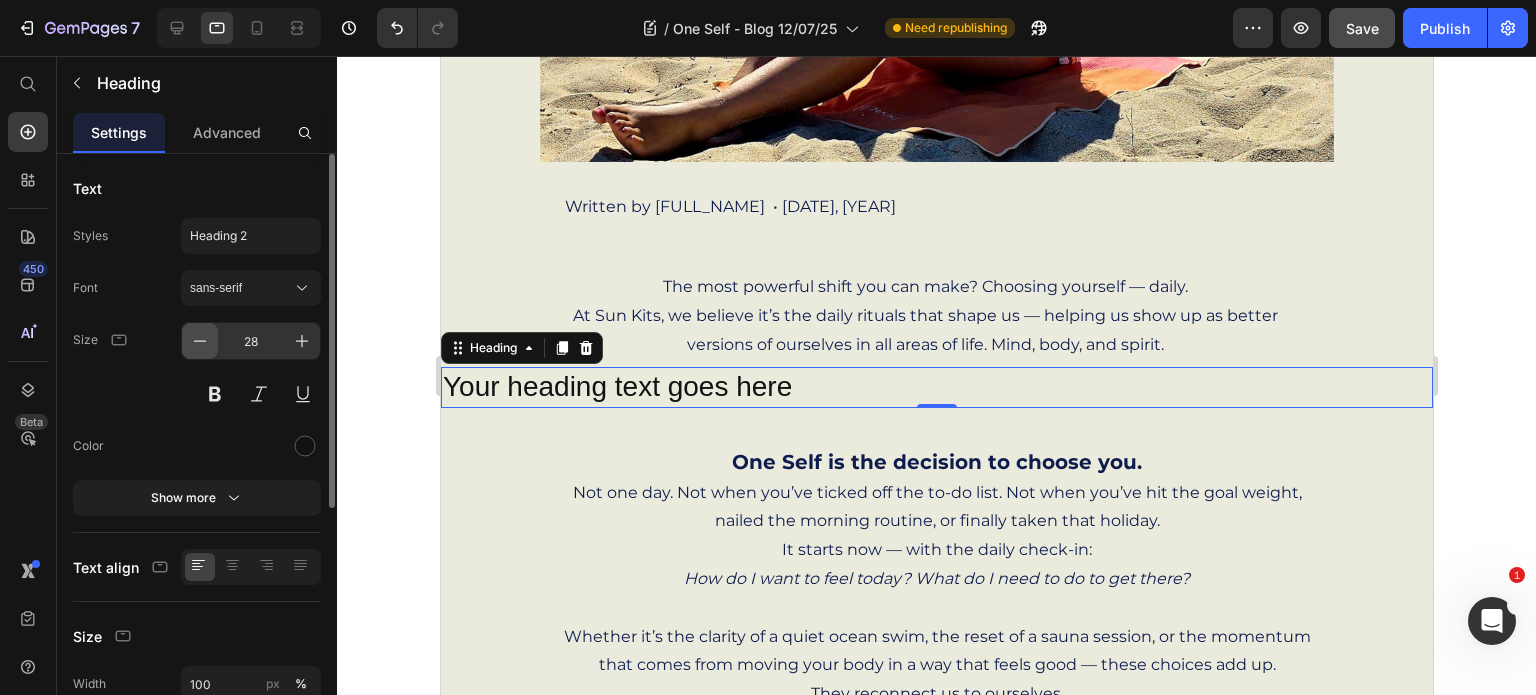 click 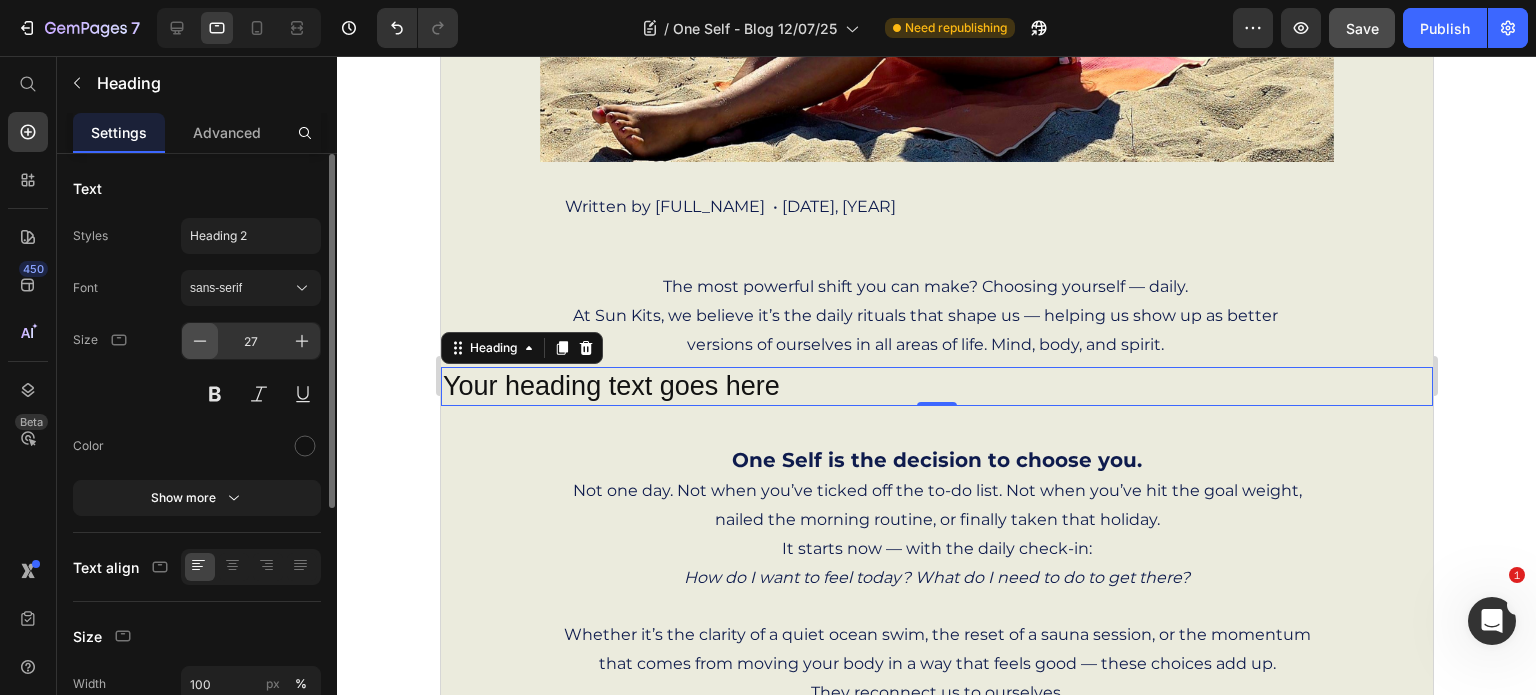 click 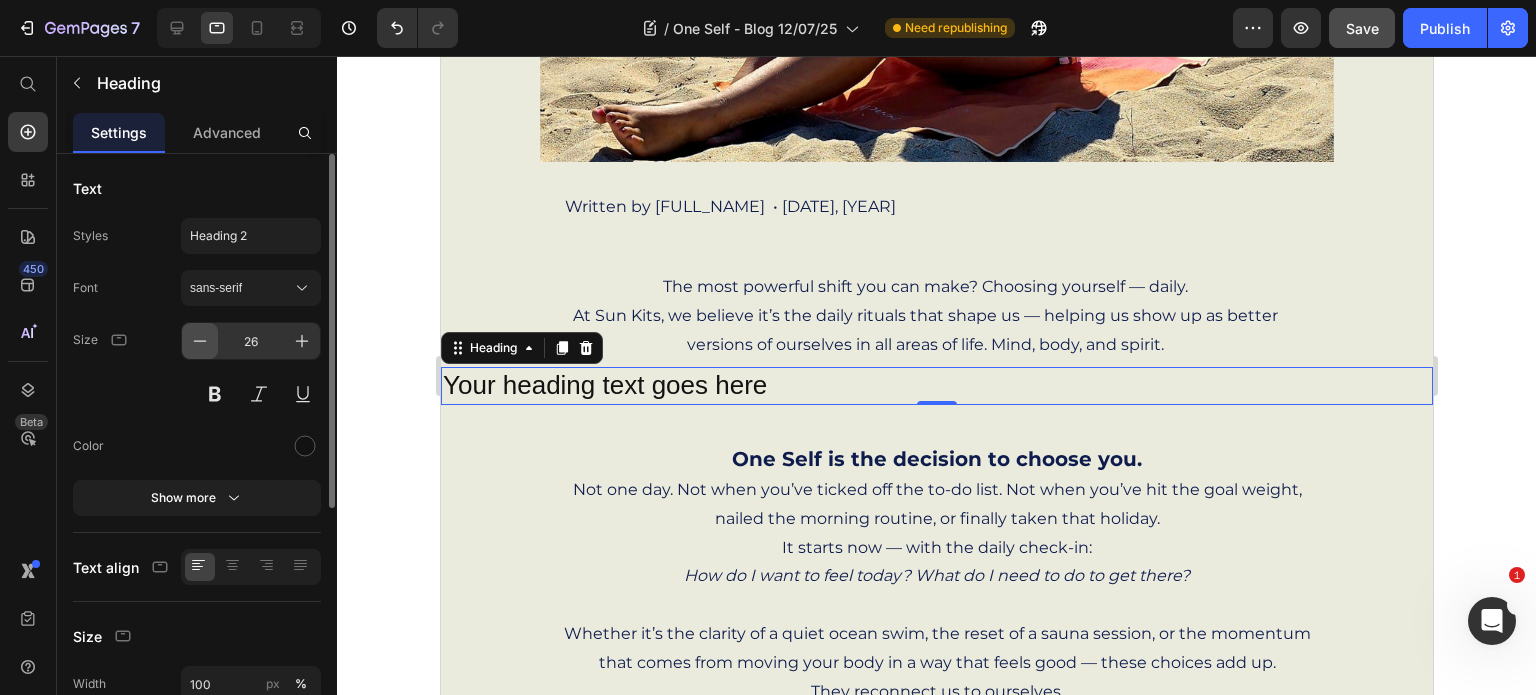 click 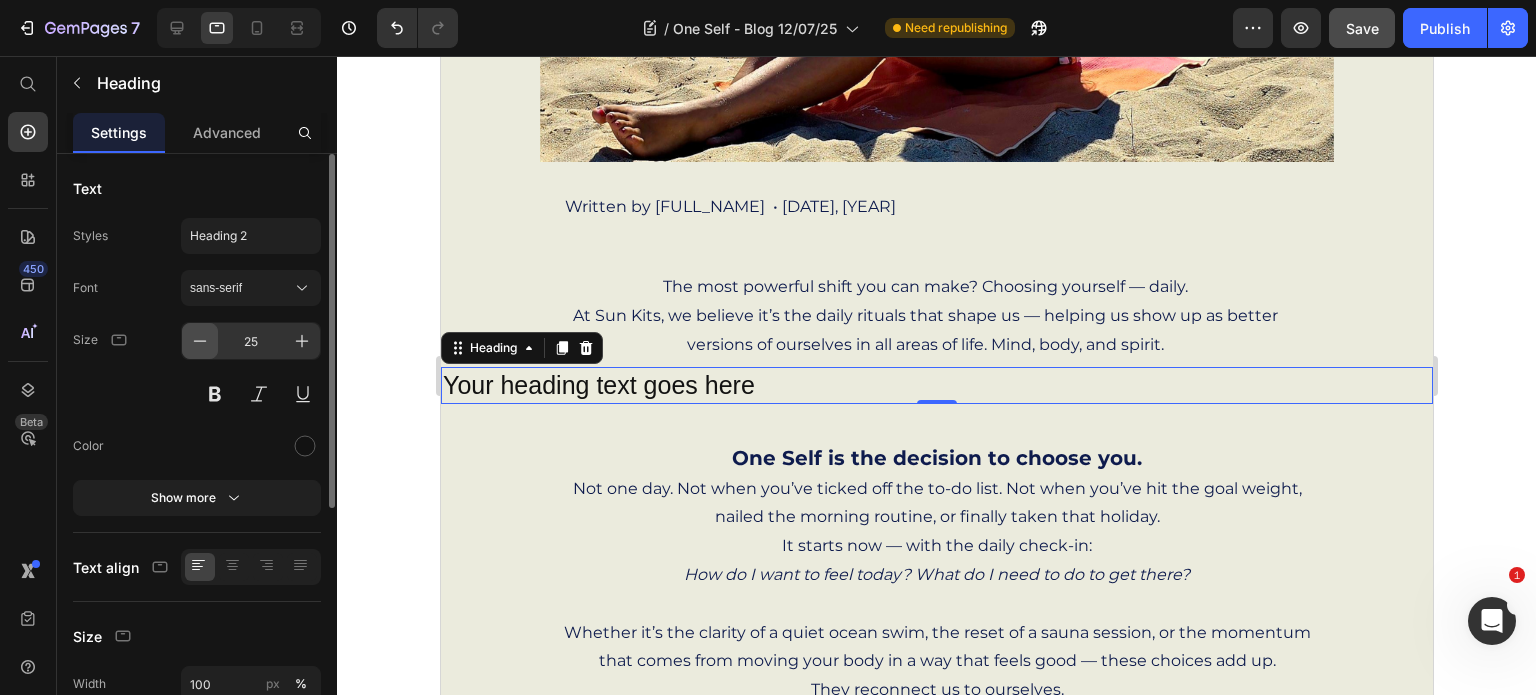 click 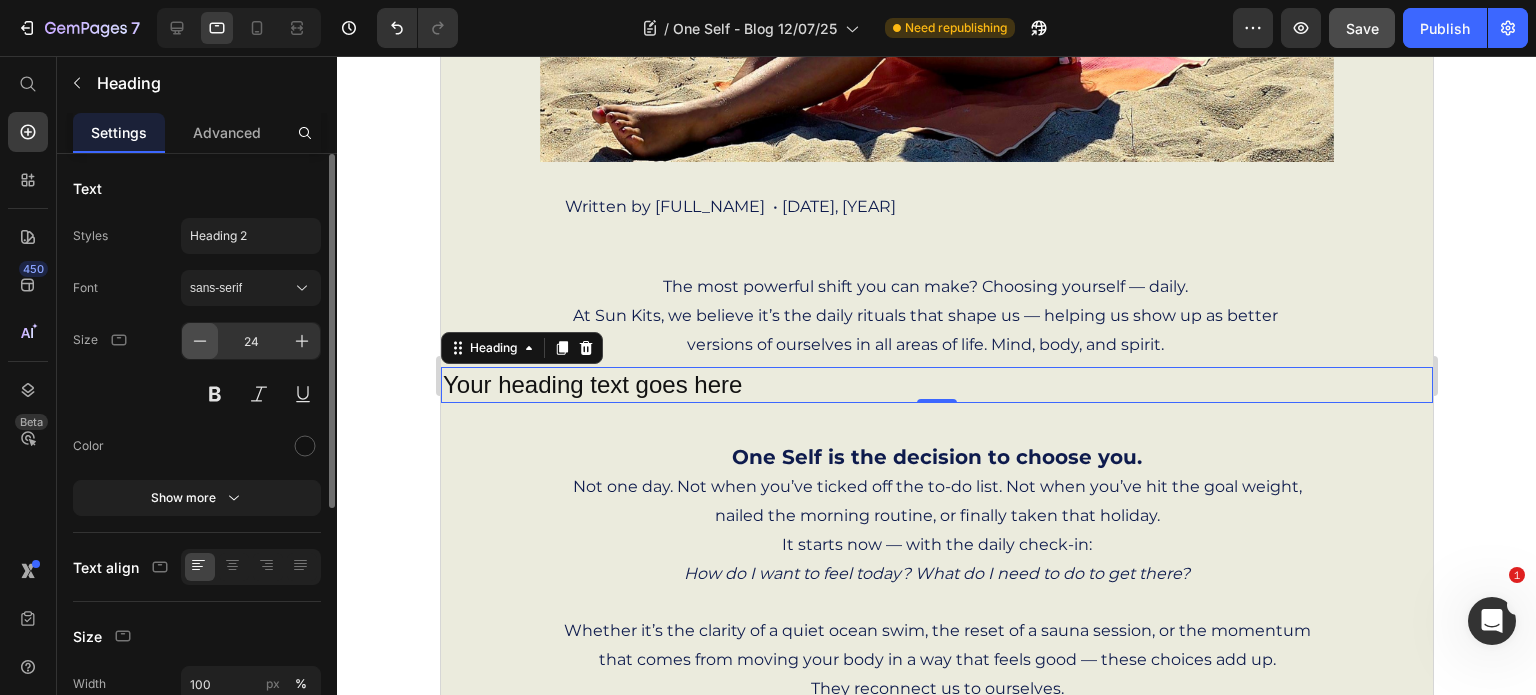 click 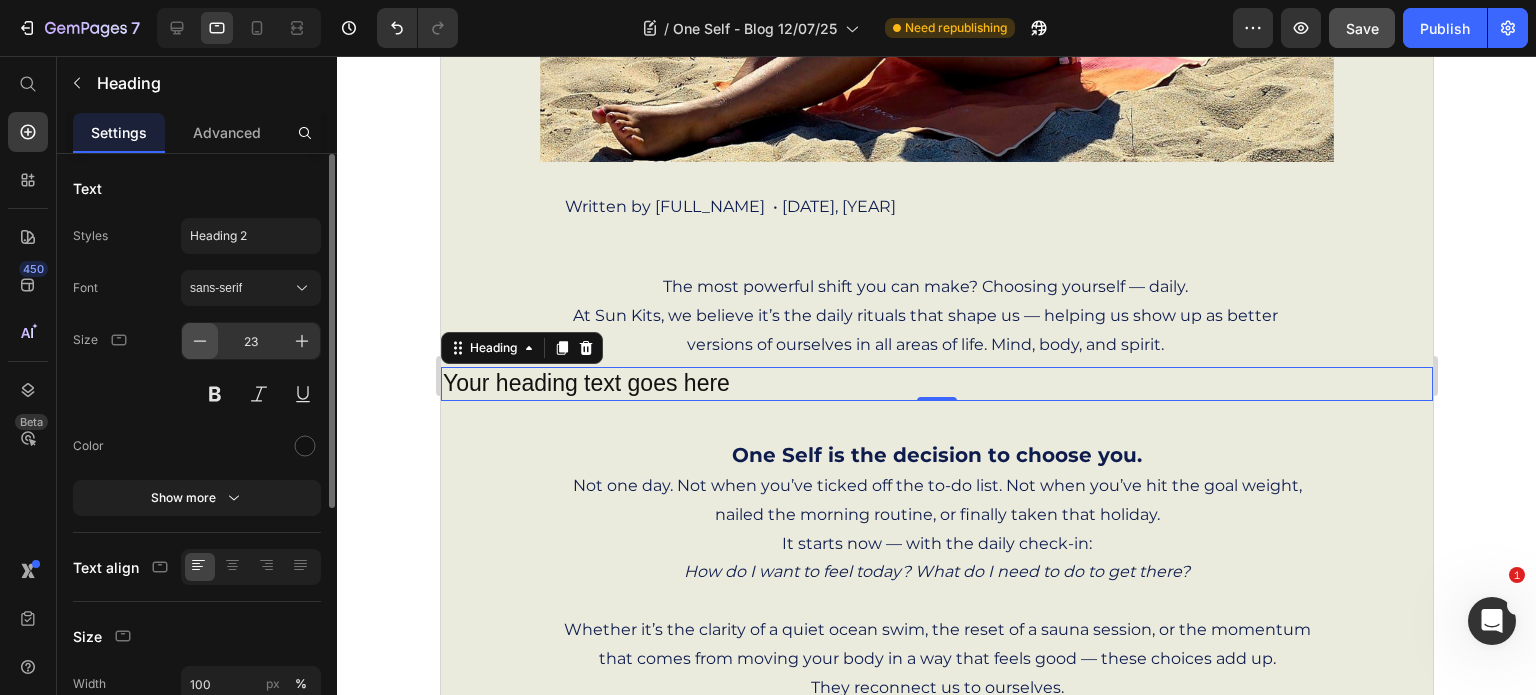 click 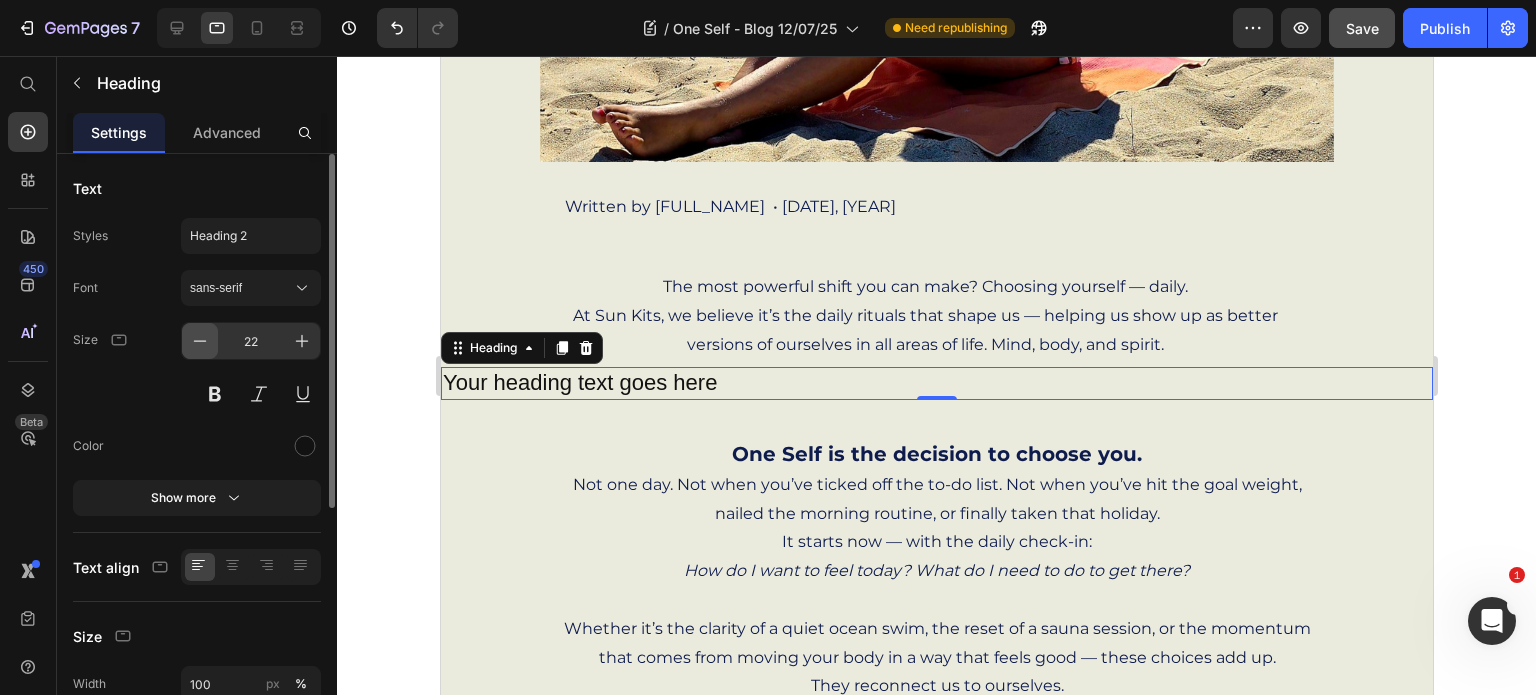 click 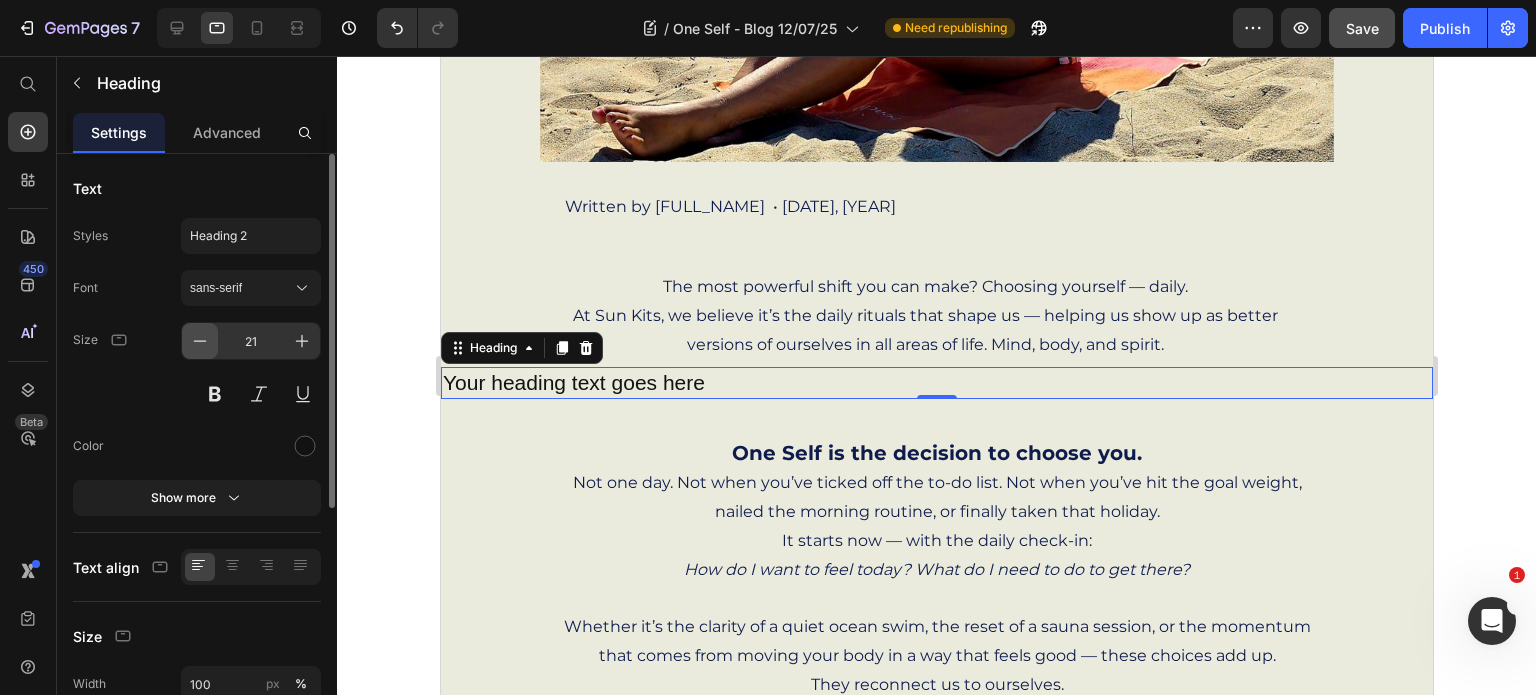 click 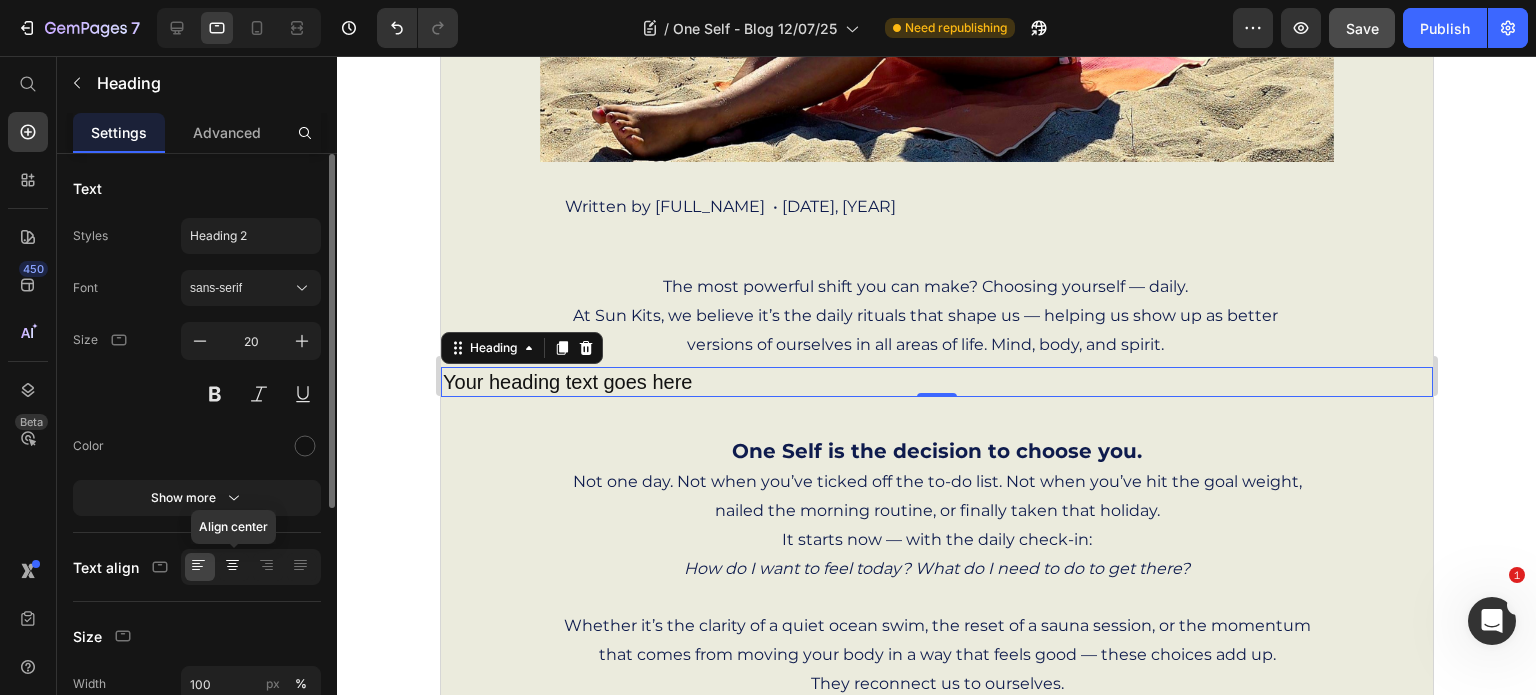 click 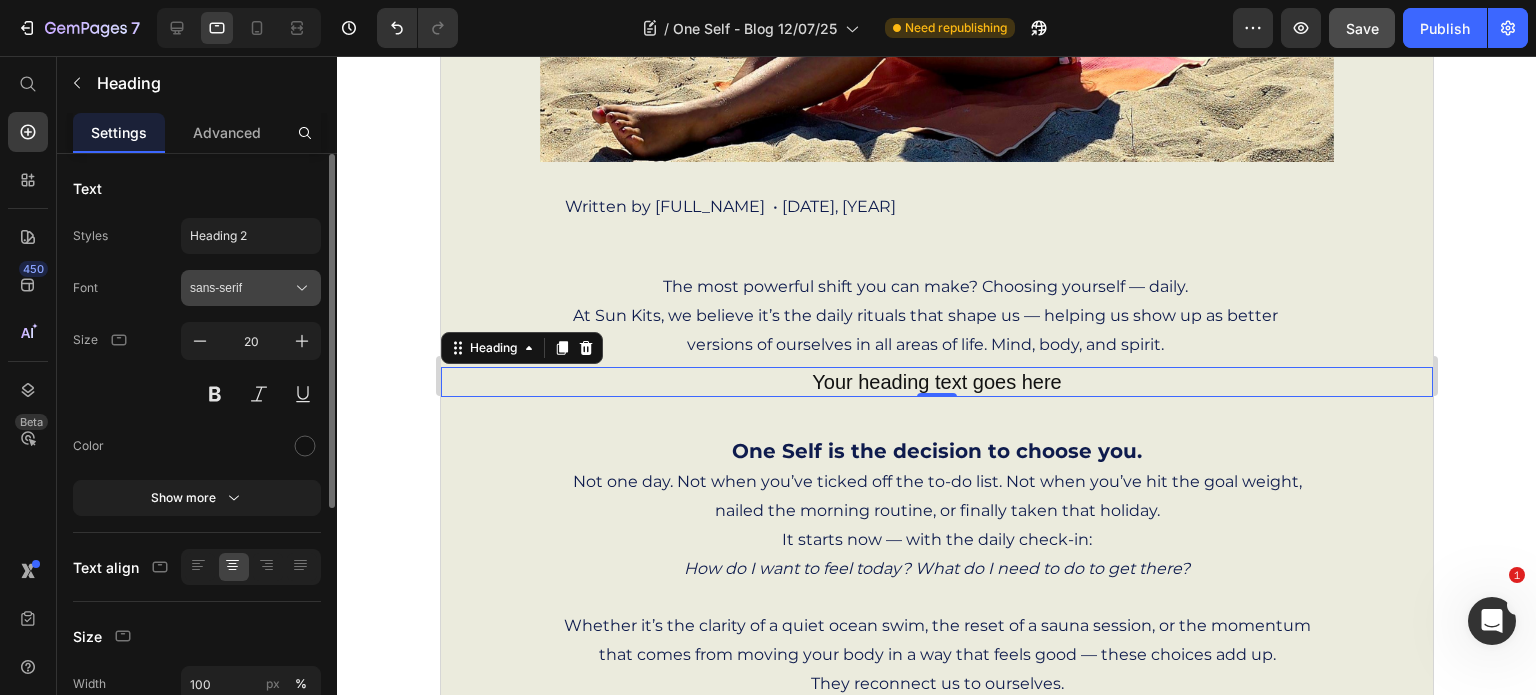 click on "sans-serif" at bounding box center (241, 288) 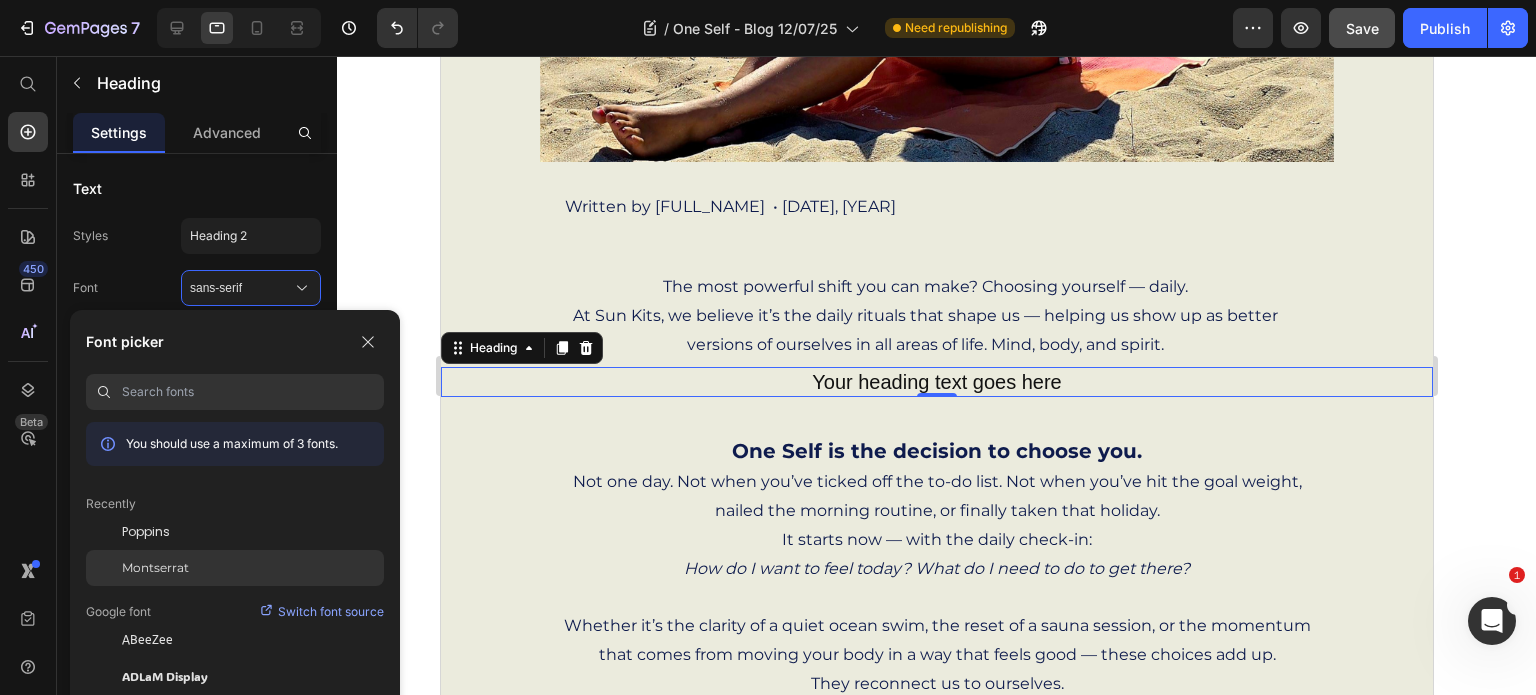 click on "Montserrat" at bounding box center (155, 568) 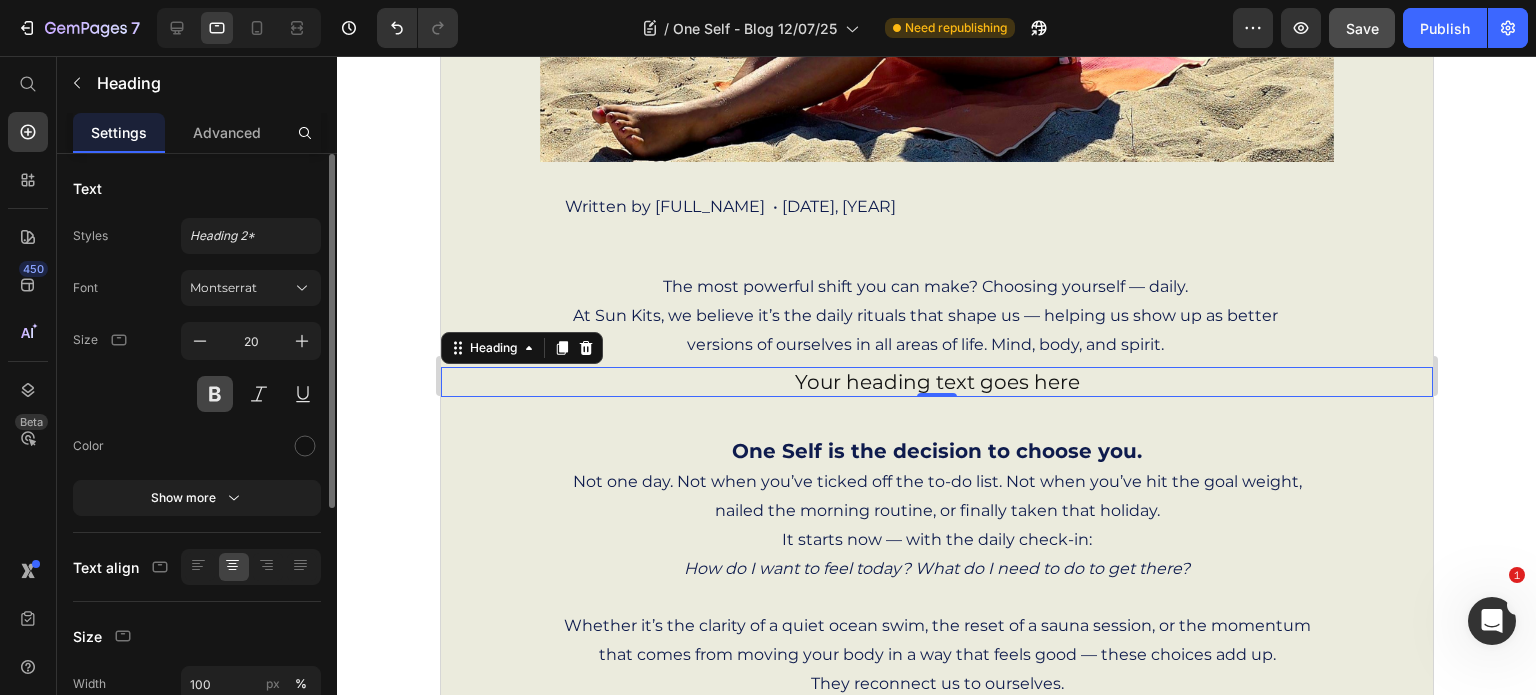 click at bounding box center [215, 394] 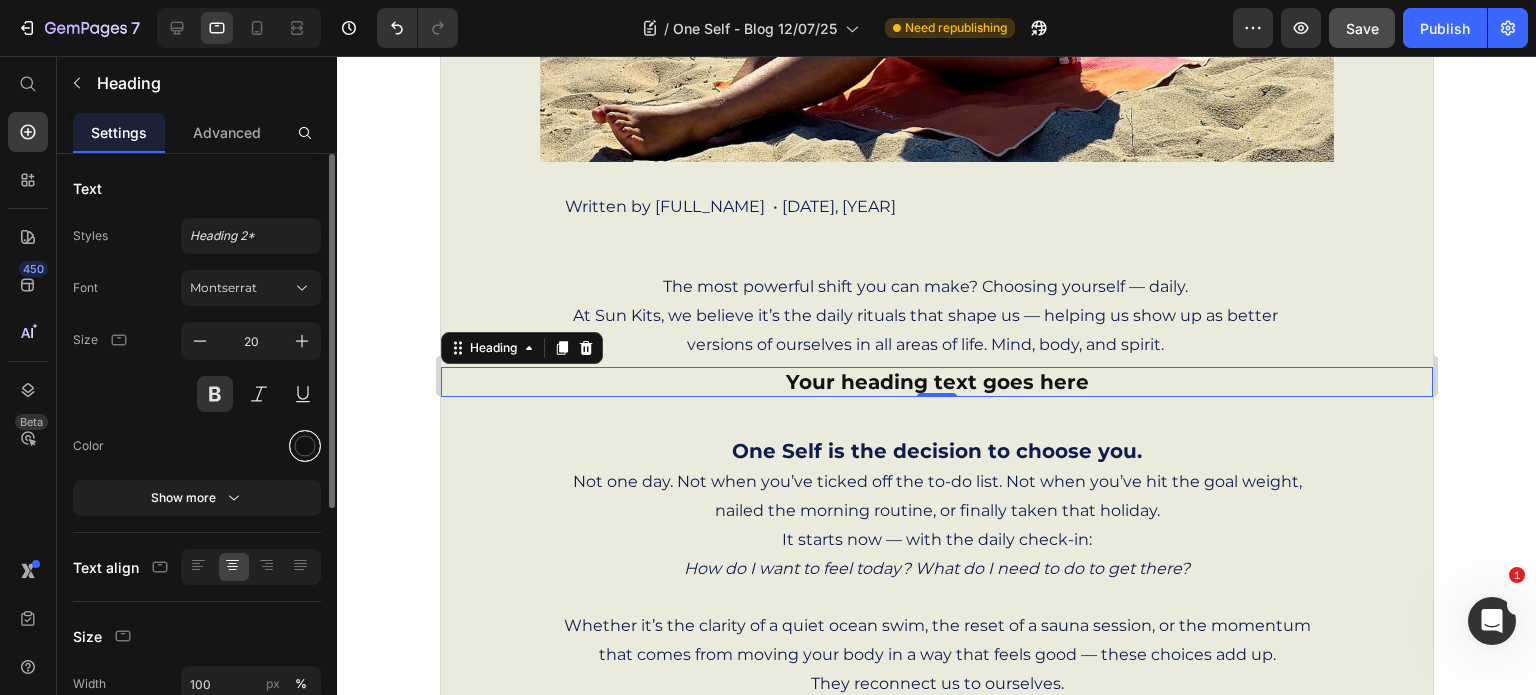 click at bounding box center (305, 446) 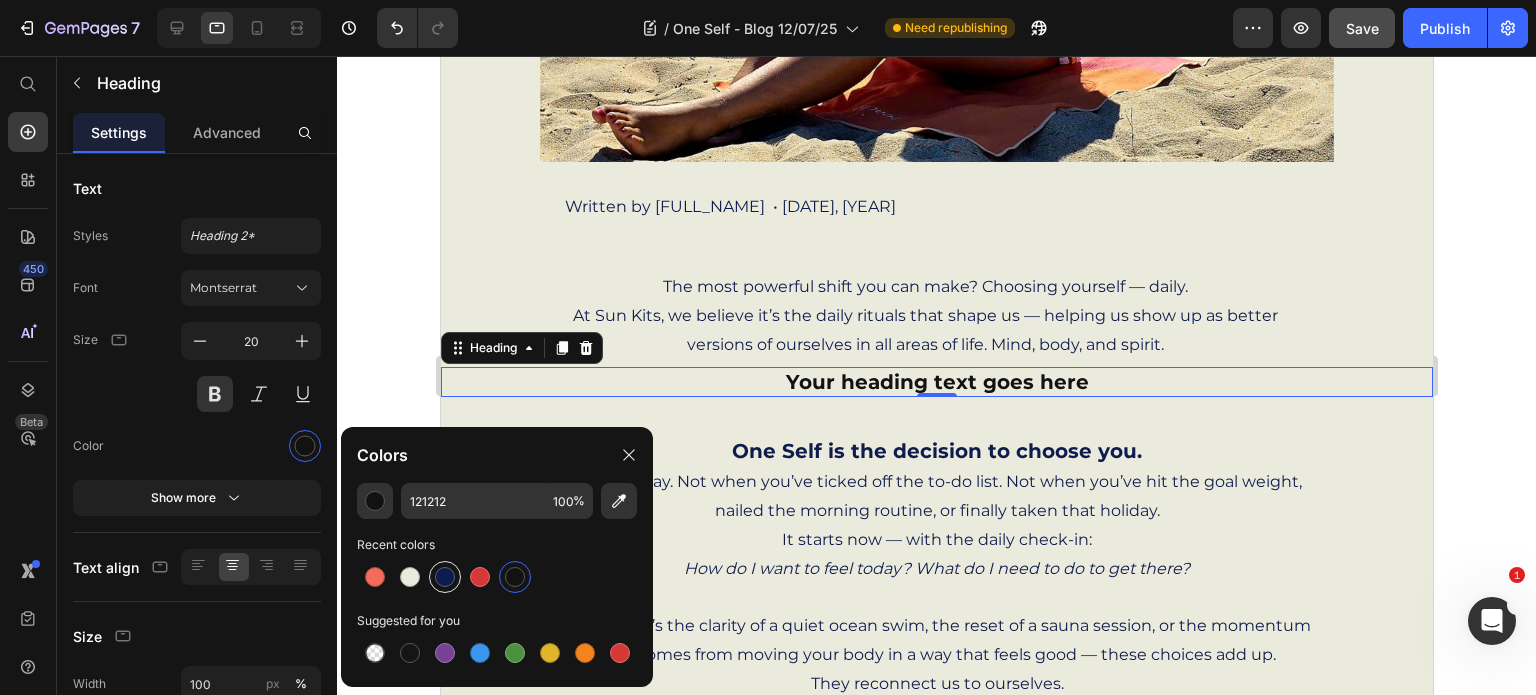 click at bounding box center [445, 577] 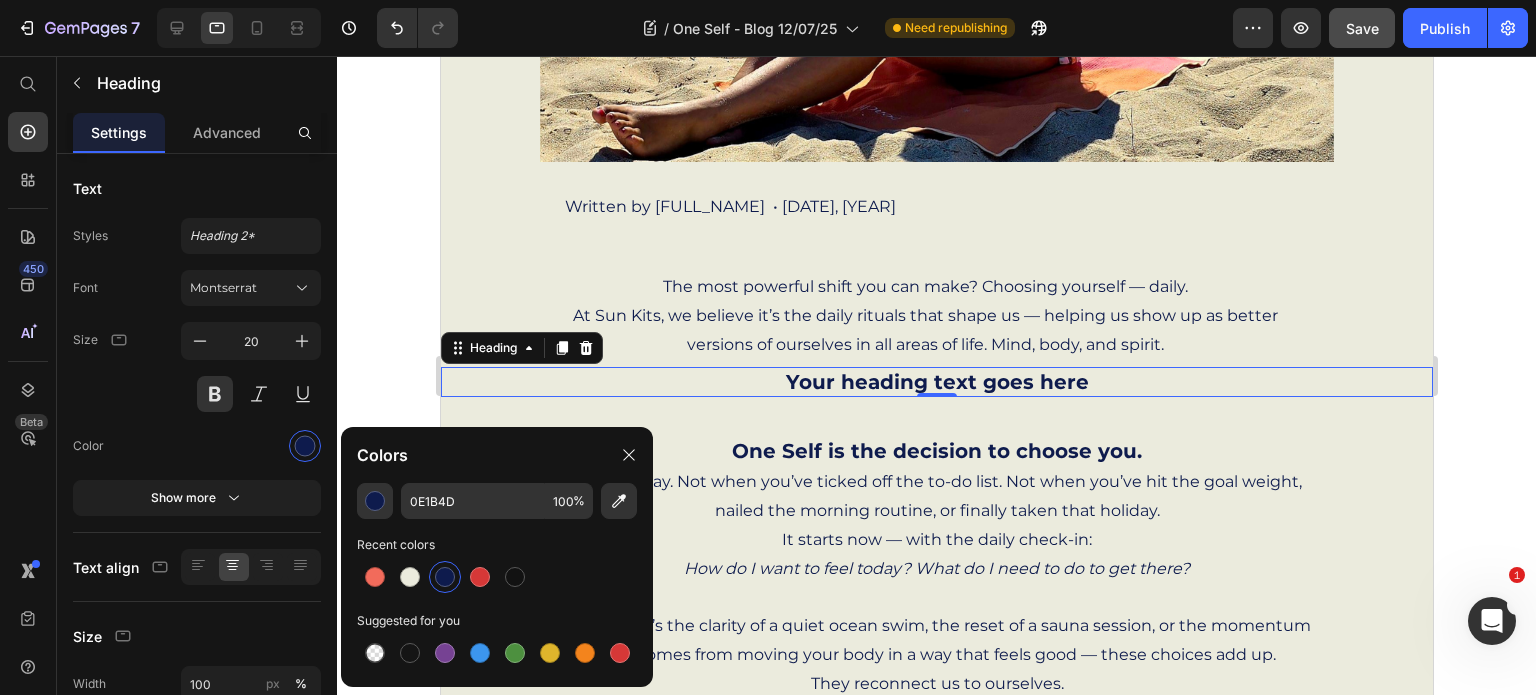 click at bounding box center (445, 577) 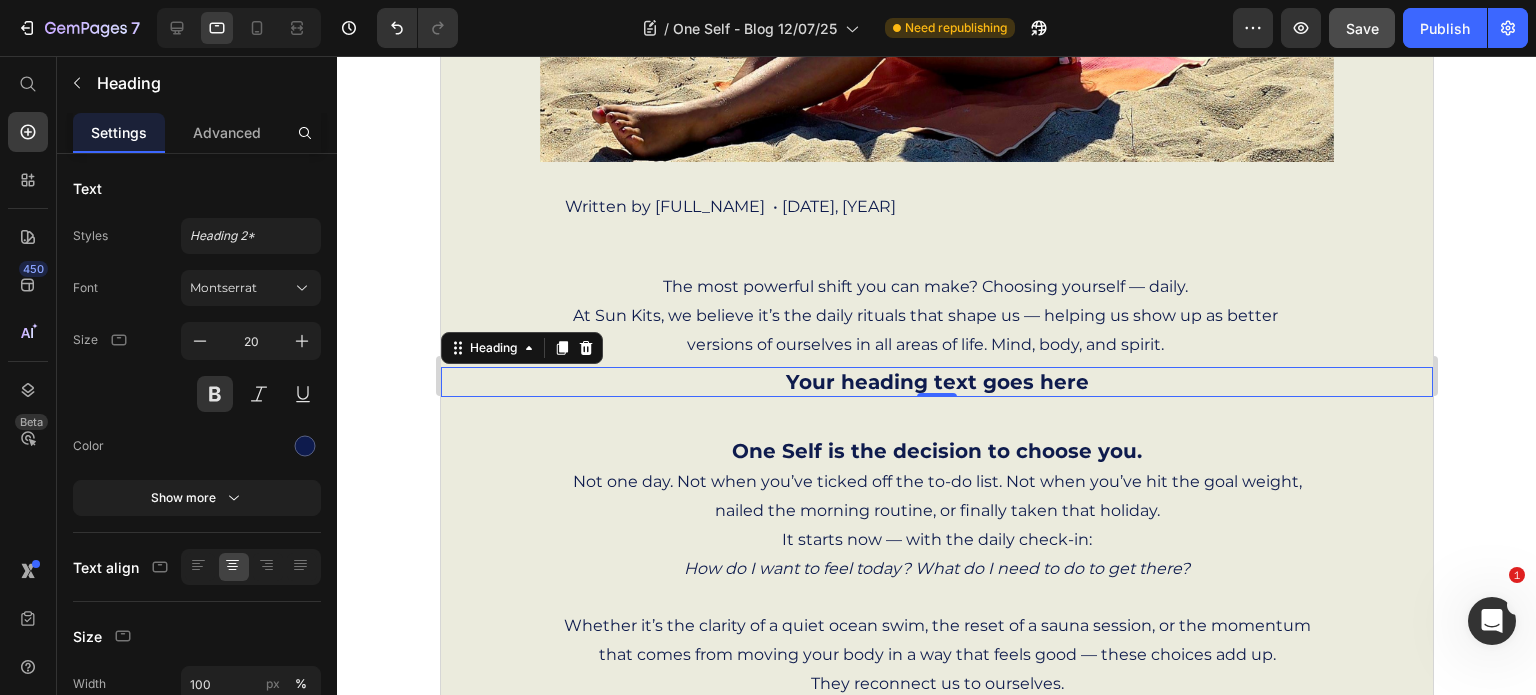 click on "Your heading text goes here" at bounding box center [936, 382] 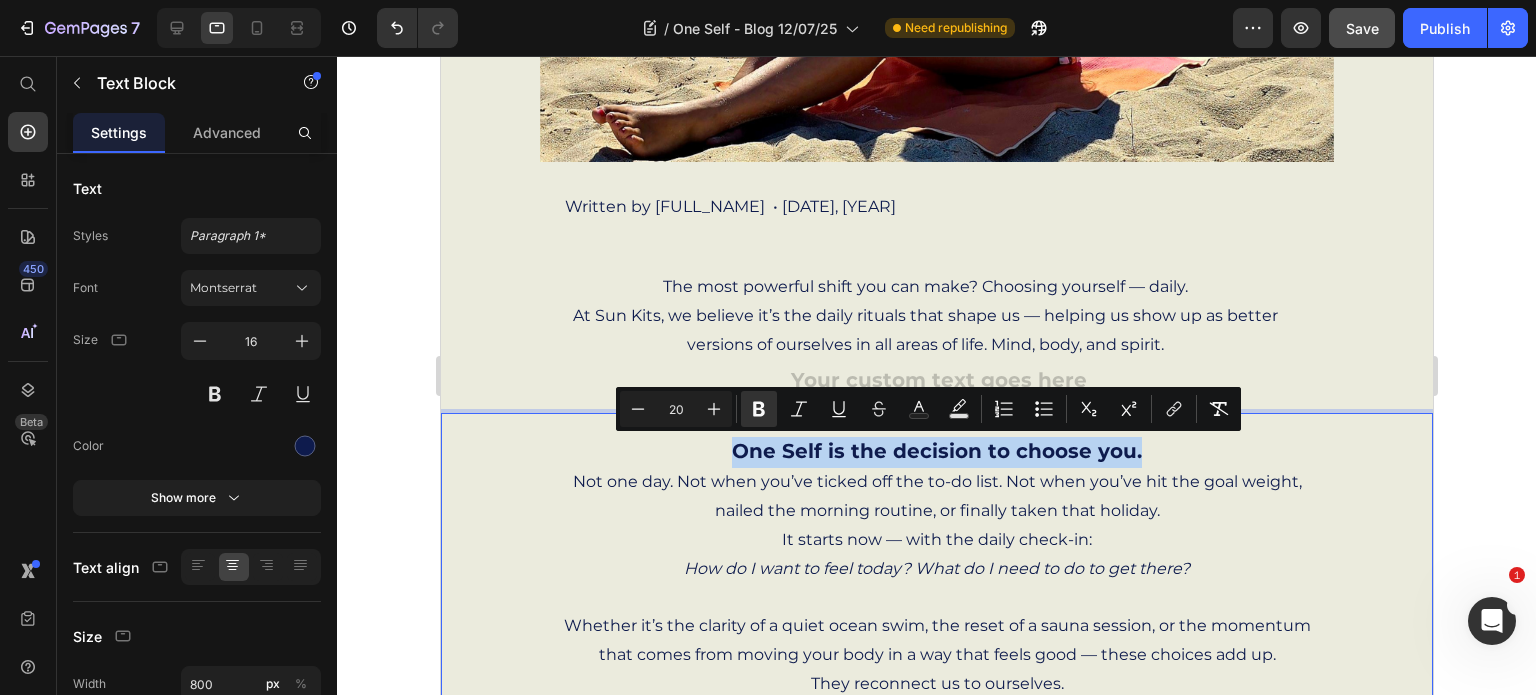 drag, startPoint x: 731, startPoint y: 453, endPoint x: 1131, endPoint y: 452, distance: 400.00125 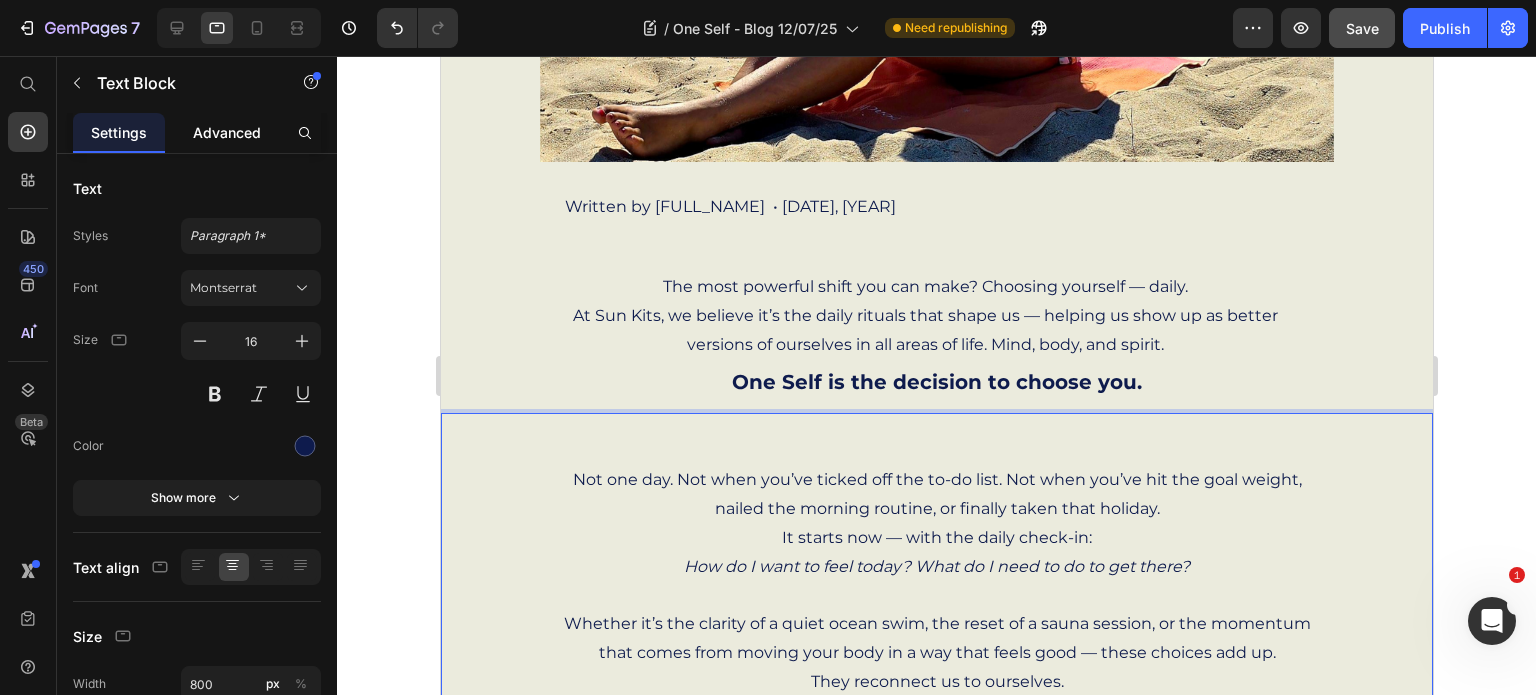 click on "Advanced" 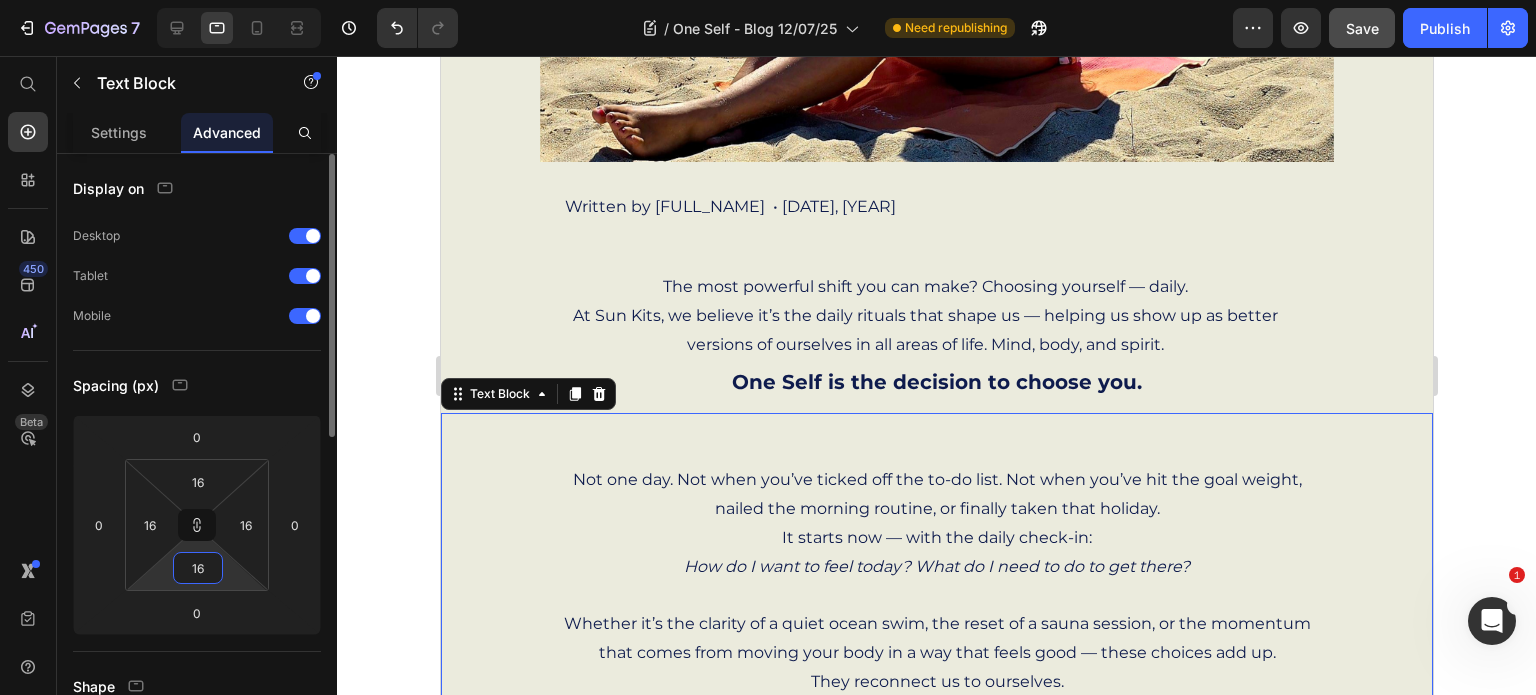 click on "16" at bounding box center [198, 568] 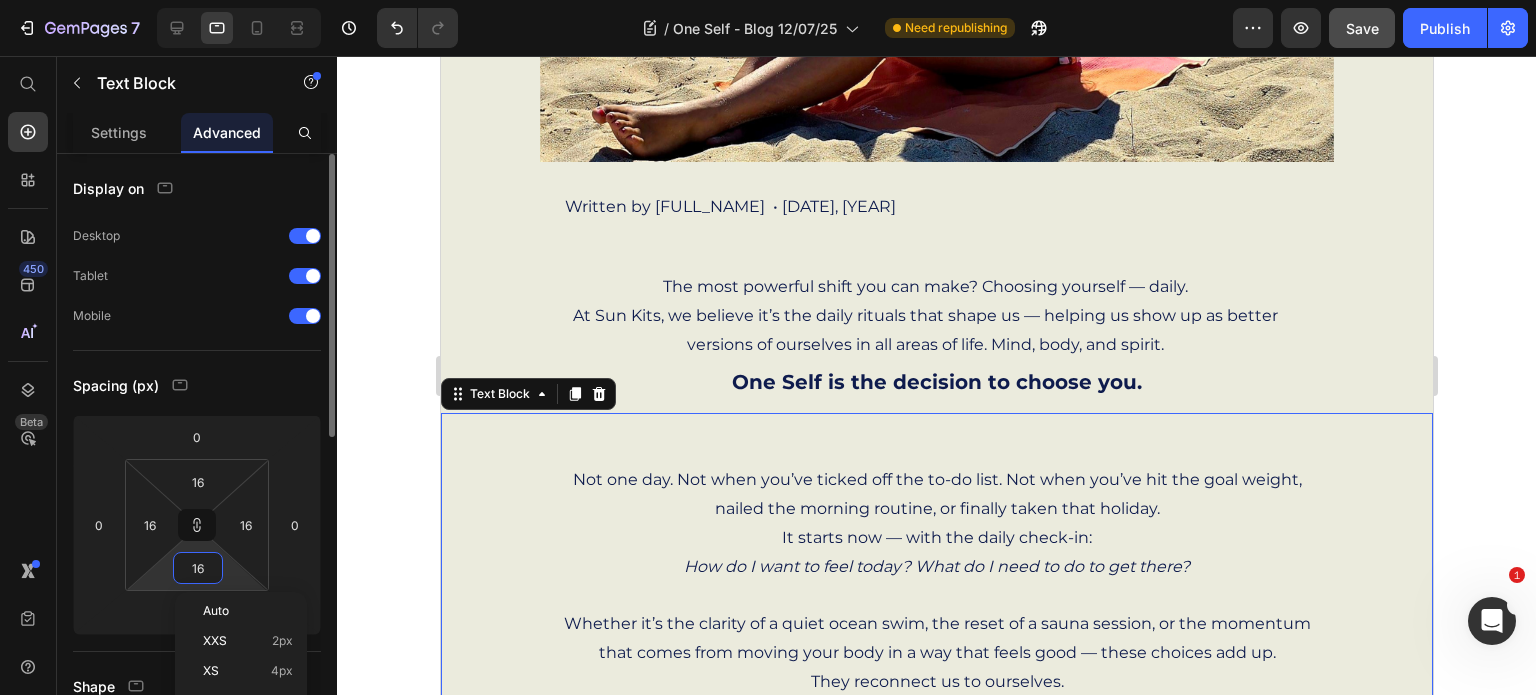 type on "8" 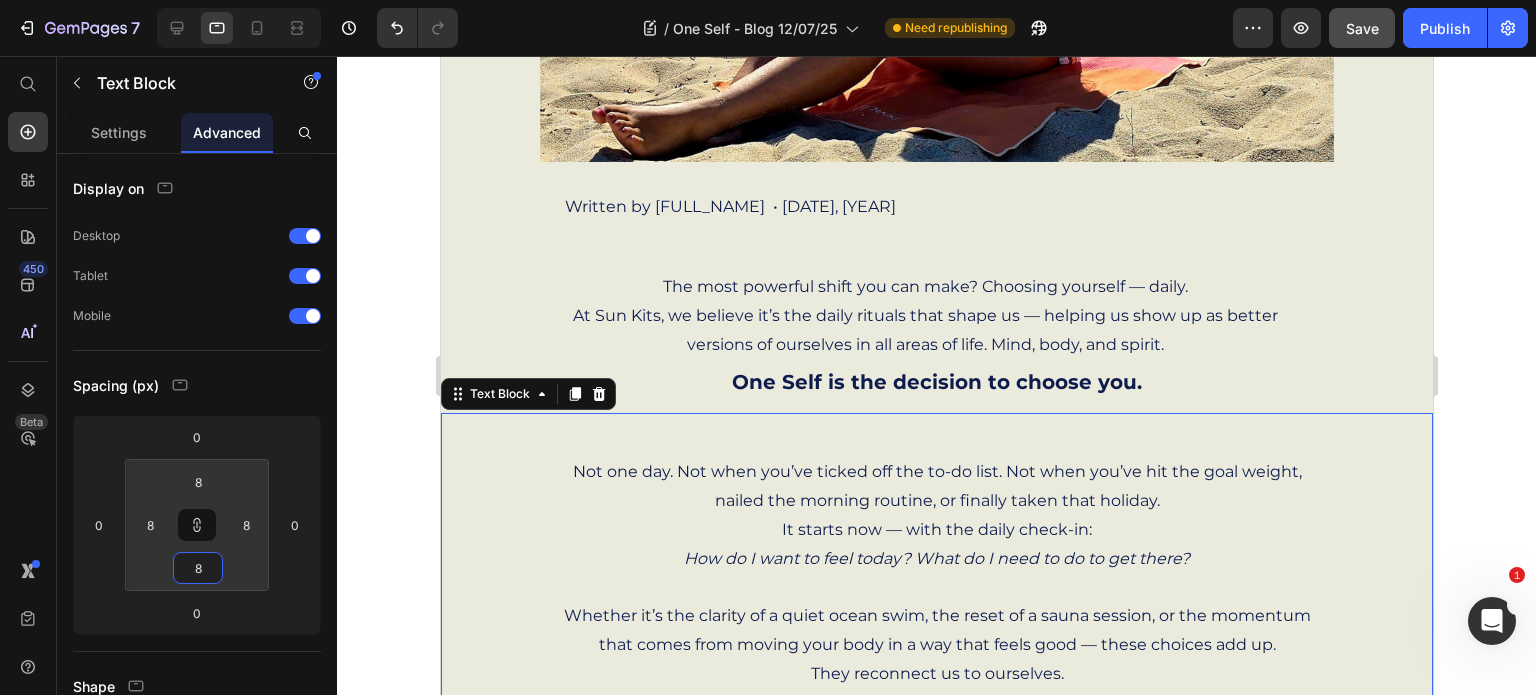 type on "8" 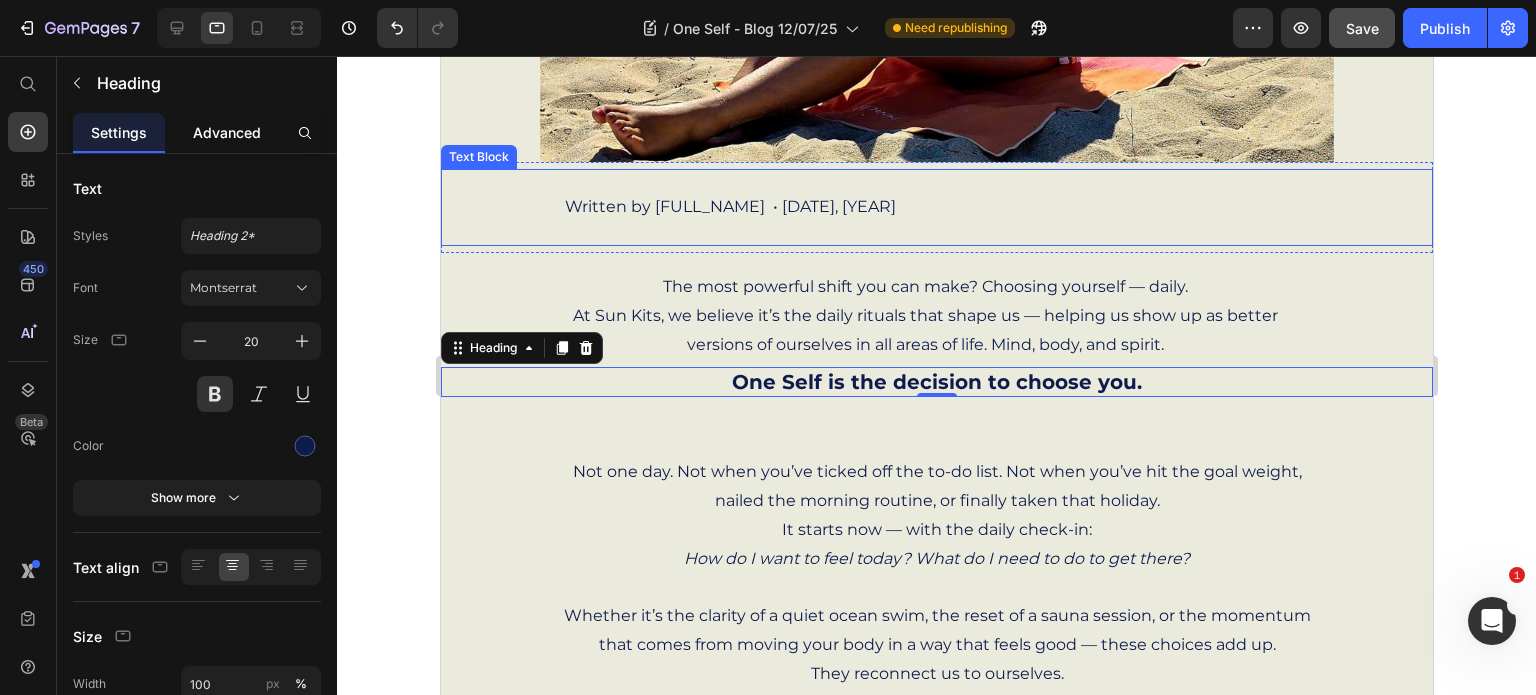 click on "Advanced" at bounding box center [227, 132] 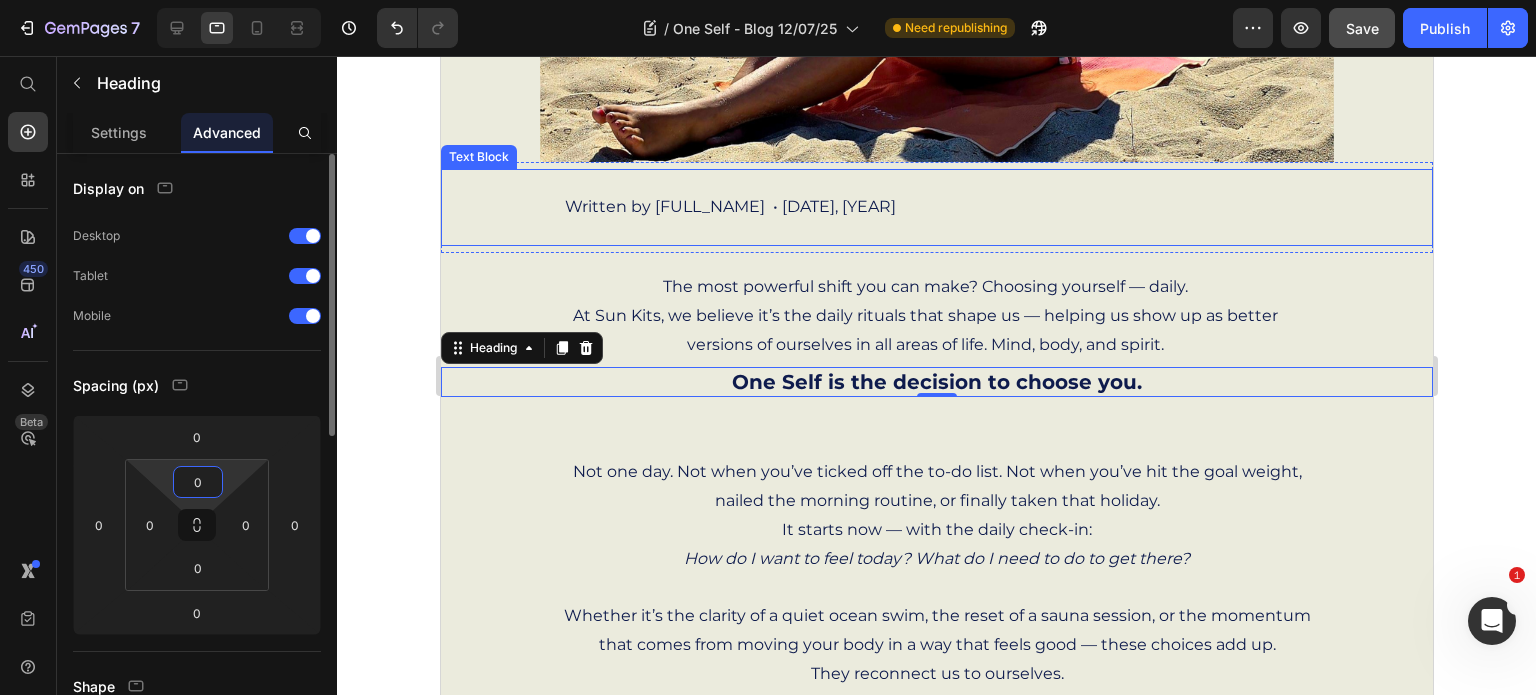 click on "0" at bounding box center (198, 482) 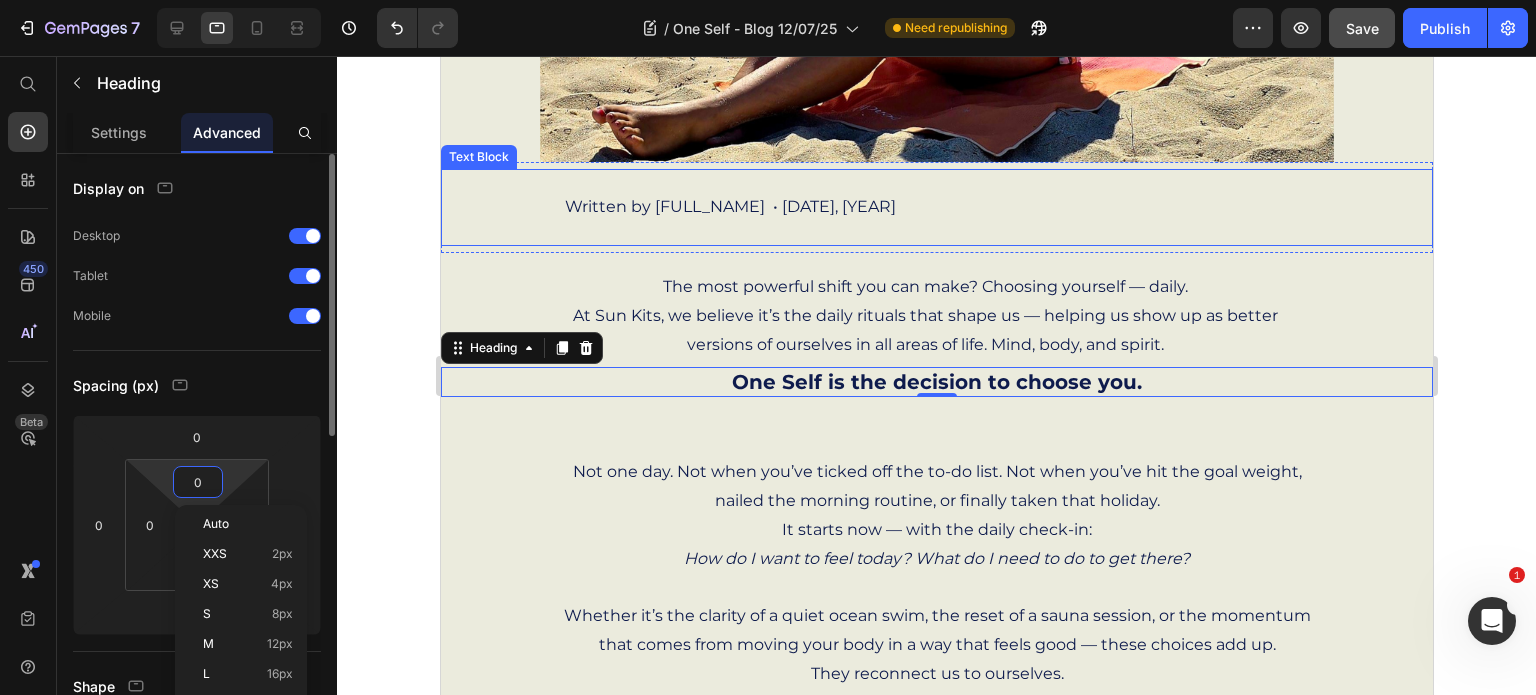type on "8" 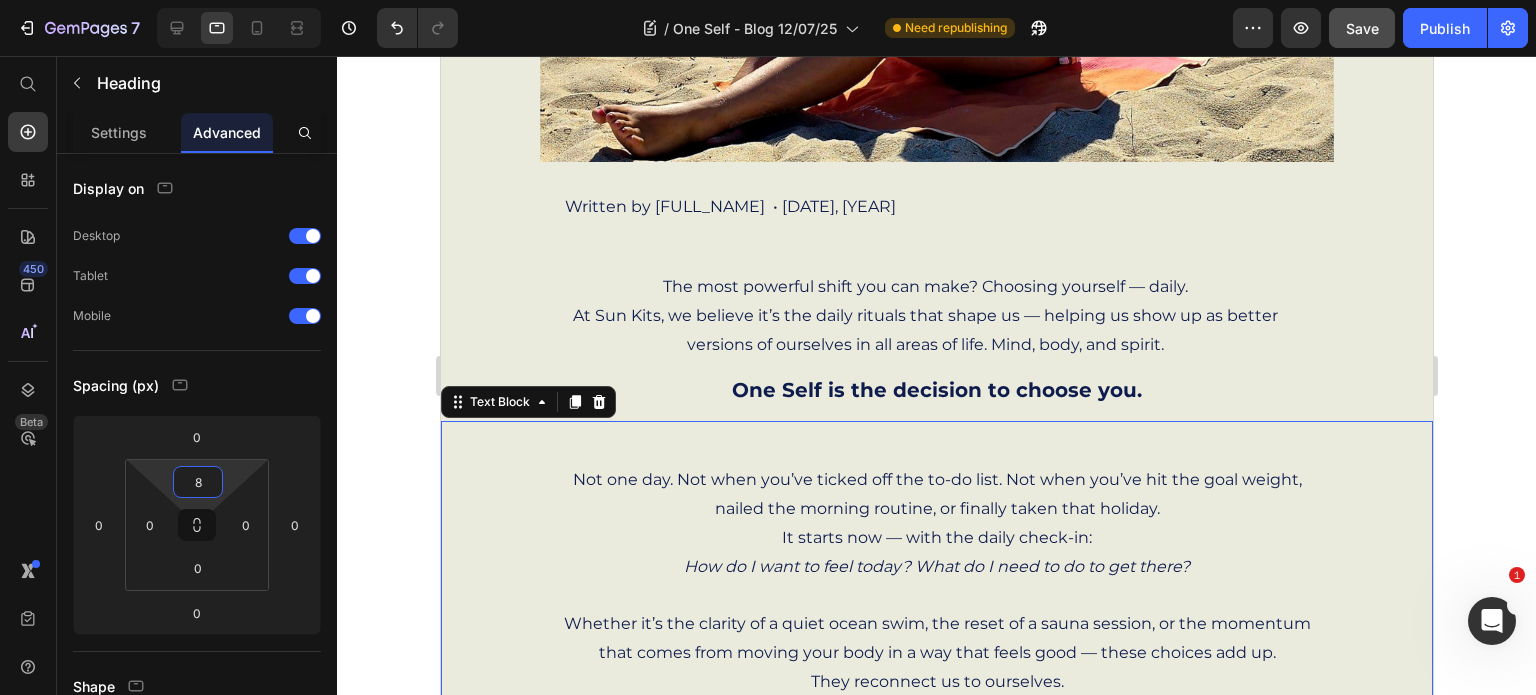 click at bounding box center [936, 451] 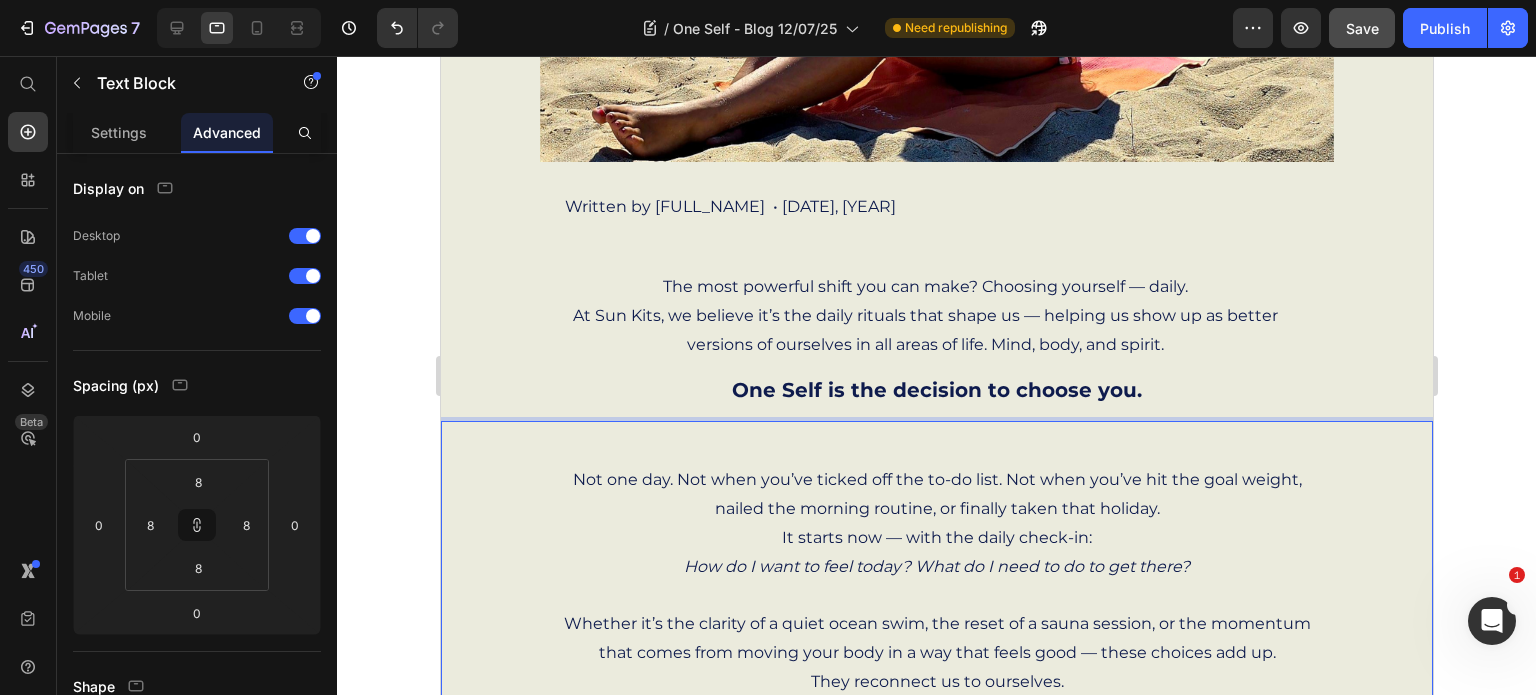 click at bounding box center (936, 451) 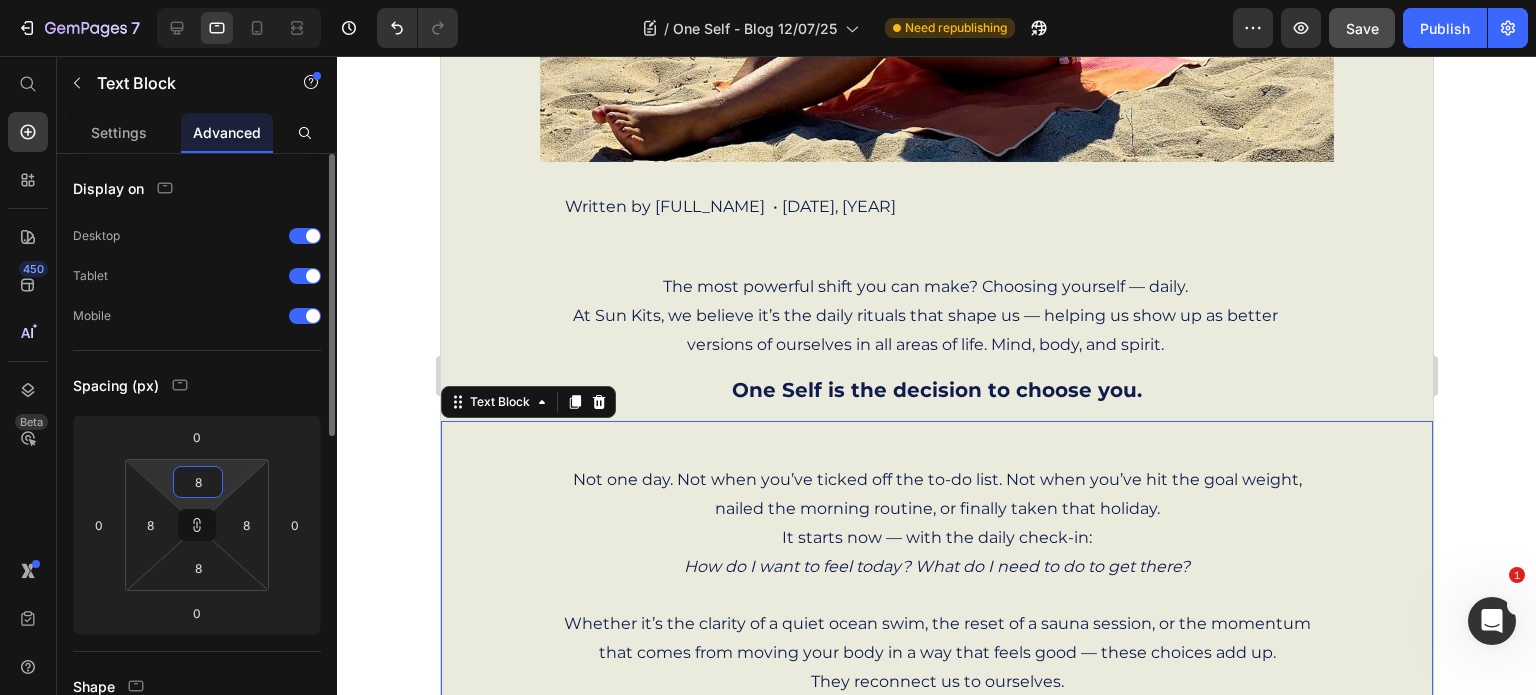 click on "8" at bounding box center [198, 482] 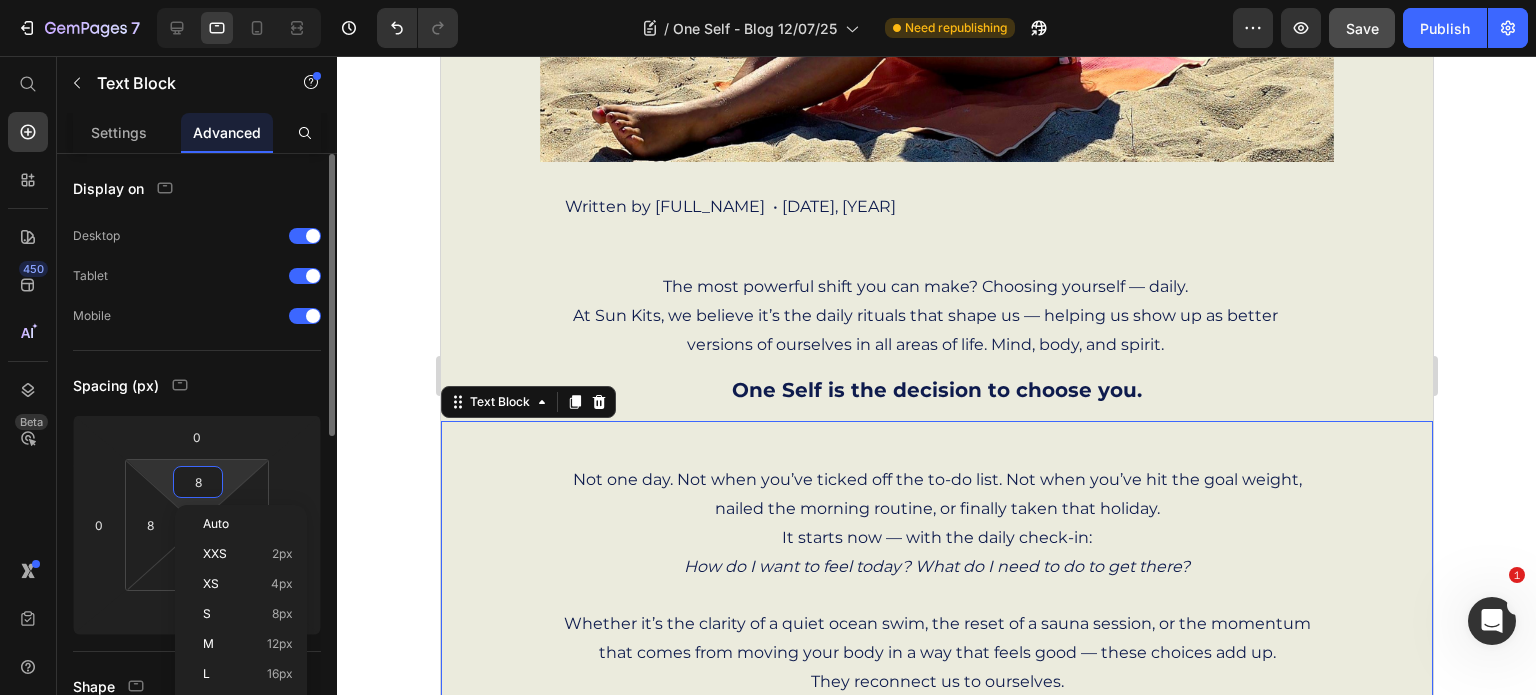 type on "0" 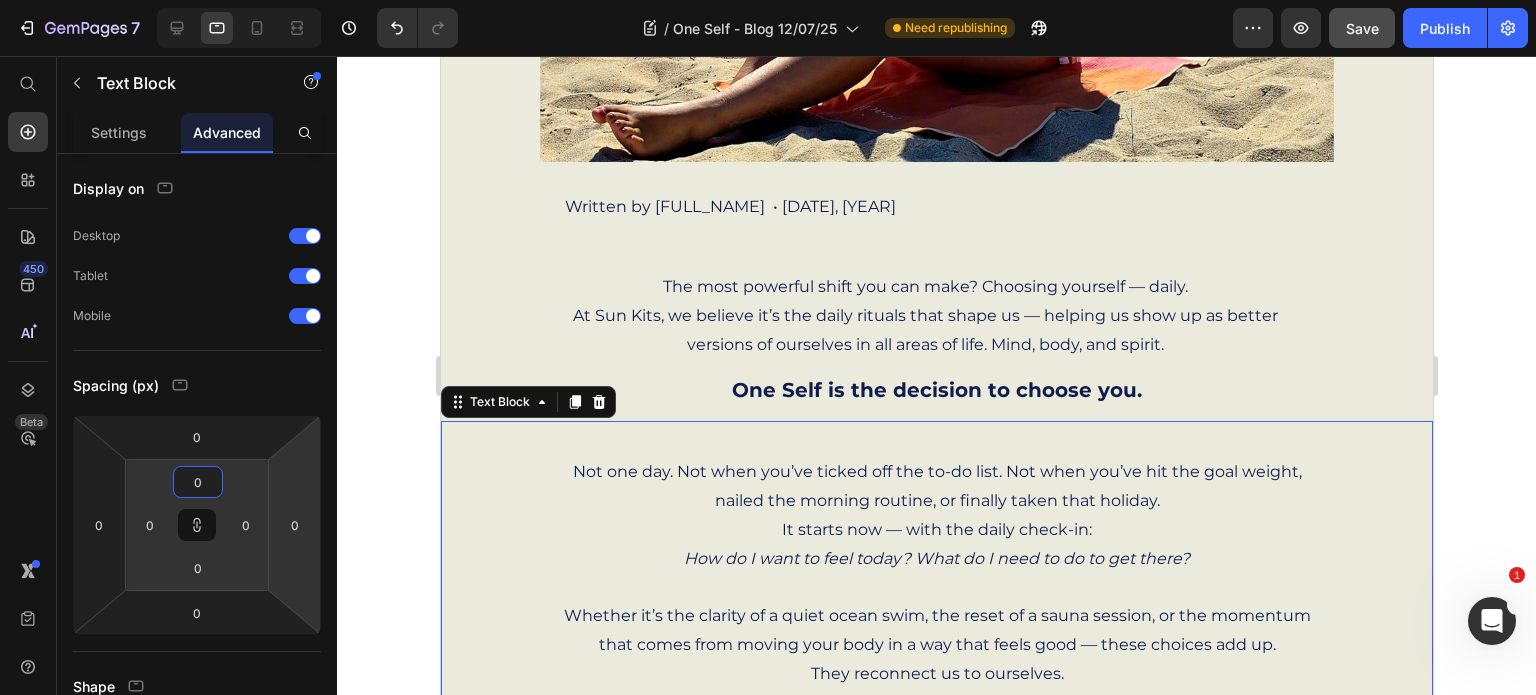 type on "0" 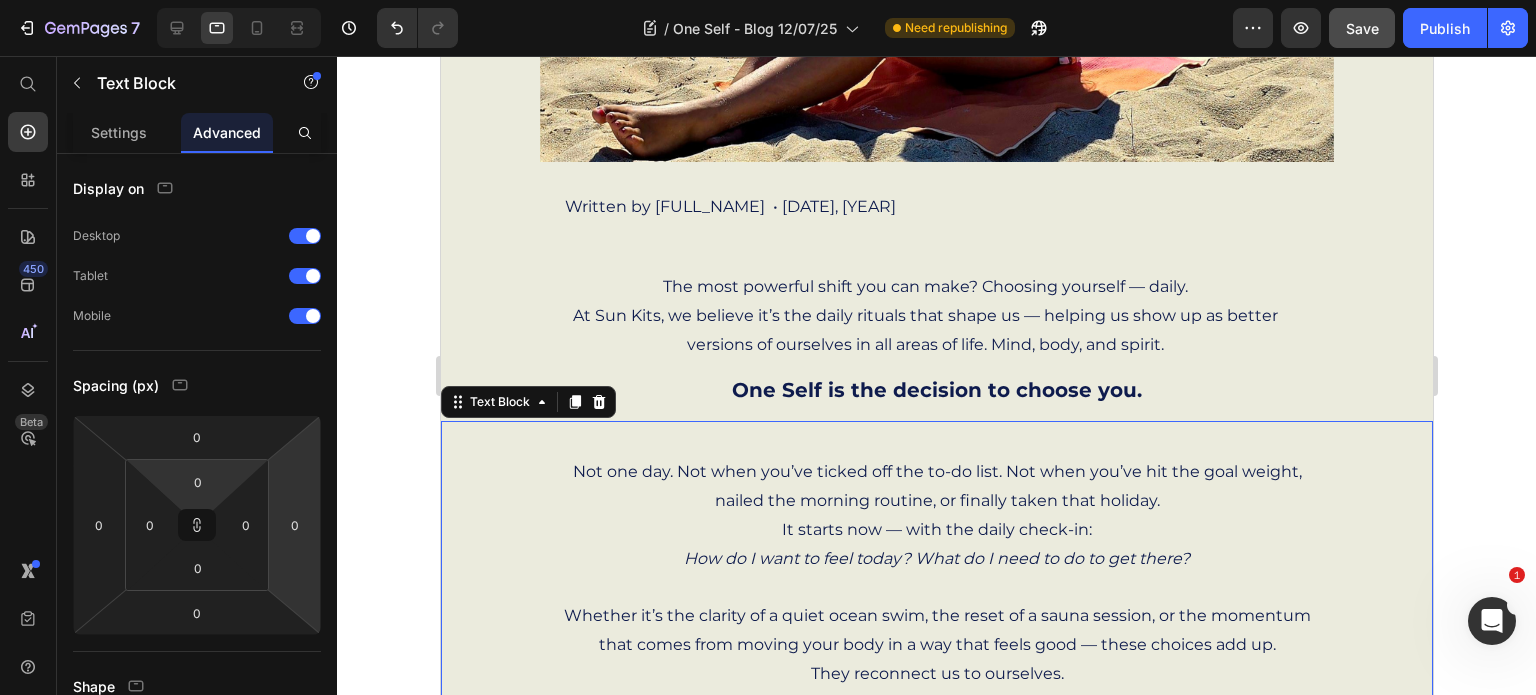 click on "Not one day. Not when you’ve ticked off the to-do list. Not when you’ve hit the goal weight, nailed the morning routine, or finally taken that holiday. It starts now — with the daily check-in: How do I want to feel today? What do I need to do to get there? Whether it’s the clarity of a quiet ocean swim, the reset of a sauna session, or the momentum that comes from moving your body in a way that feels good — these choices add up. They reconnect us to ourselves. They remind us that feeling good is not a luxury — it’s a non-negotiable." at bounding box center (936, 573) 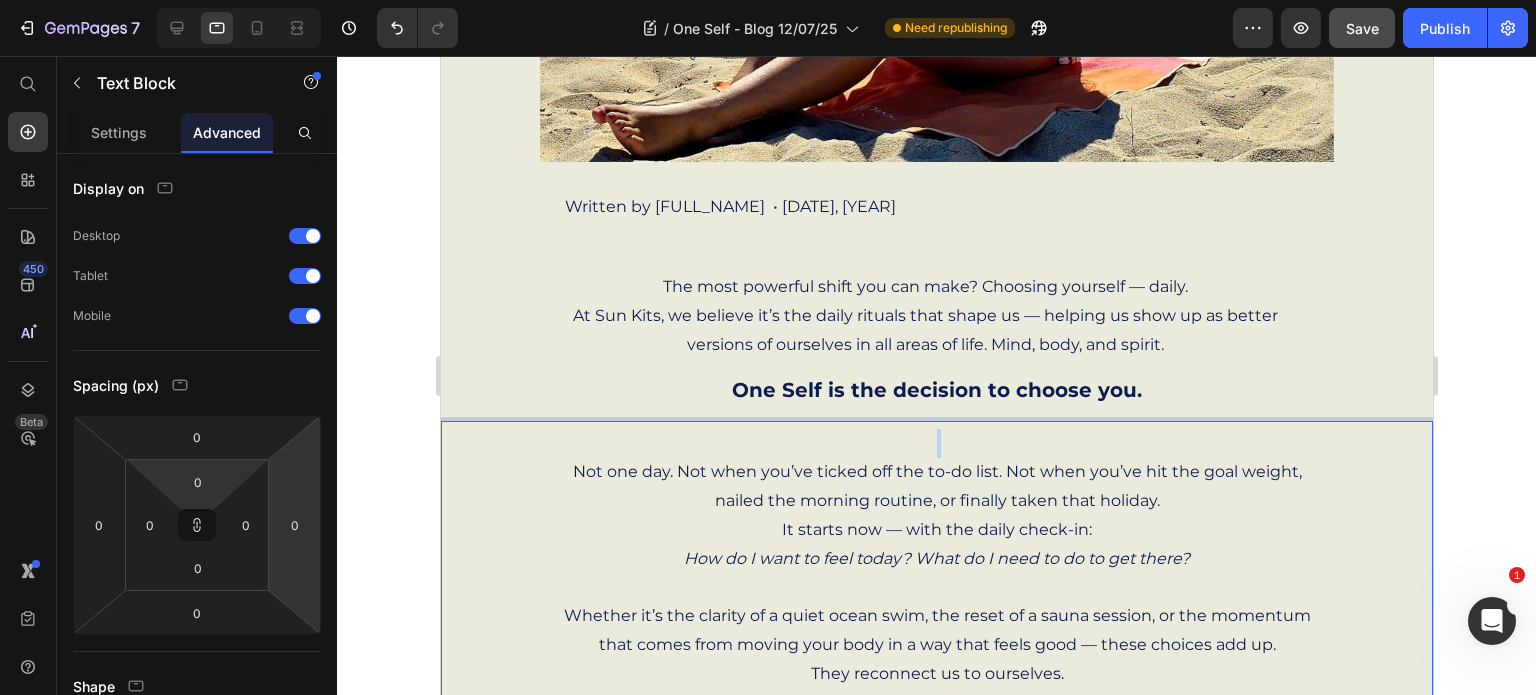 click on "Not one day. Not when you’ve ticked off the to-do list. Not when you’ve hit the goal weight, nailed the morning routine, or finally taken that holiday. It starts now — with the daily check-in: How do I want to feel today? What do I need to do to get there? Whether it’s the clarity of a quiet ocean swim, the reset of a sauna session, or the momentum that comes from moving your body in a way that feels good — these choices add up. They reconnect us to ourselves. They remind us that feeling good is not a luxury — it’s a non-negotiable." at bounding box center (936, 573) 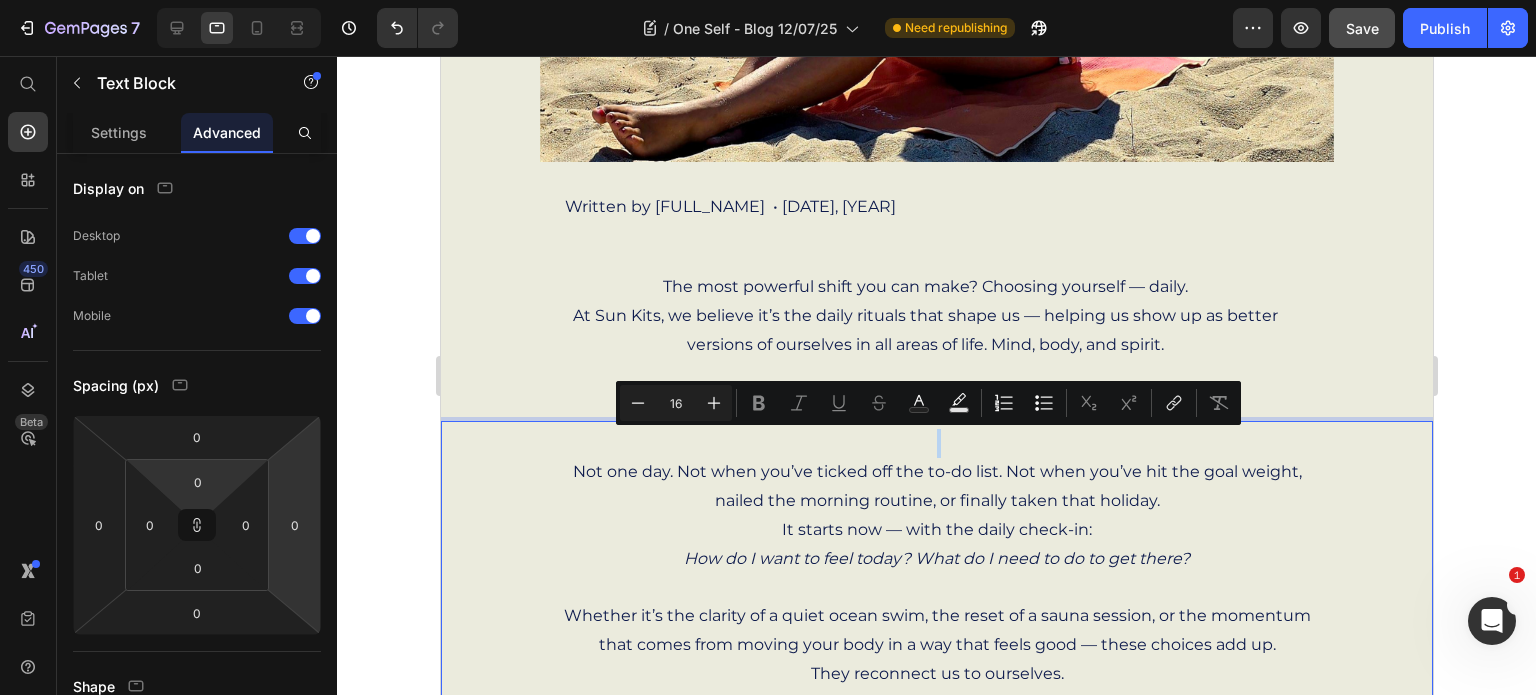 click on "Minus 16 Plus Bold Italic Underline       Strikethrough
Text Color
Text Background Color Numbered List Bulleted List Subscript Superscript       link Remove Format" at bounding box center [928, 403] 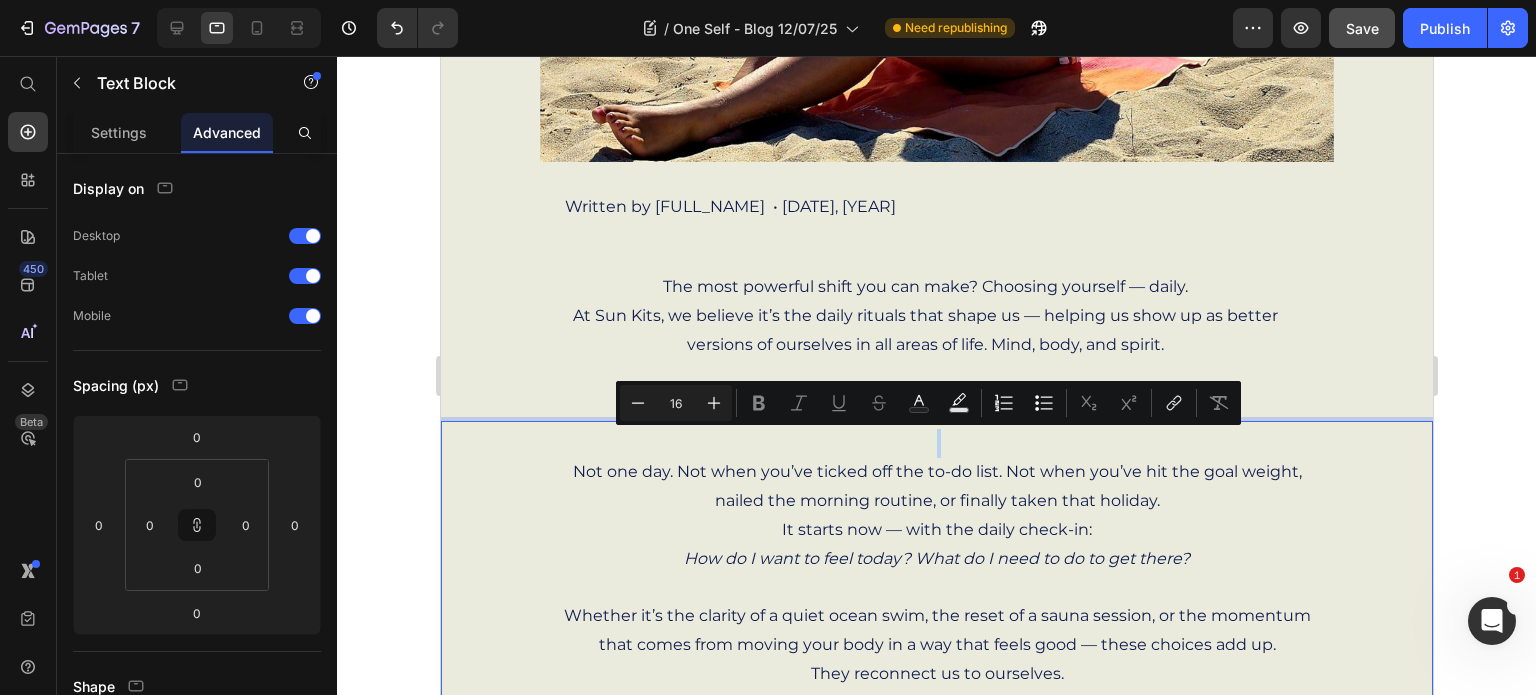 click at bounding box center (936, 443) 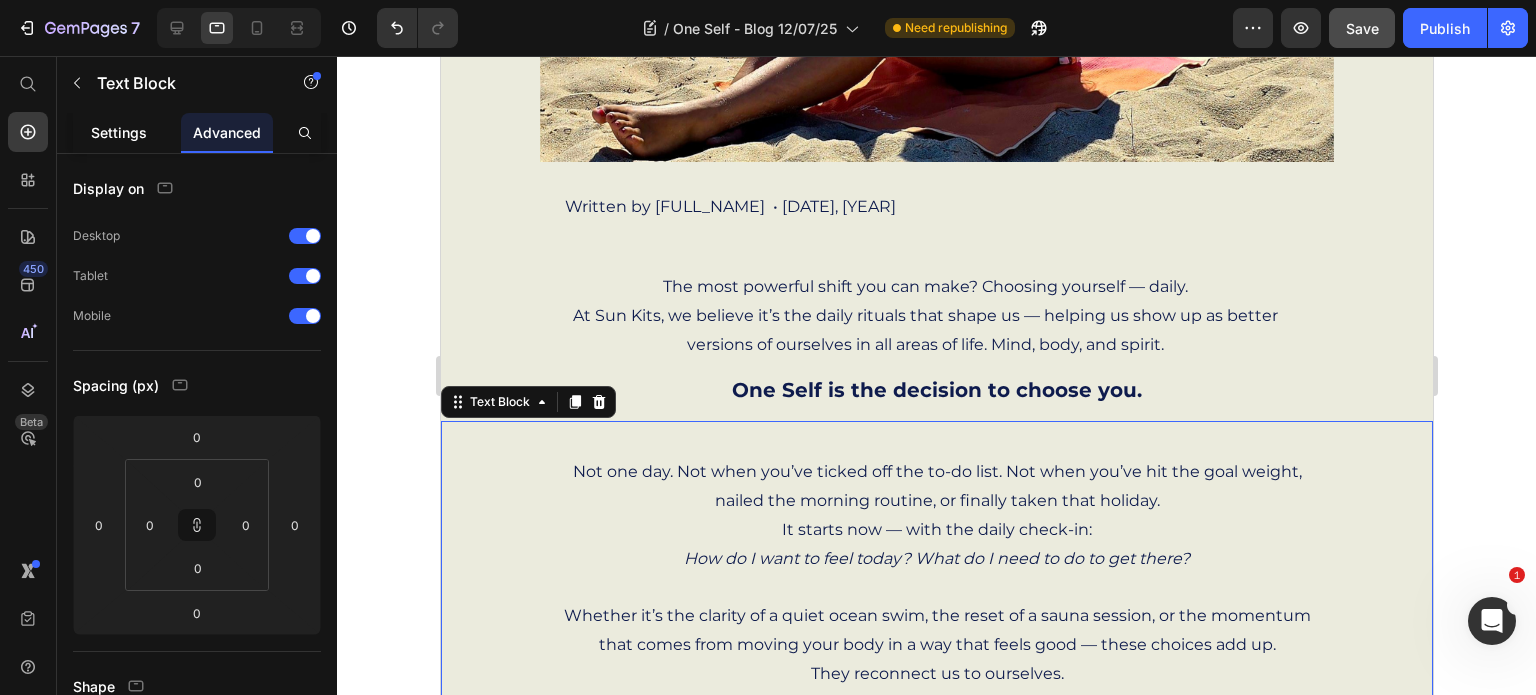 click on "Settings" at bounding box center [119, 132] 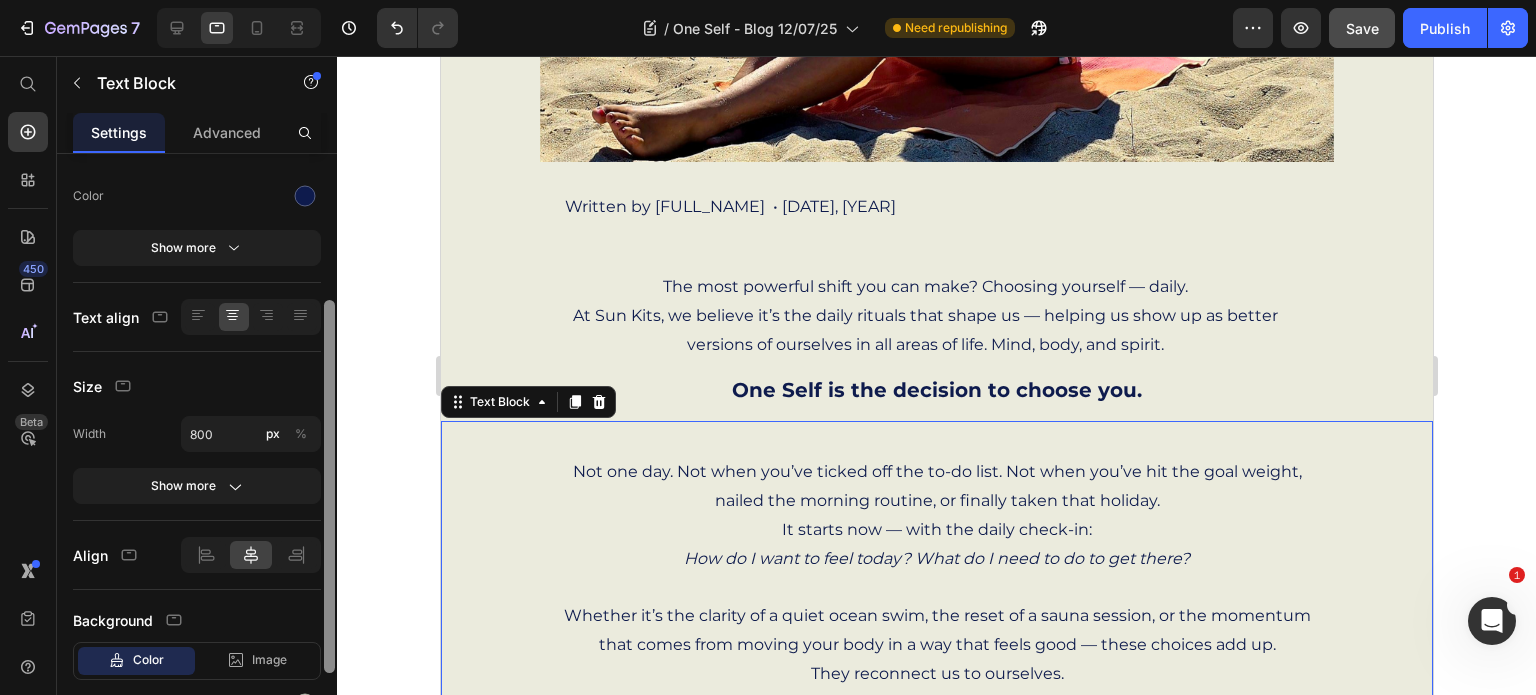 drag, startPoint x: 332, startPoint y: 266, endPoint x: 331, endPoint y: 417, distance: 151.00331 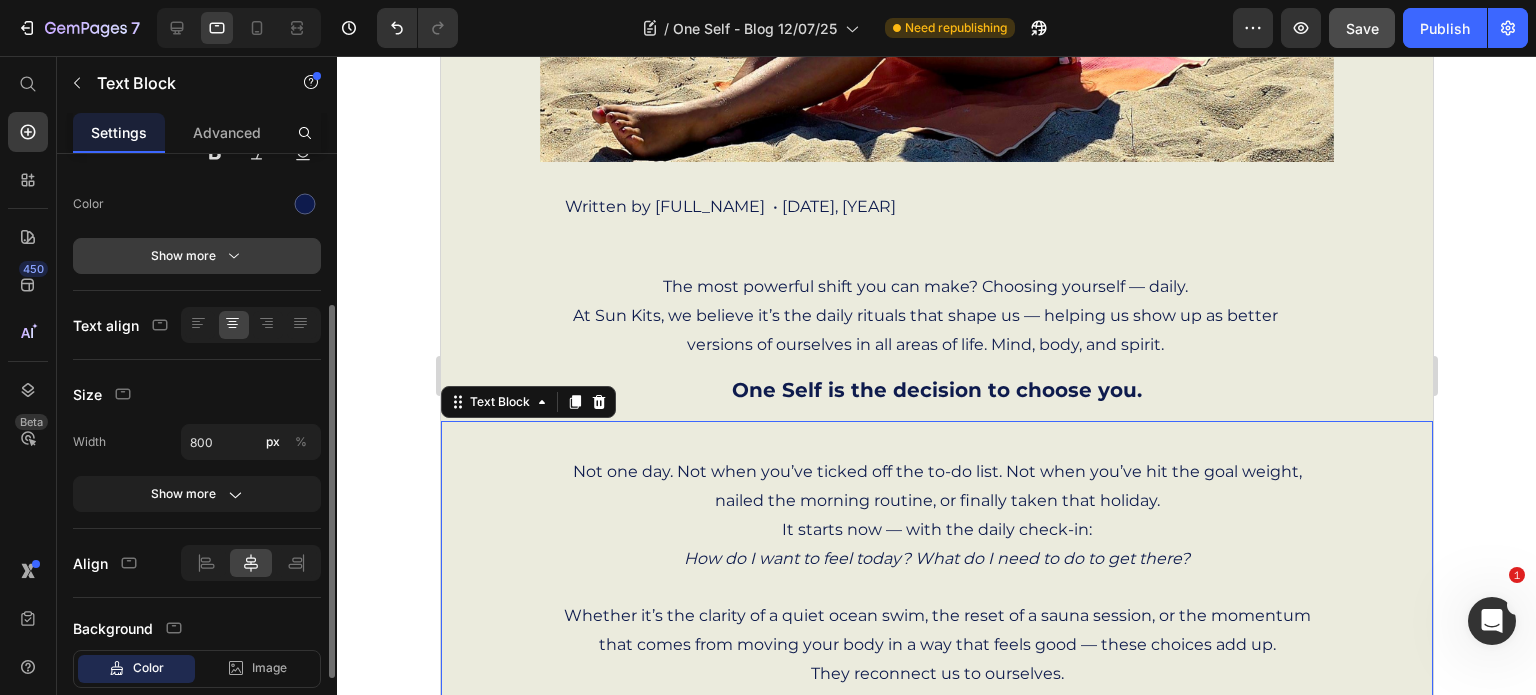 click 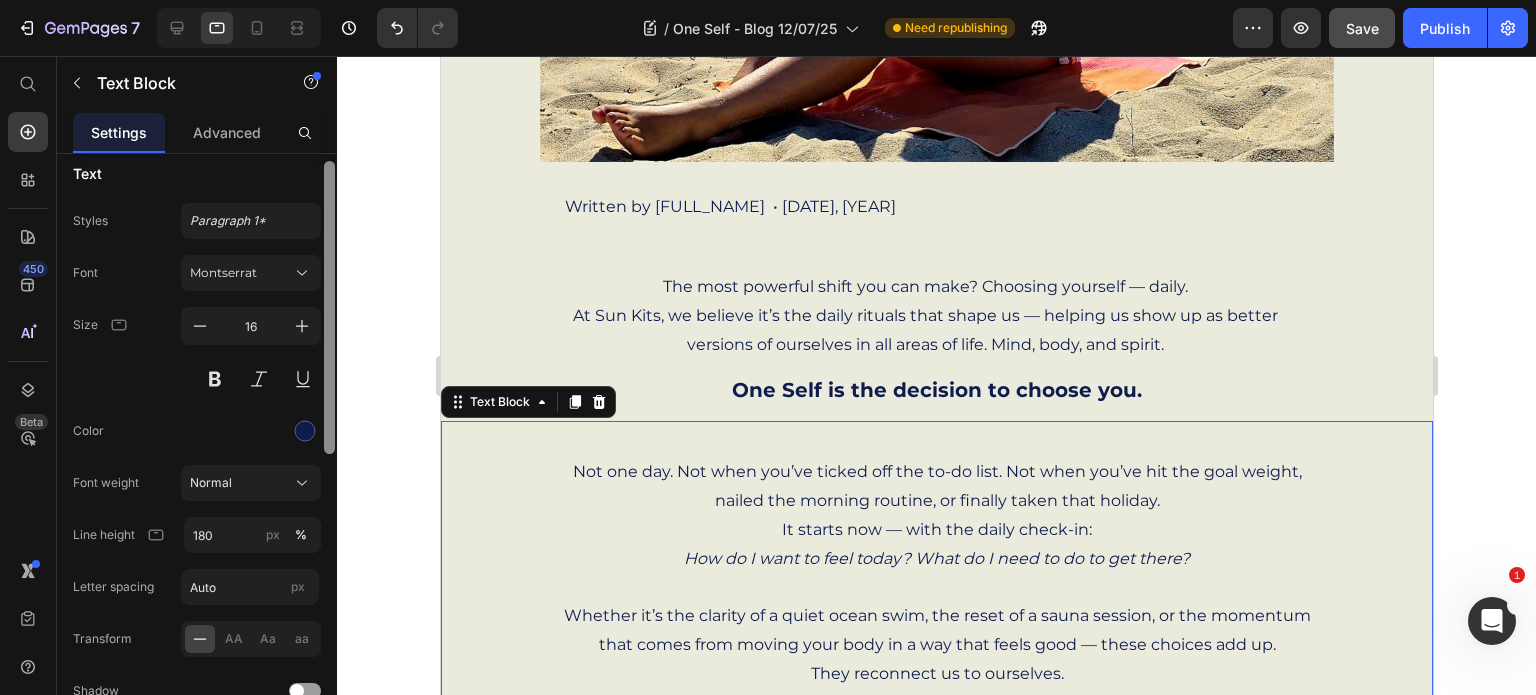 scroll, scrollTop: 0, scrollLeft: 0, axis: both 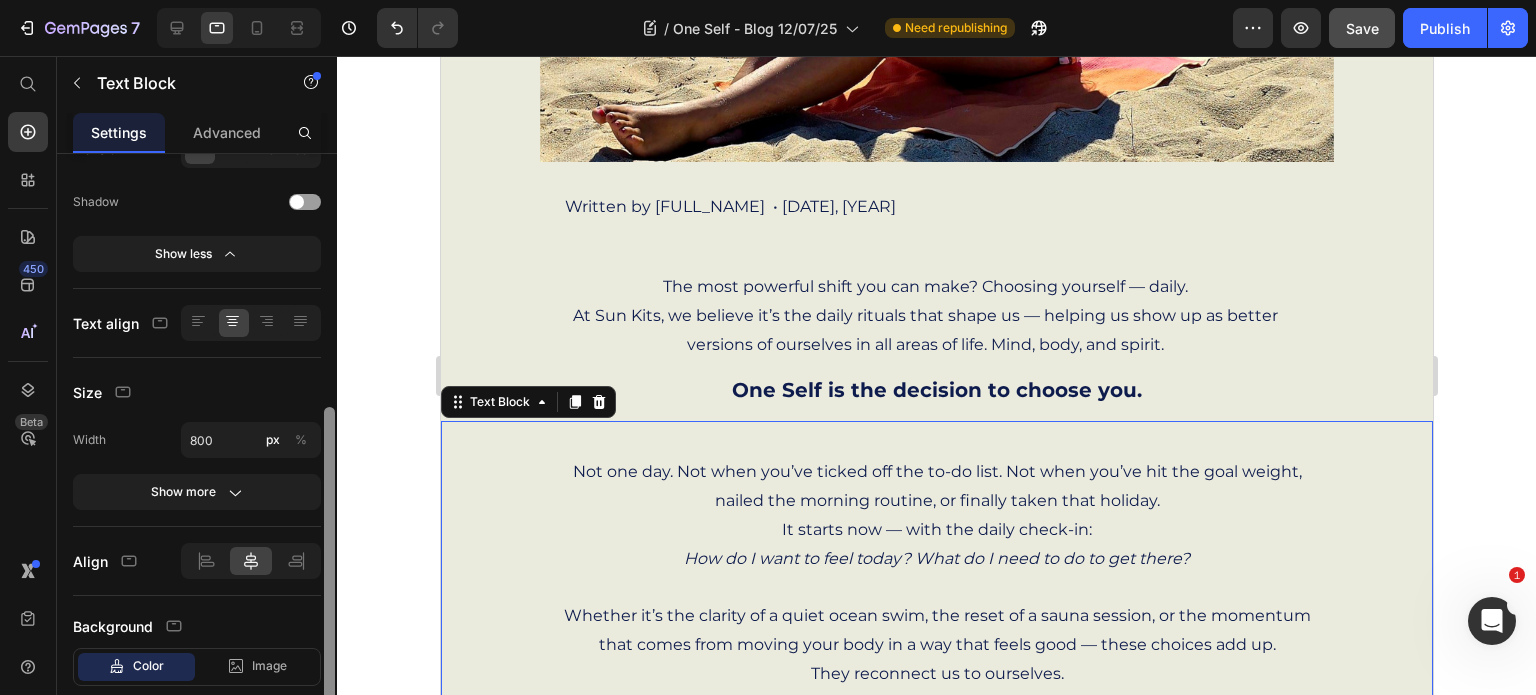 drag, startPoint x: 333, startPoint y: 329, endPoint x: 325, endPoint y: 496, distance: 167.19151 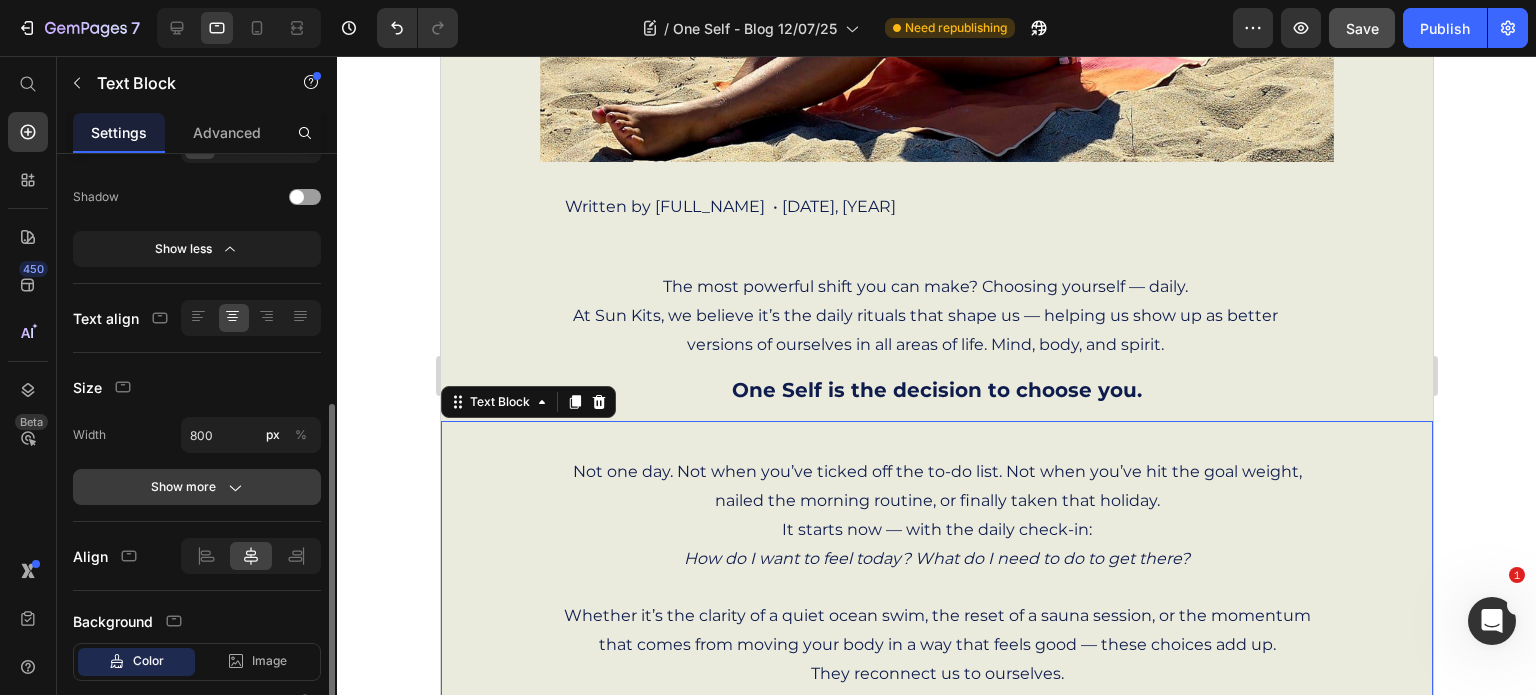 click 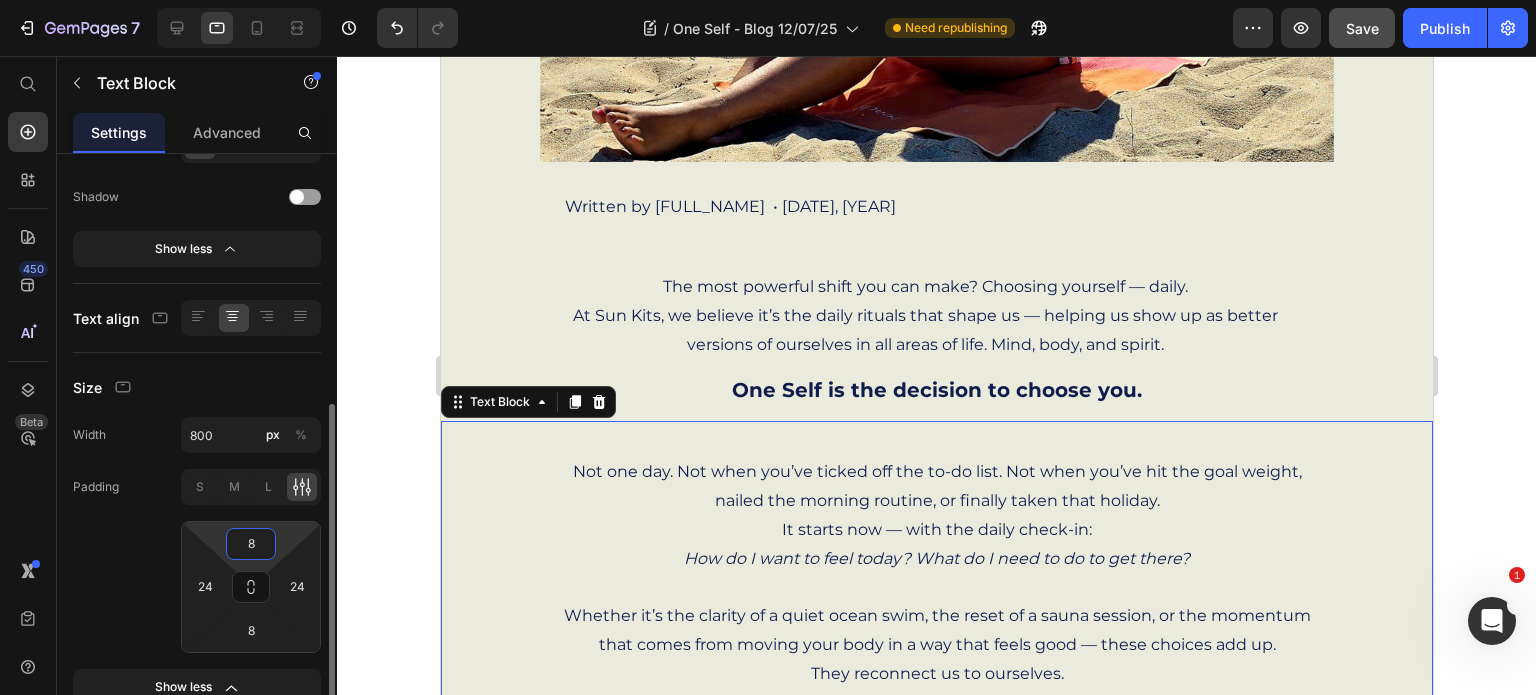 click on "8" at bounding box center (251, 544) 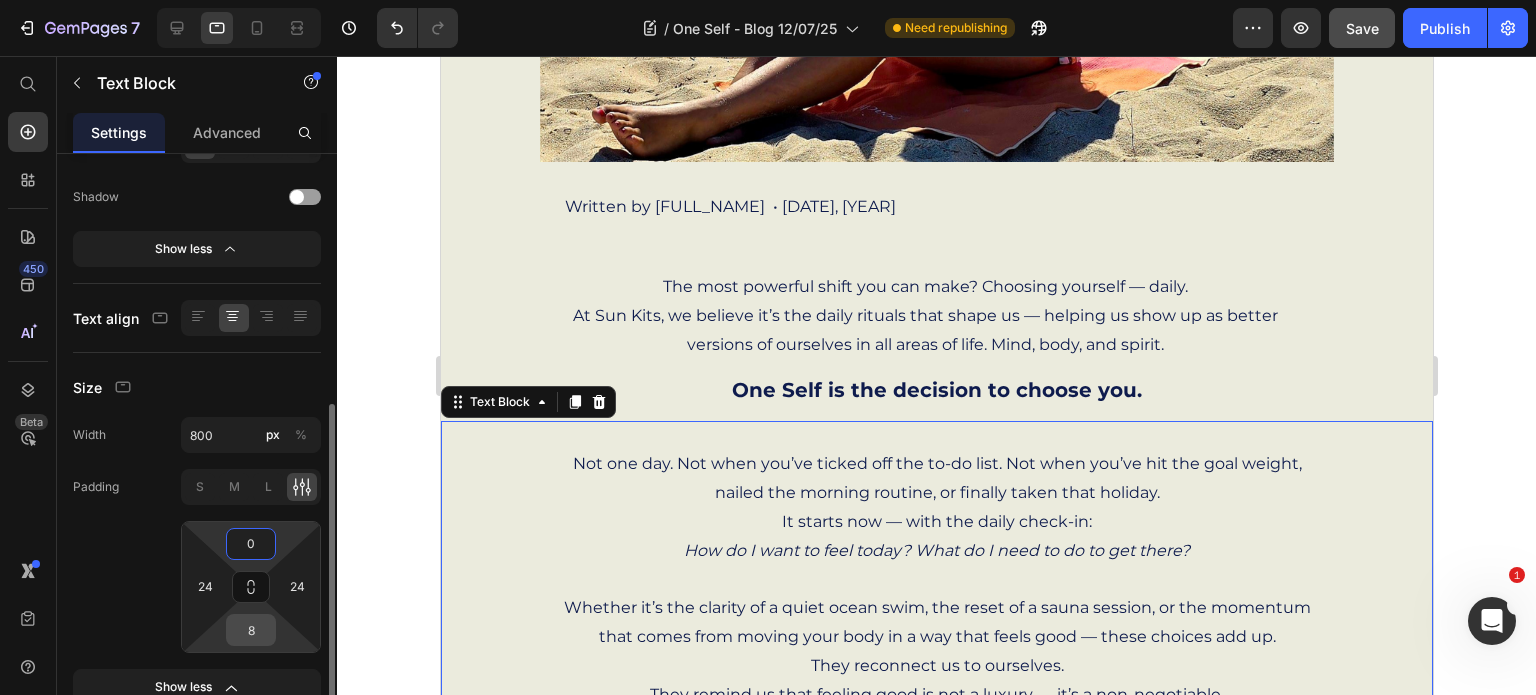 type on "0" 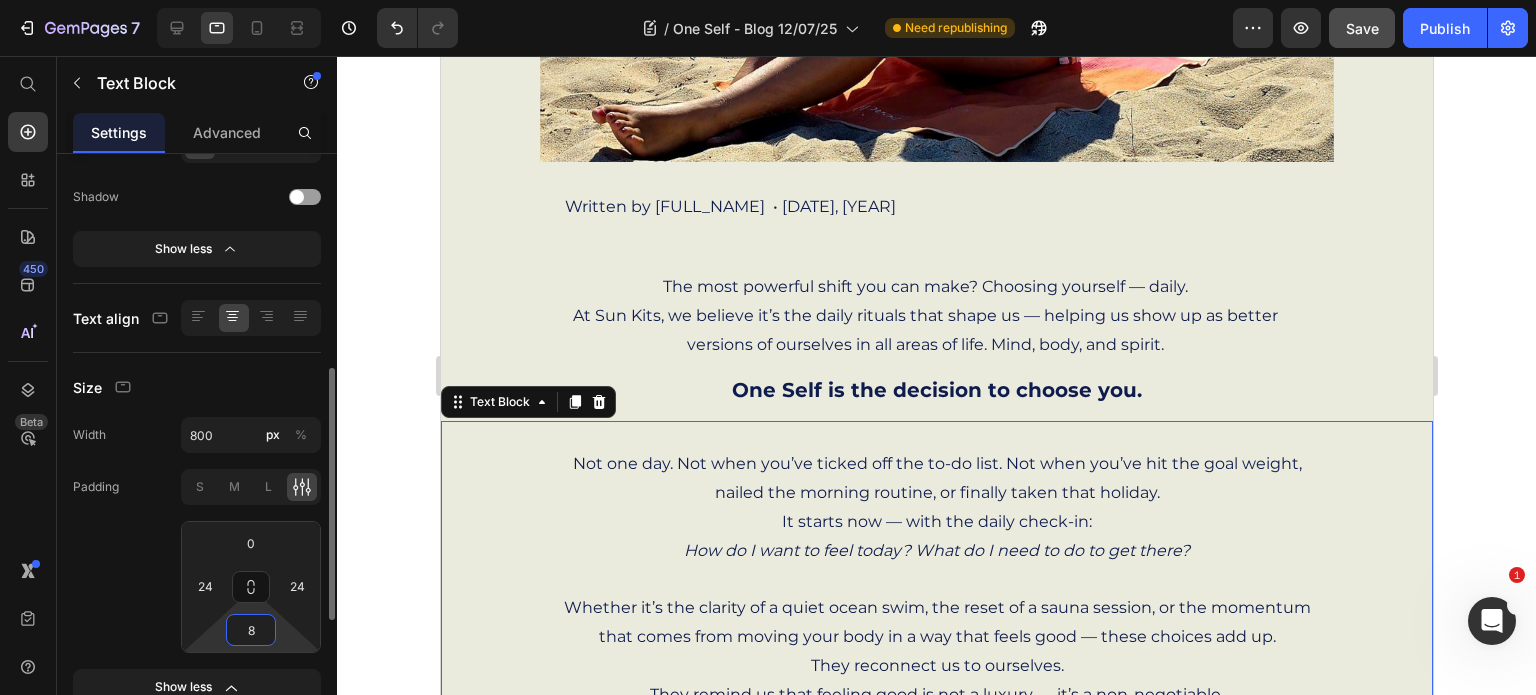click on "8" at bounding box center (251, 630) 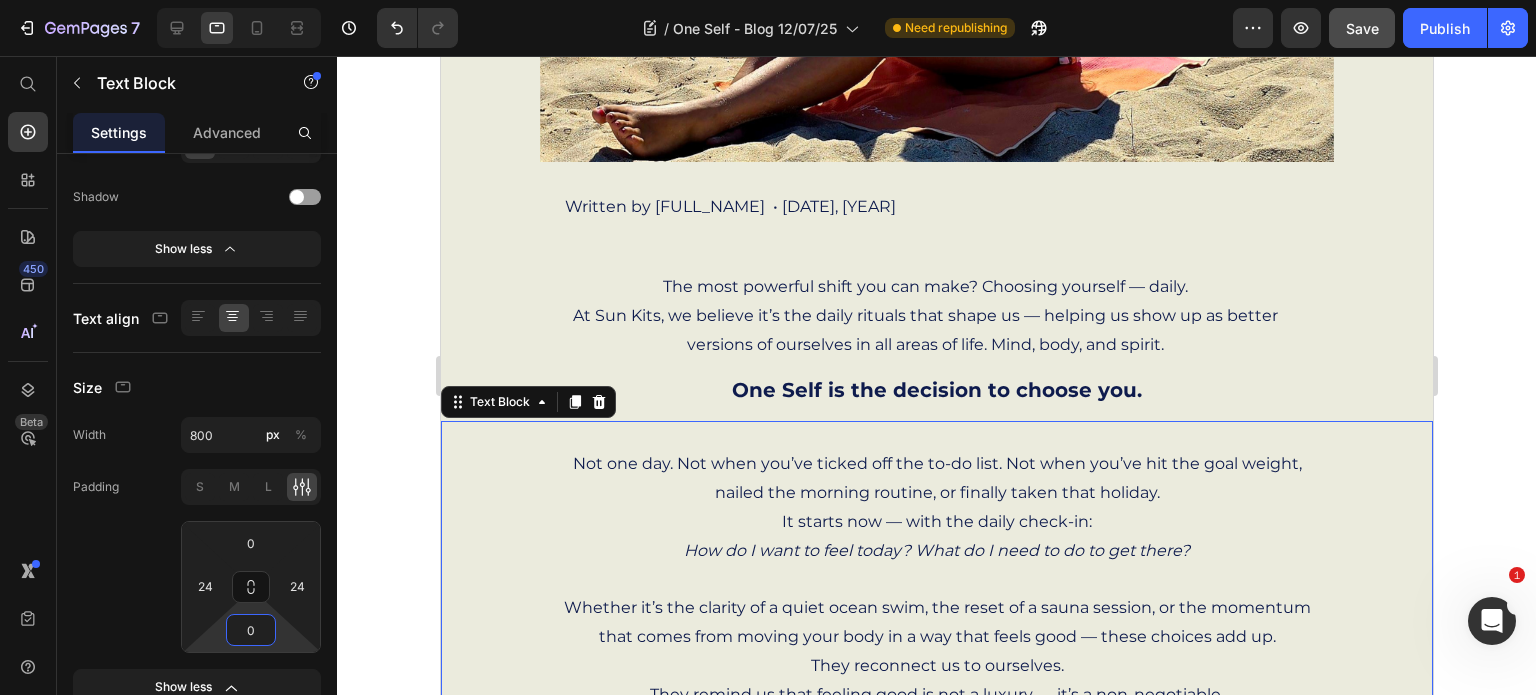 type on "0" 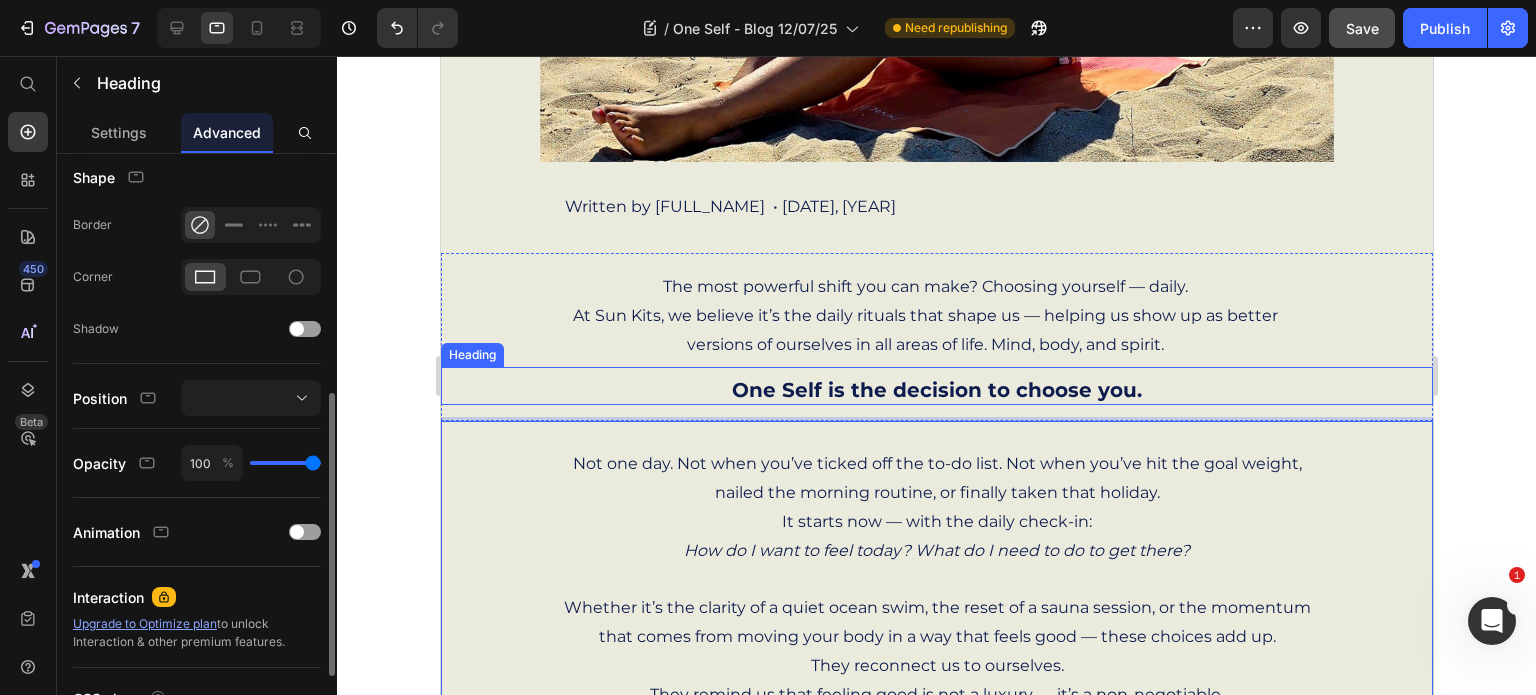 scroll, scrollTop: 0, scrollLeft: 0, axis: both 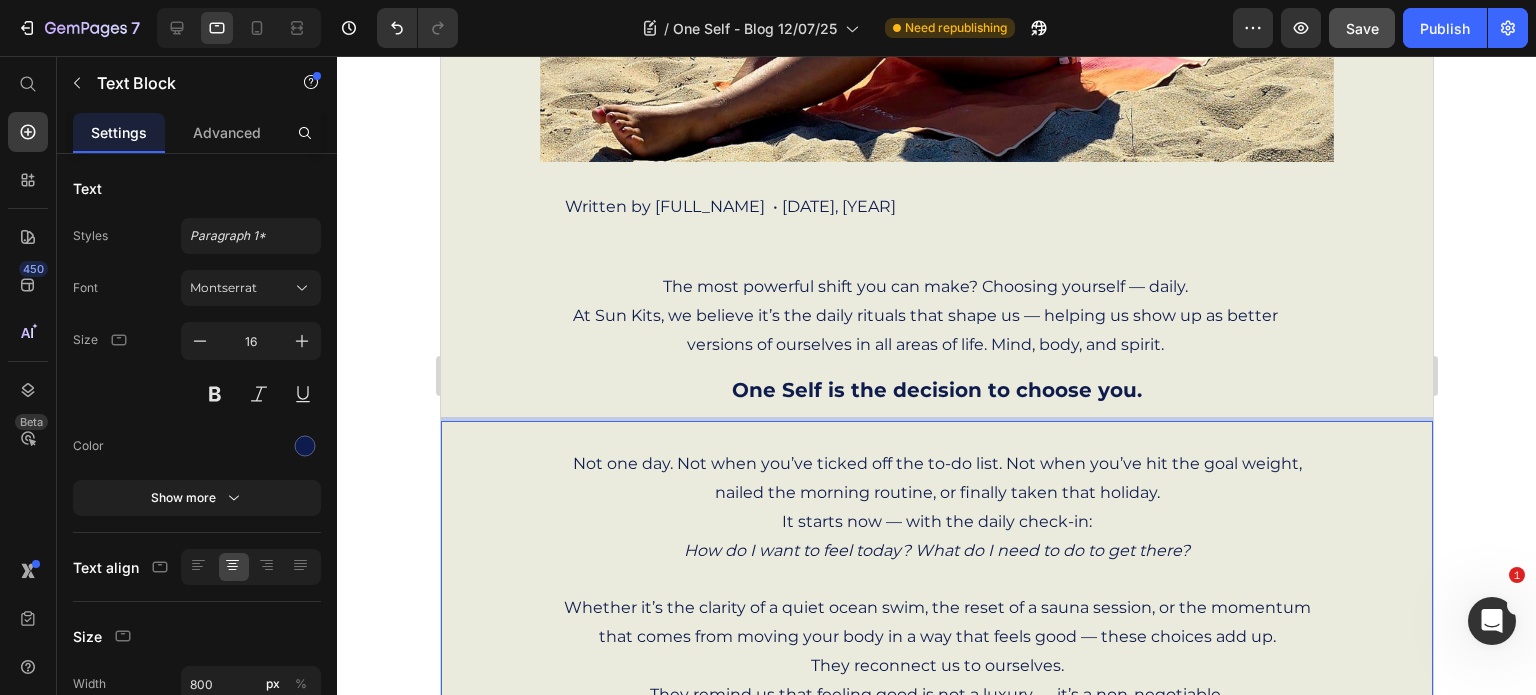 click on "Not one day. Not when you’ve ticked off the to-do list. Not when you’ve hit the goal weight, nailed the morning routine, or finally taken that holiday." at bounding box center (936, 479) 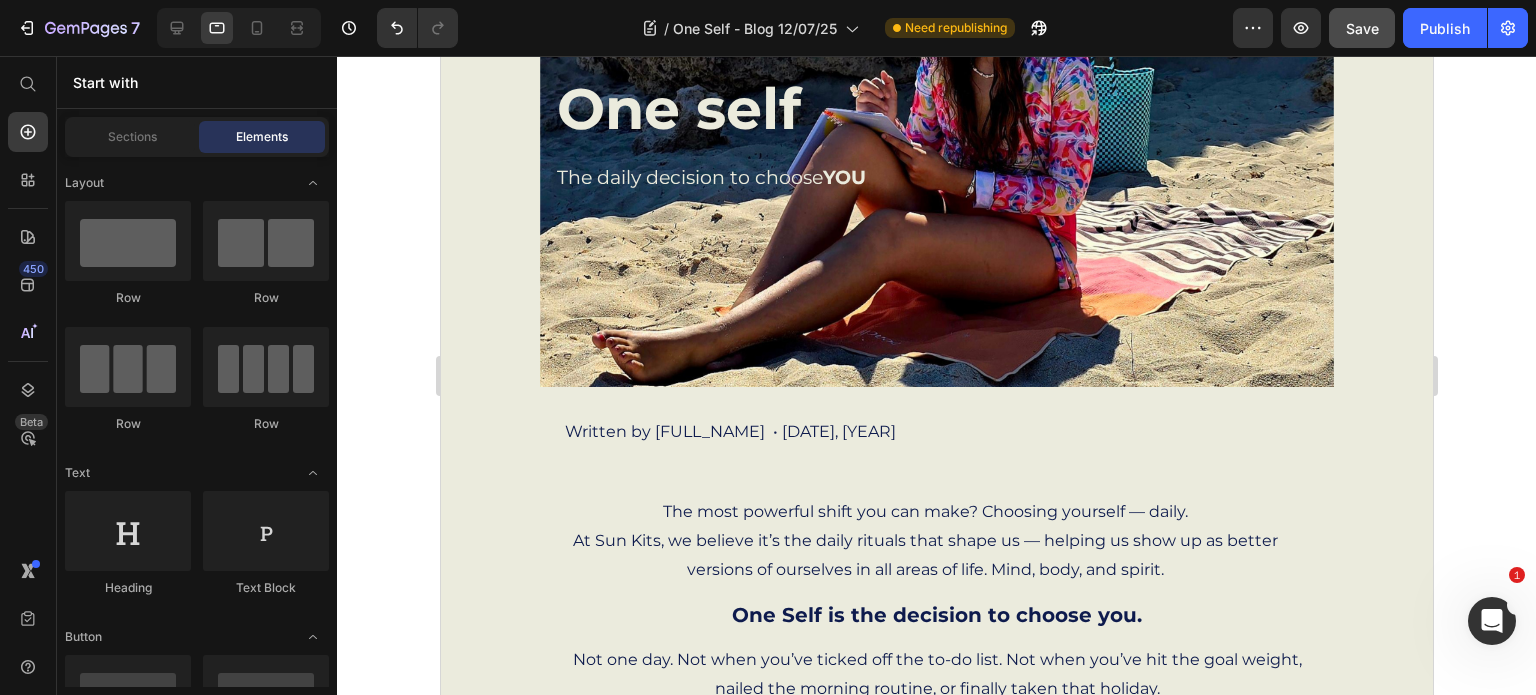 scroll, scrollTop: 278, scrollLeft: 0, axis: vertical 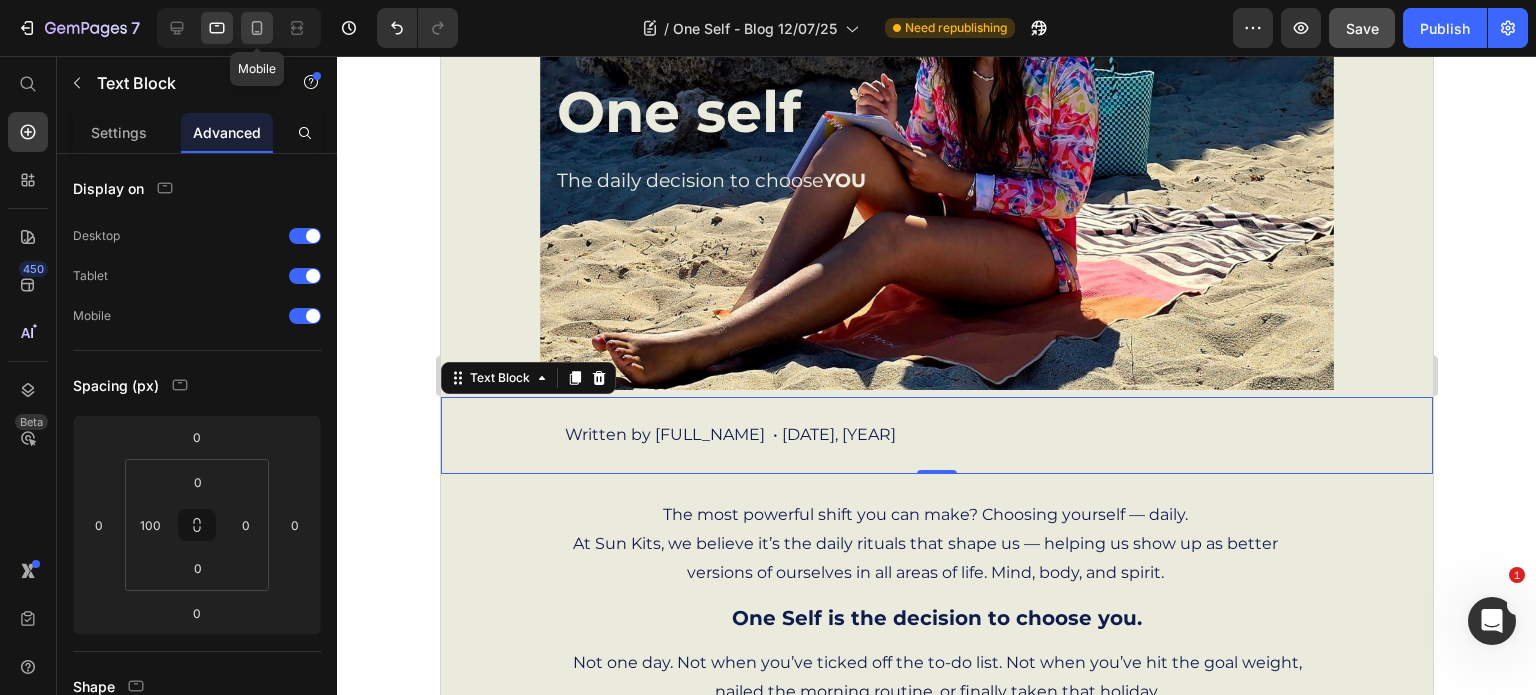 click 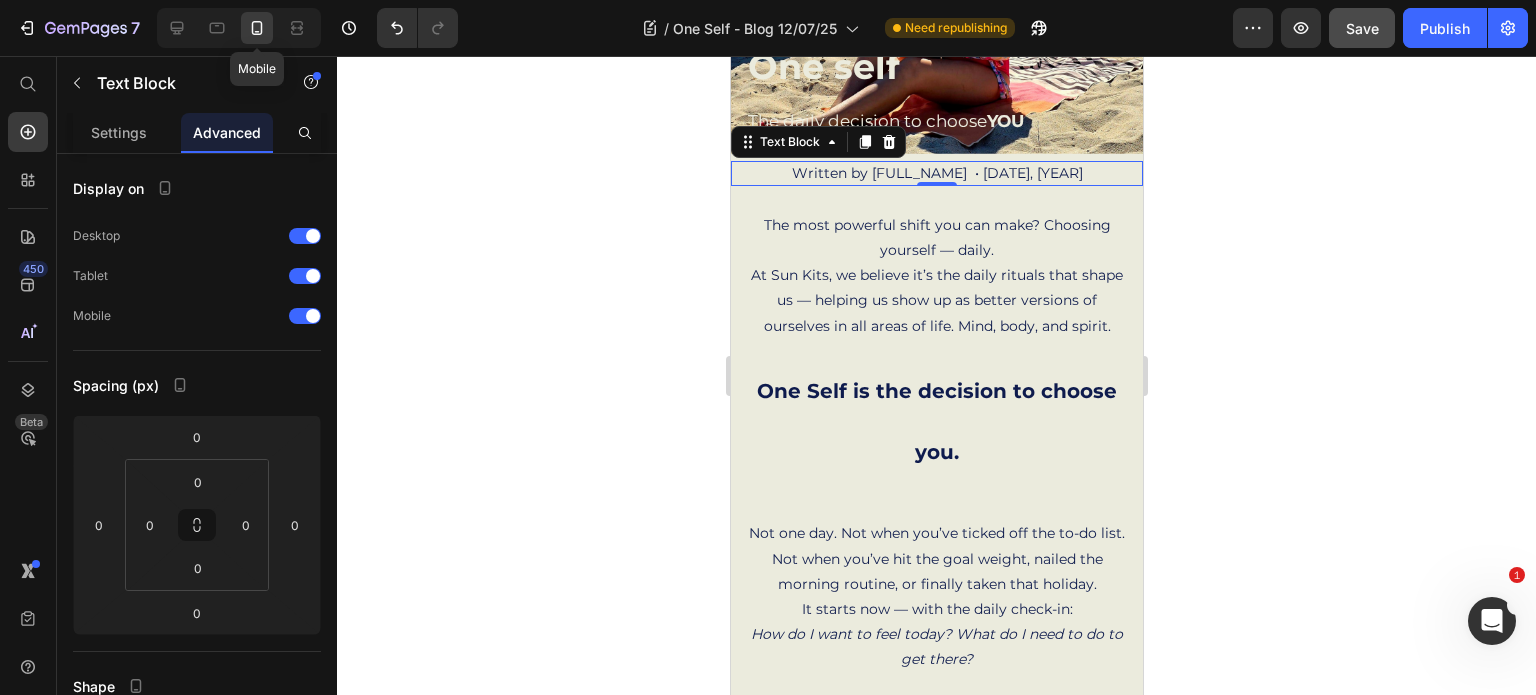 scroll, scrollTop: 302, scrollLeft: 0, axis: vertical 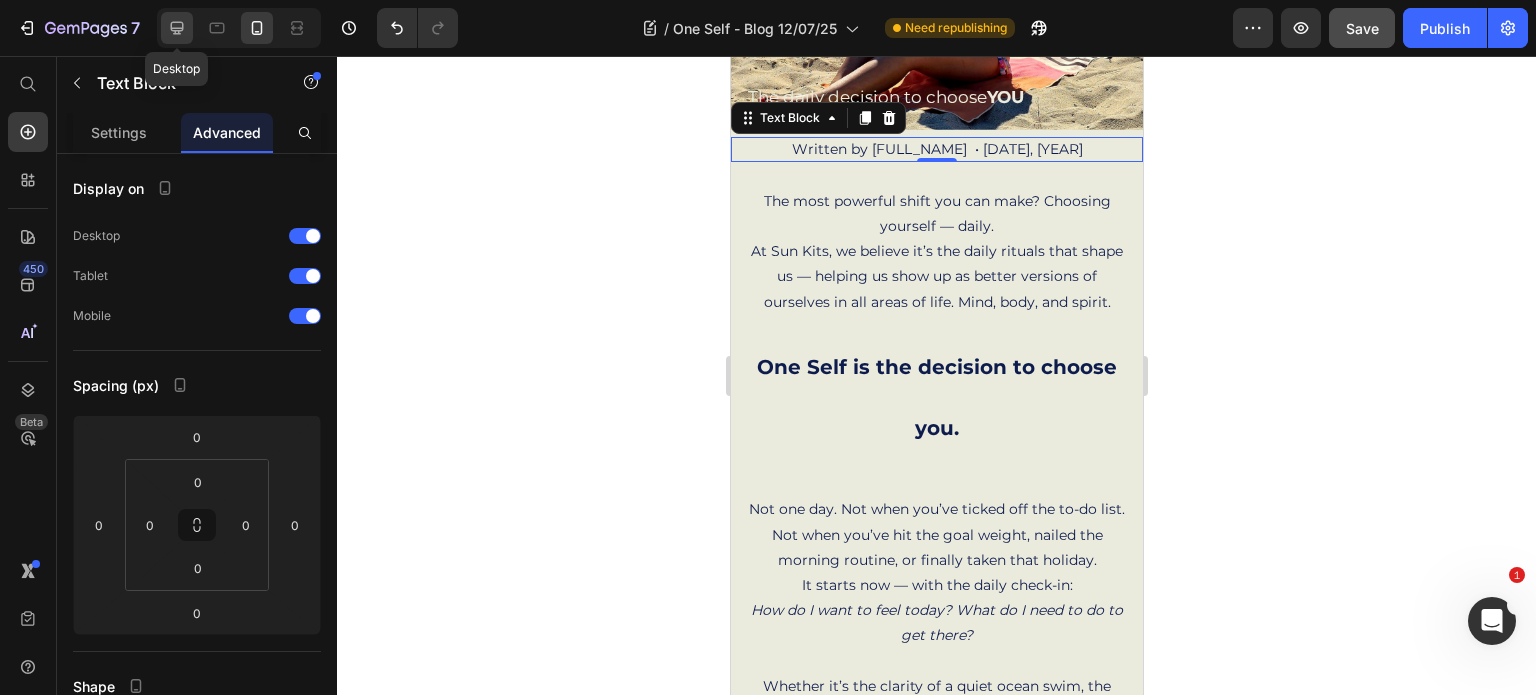 click 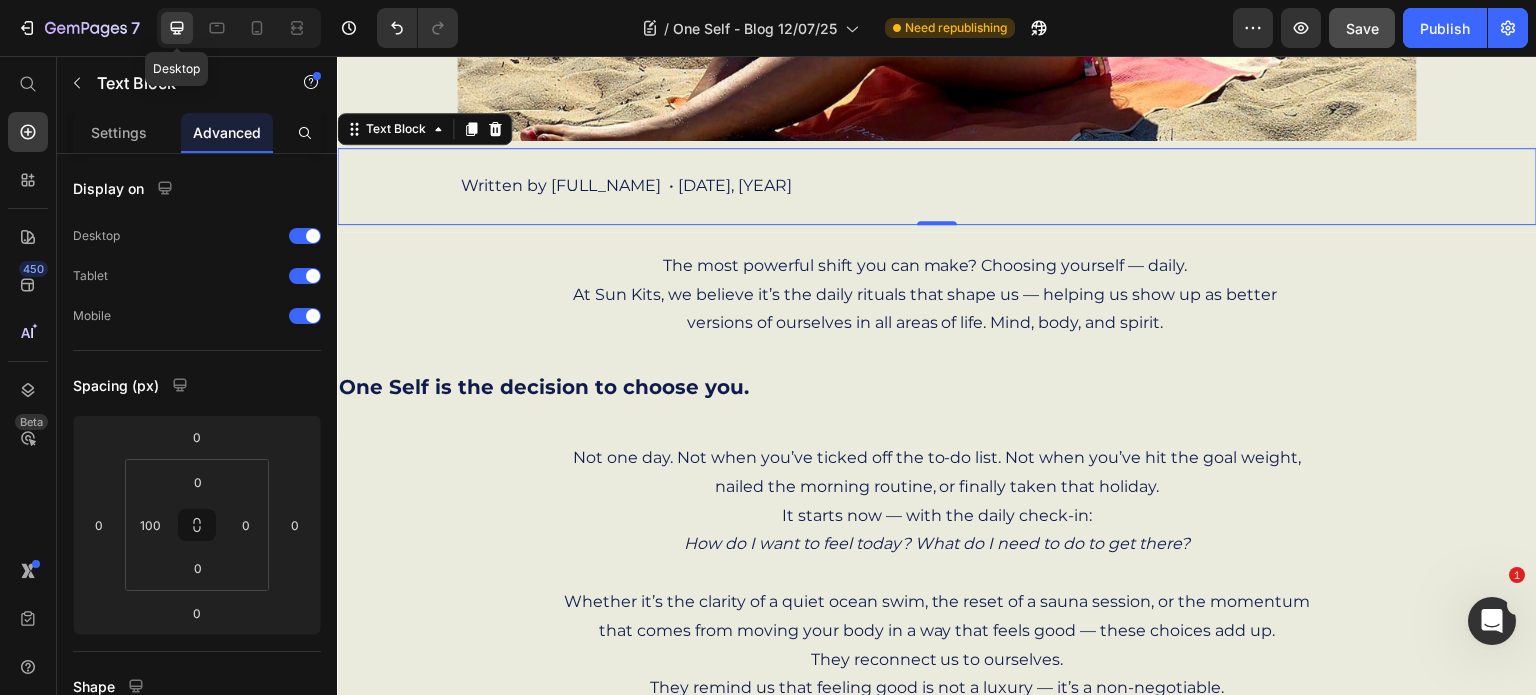 scroll, scrollTop: 548, scrollLeft: 0, axis: vertical 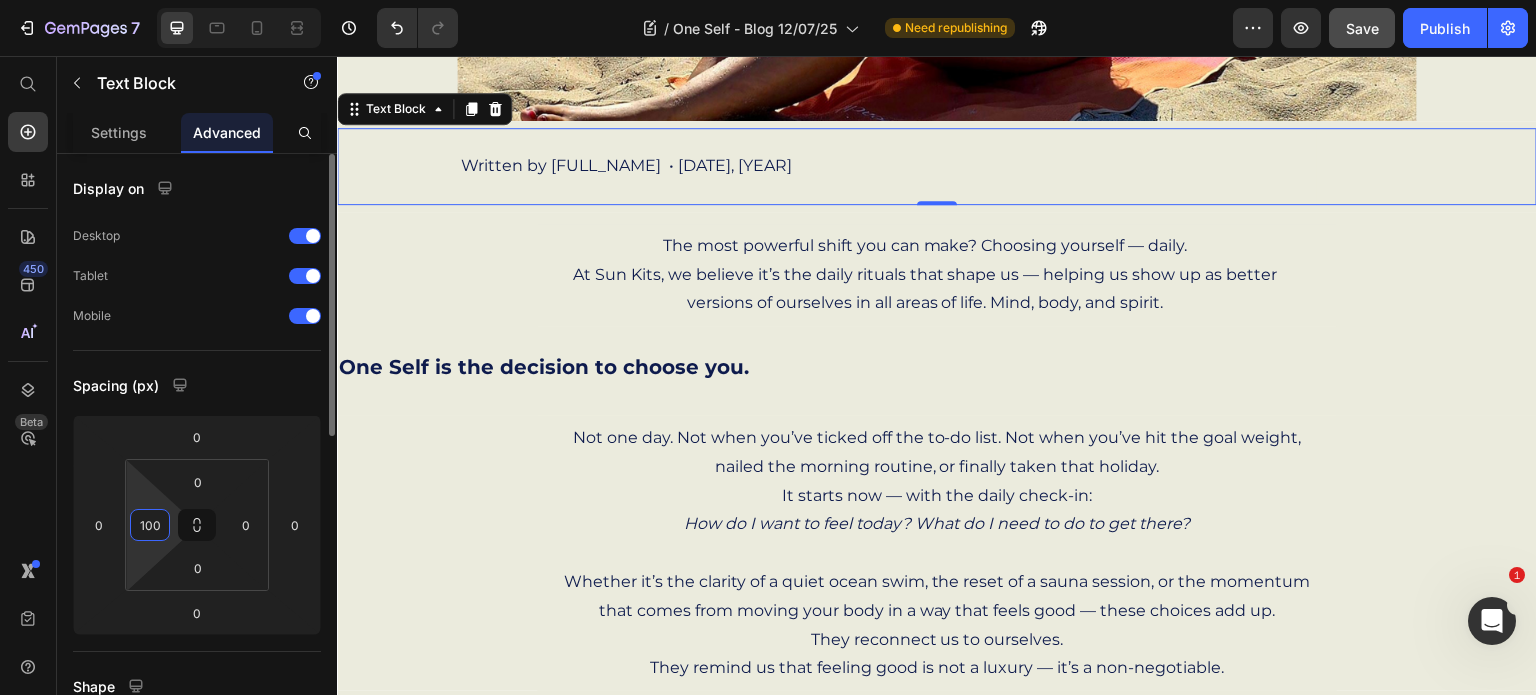 click on "100" at bounding box center [150, 525] 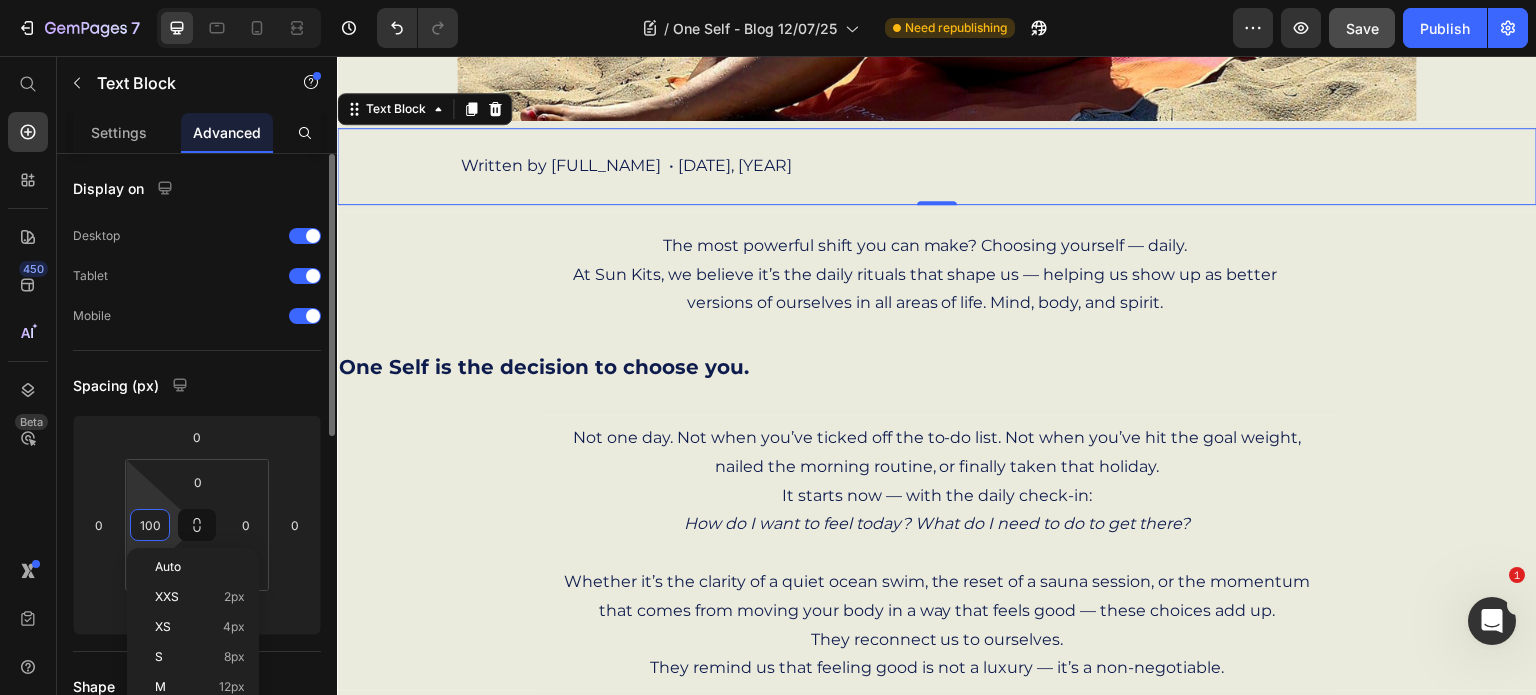 type on "0" 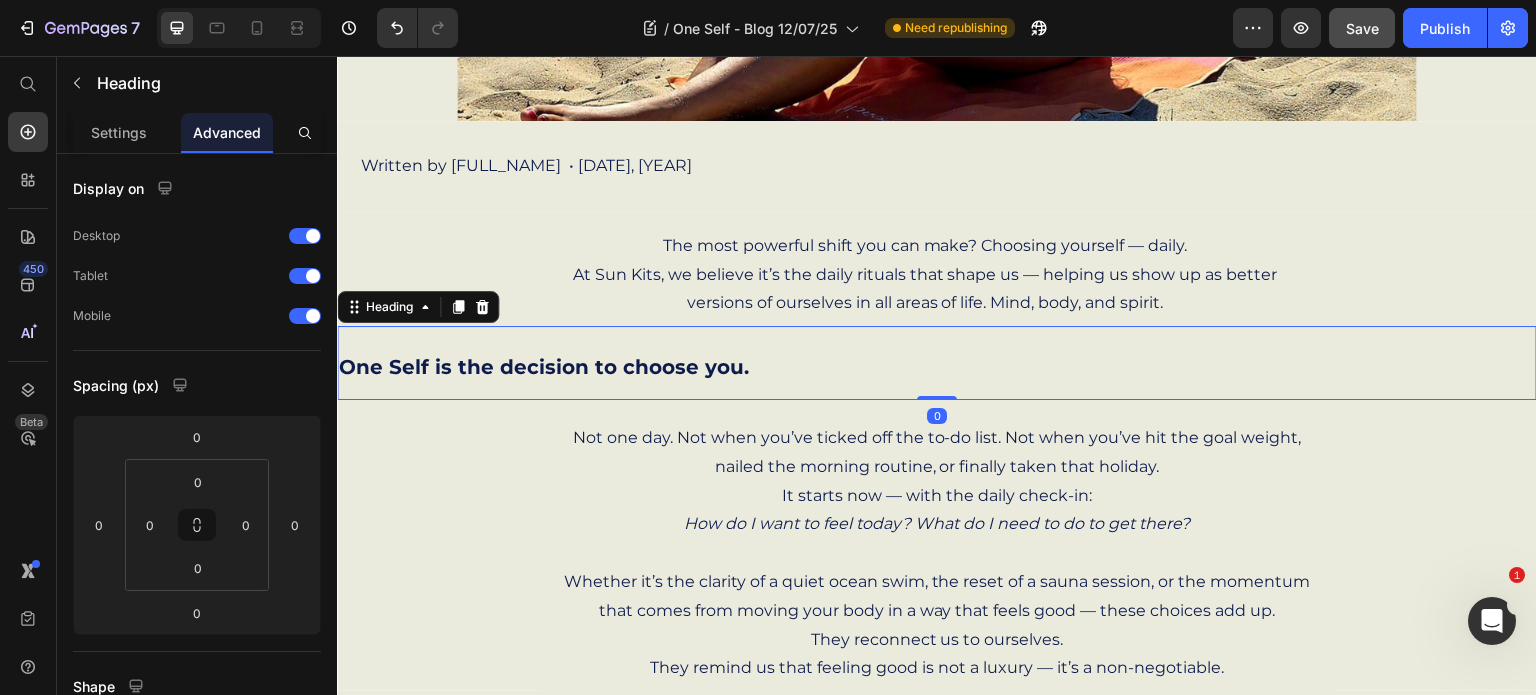 click on "One Self is the decision to choose you." at bounding box center [544, 367] 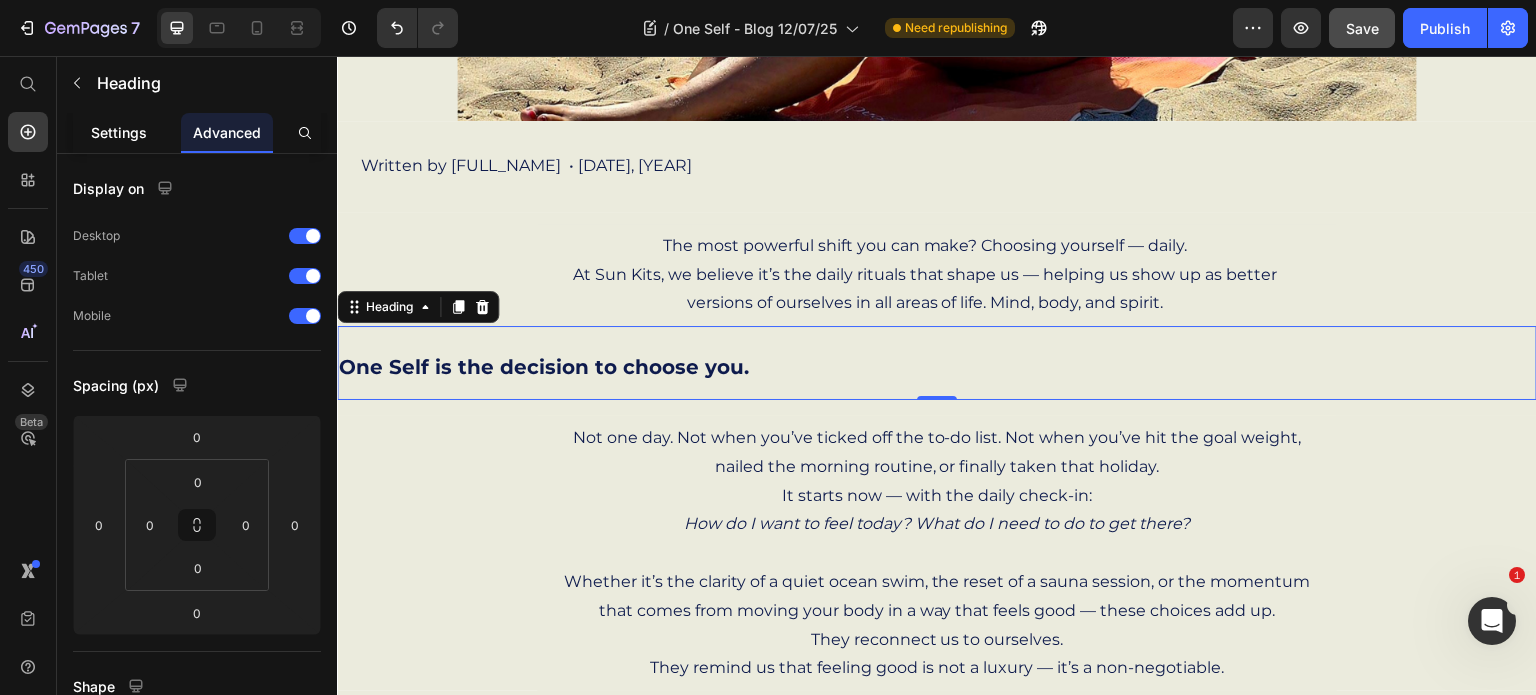 click on "Settings" at bounding box center (119, 132) 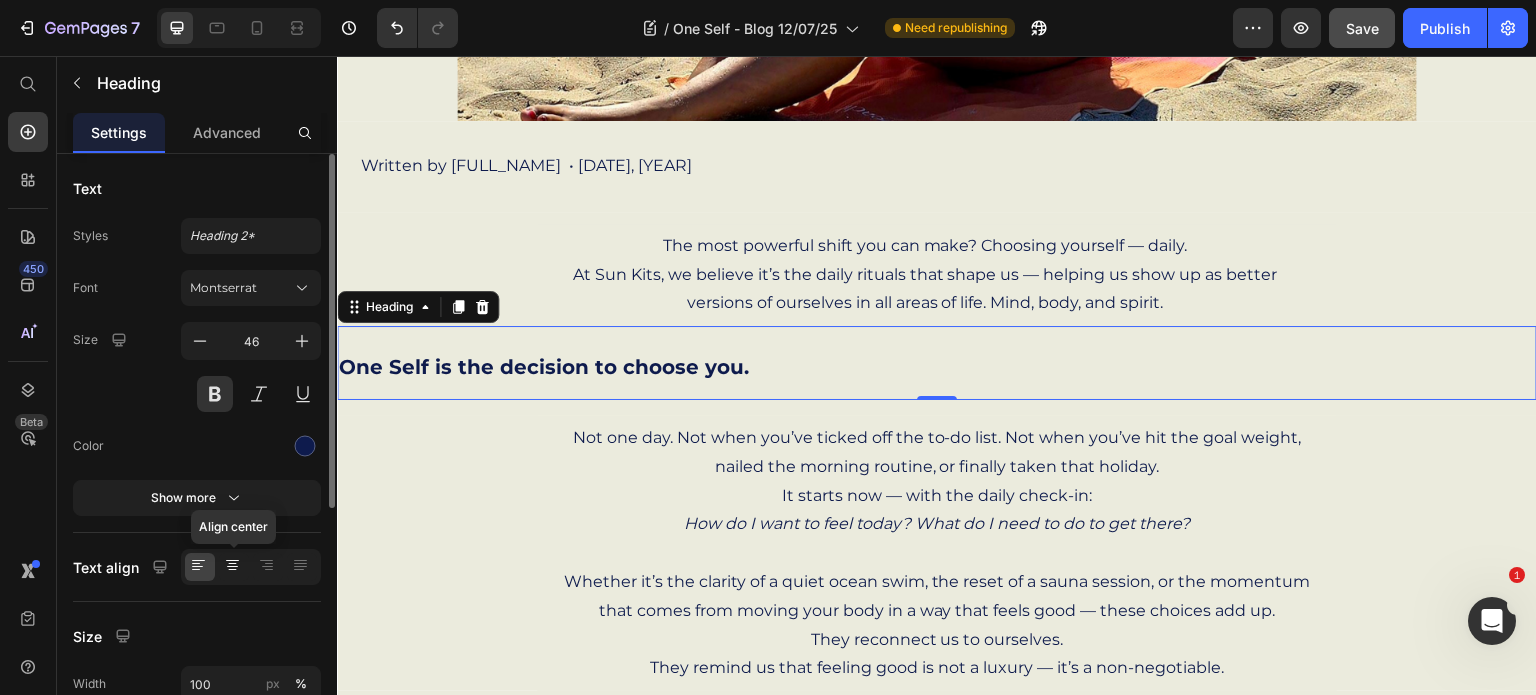 click 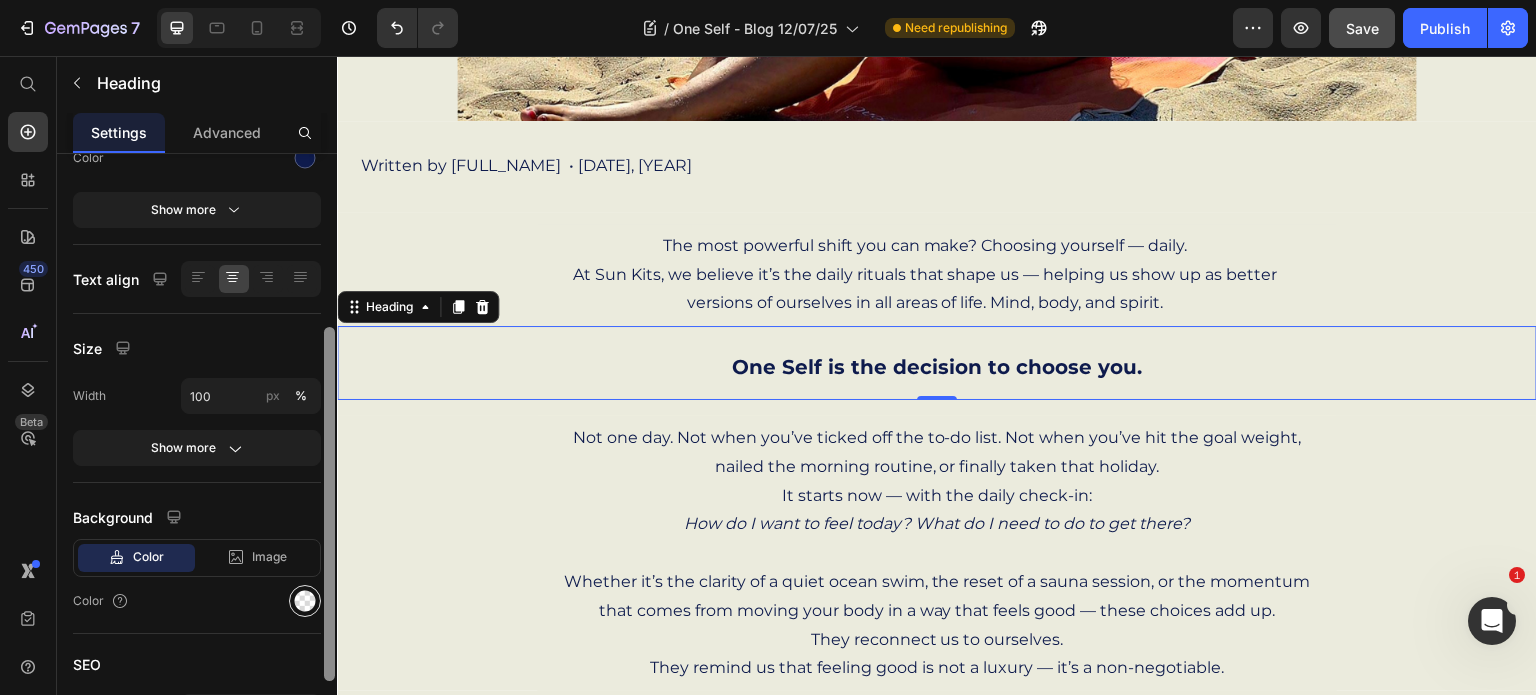 scroll, scrollTop: 290, scrollLeft: 0, axis: vertical 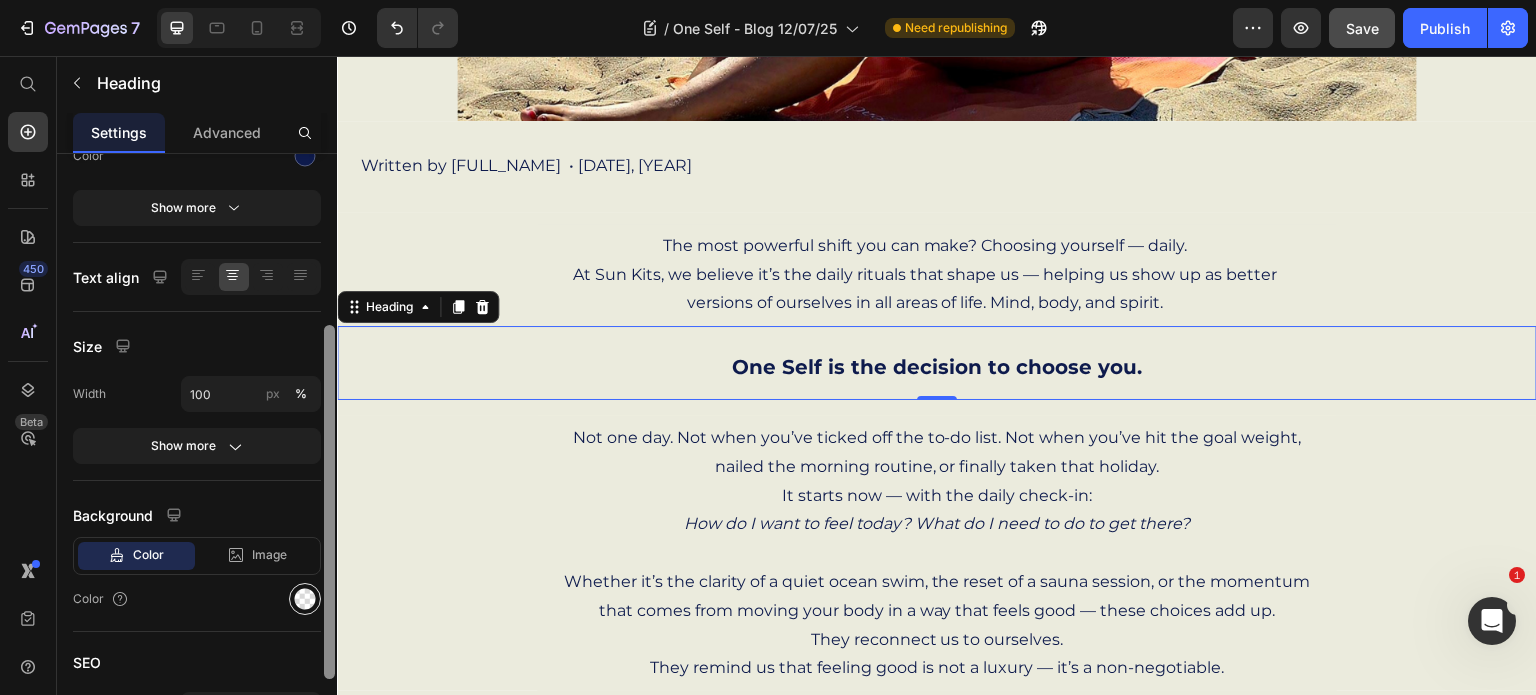 drag, startPoint x: 325, startPoint y: 435, endPoint x: 303, endPoint y: 607, distance: 173.40128 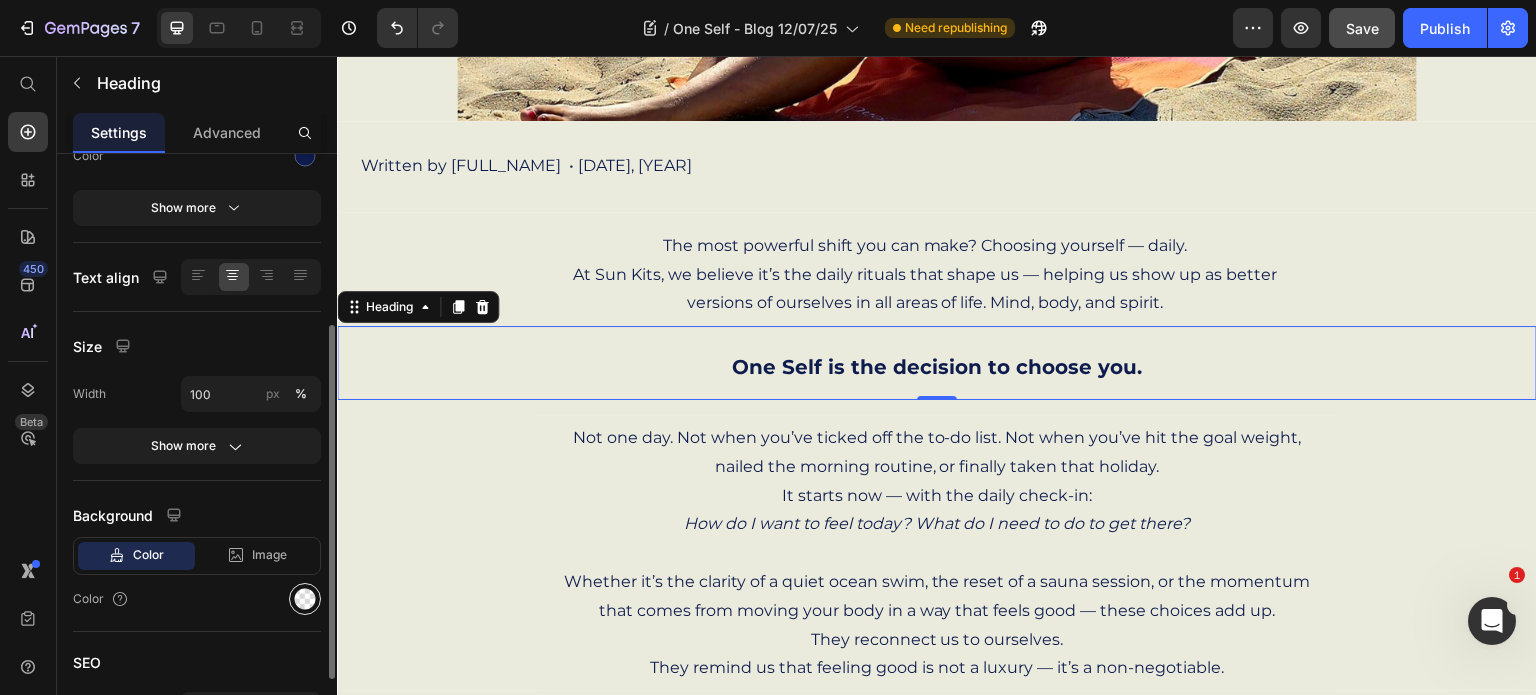 click 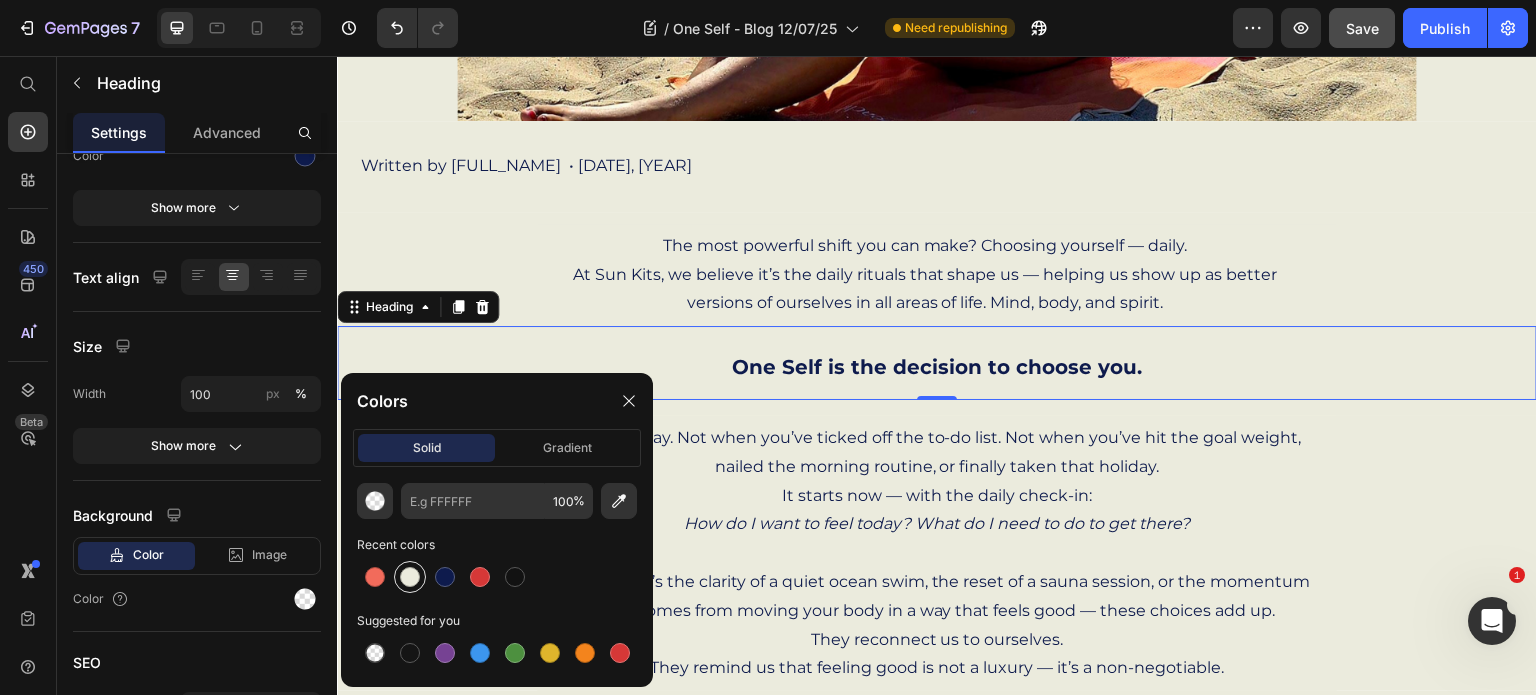 click at bounding box center (410, 577) 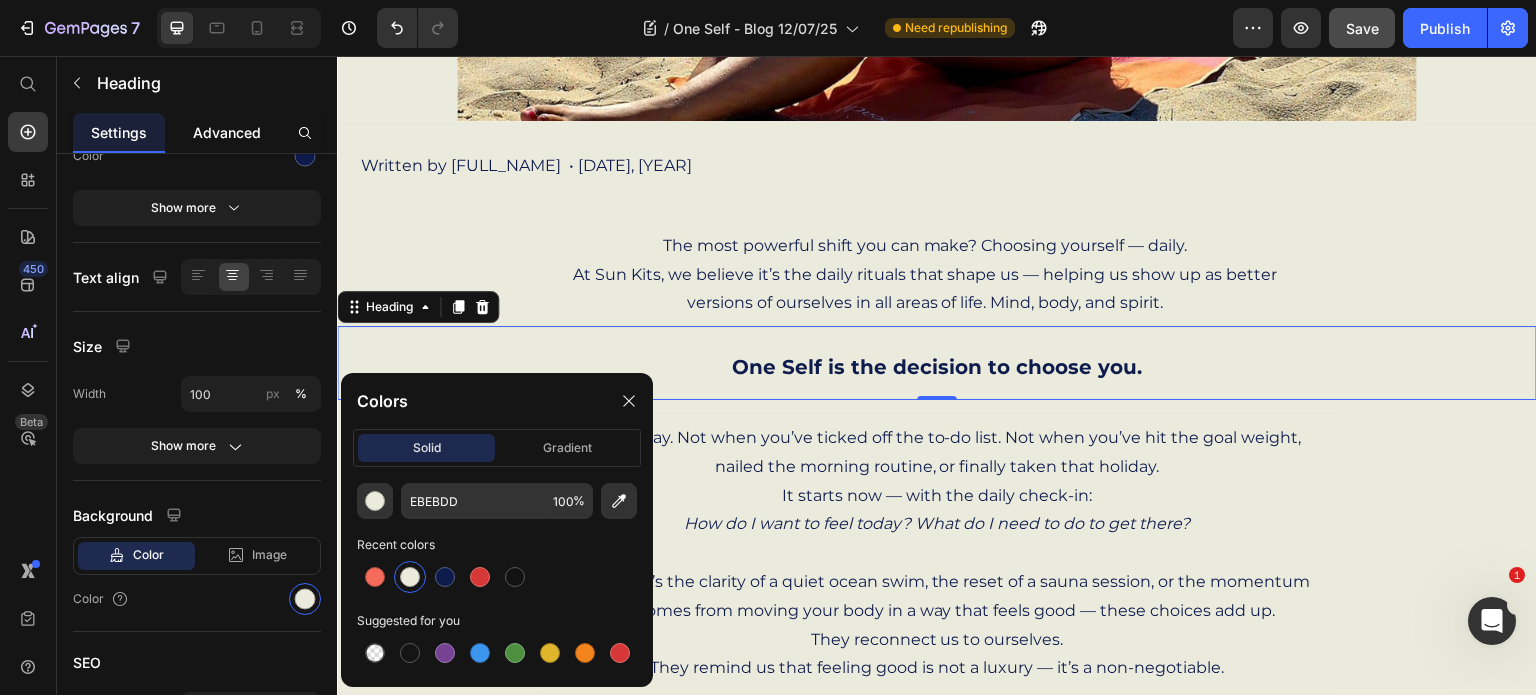 click on "Advanced" at bounding box center [227, 132] 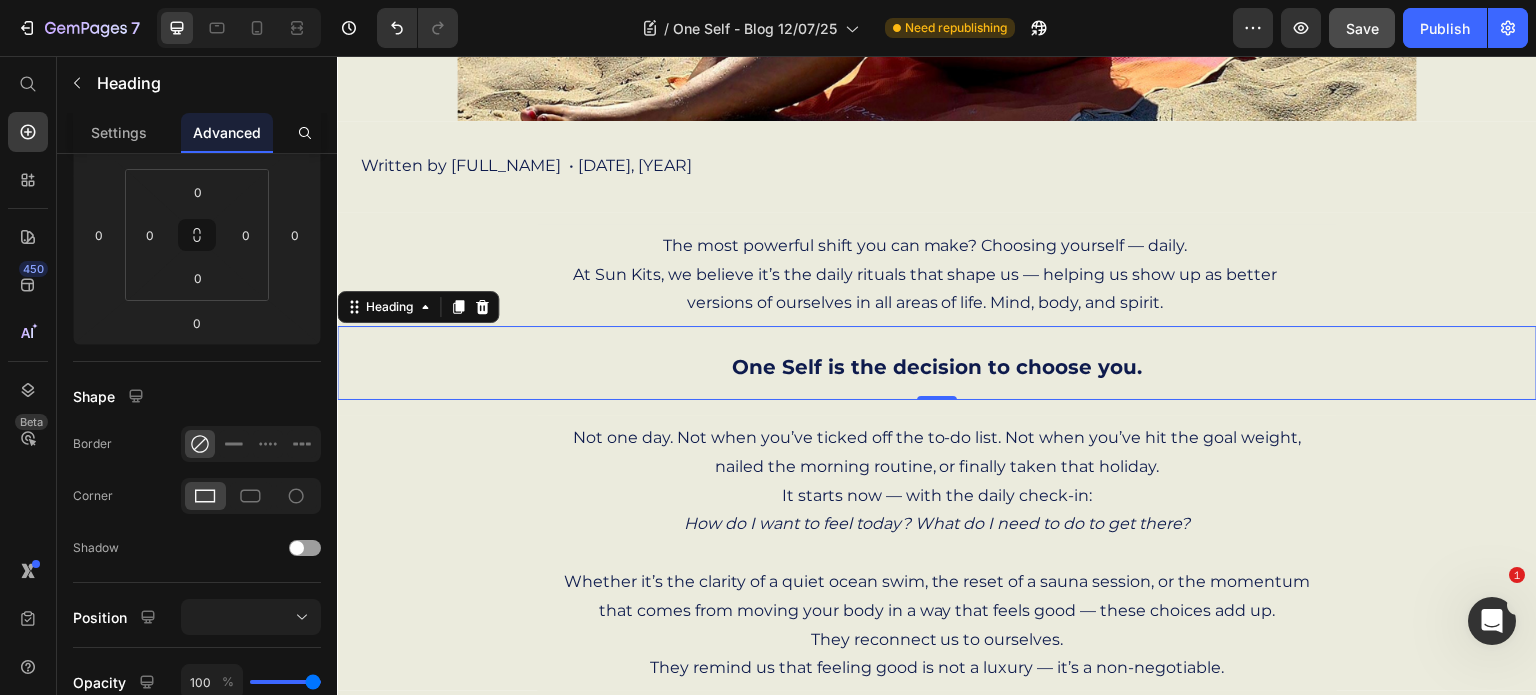 scroll, scrollTop: 0, scrollLeft: 0, axis: both 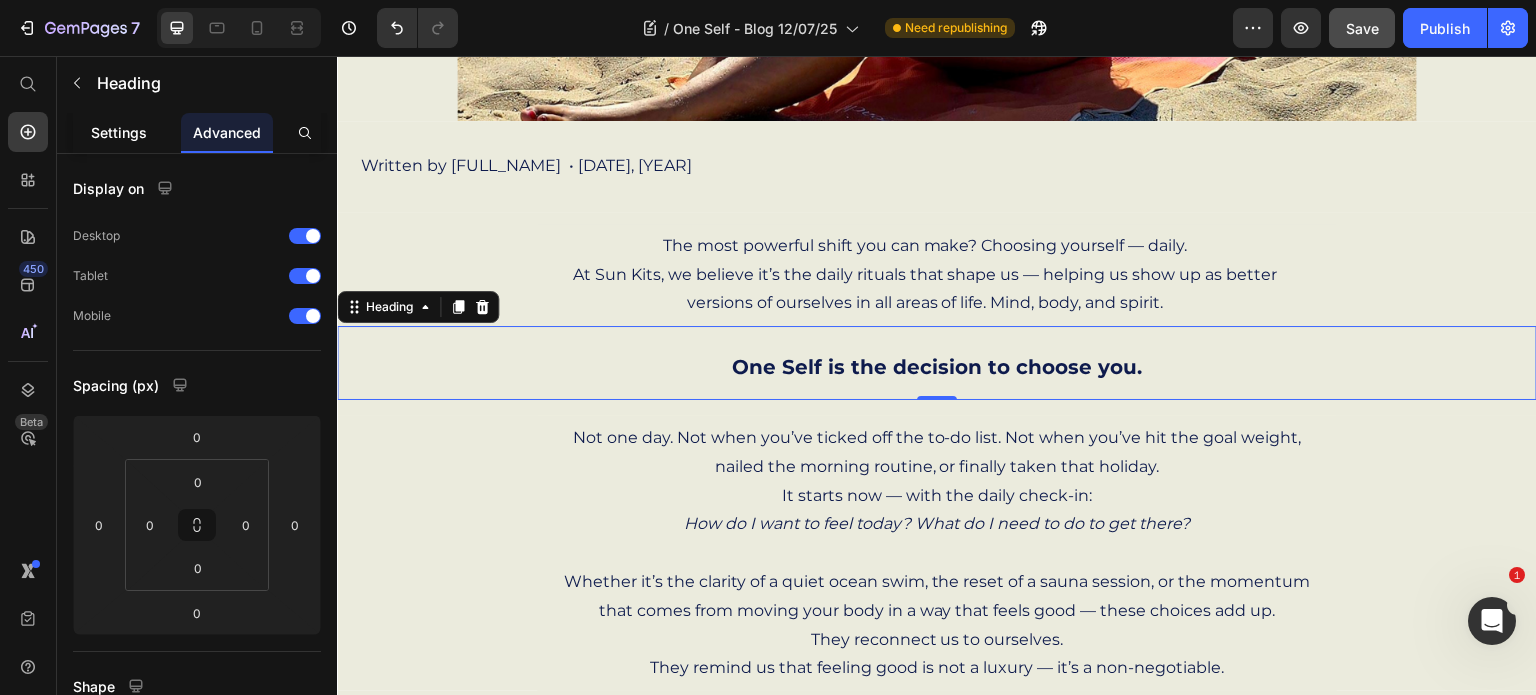 click on "Settings" at bounding box center [119, 132] 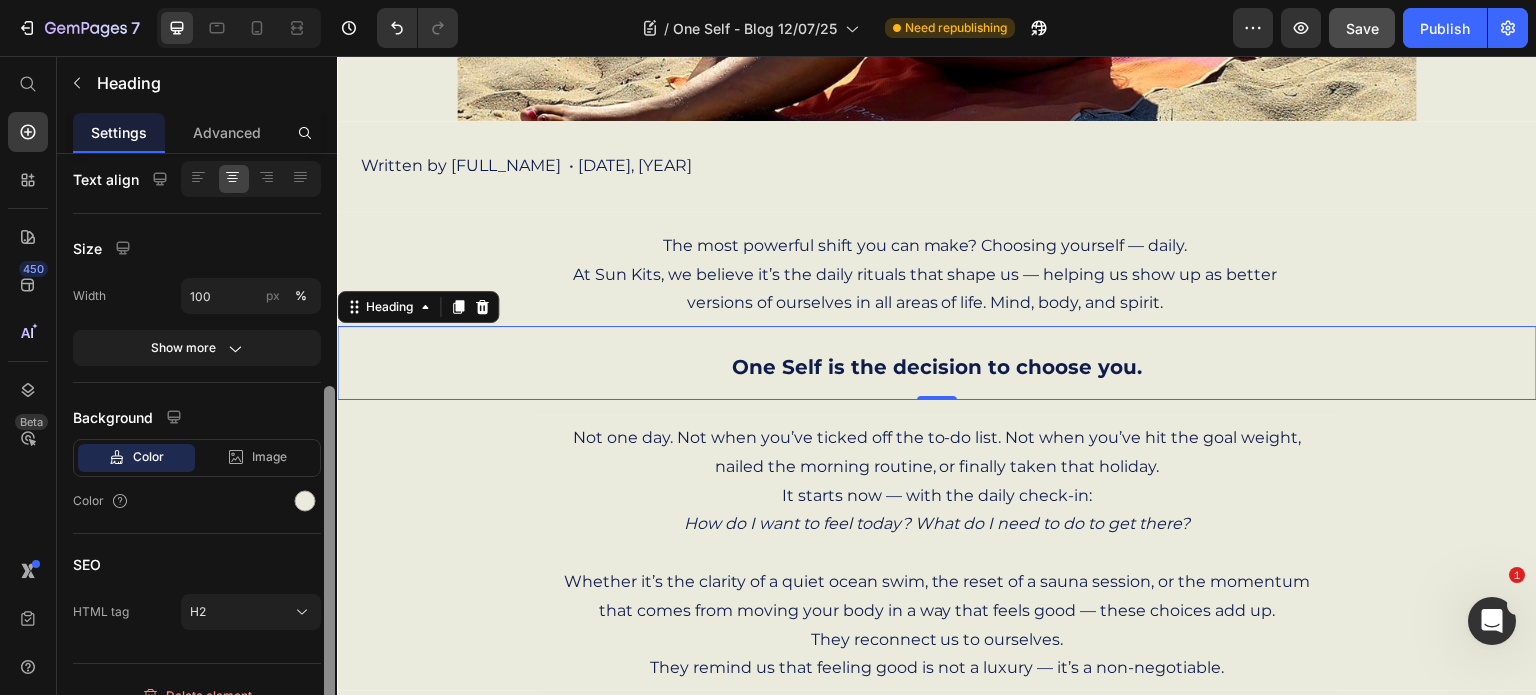scroll, scrollTop: 411, scrollLeft: 0, axis: vertical 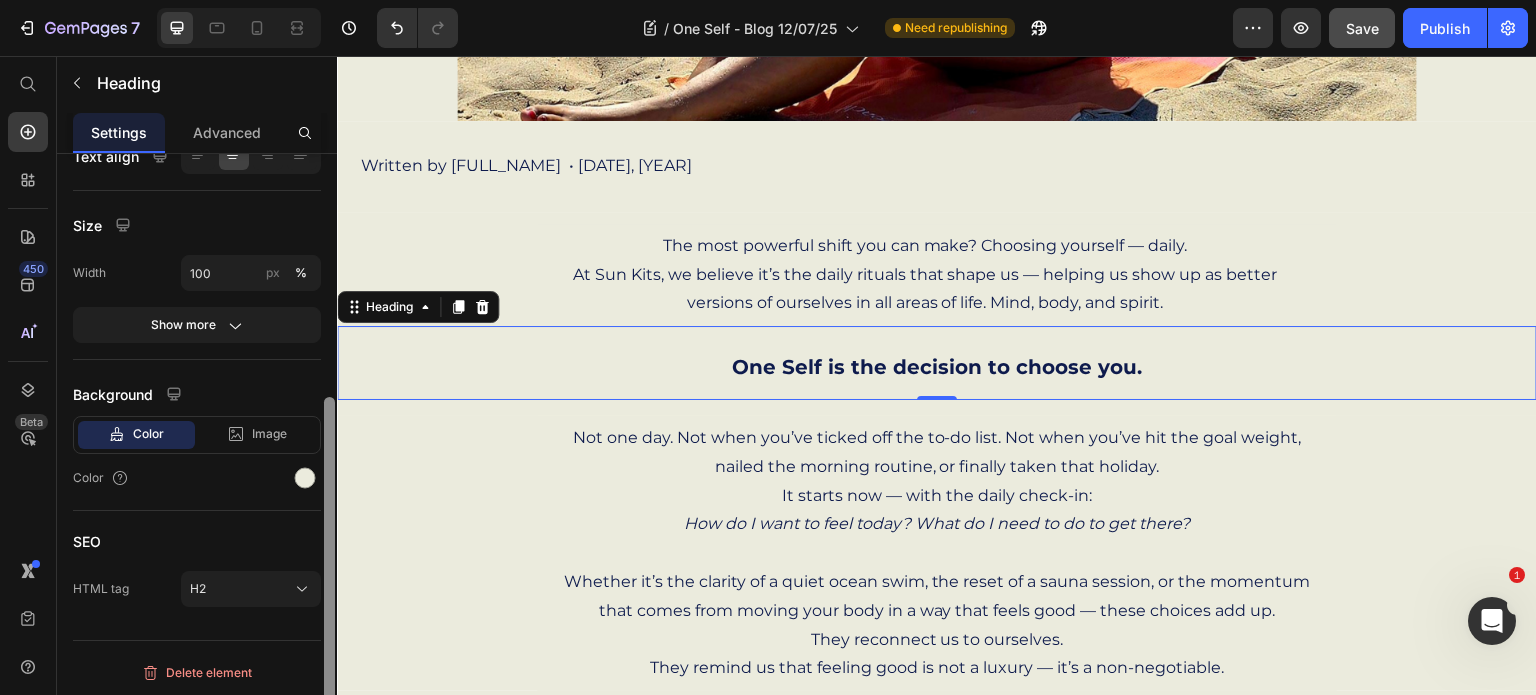 drag, startPoint x: 326, startPoint y: 230, endPoint x: 310, endPoint y: 521, distance: 291.43954 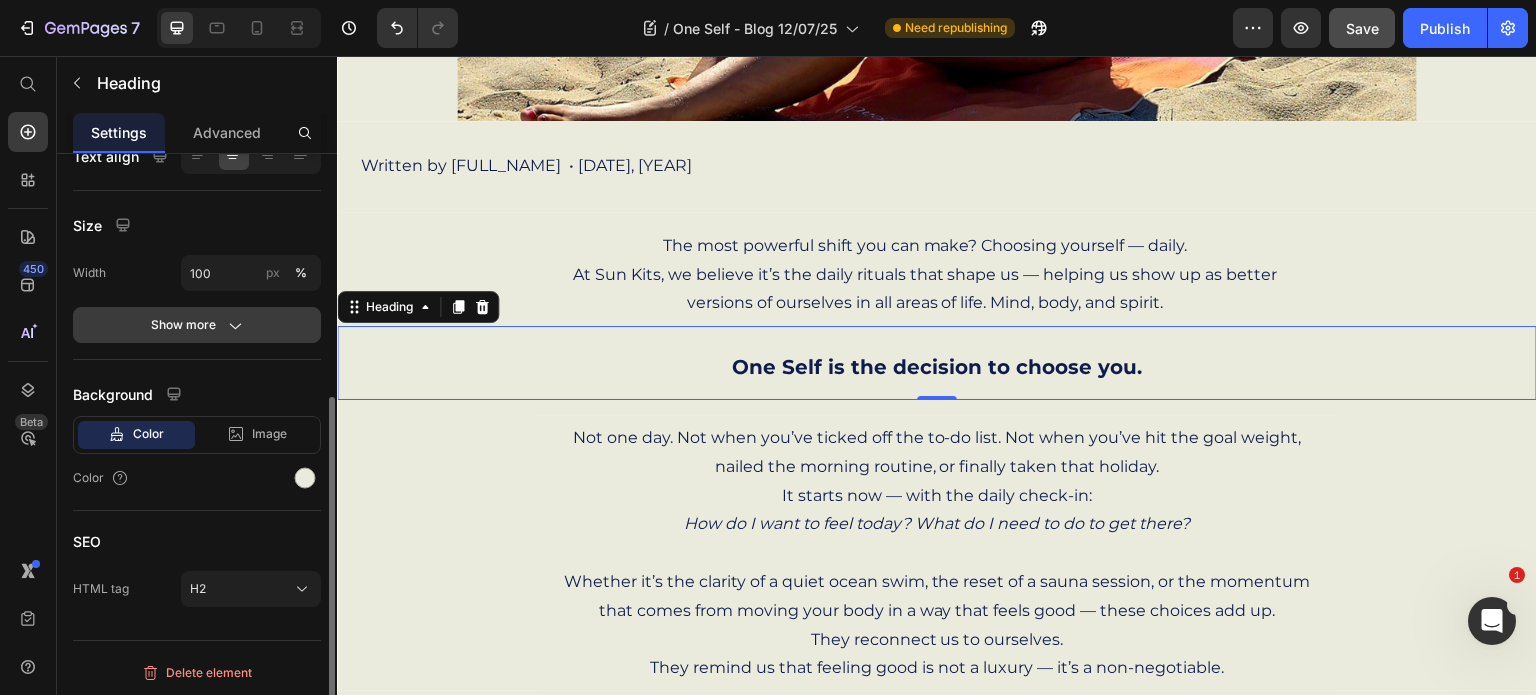 click 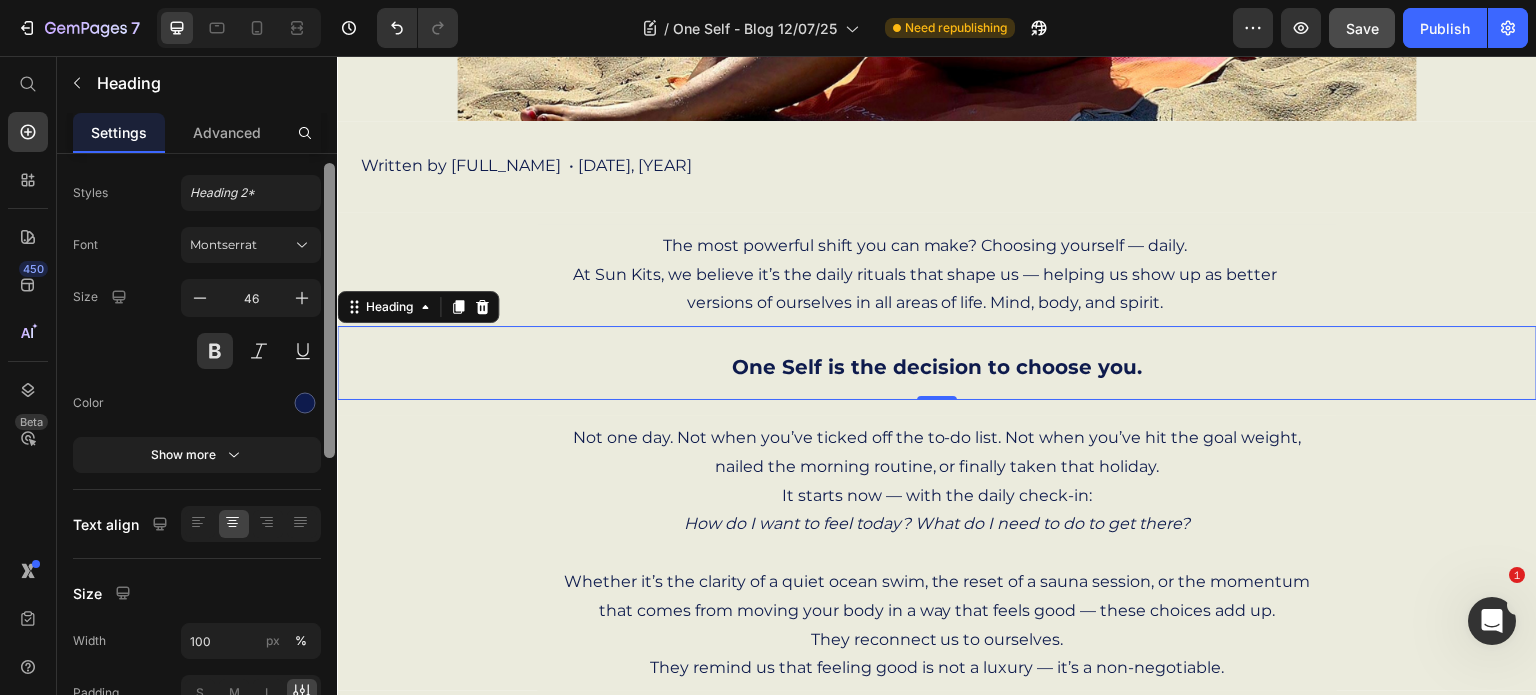 scroll, scrollTop: 0, scrollLeft: 0, axis: both 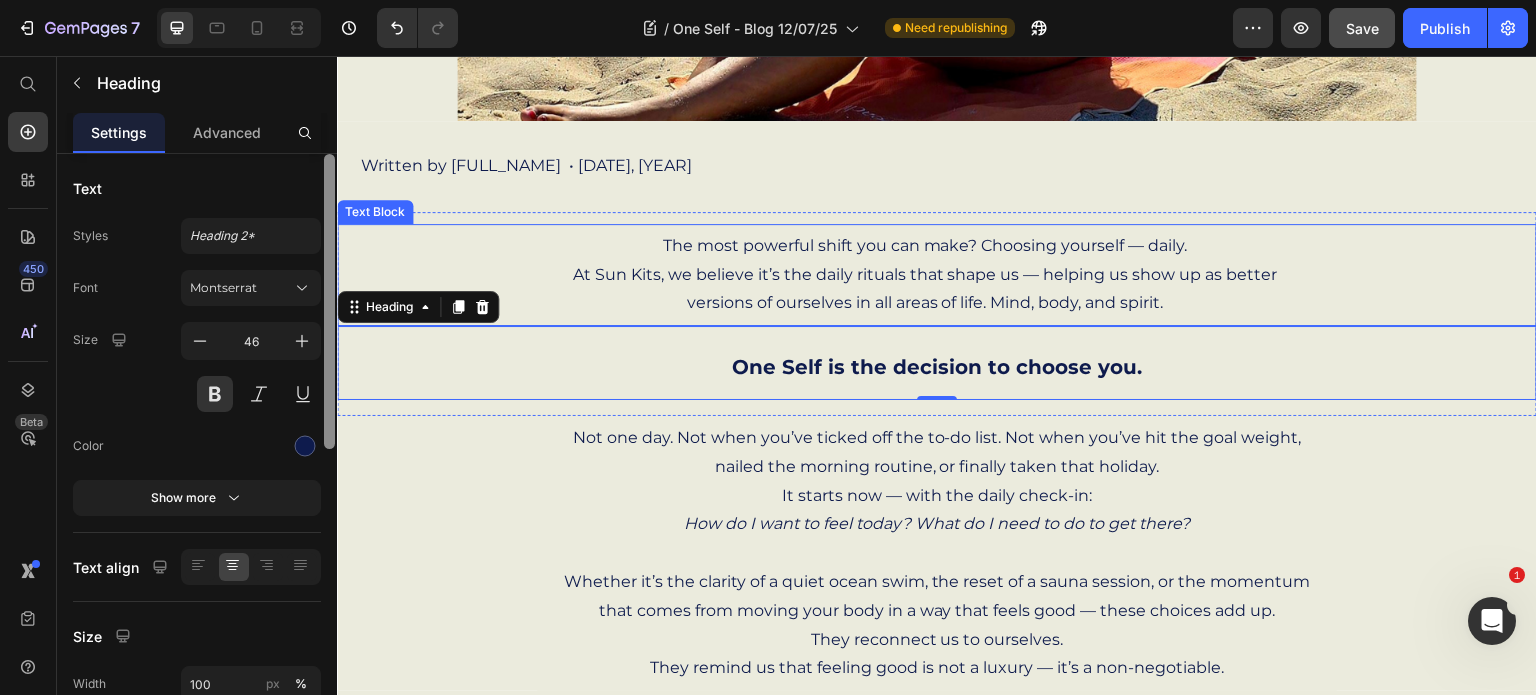 drag, startPoint x: 670, startPoint y: 429, endPoint x: 698, endPoint y: 290, distance: 141.7921 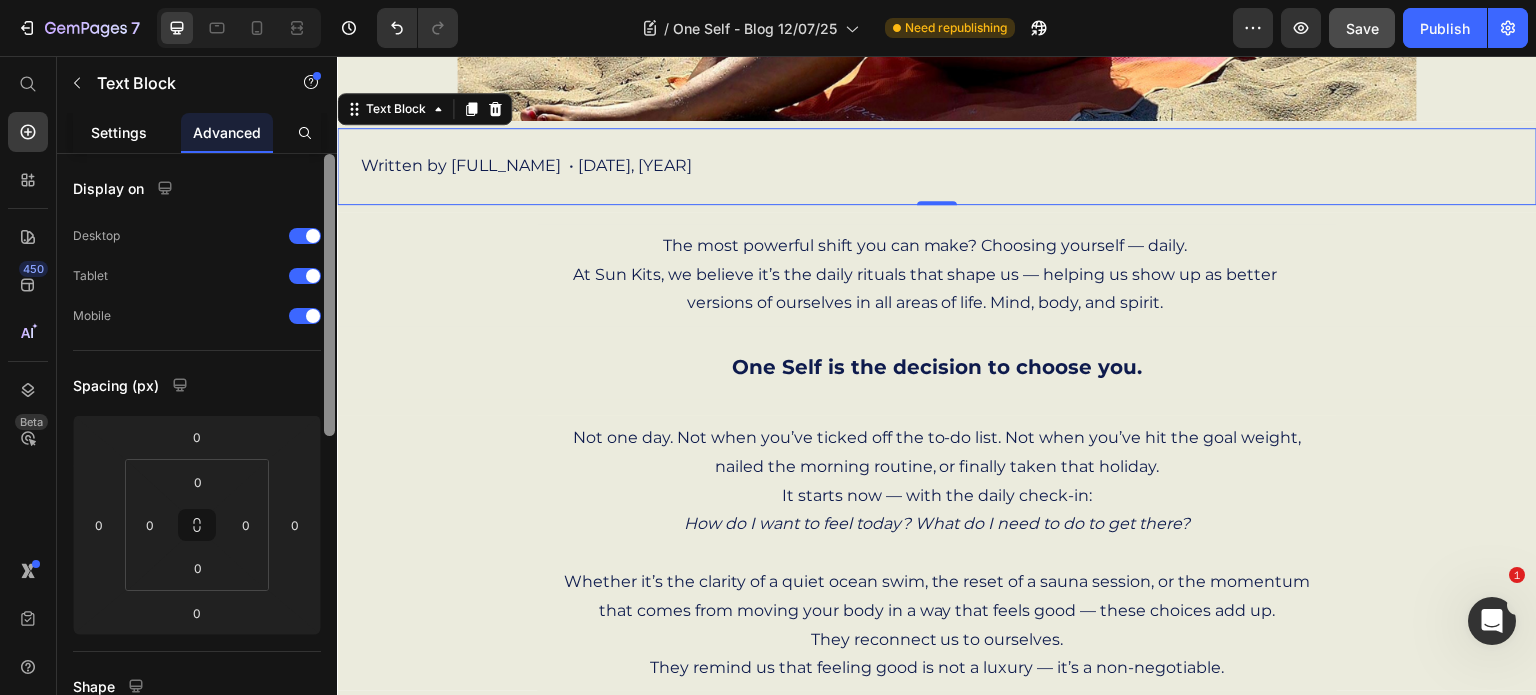 click on "Settings" at bounding box center [119, 132] 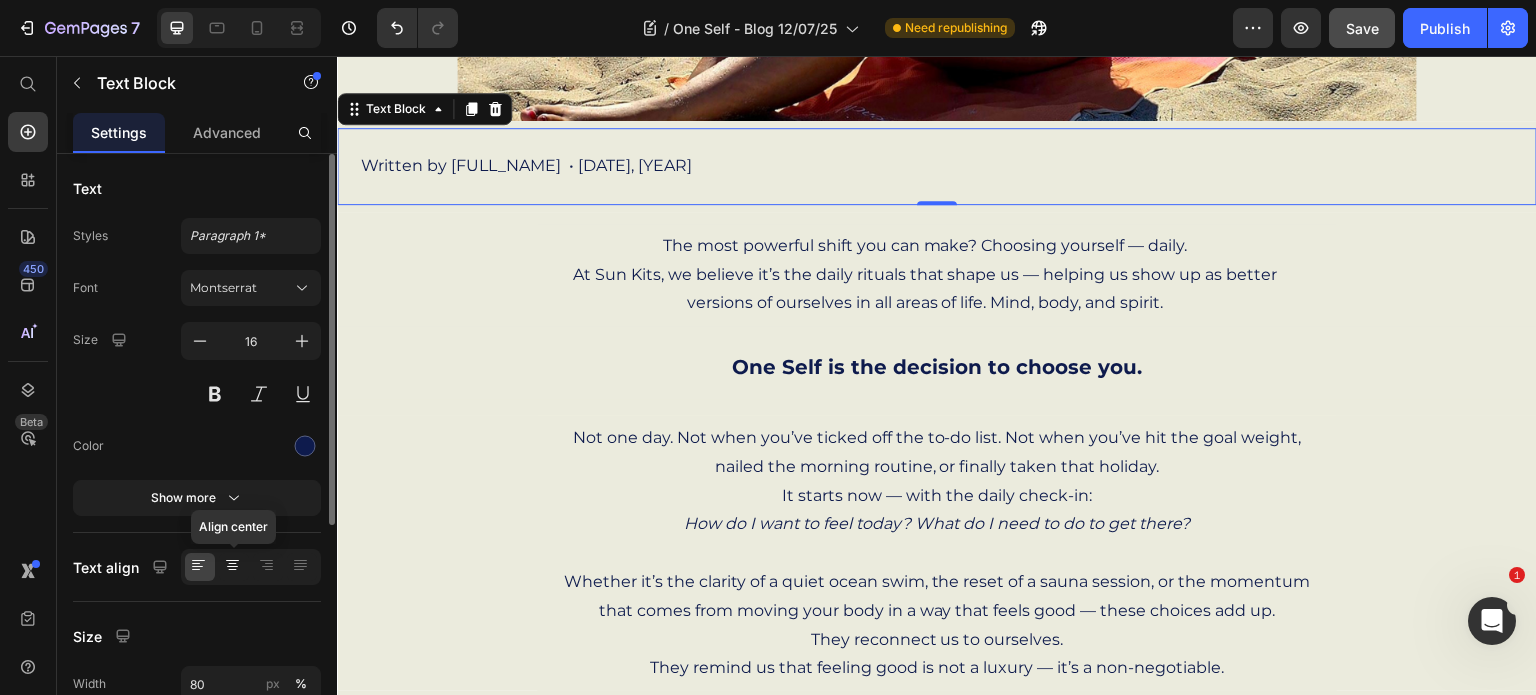 click 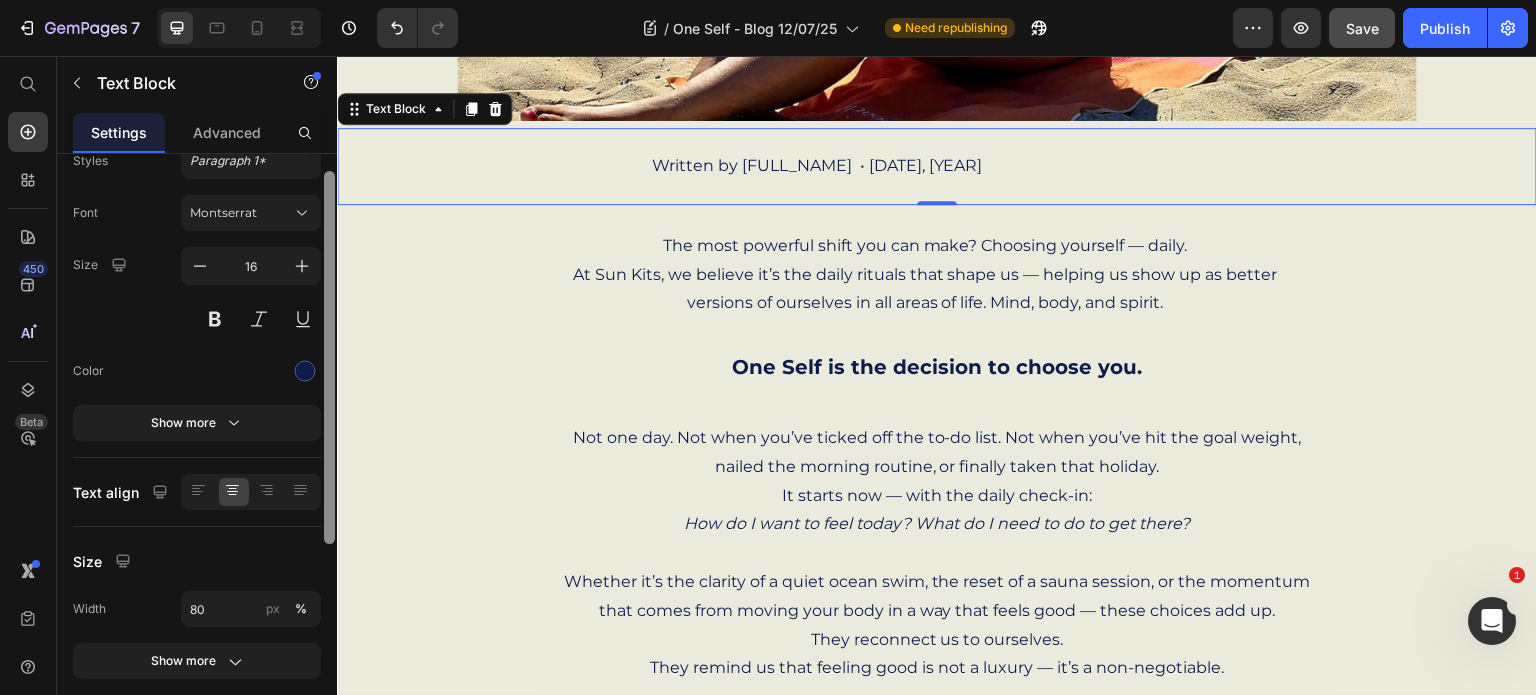 scroll, scrollTop: 81, scrollLeft: 0, axis: vertical 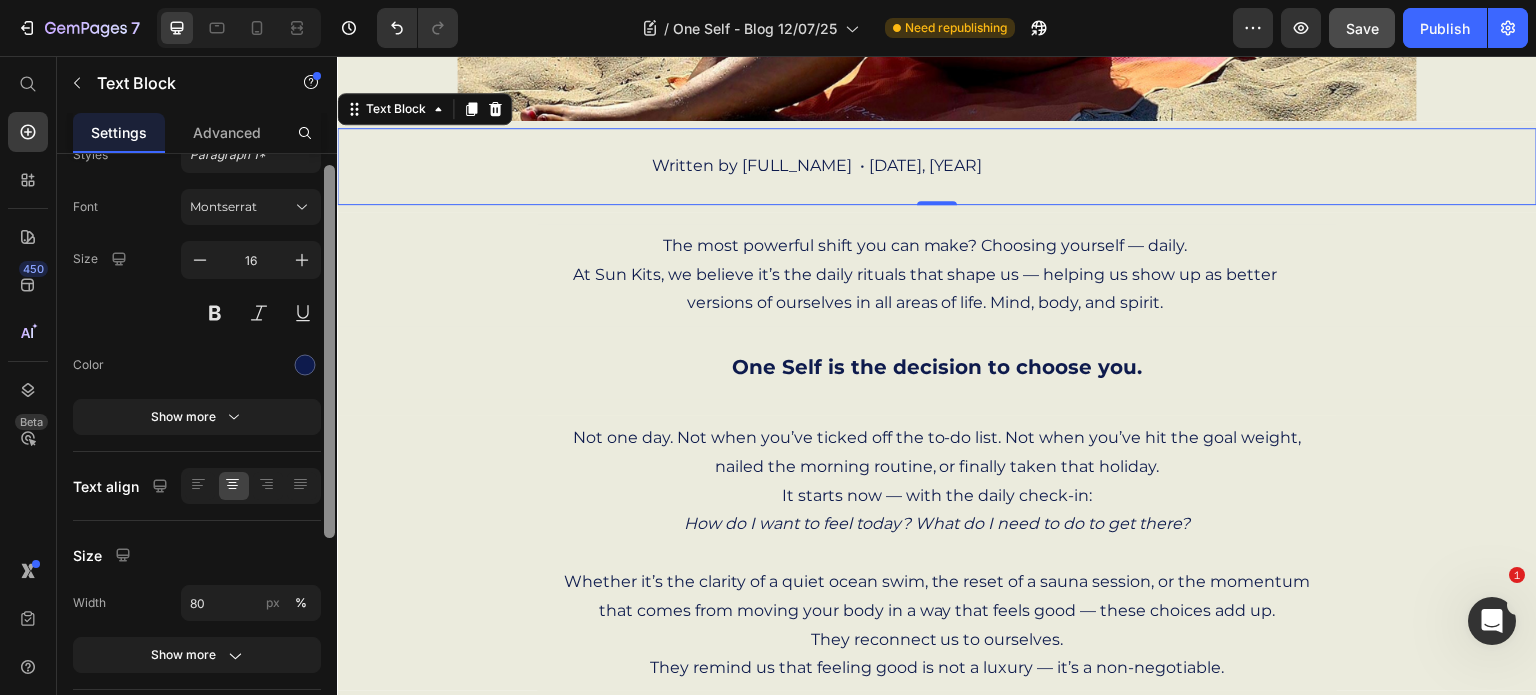 drag, startPoint x: 330, startPoint y: 508, endPoint x: 328, endPoint y: 559, distance: 51.0392 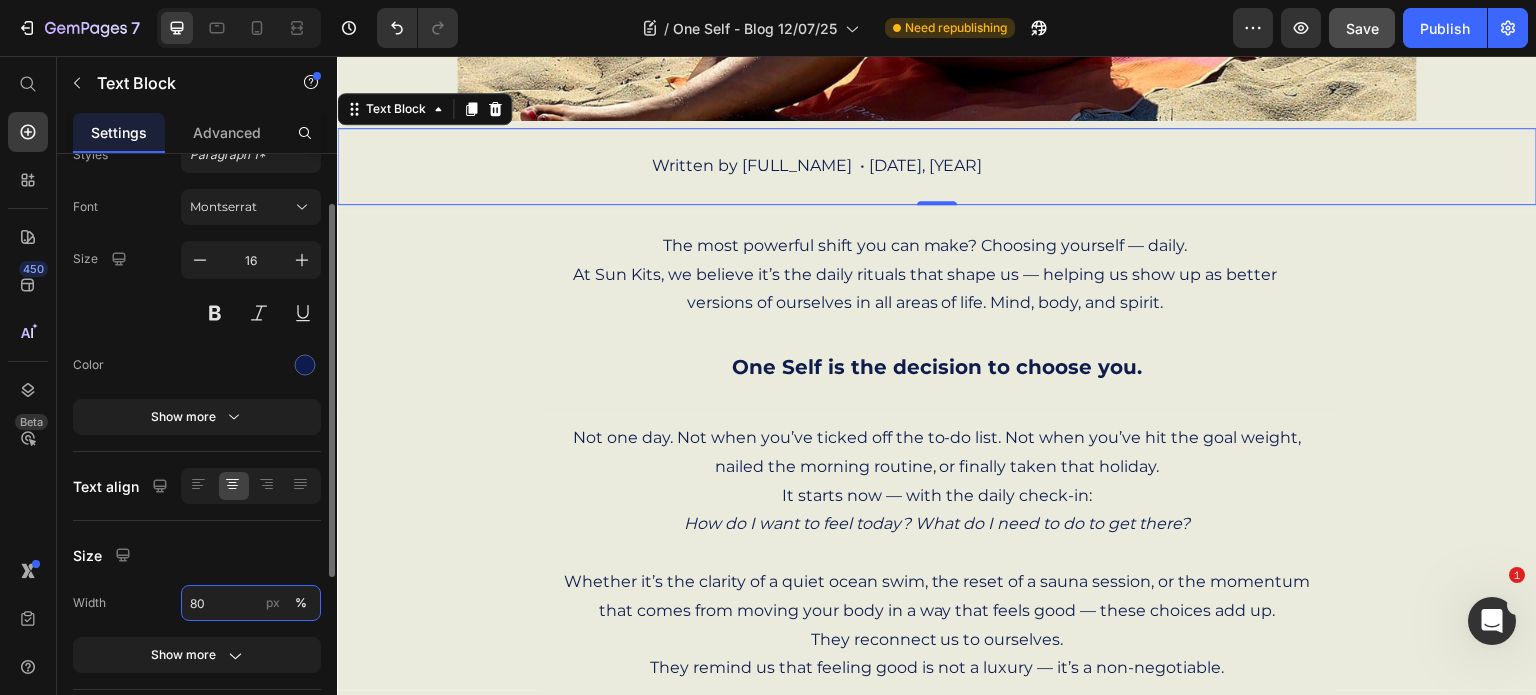 click on "80" at bounding box center [251, 603] 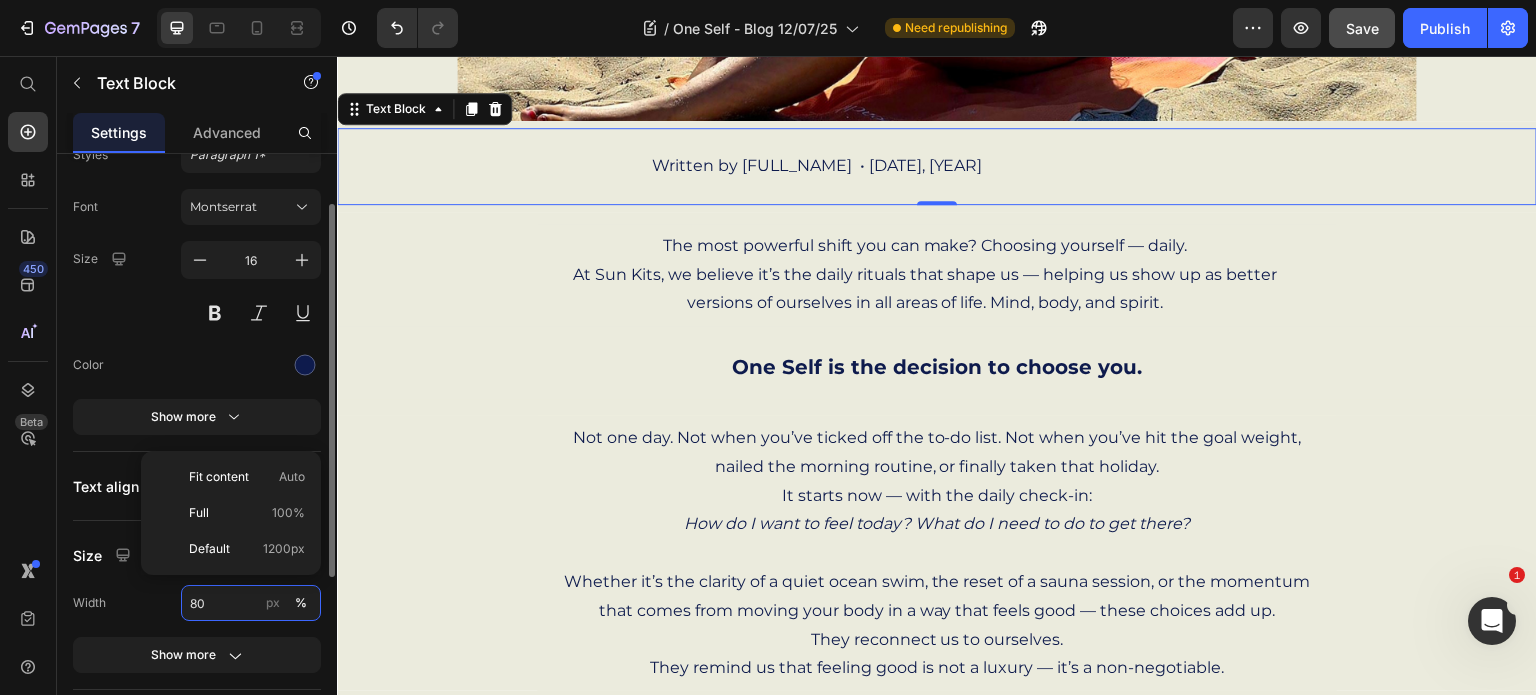 click on "80" at bounding box center (251, 603) 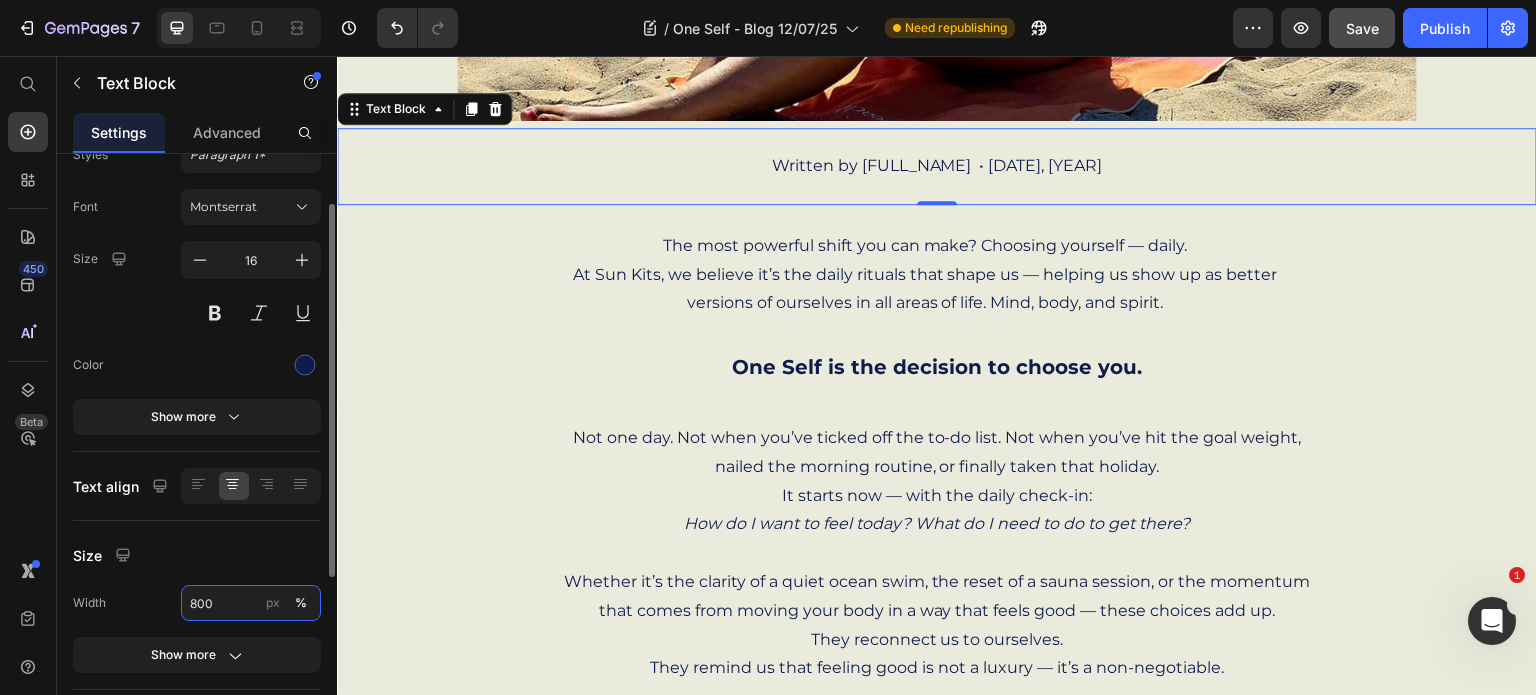 type on "800" 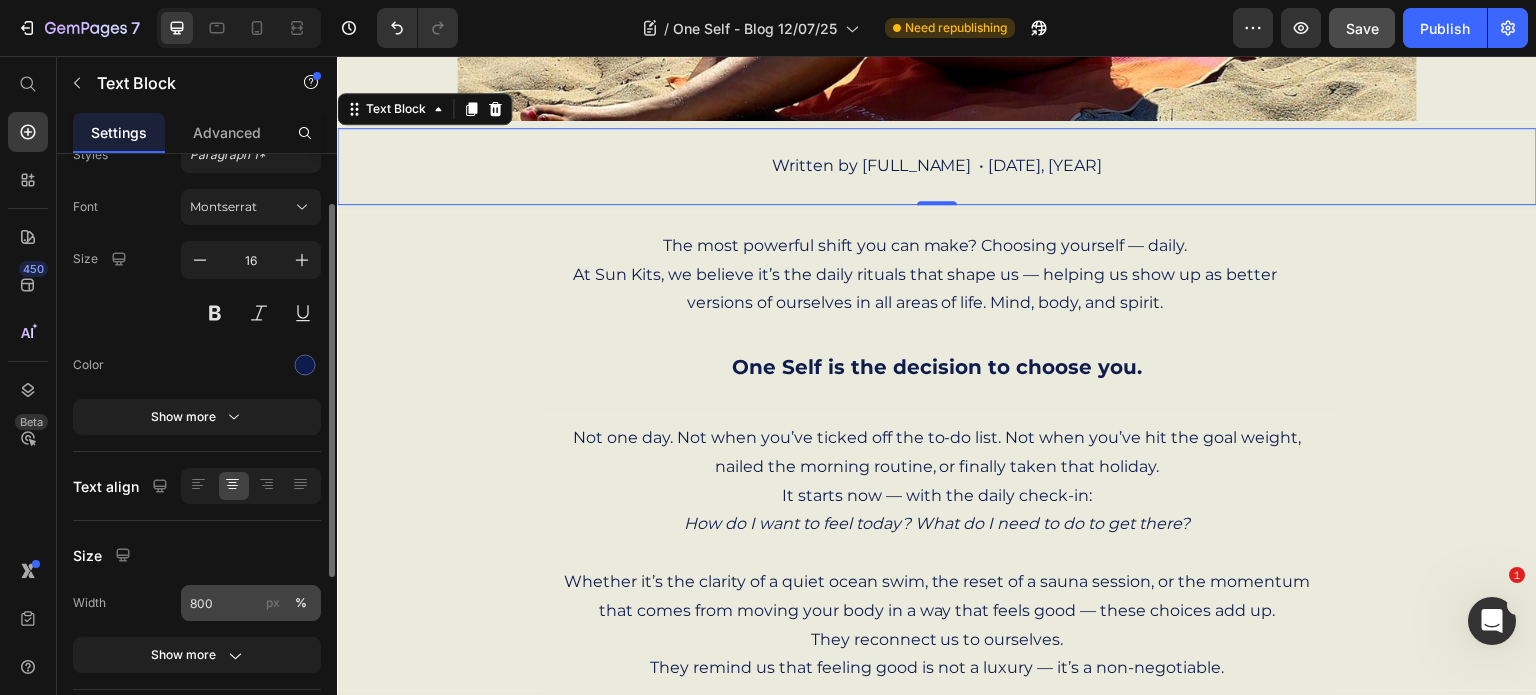 click on "px" at bounding box center [273, 603] 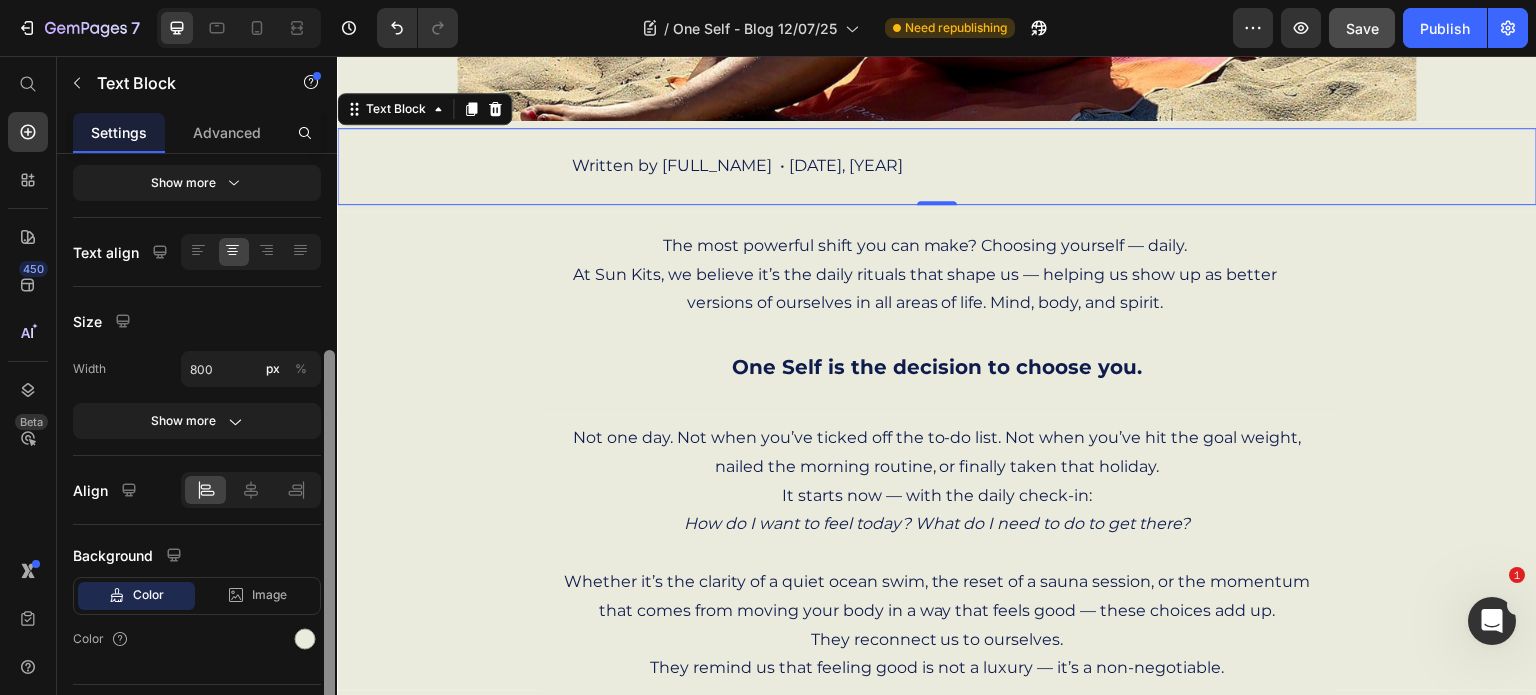drag, startPoint x: 326, startPoint y: 548, endPoint x: 325, endPoint y: 693, distance: 145.00345 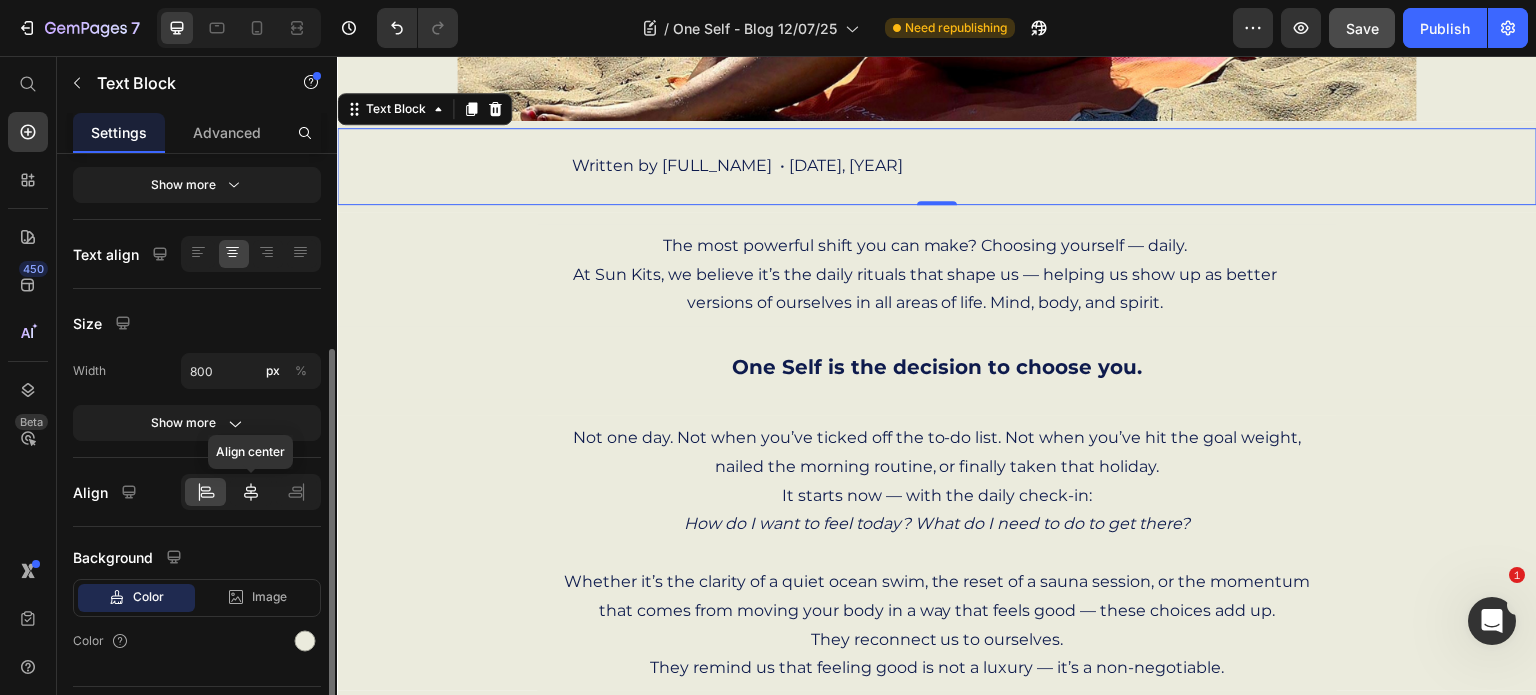 click 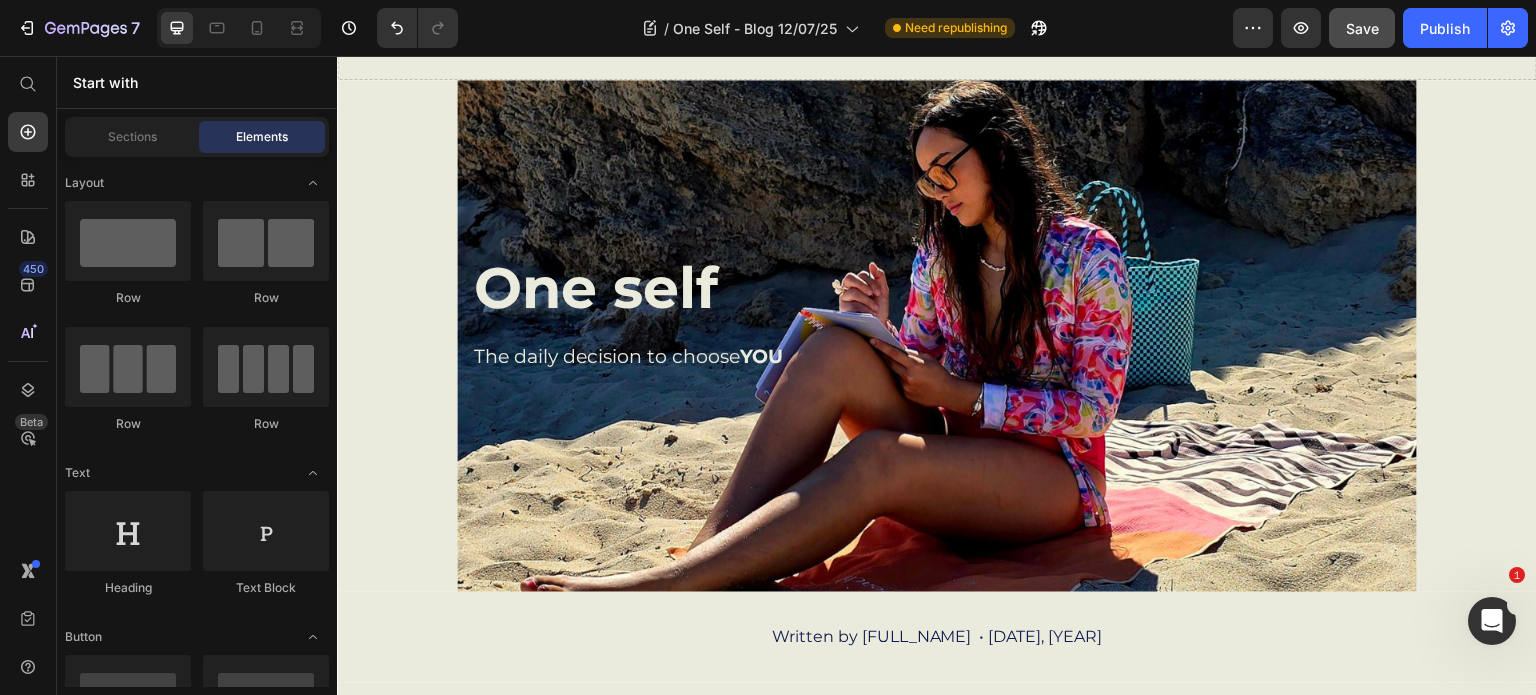 scroll, scrollTop: 0, scrollLeft: 0, axis: both 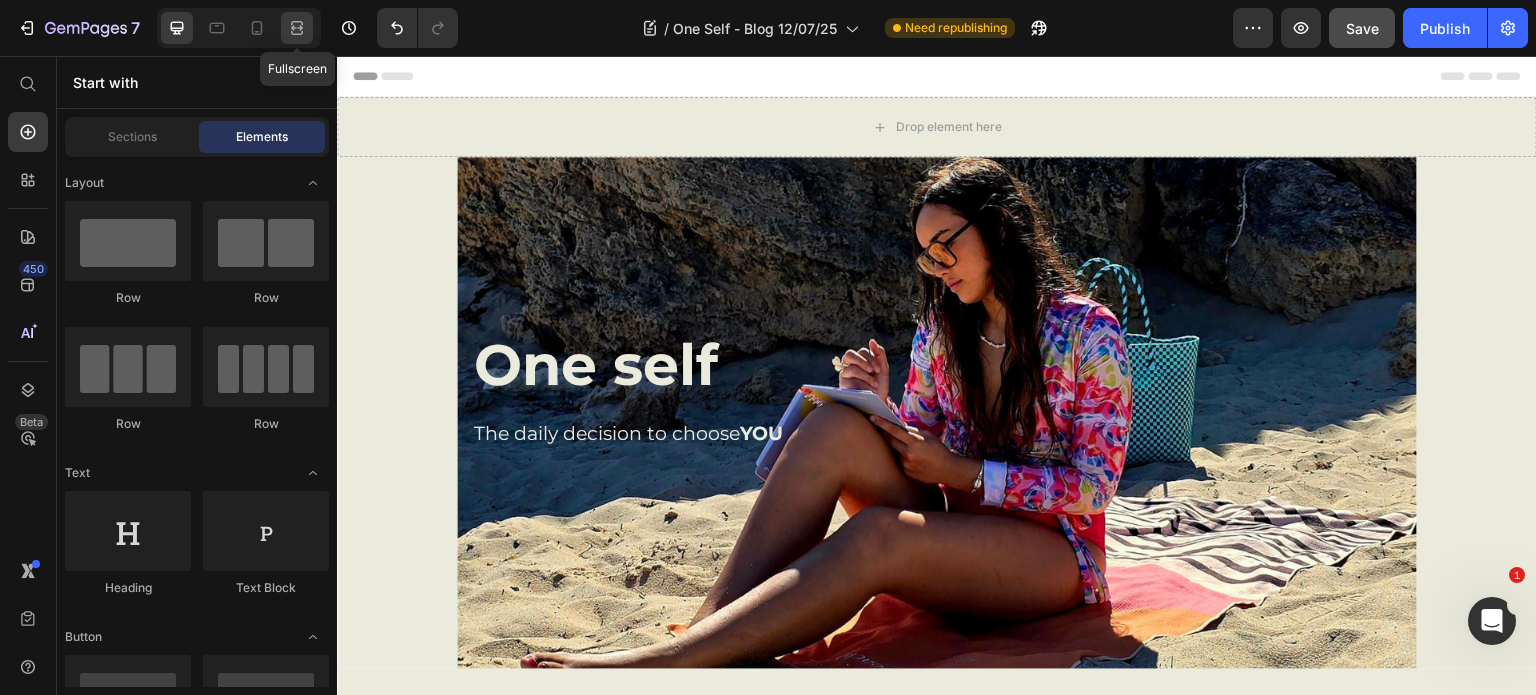 click 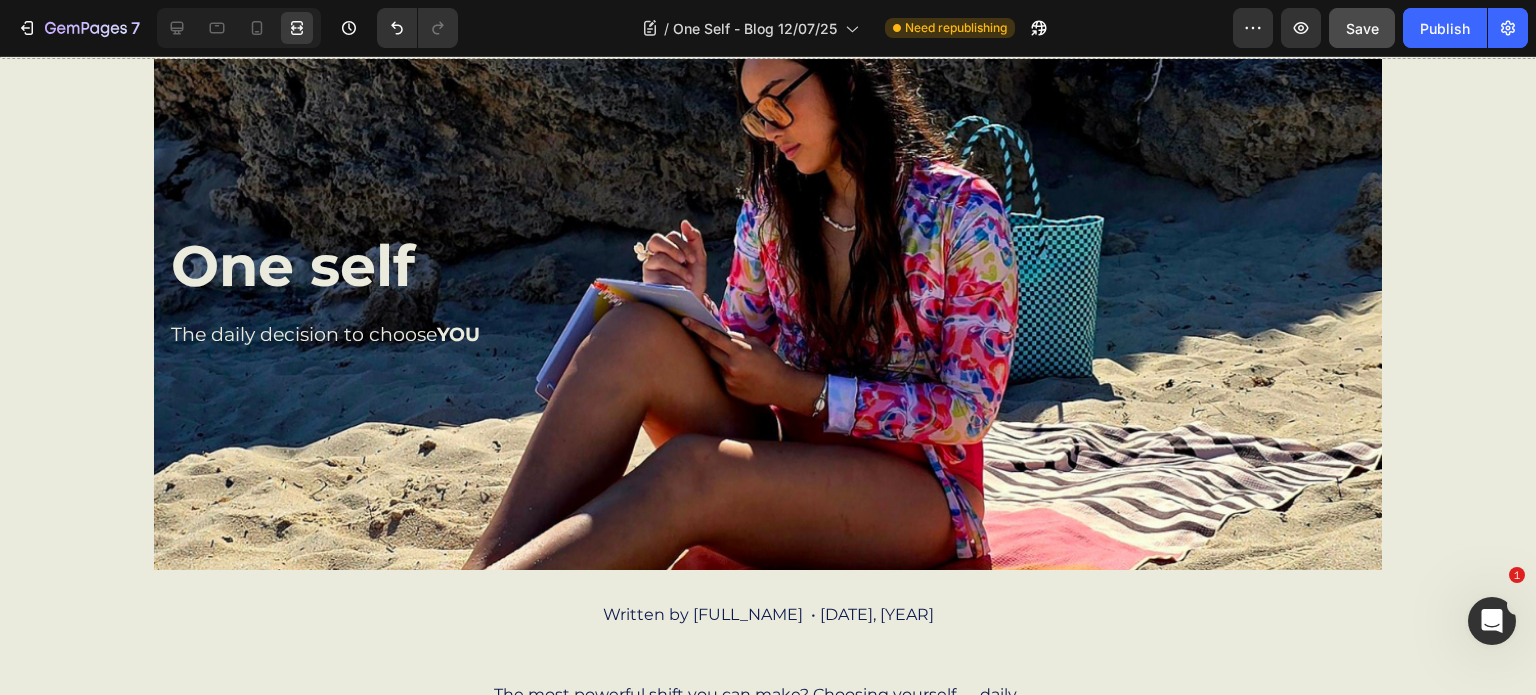 scroll, scrollTop: 0, scrollLeft: 0, axis: both 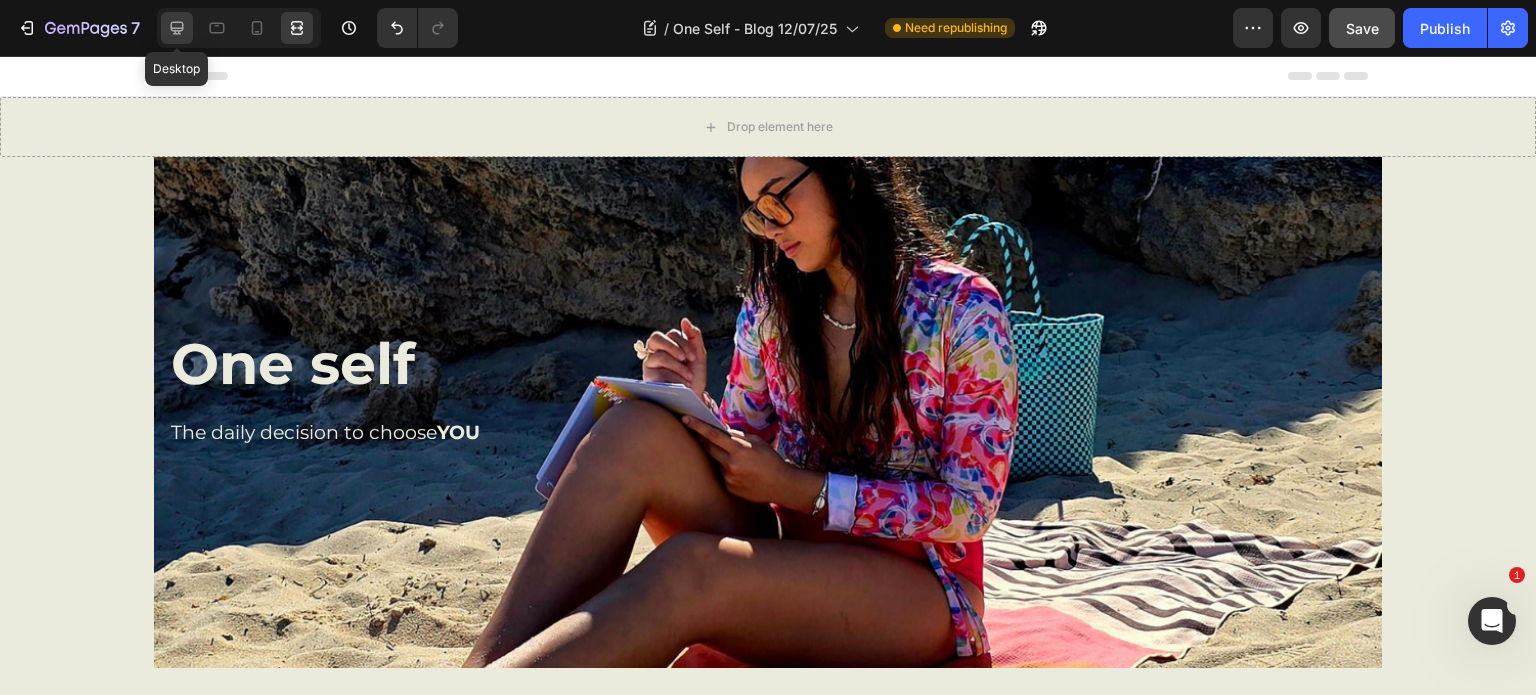 click 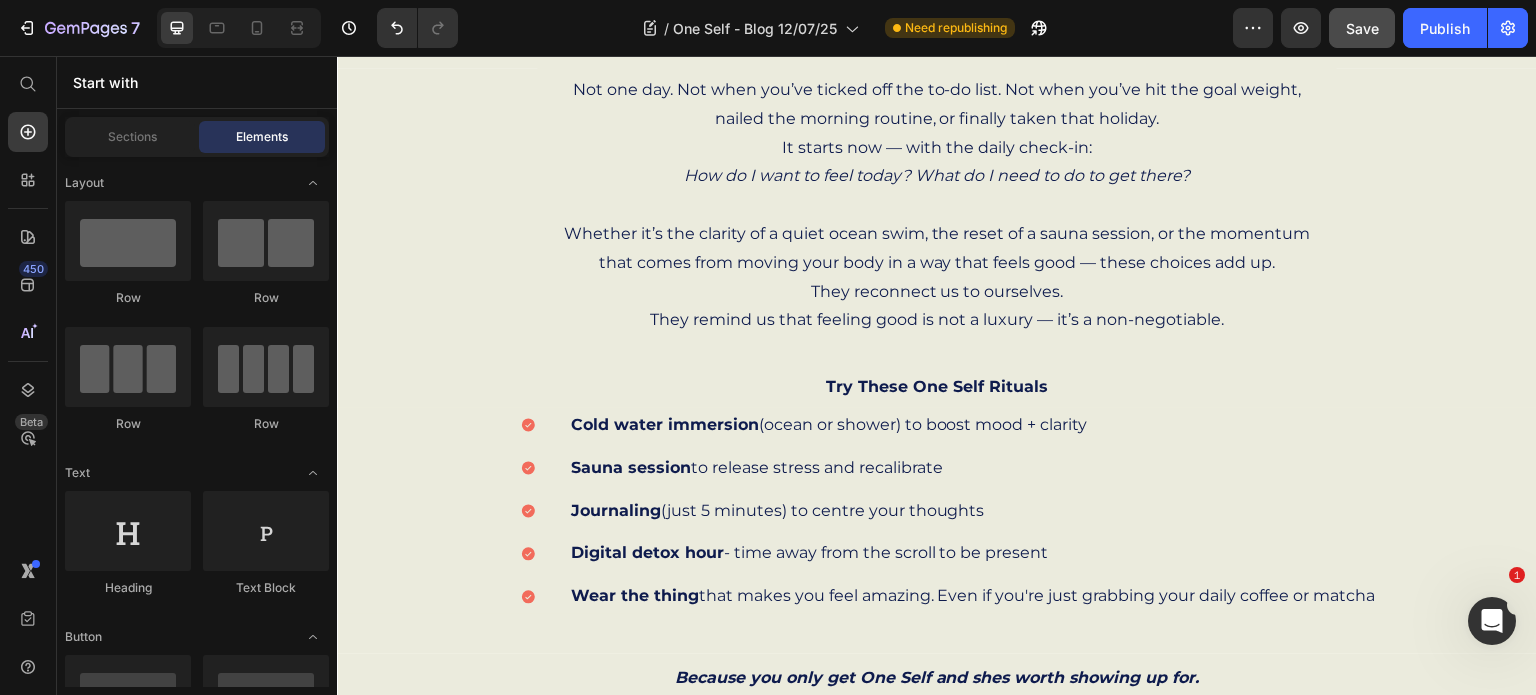 scroll, scrollTop: 939, scrollLeft: 0, axis: vertical 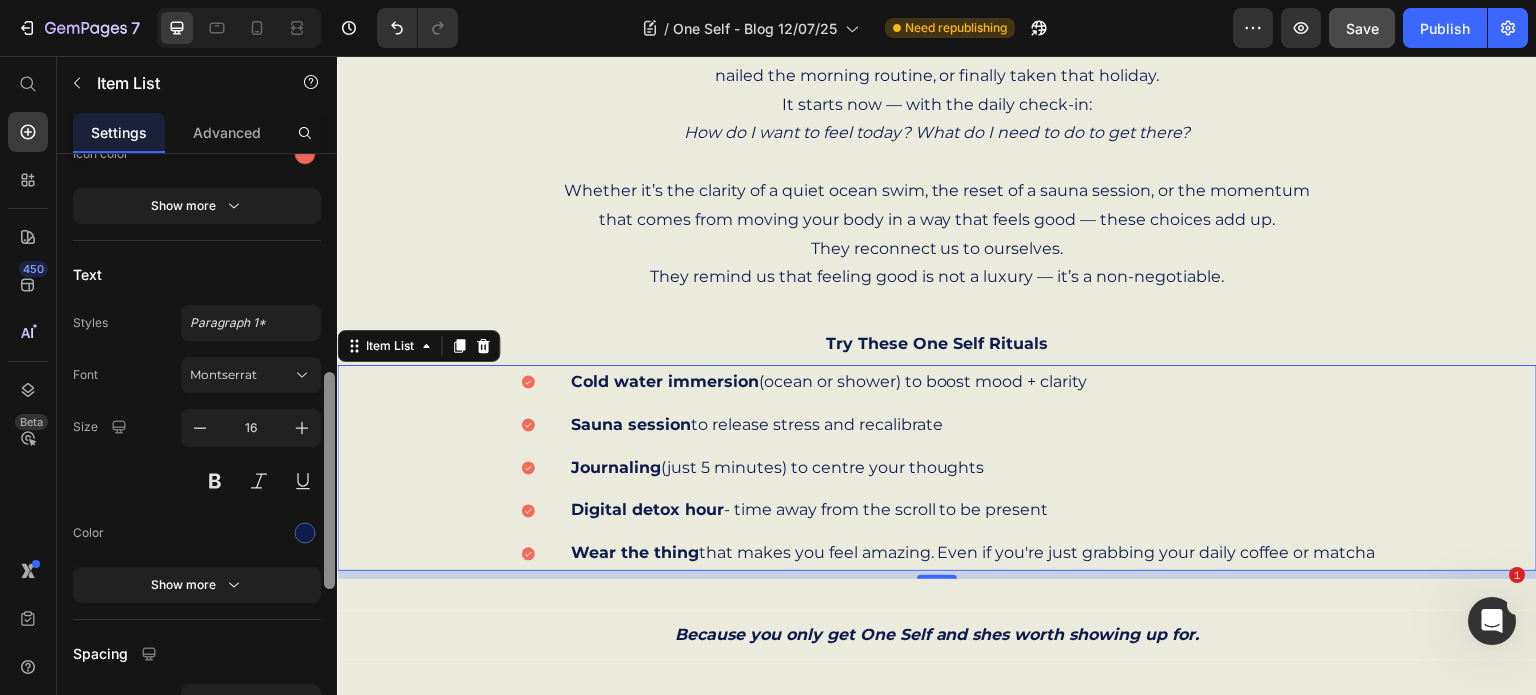 drag, startPoint x: 323, startPoint y: 348, endPoint x: 335, endPoint y: 403, distance: 56.293873 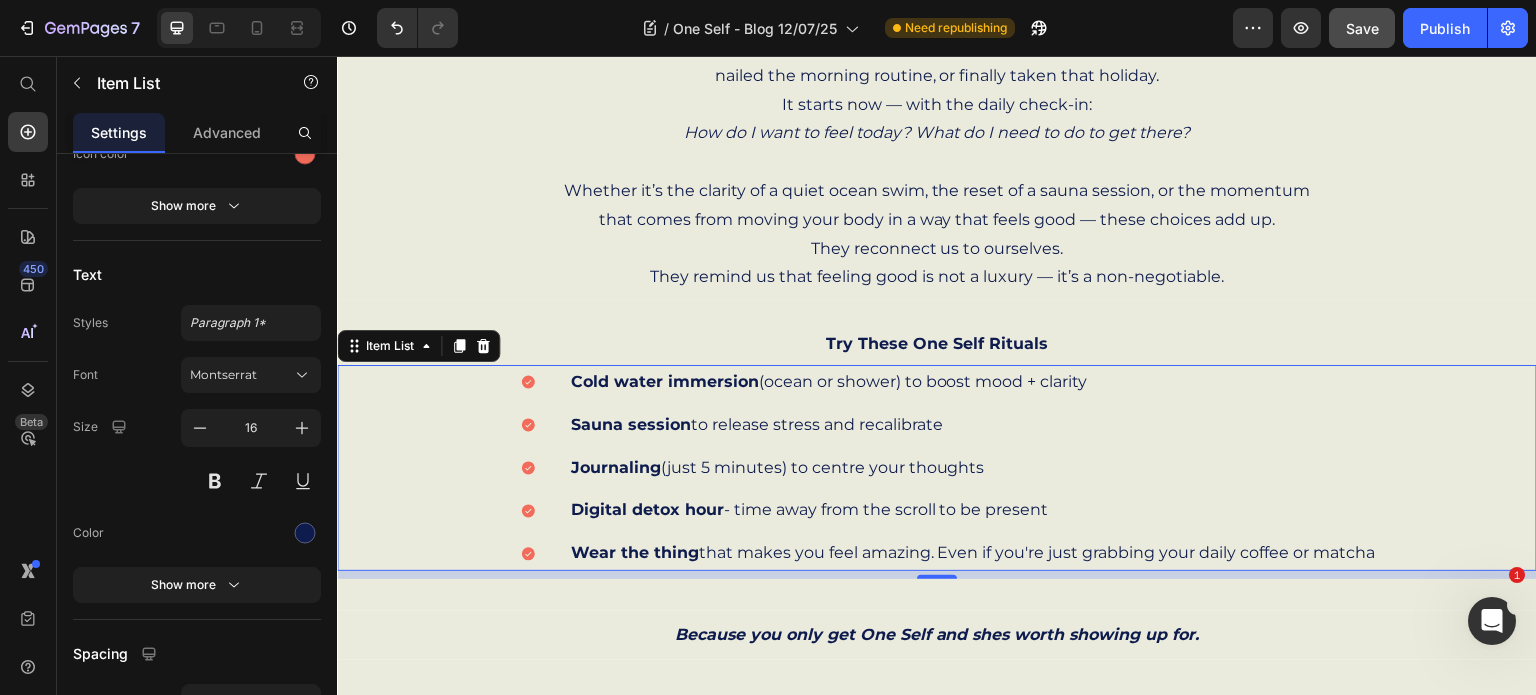 scroll, scrollTop: 1042, scrollLeft: 0, axis: vertical 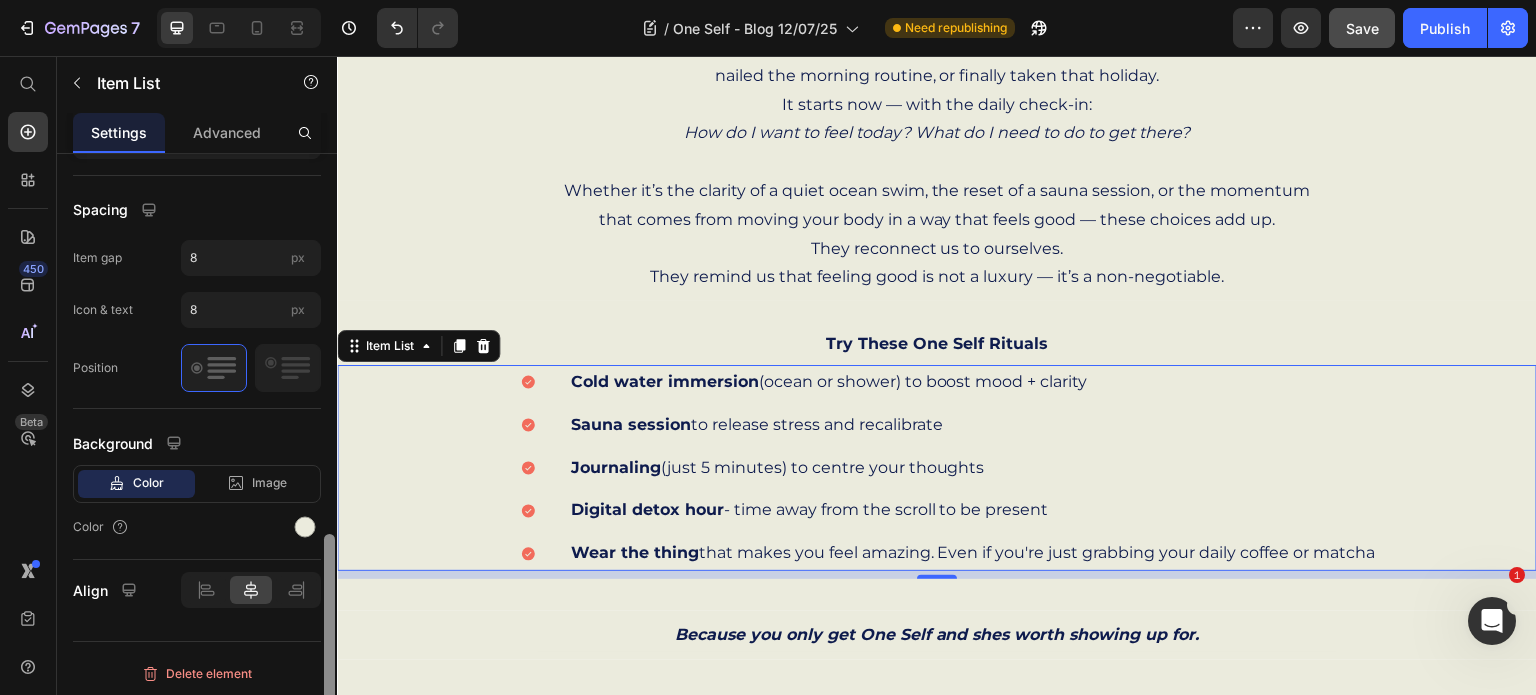 drag, startPoint x: 321, startPoint y: 389, endPoint x: 325, endPoint y: 429, distance: 40.1995 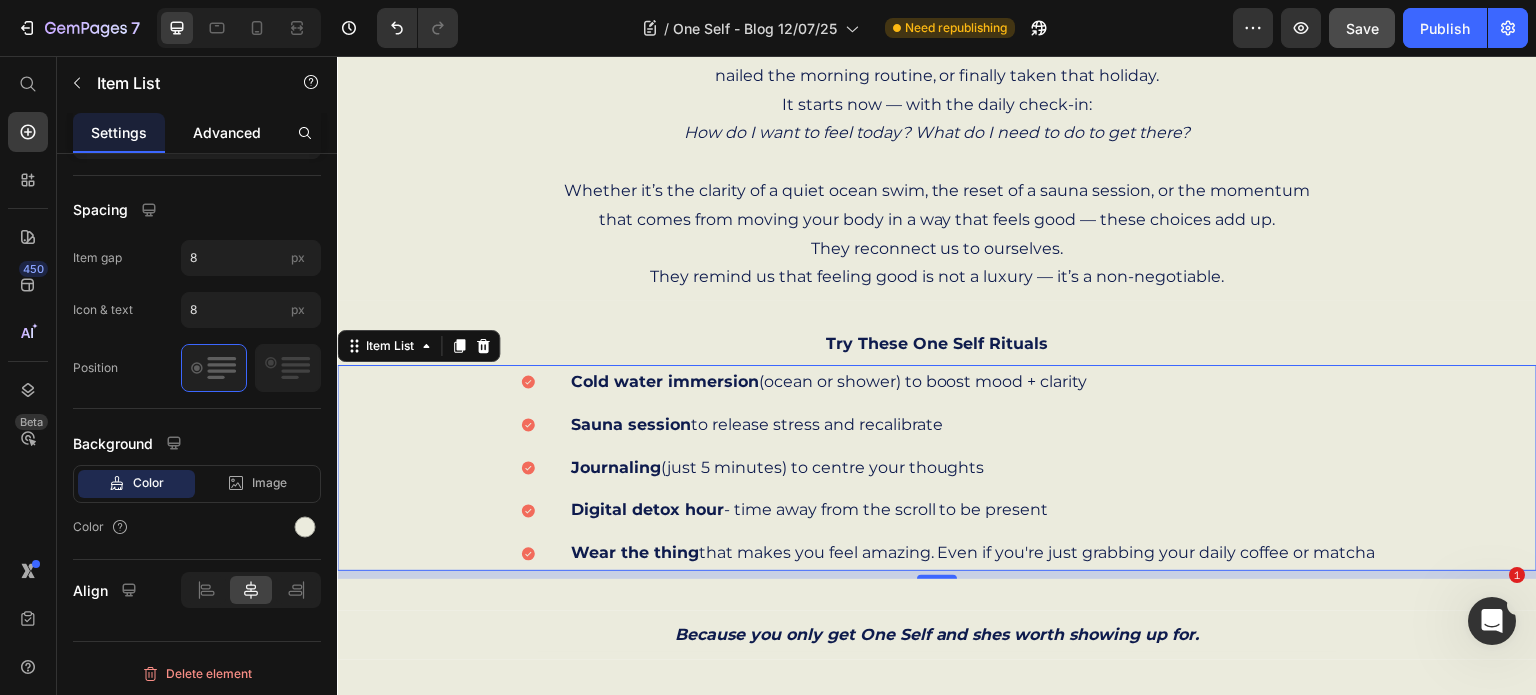 click on "Advanced" at bounding box center (227, 132) 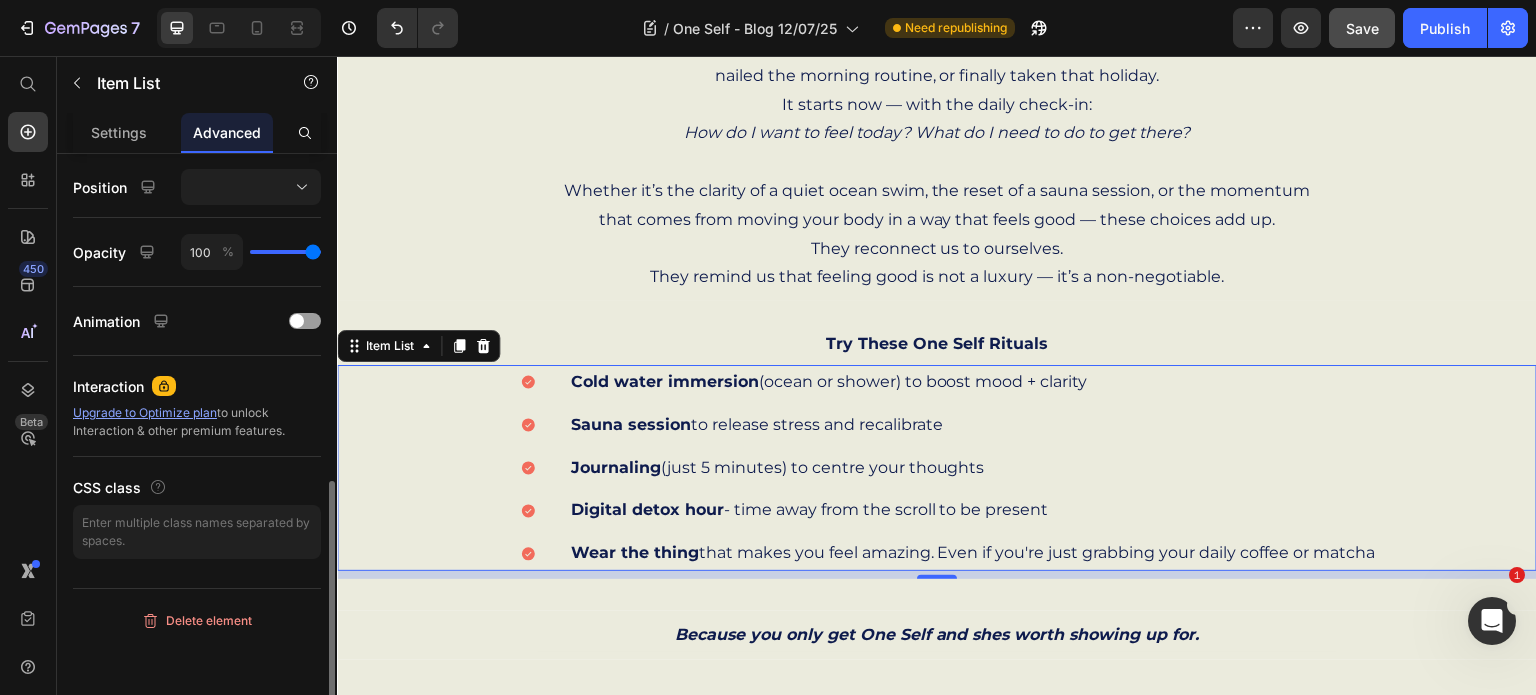 scroll, scrollTop: 0, scrollLeft: 0, axis: both 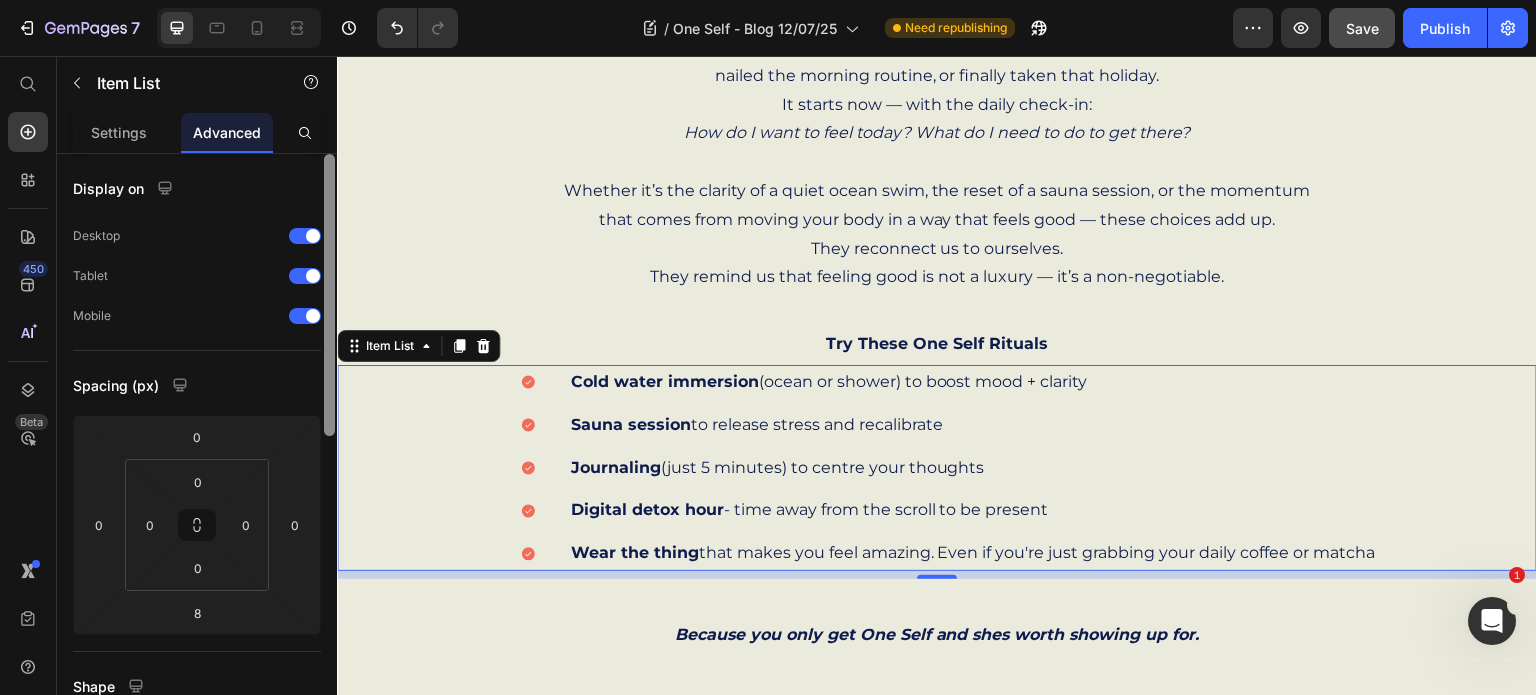 drag, startPoint x: 329, startPoint y: 198, endPoint x: 269, endPoint y: 159, distance: 71.561165 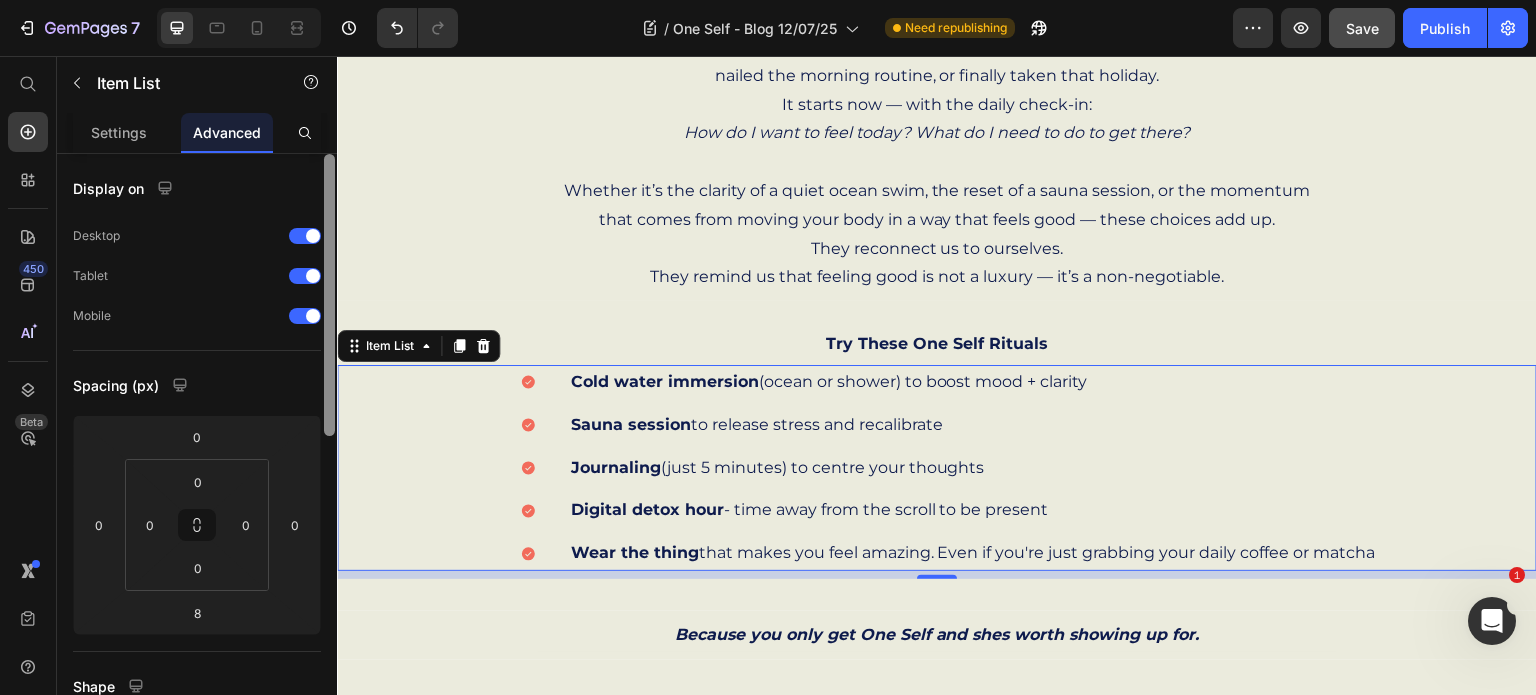 click on "Display on Desktop Tablet Mobile Spacing (px) 0 0 8 0 0 0 0 0 Shape Border Corner Shadow Position Opacity 100 % Animation Interaction Upgrade to Optimize plan  to unlock Interaction & other premium features. CSS class  Delete element" at bounding box center [197, 453] 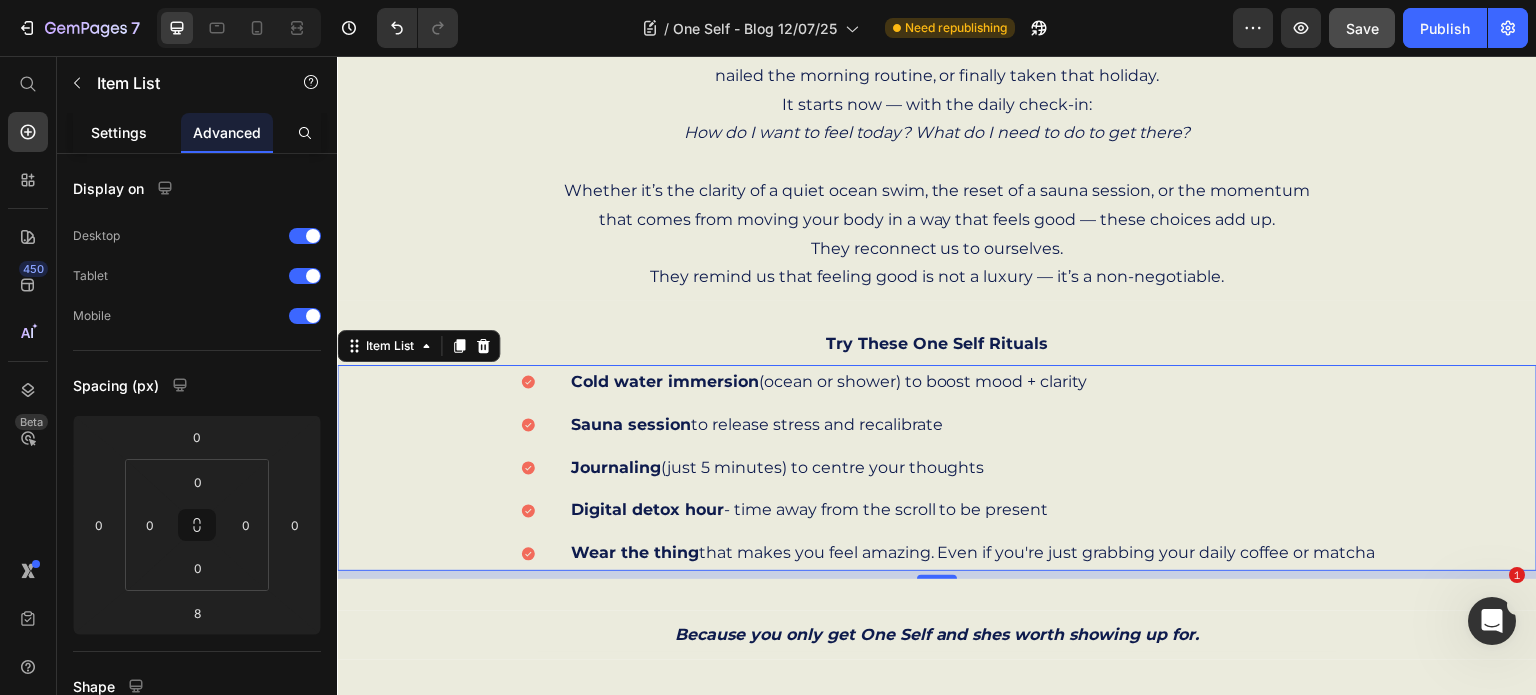 click on "Settings" at bounding box center [119, 132] 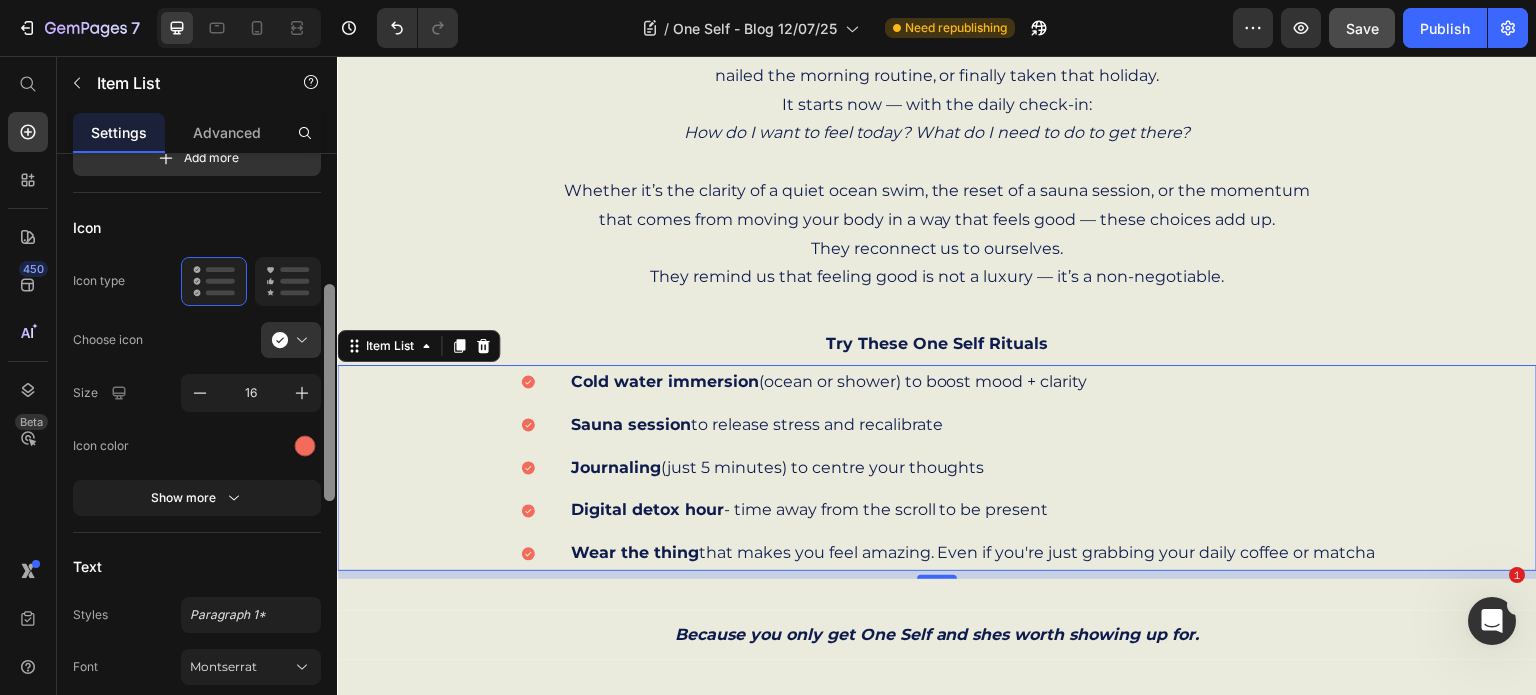 scroll, scrollTop: 322, scrollLeft: 0, axis: vertical 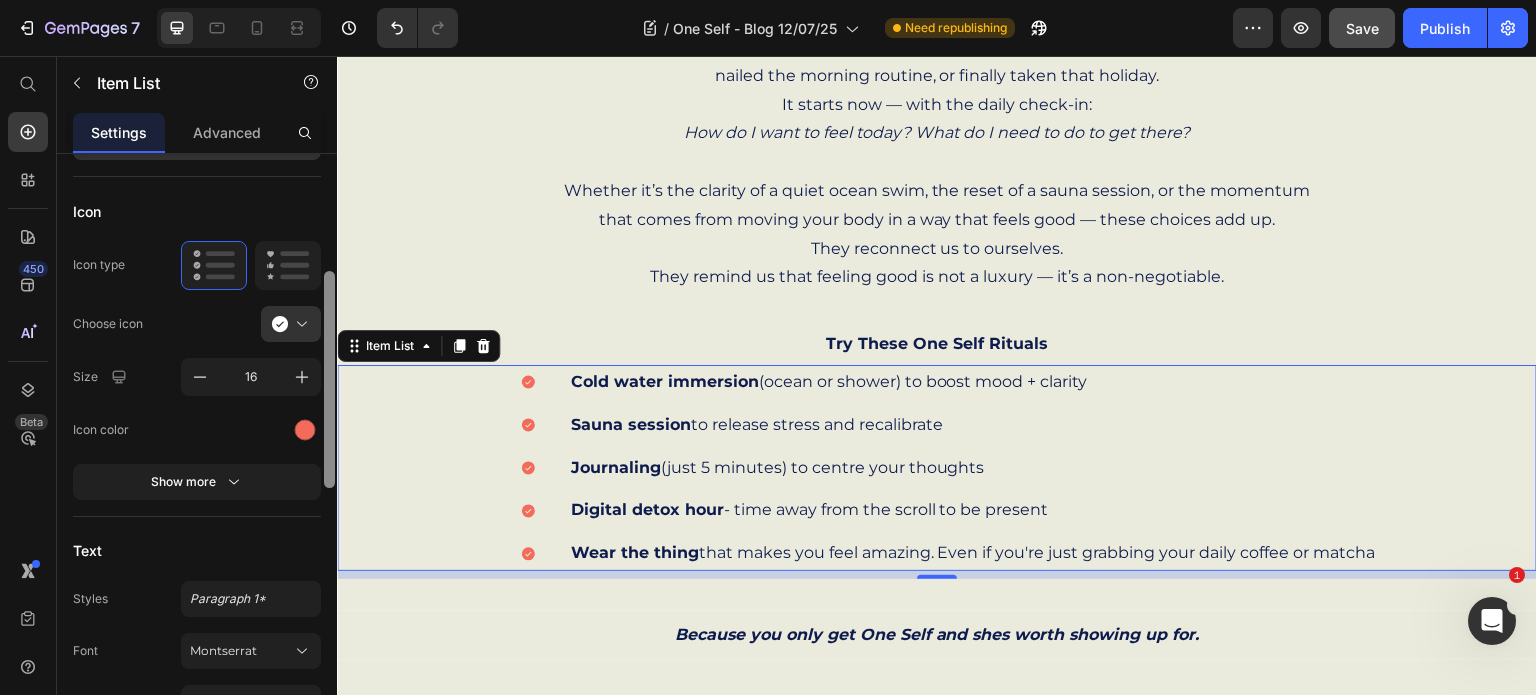 drag, startPoint x: 324, startPoint y: 347, endPoint x: 333, endPoint y: 467, distance: 120.33703 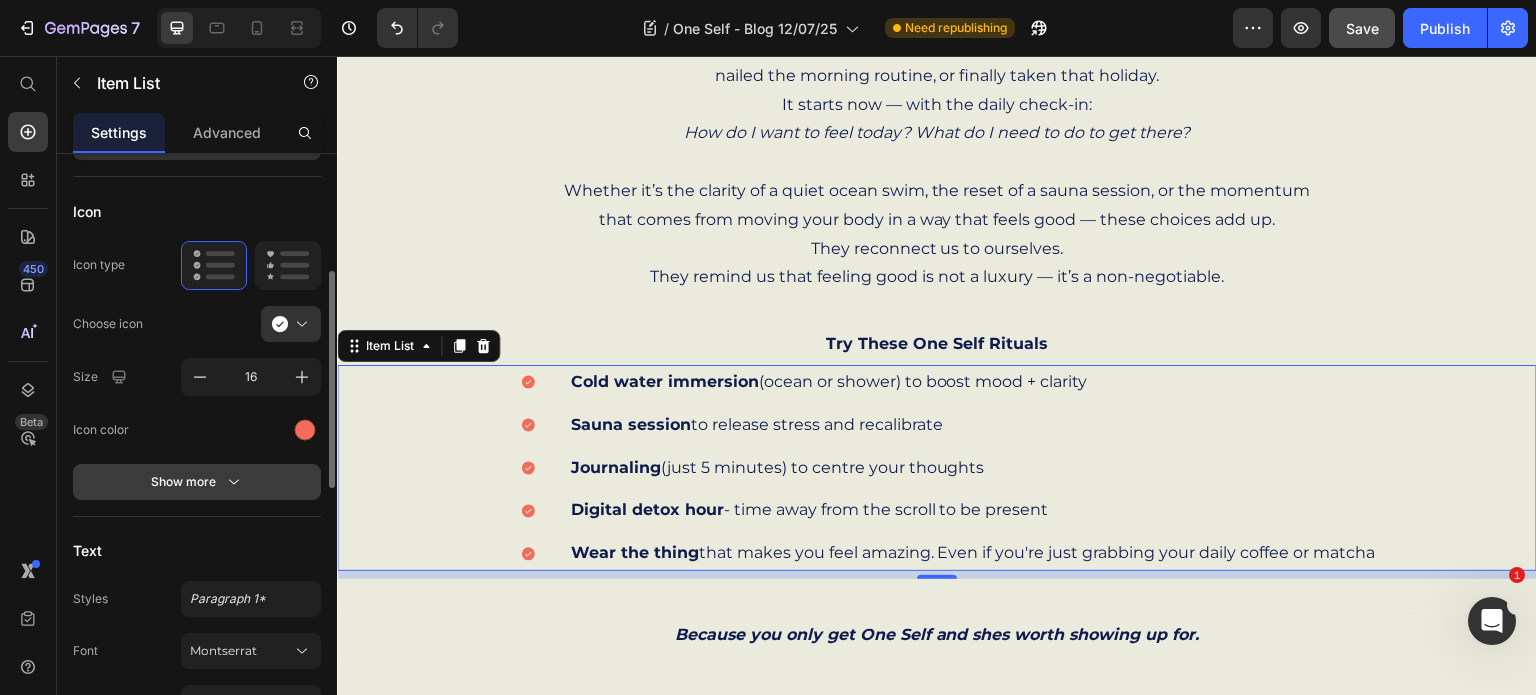 click 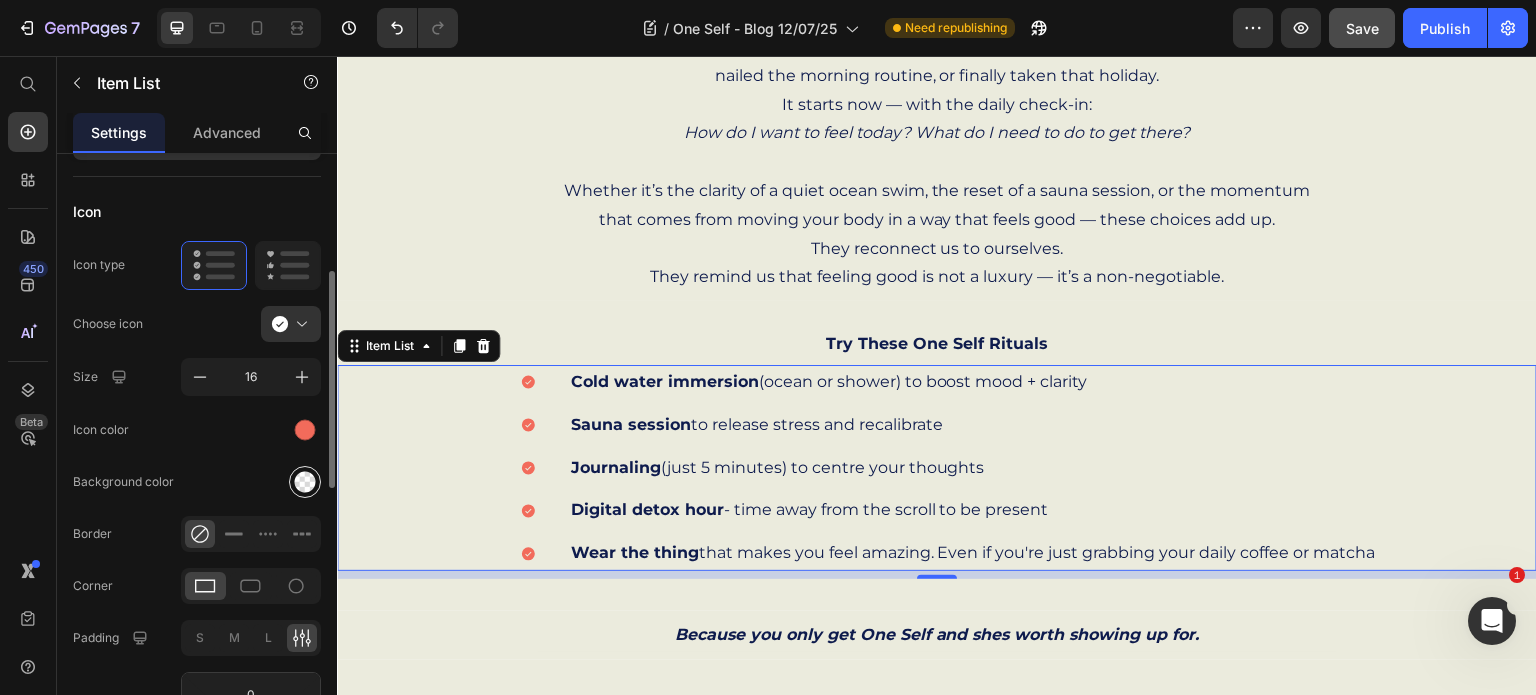 click at bounding box center [305, 482] 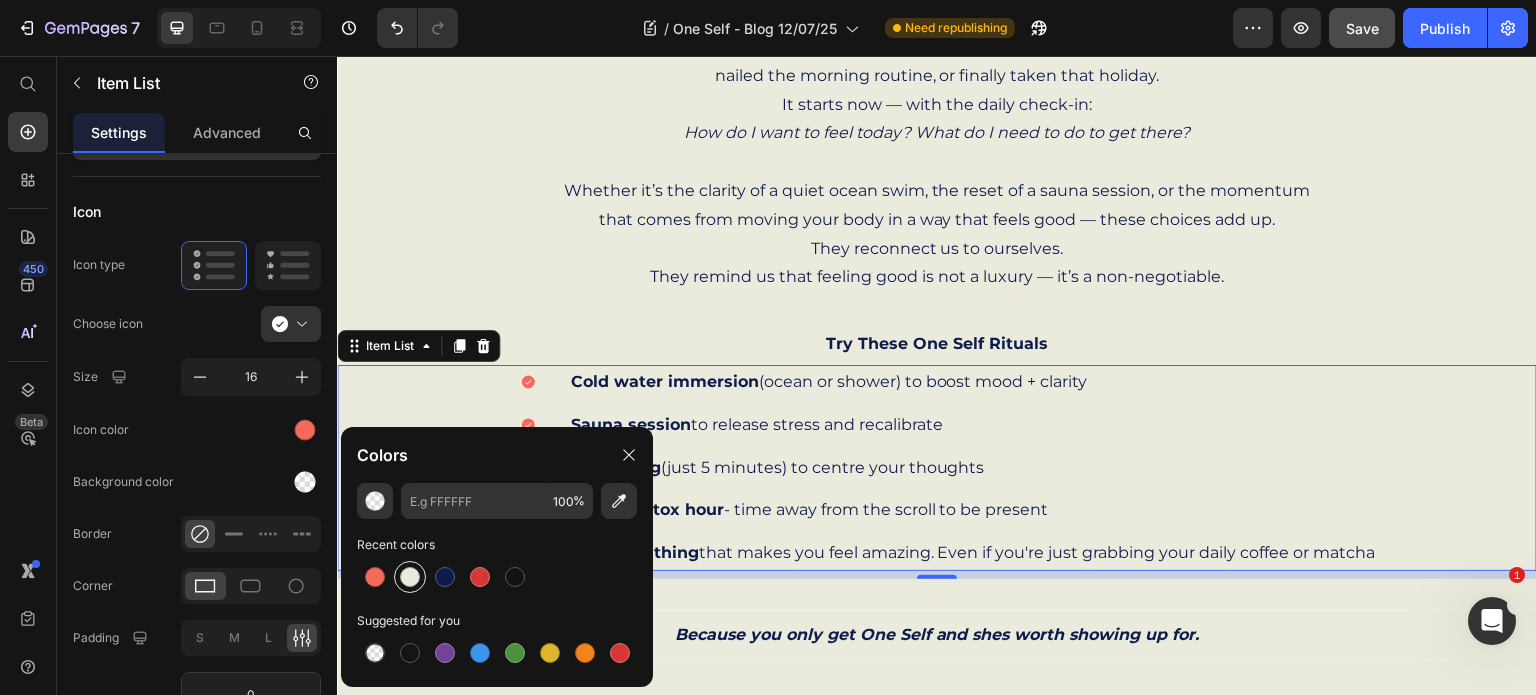 click at bounding box center [410, 577] 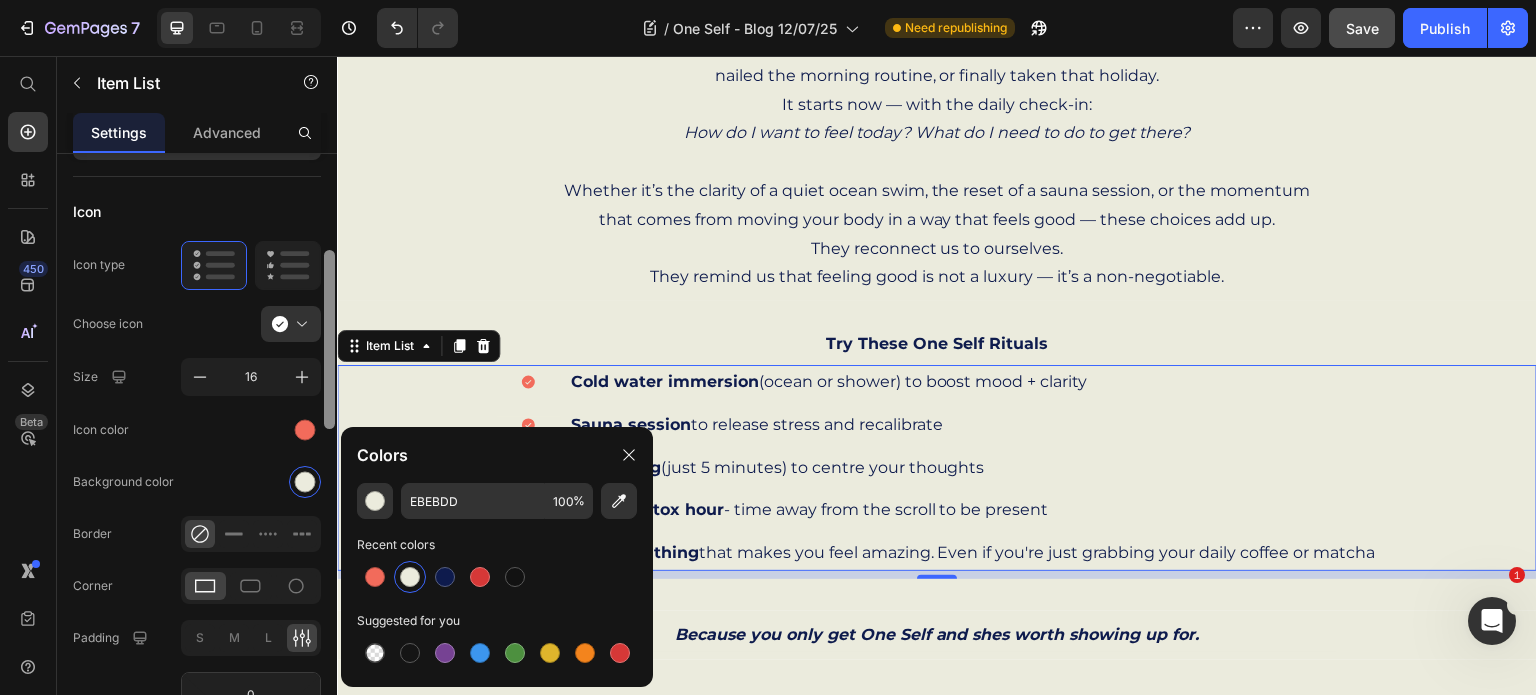scroll, scrollTop: 920, scrollLeft: 0, axis: vertical 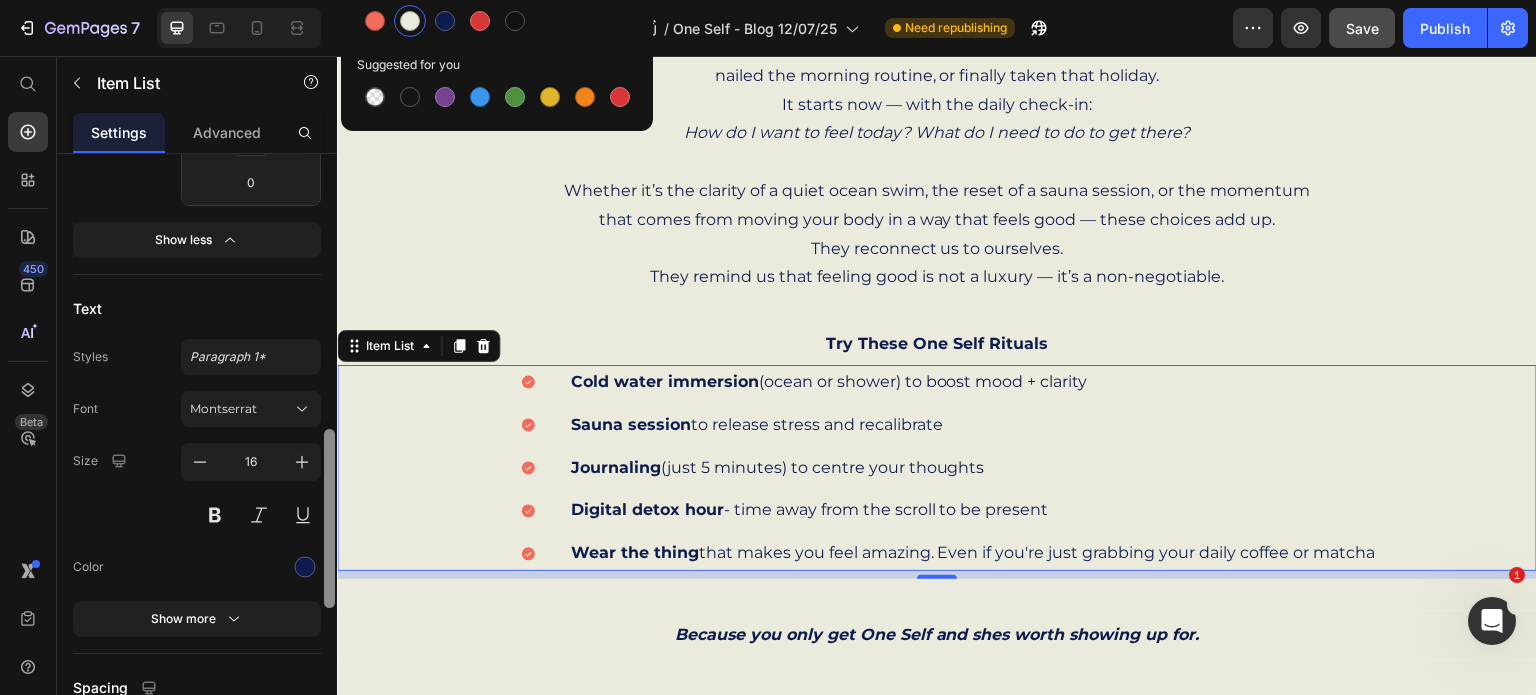 drag, startPoint x: 322, startPoint y: 382, endPoint x: 332, endPoint y: 554, distance: 172.29045 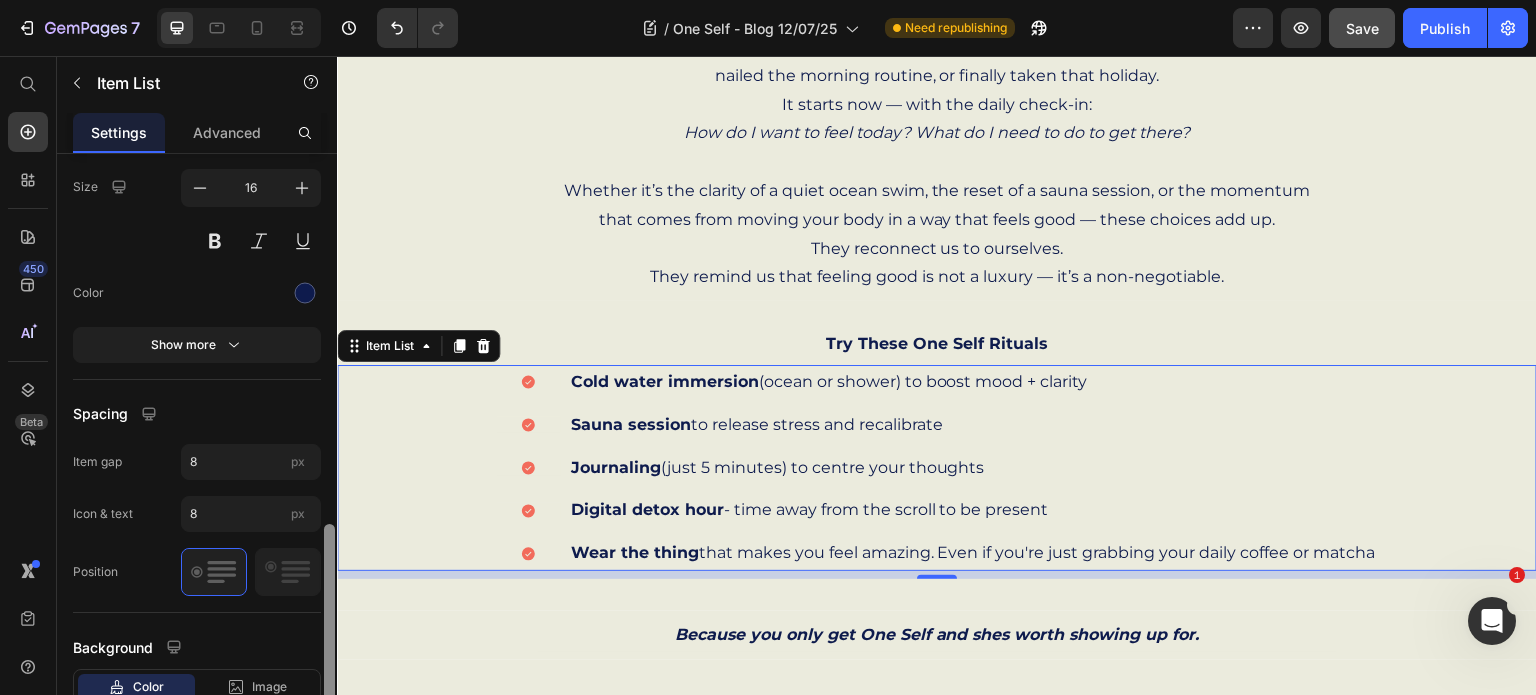 scroll, scrollTop: 1204, scrollLeft: 0, axis: vertical 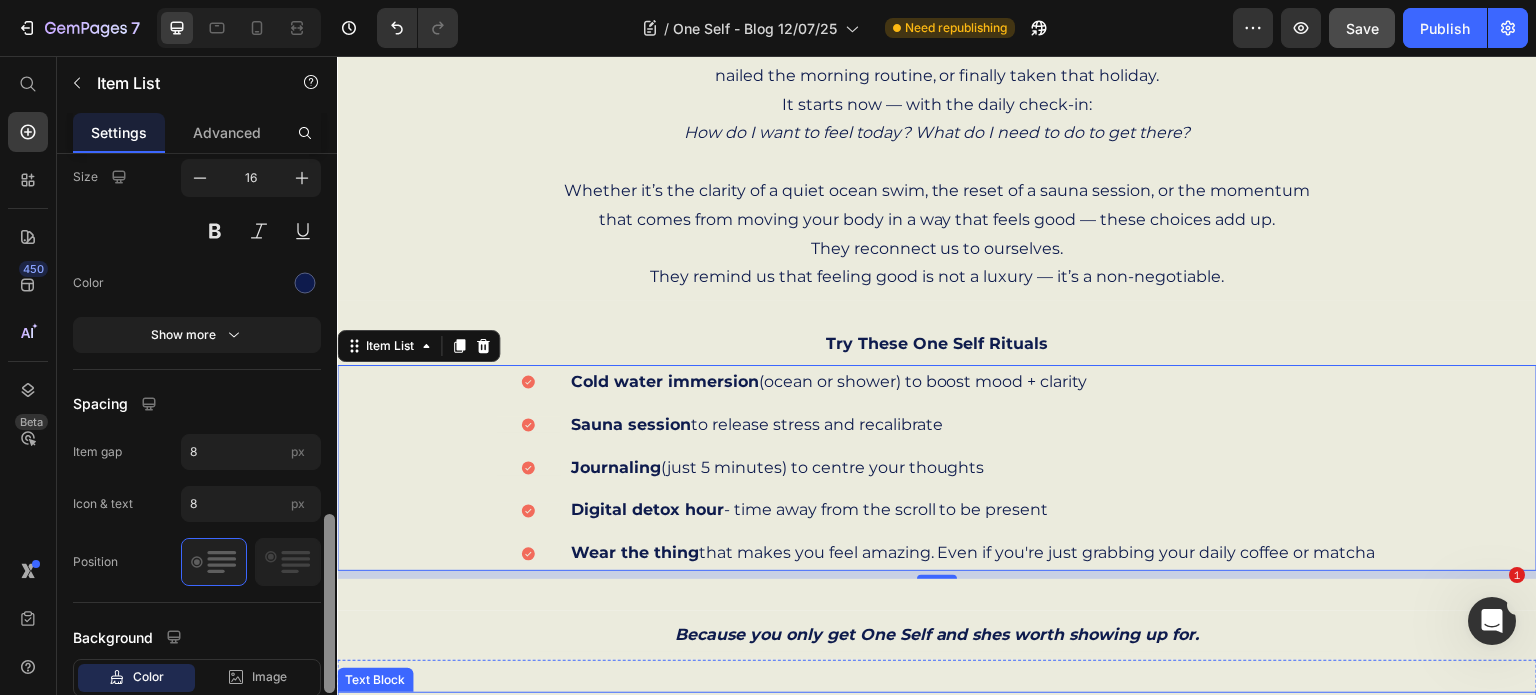 drag, startPoint x: 666, startPoint y: 625, endPoint x: 337, endPoint y: 688, distance: 334.9776 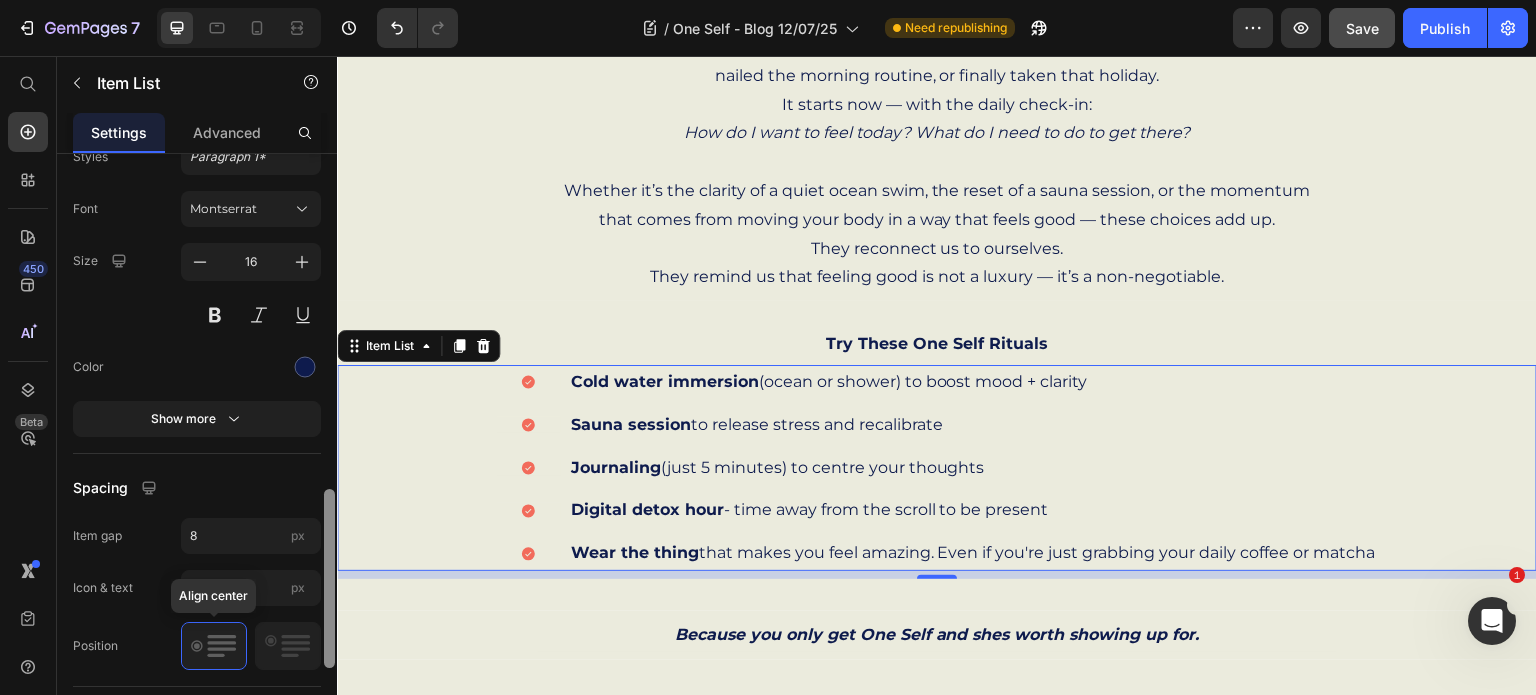scroll, scrollTop: 1131, scrollLeft: 0, axis: vertical 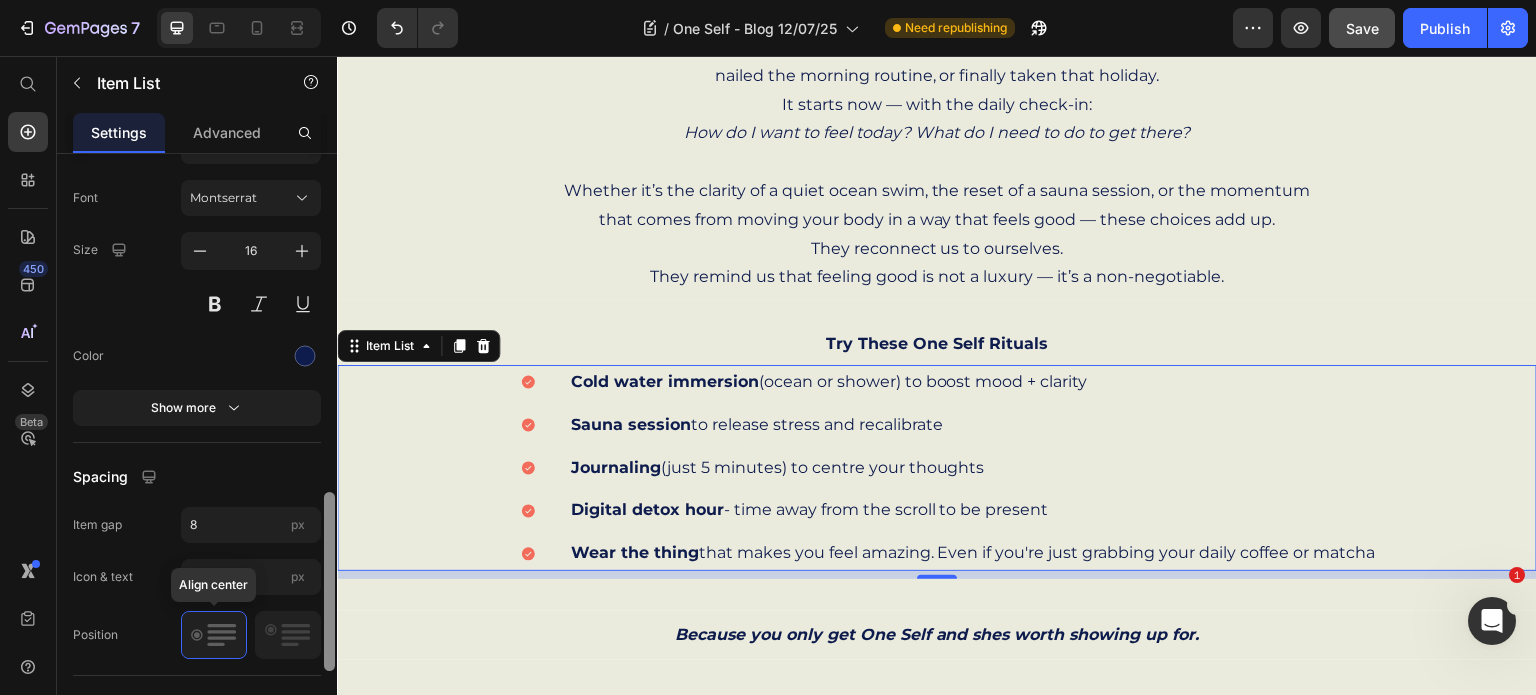 click 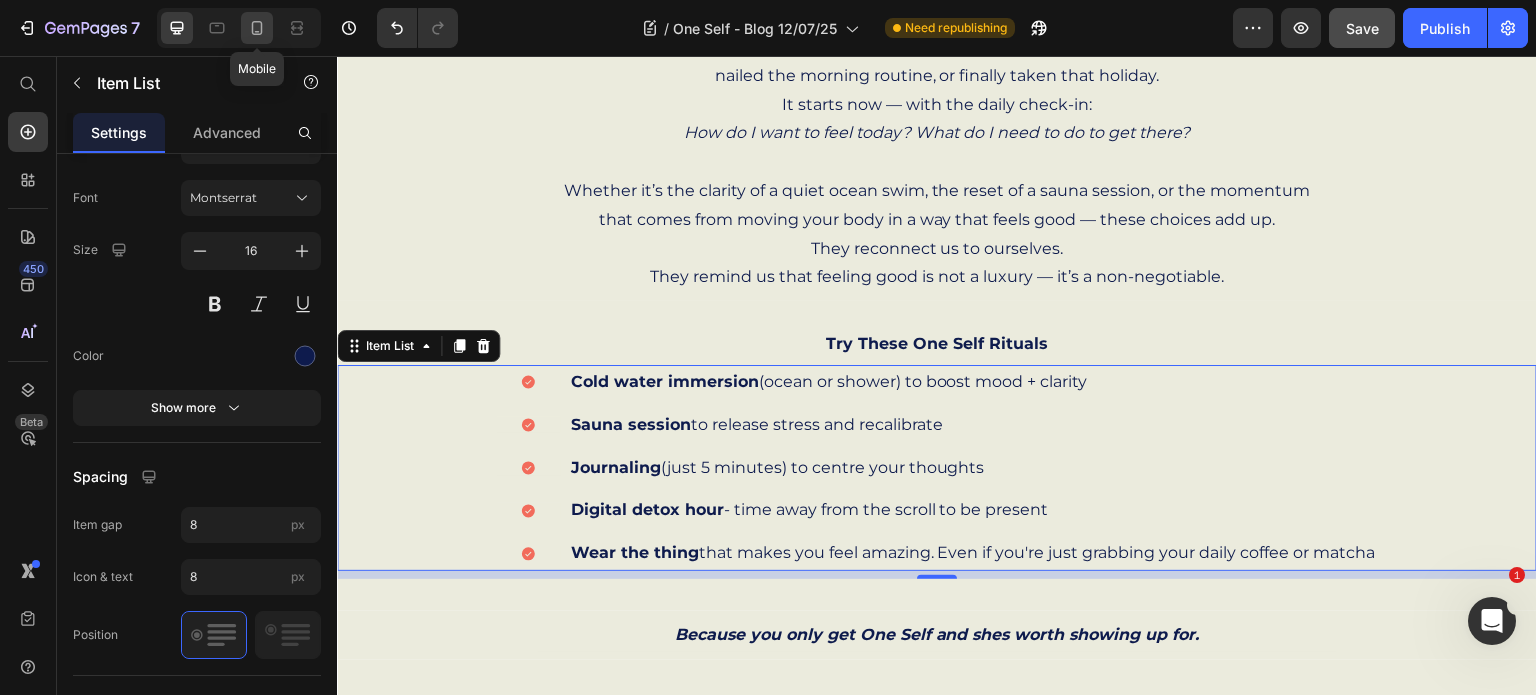 click 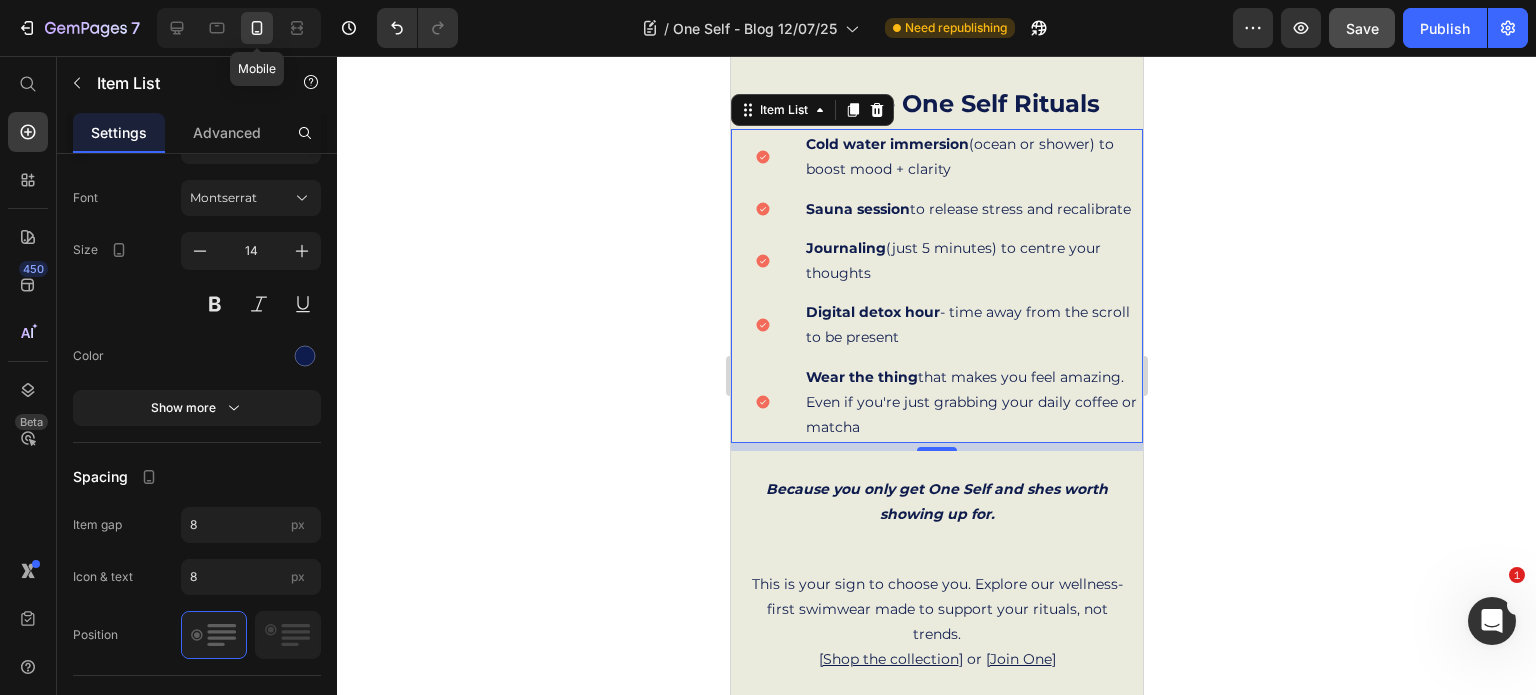 scroll, scrollTop: 1126, scrollLeft: 0, axis: vertical 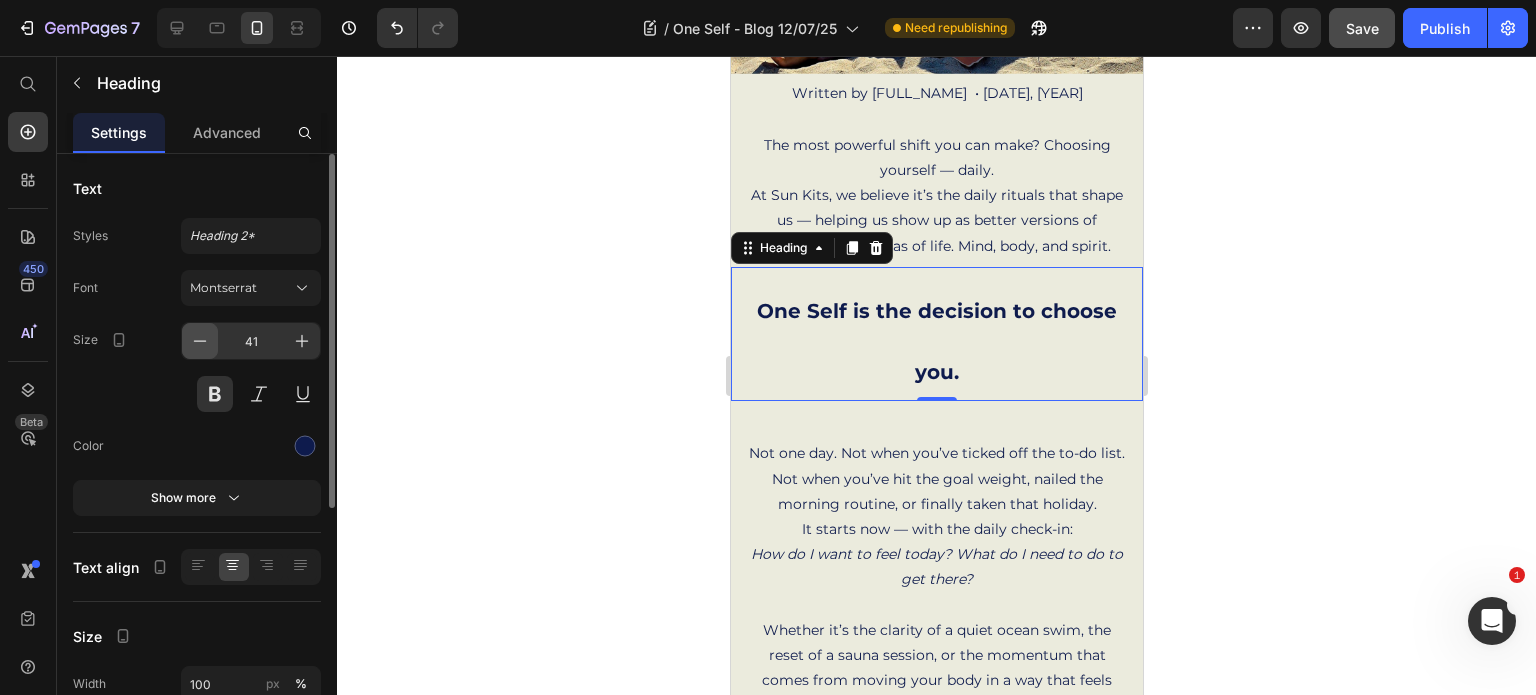 click 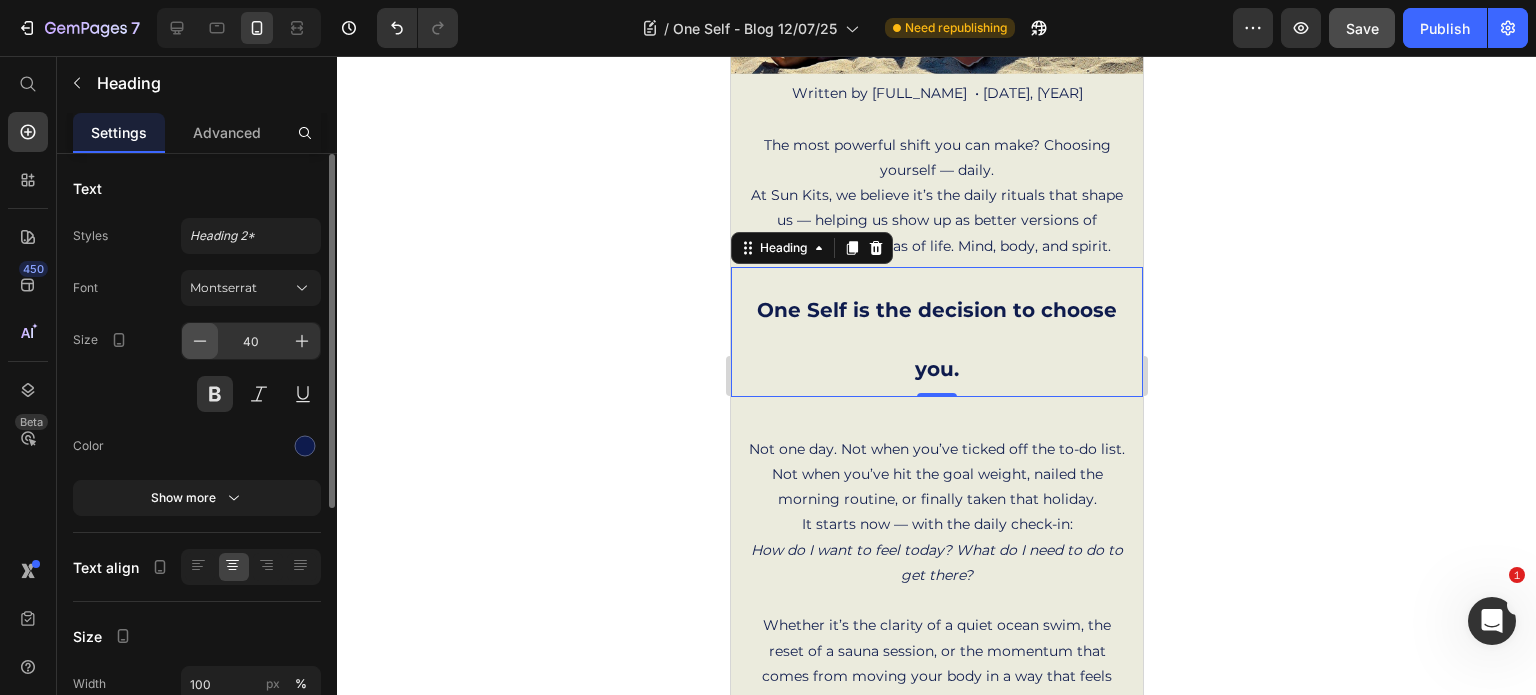 click 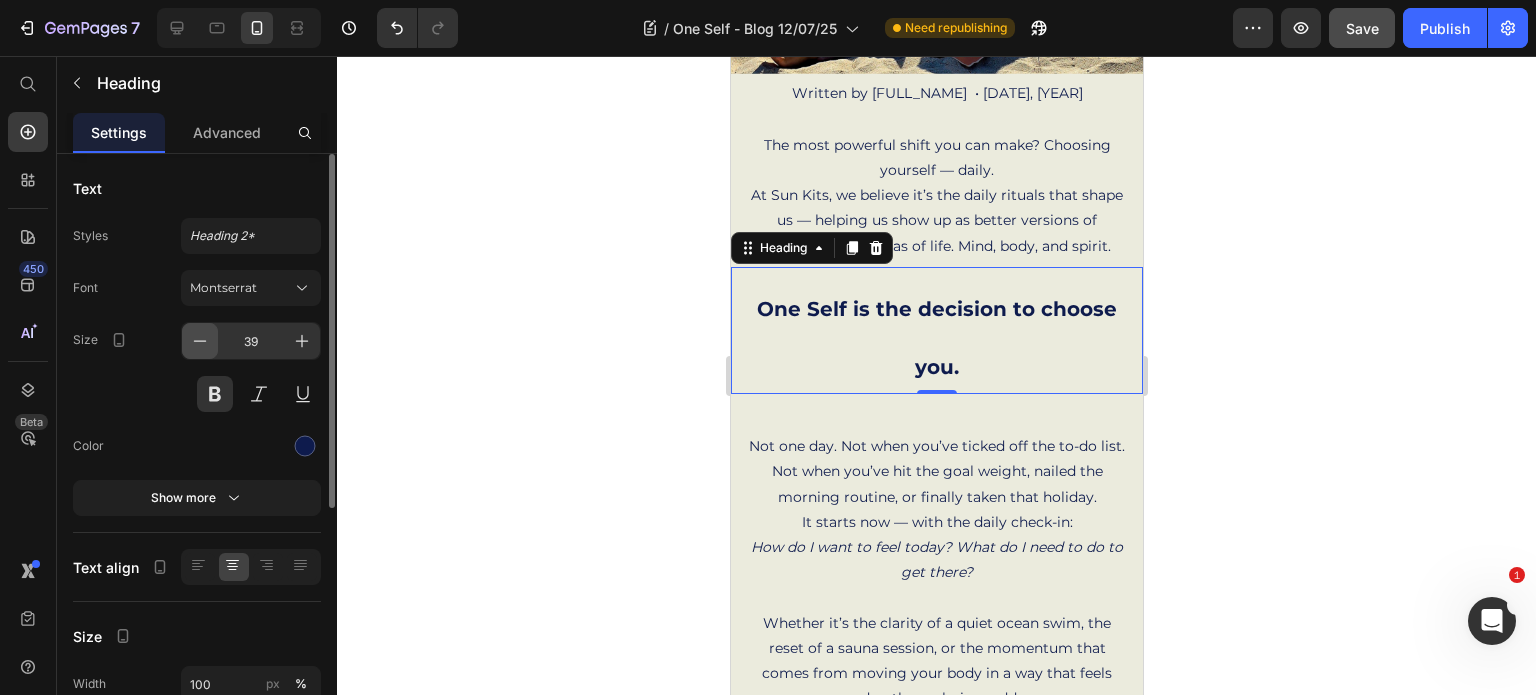 click 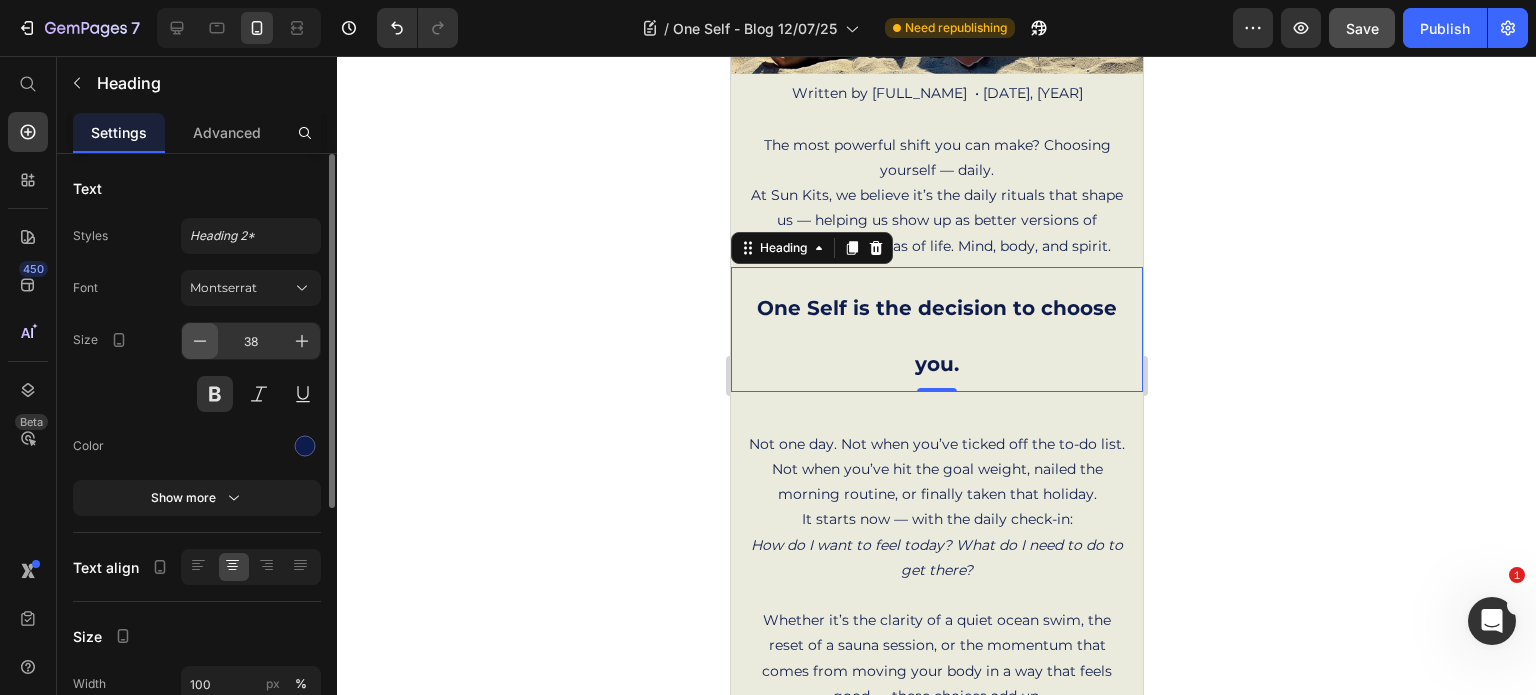 click 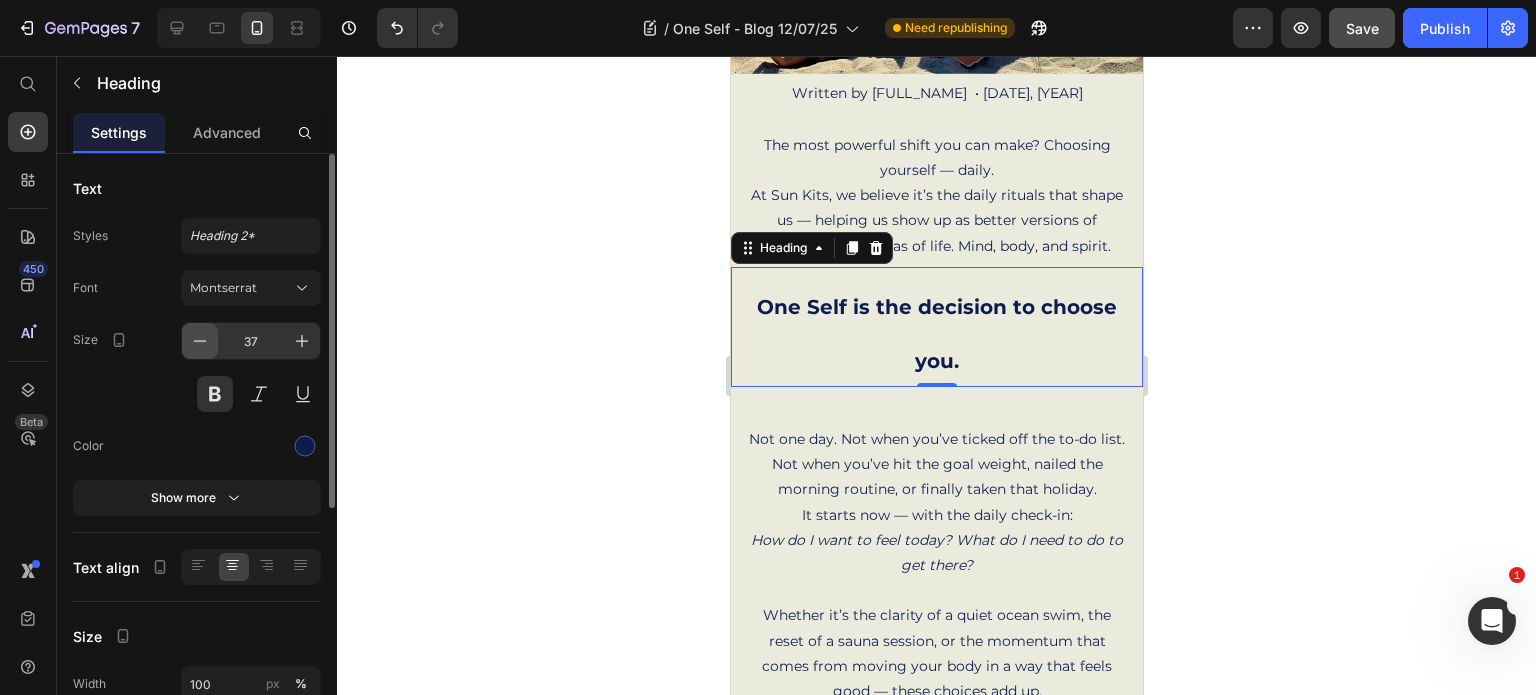 click 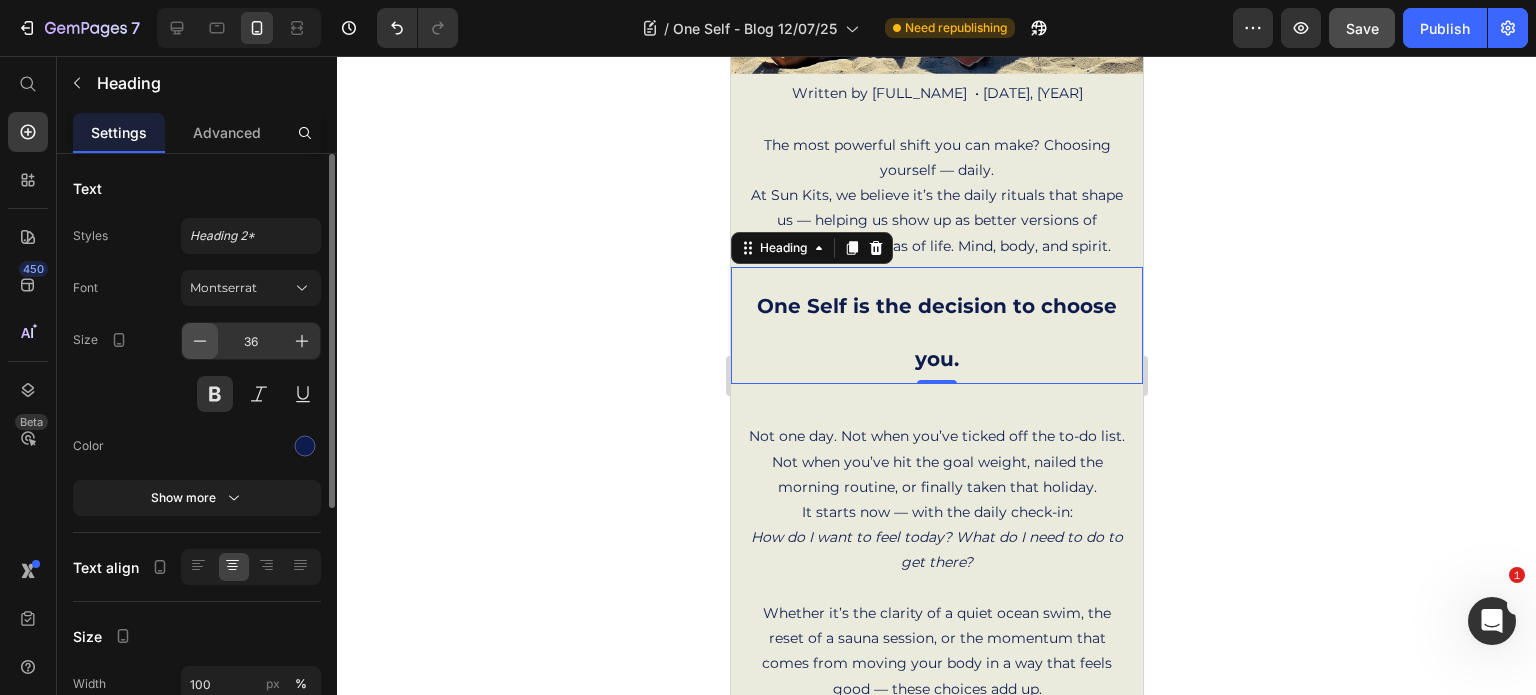click 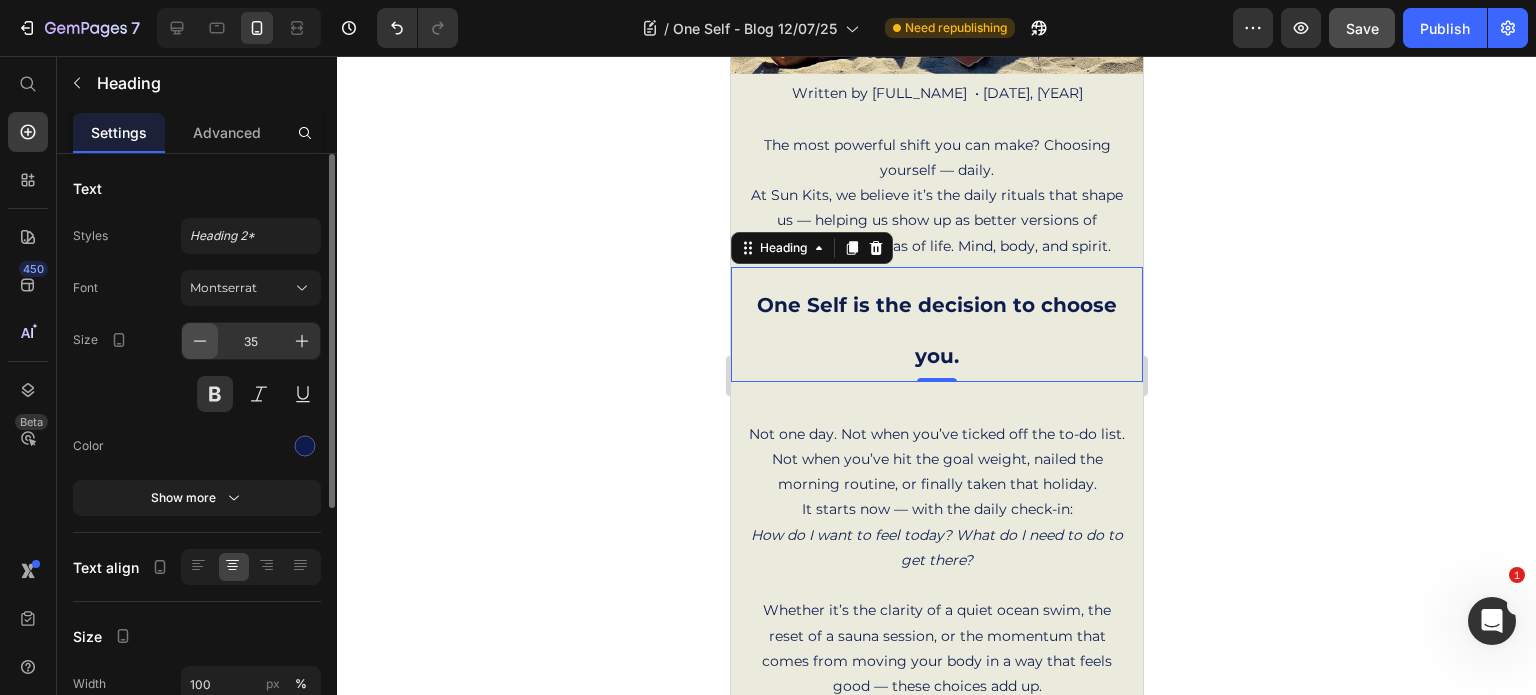 click 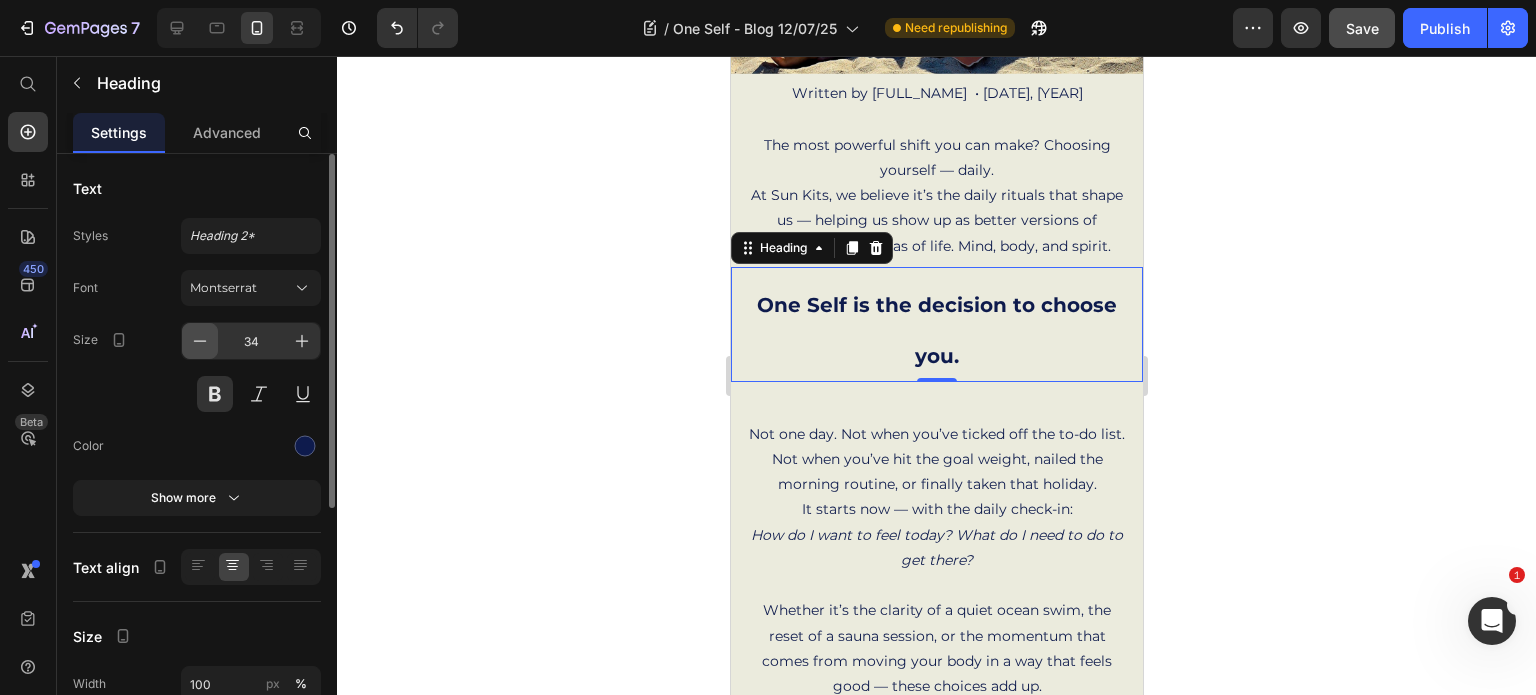 click 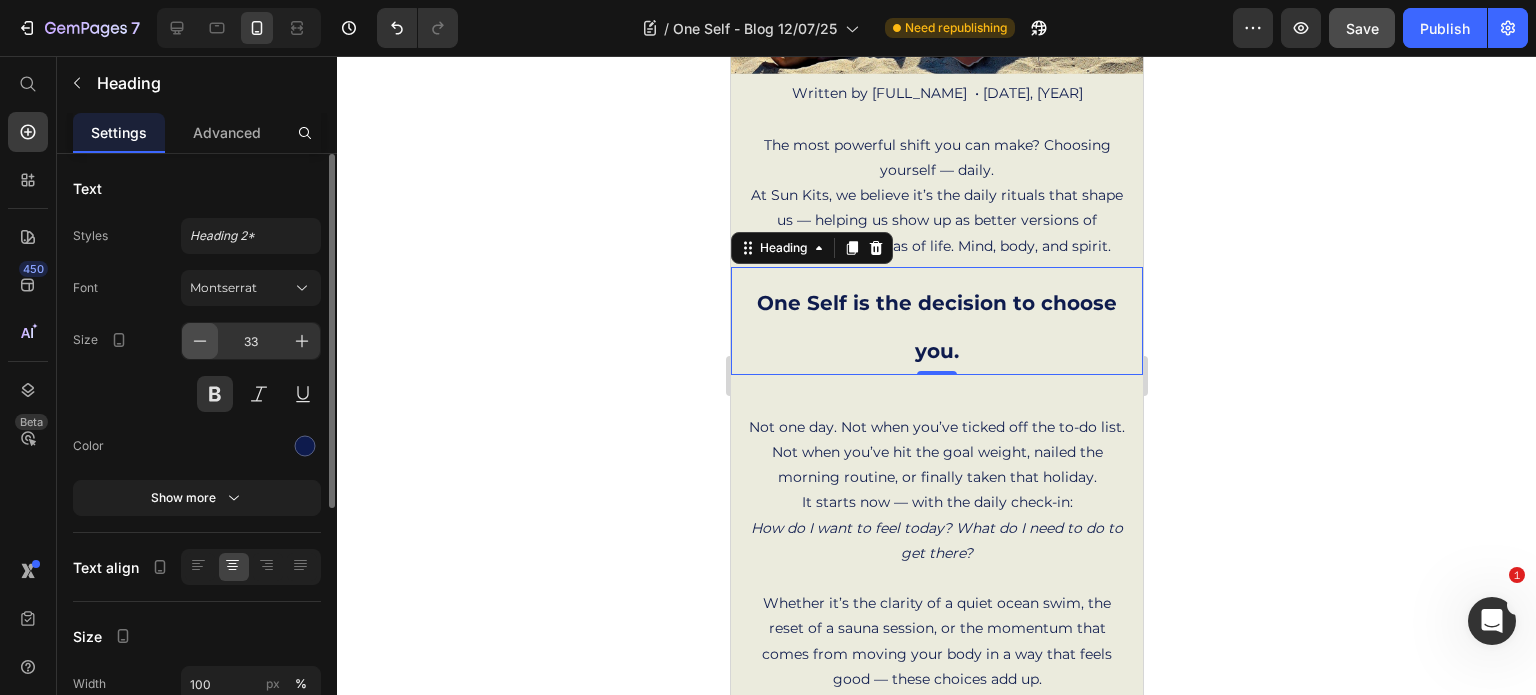 click 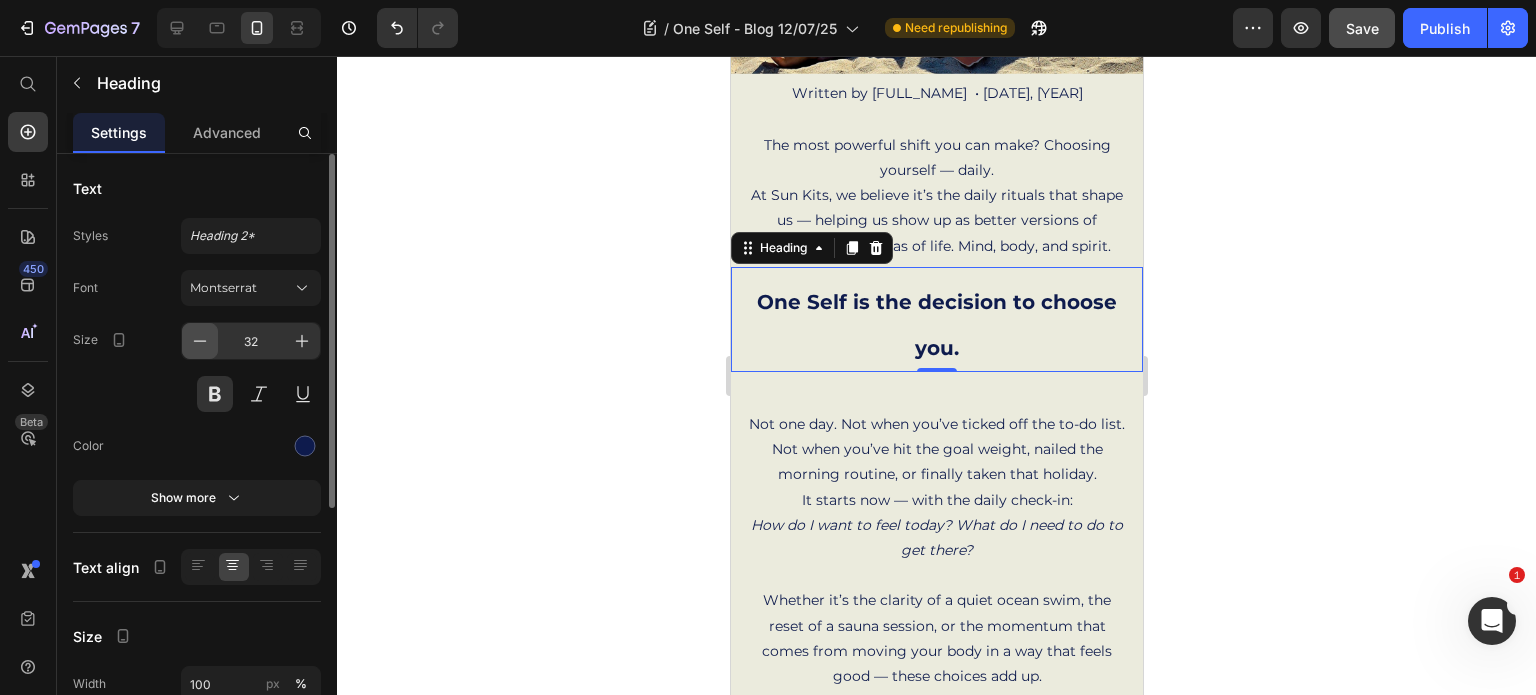 click 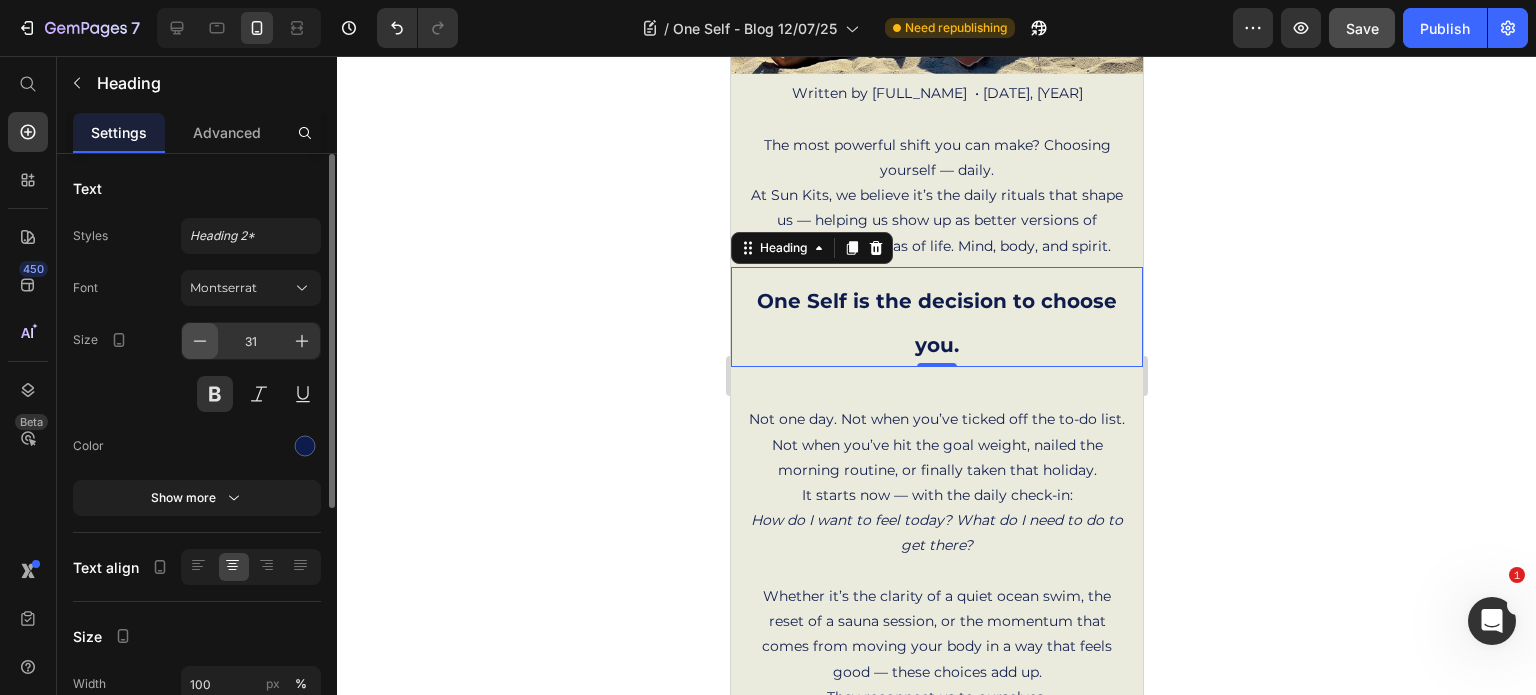 click 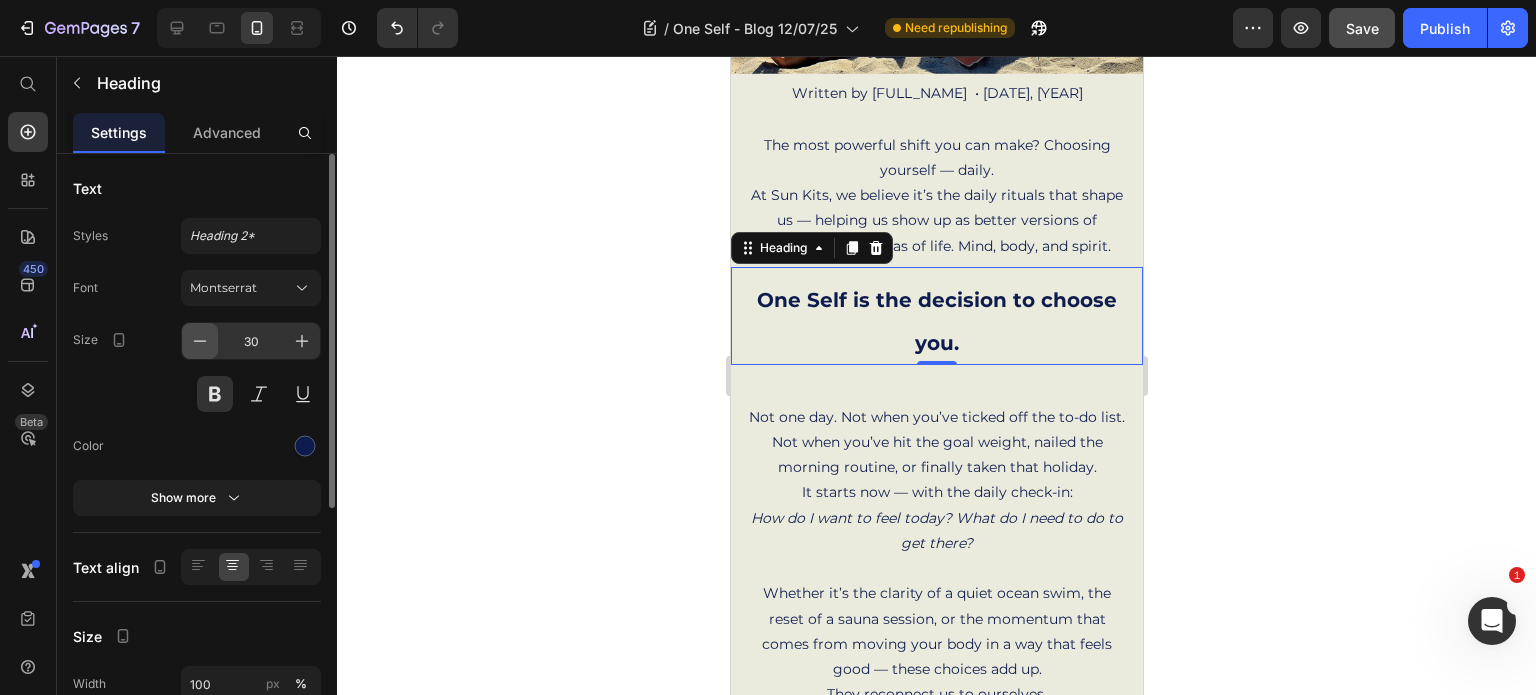 click 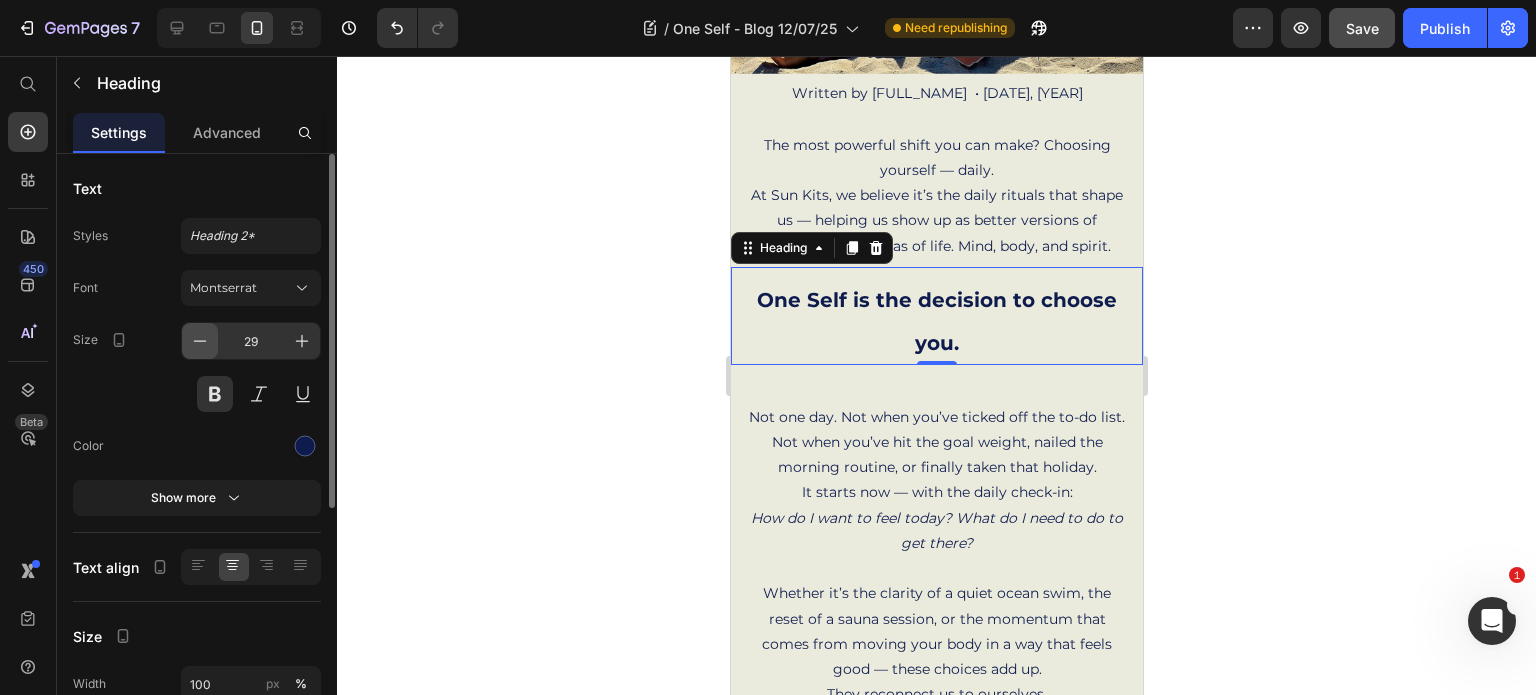 click 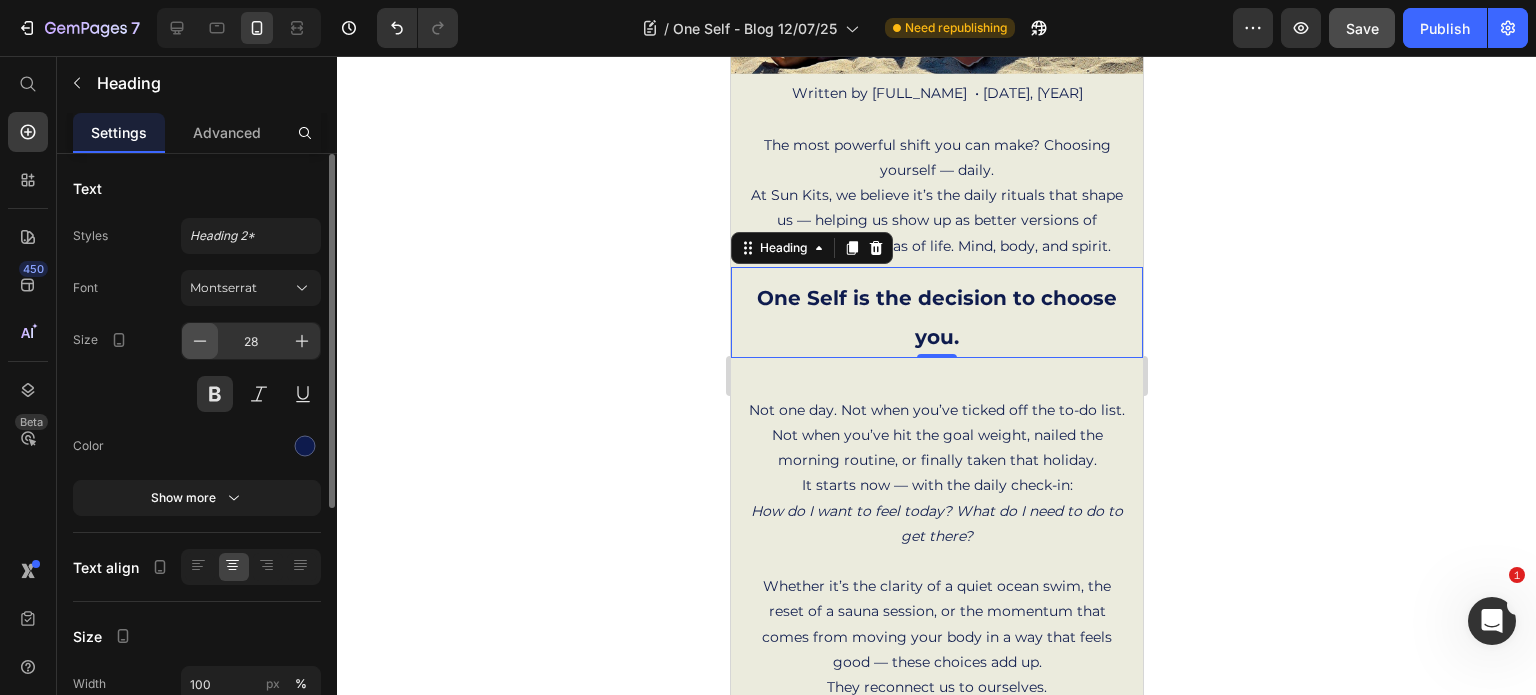 click 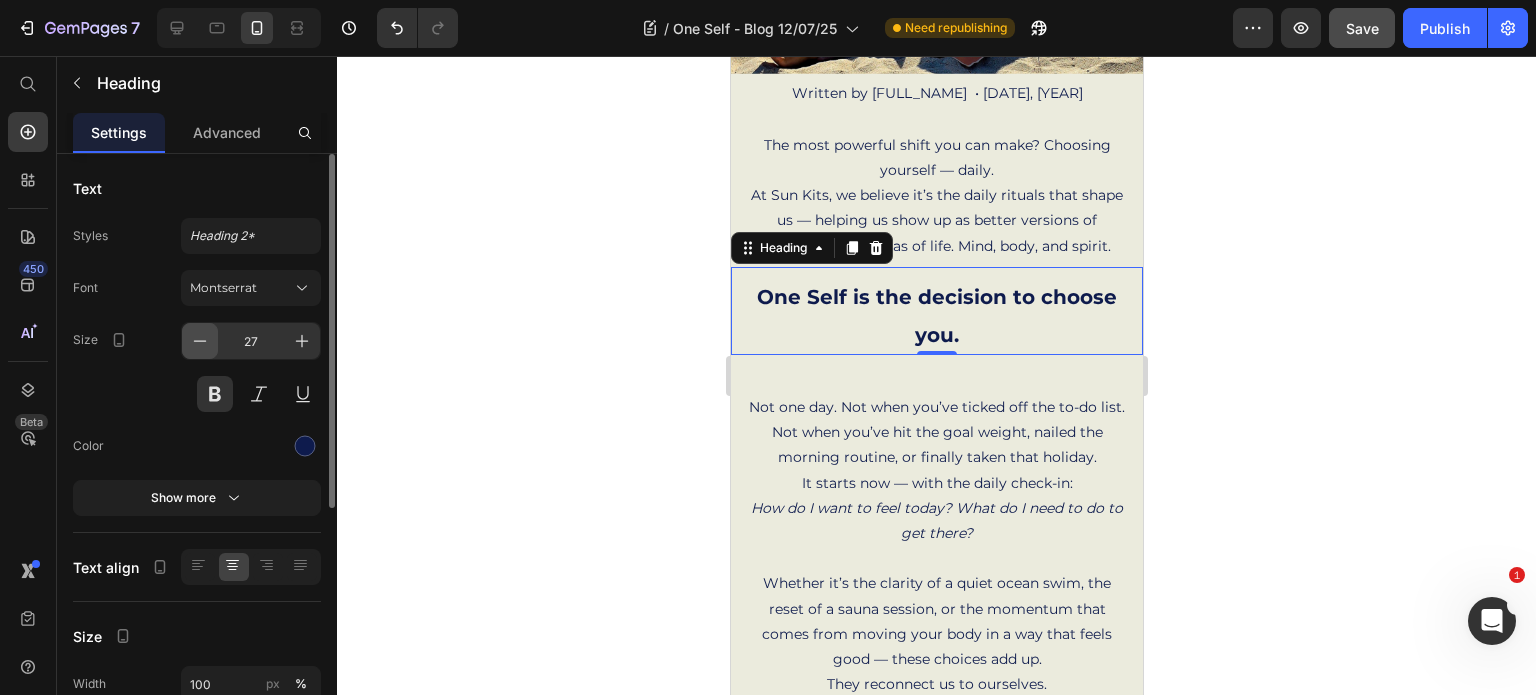 click 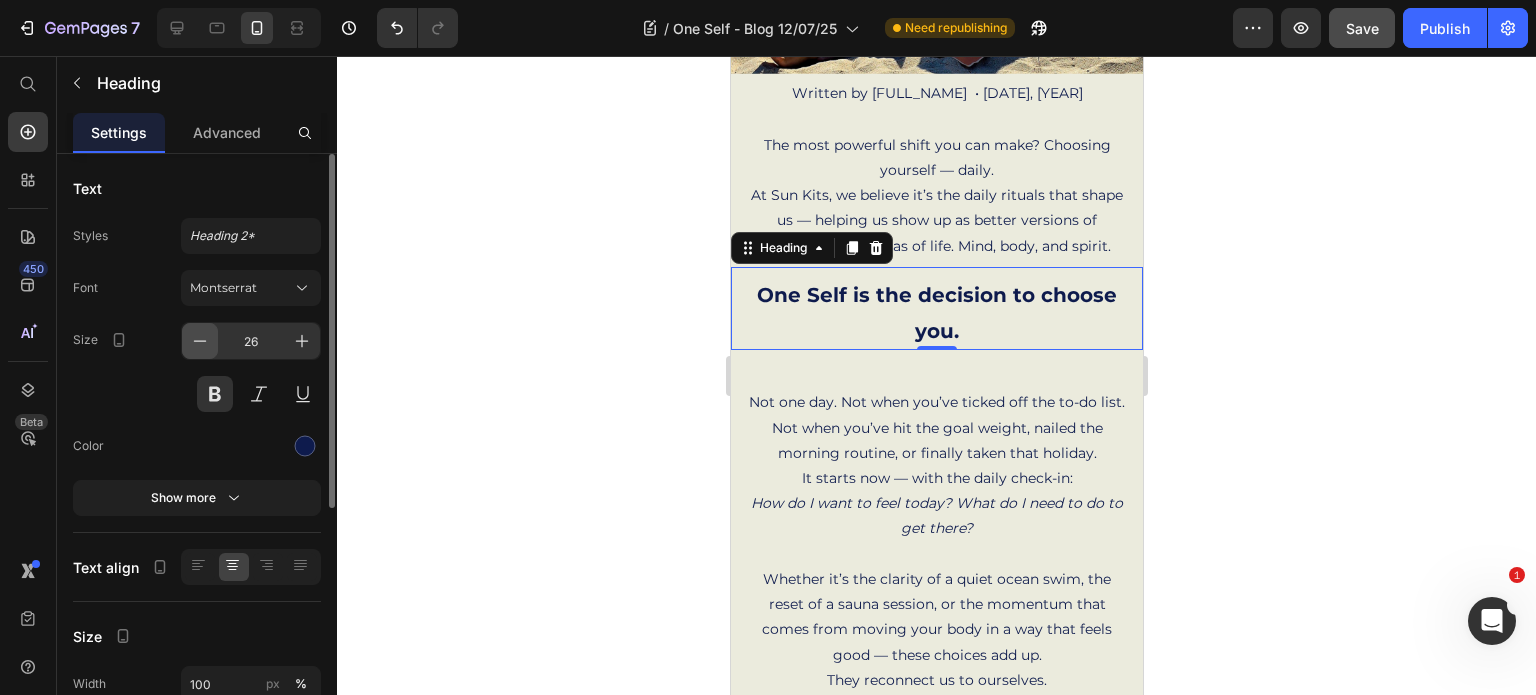 click 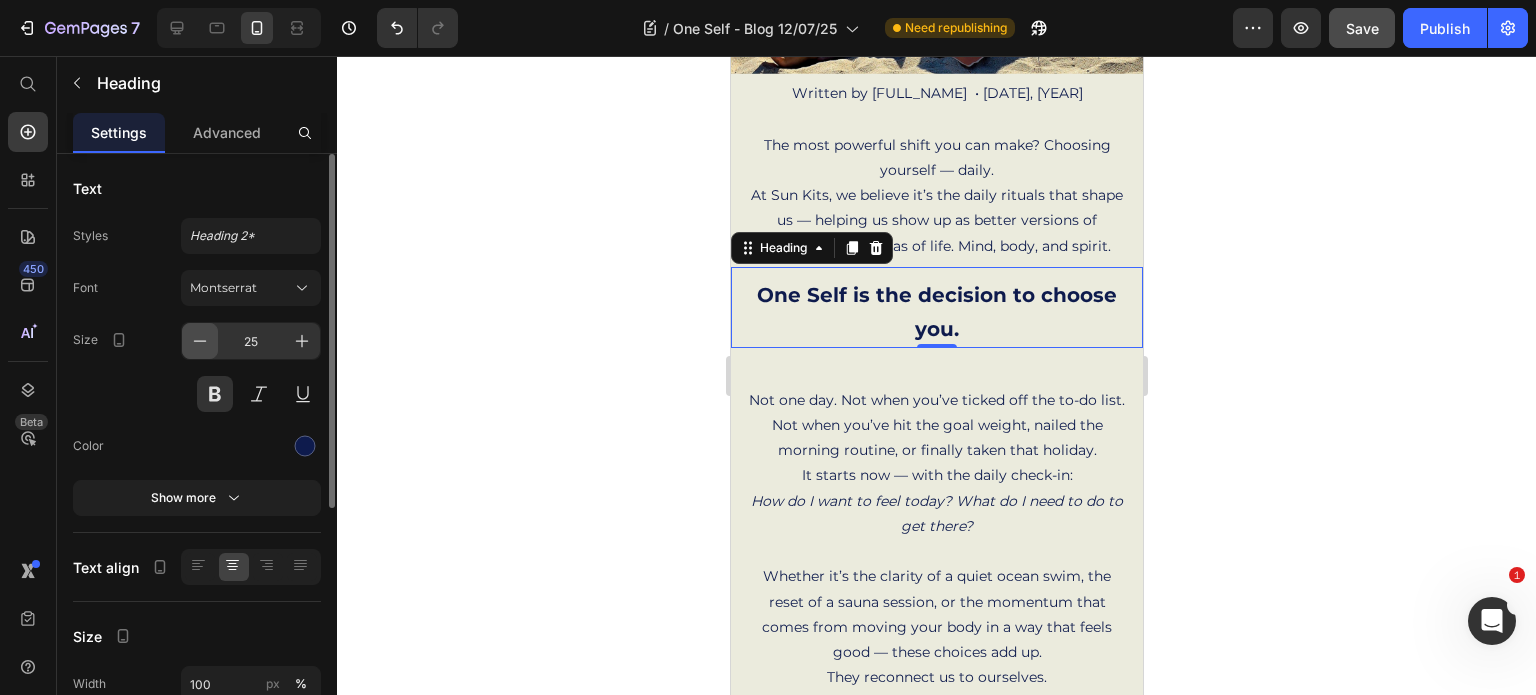 click 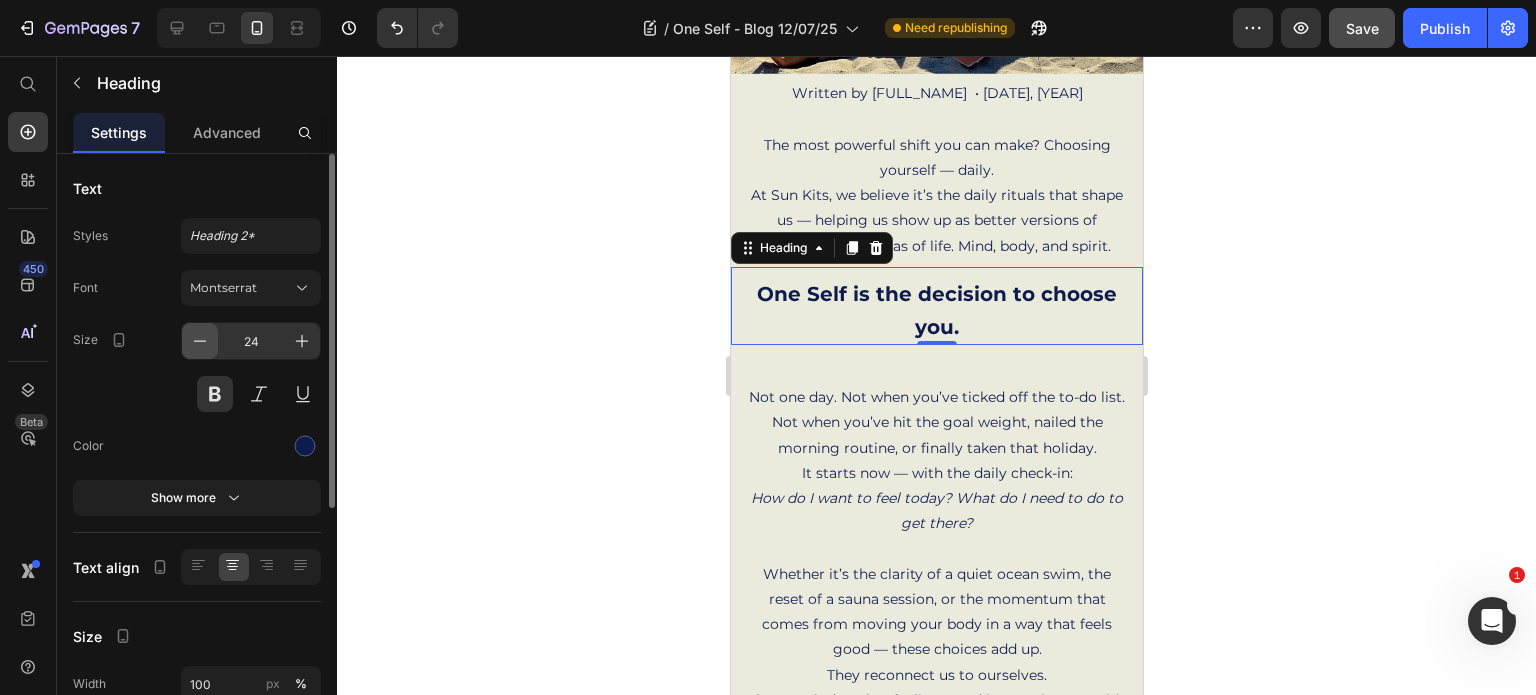 click 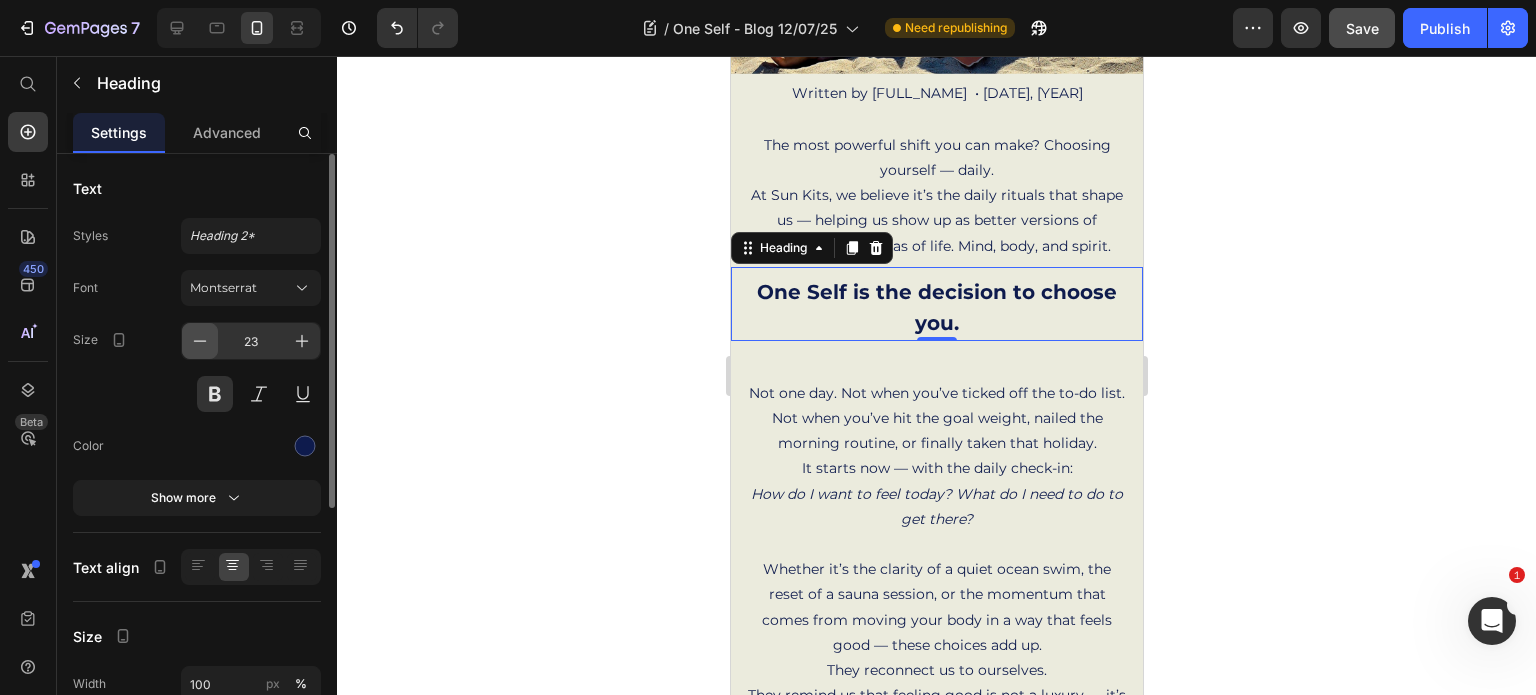 click 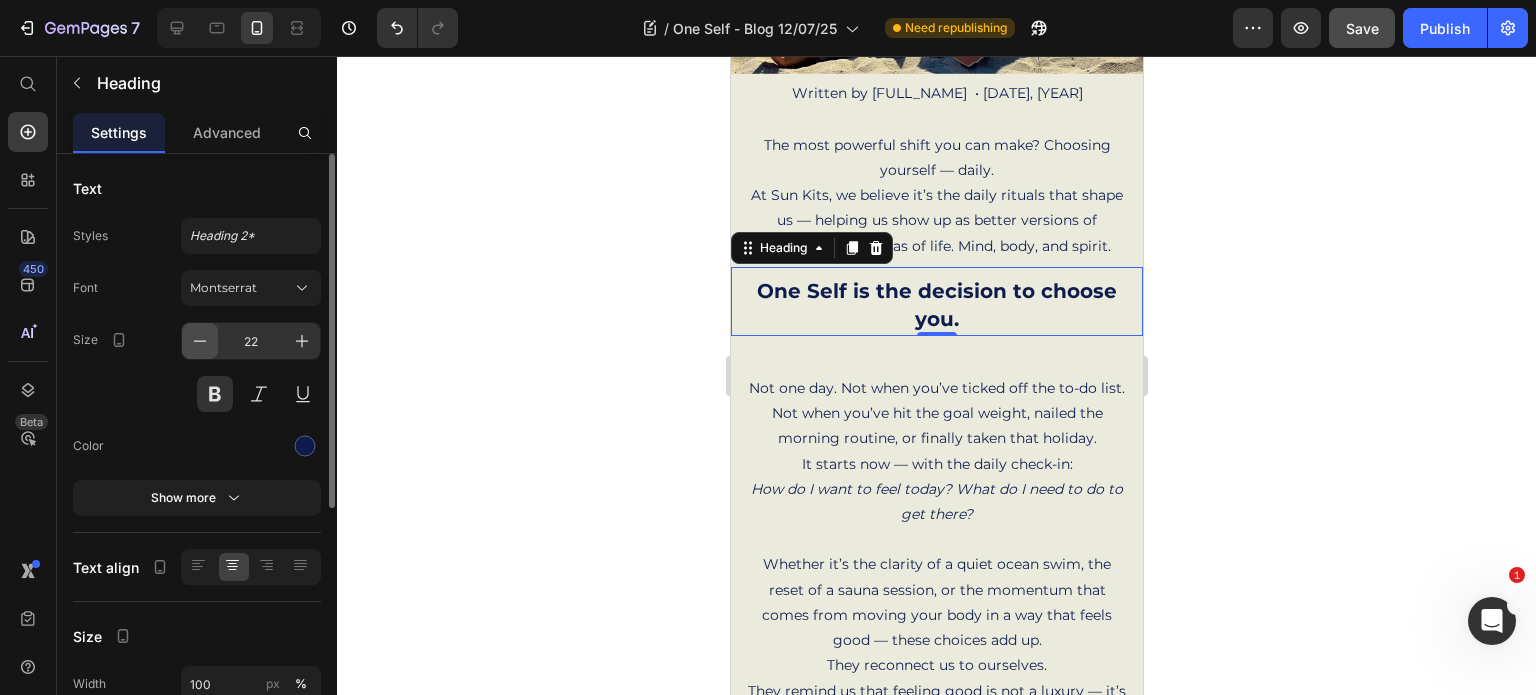 click 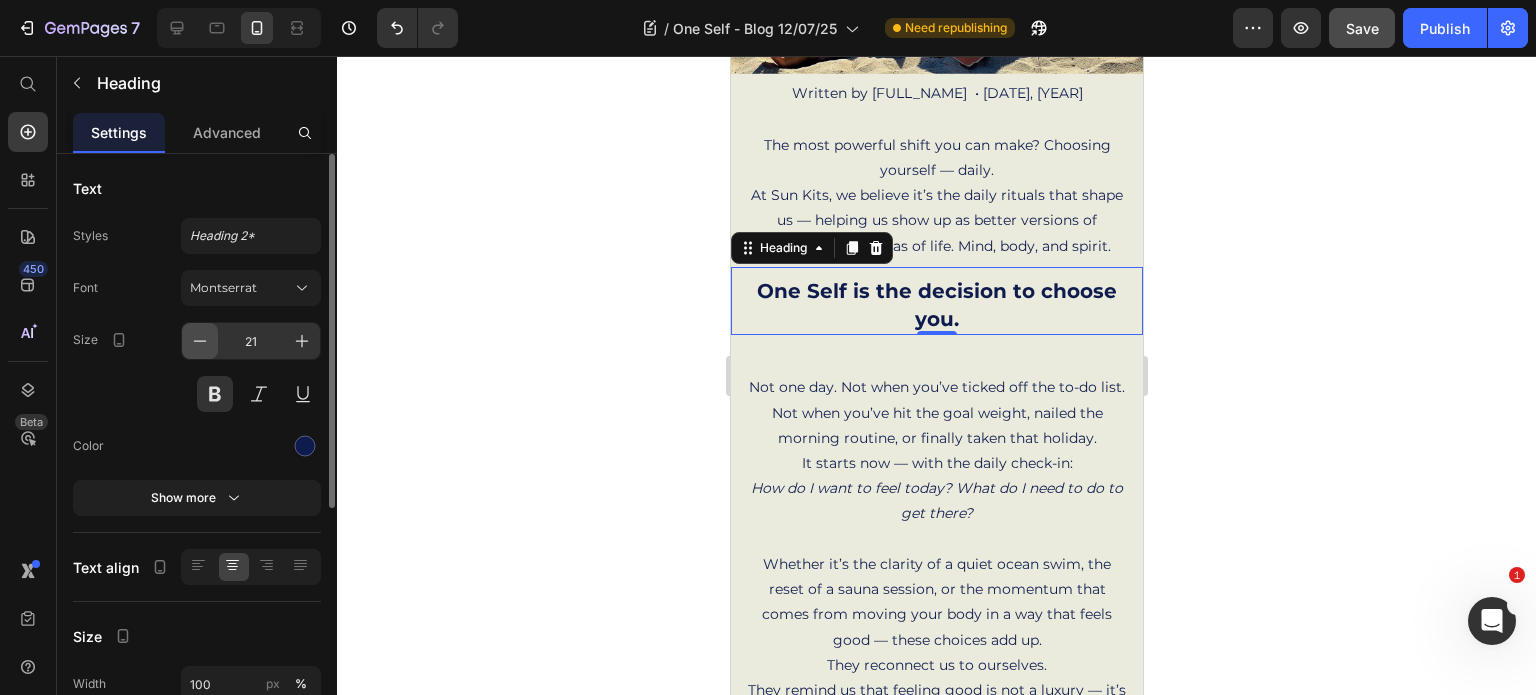 click 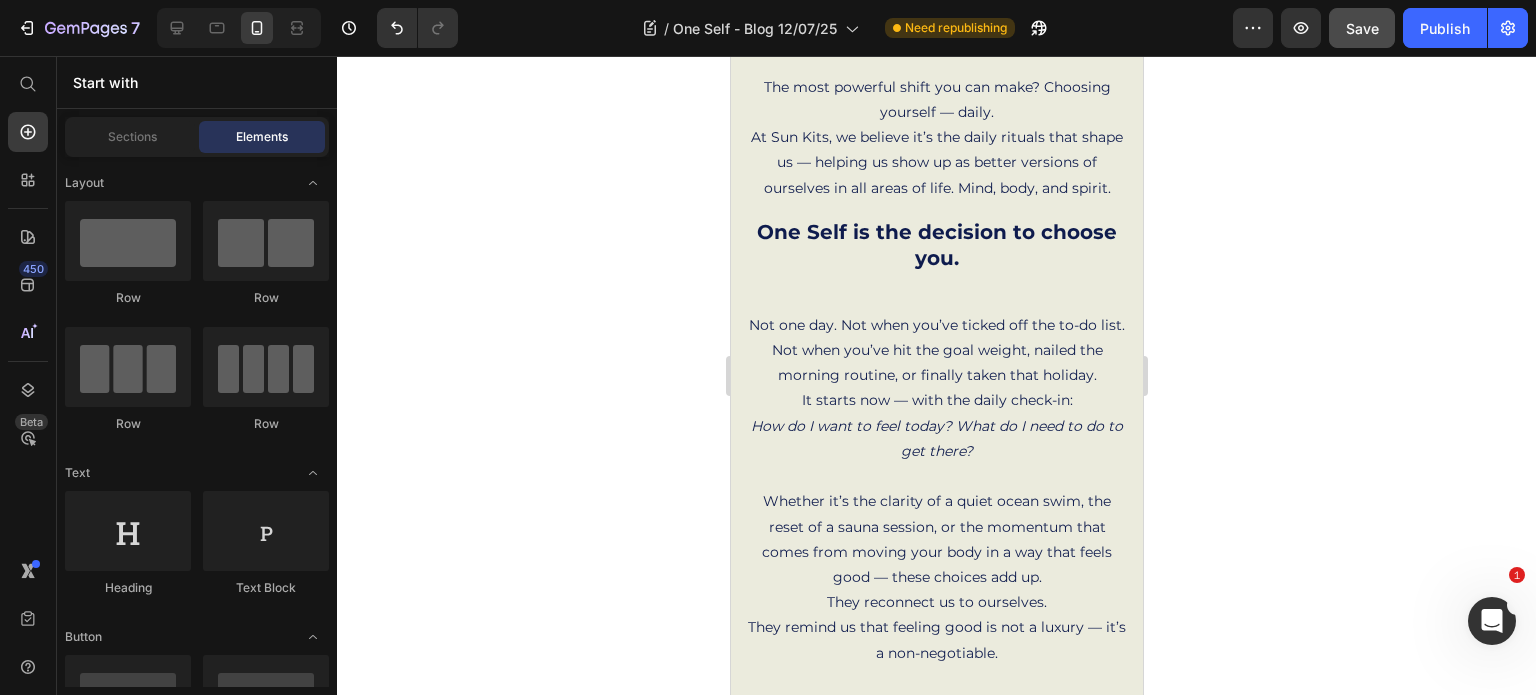 scroll, scrollTop: 424, scrollLeft: 0, axis: vertical 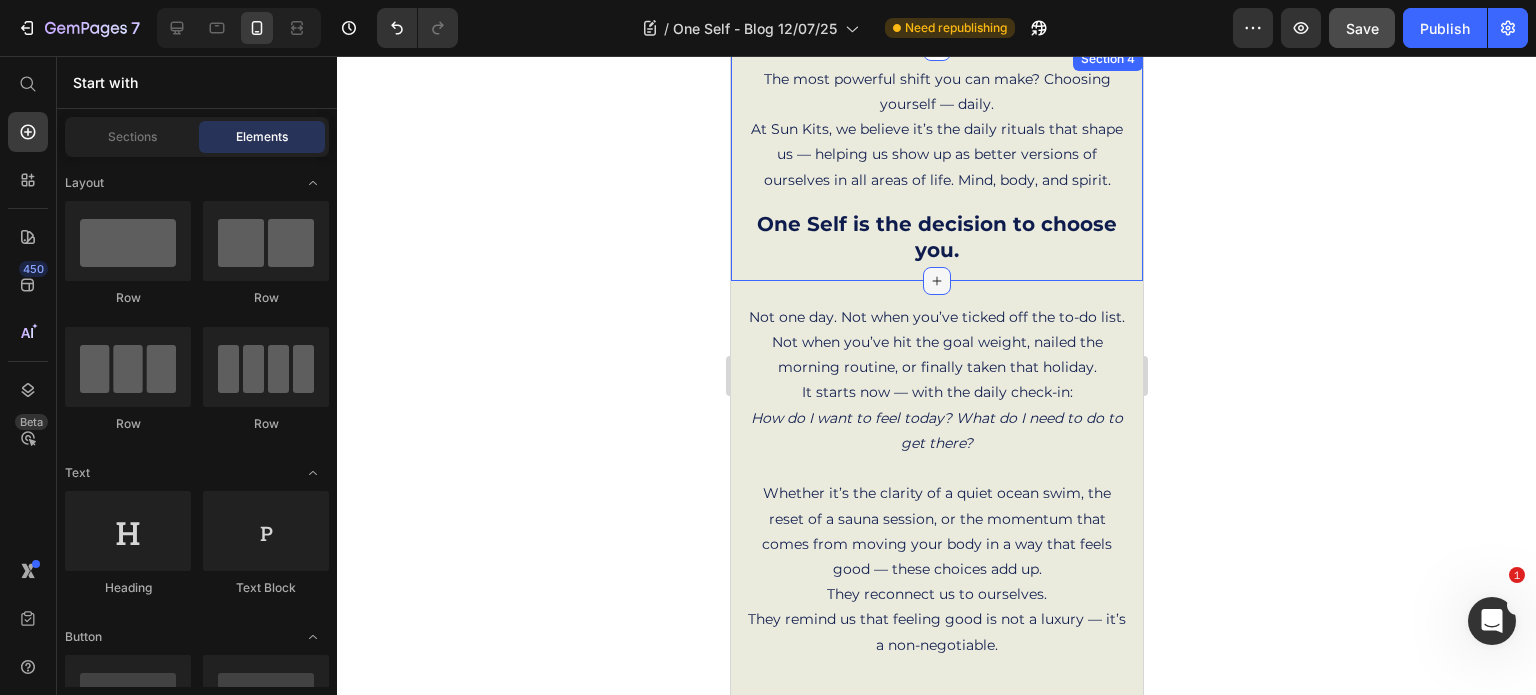 click at bounding box center (936, 281) 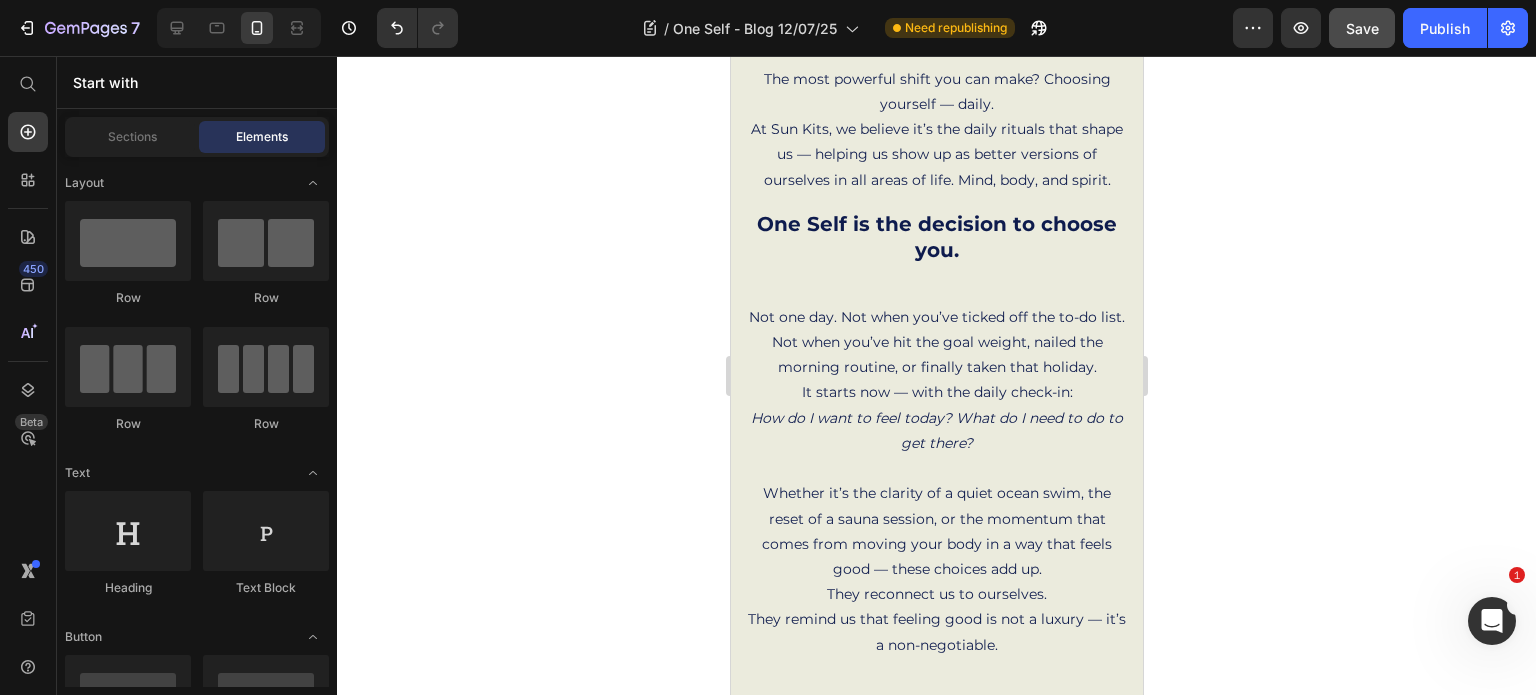 click 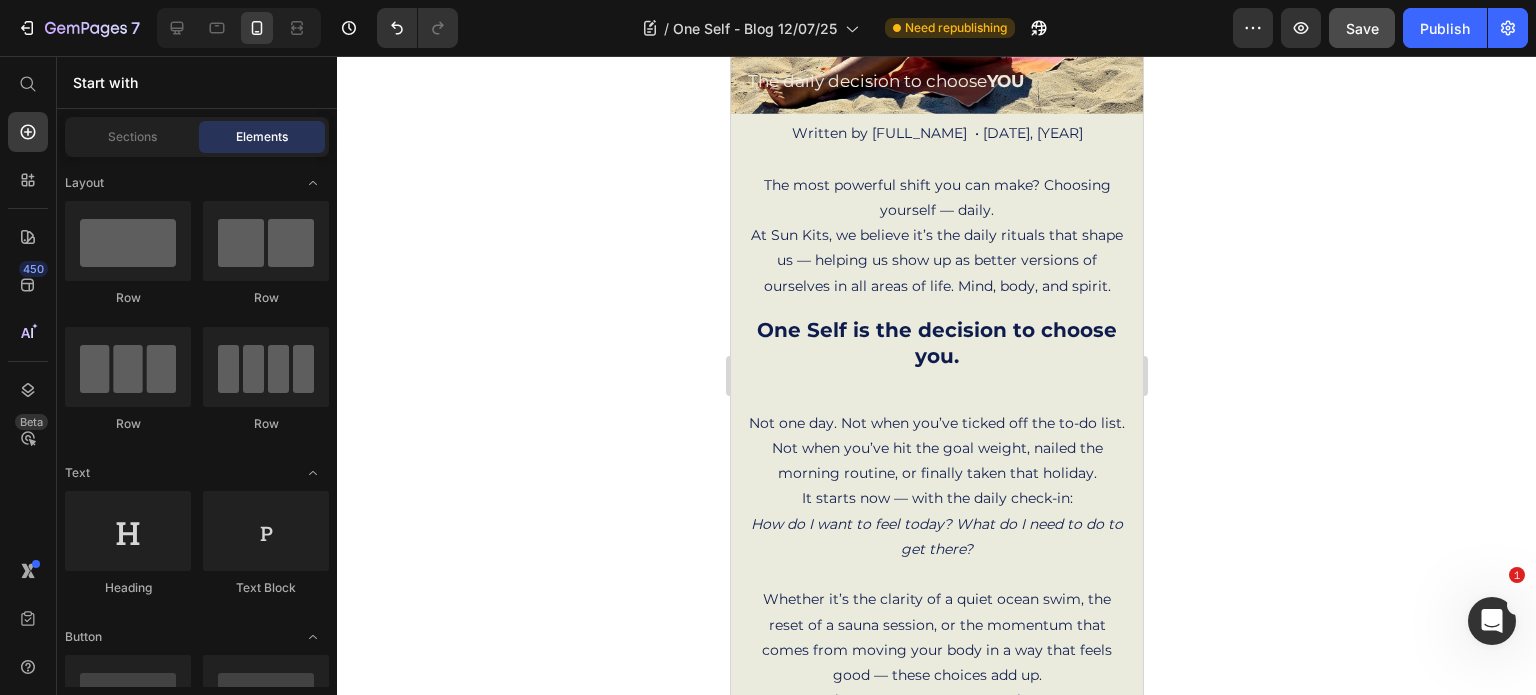 scroll, scrollTop: 336, scrollLeft: 0, axis: vertical 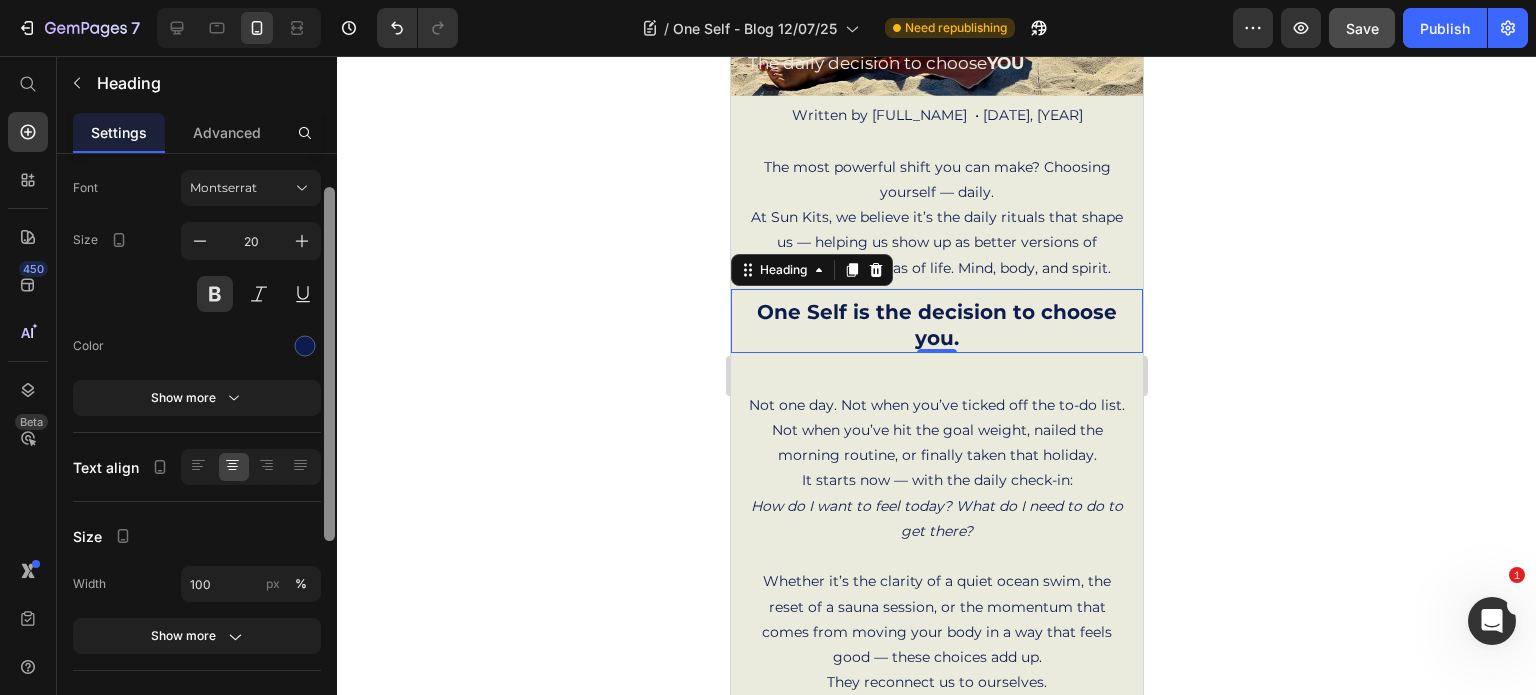 drag, startPoint x: 327, startPoint y: 455, endPoint x: 332, endPoint y: 514, distance: 59.211487 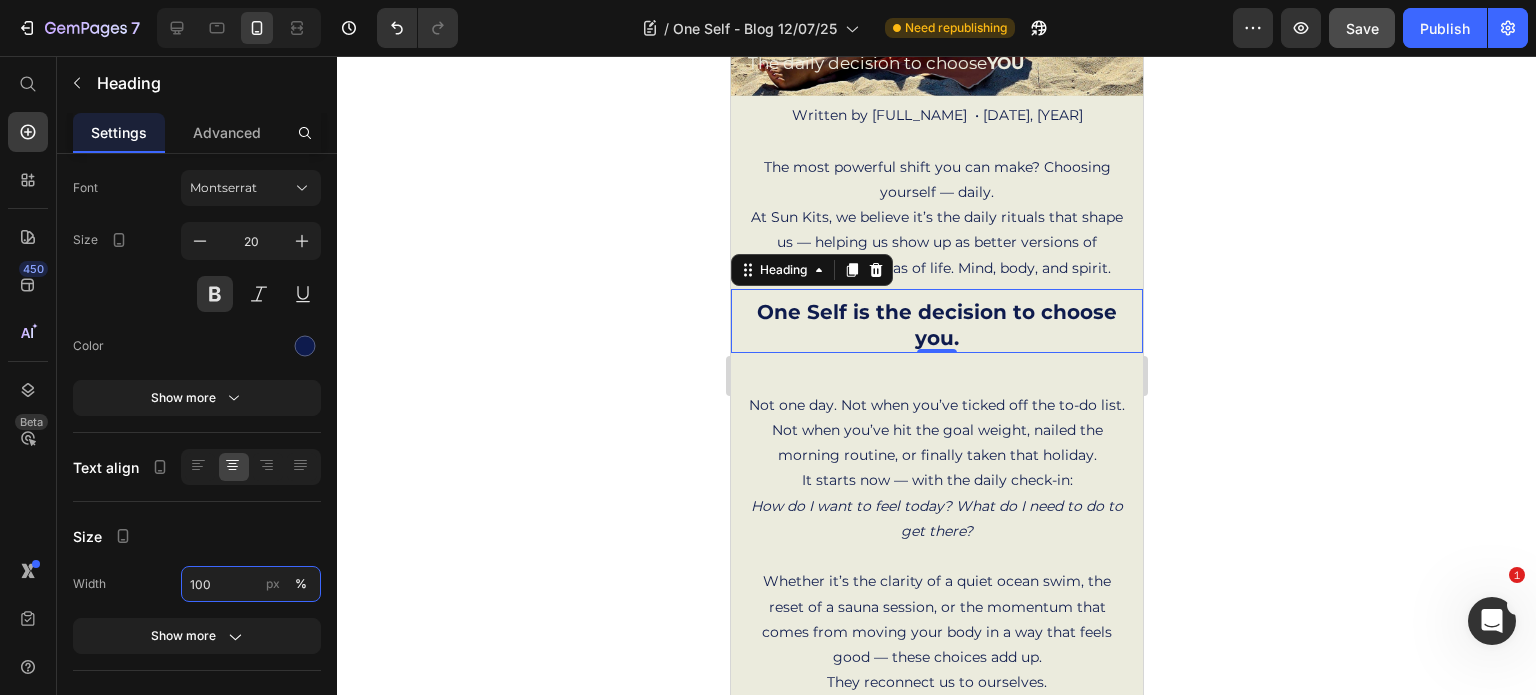 click on "100" at bounding box center (251, 584) 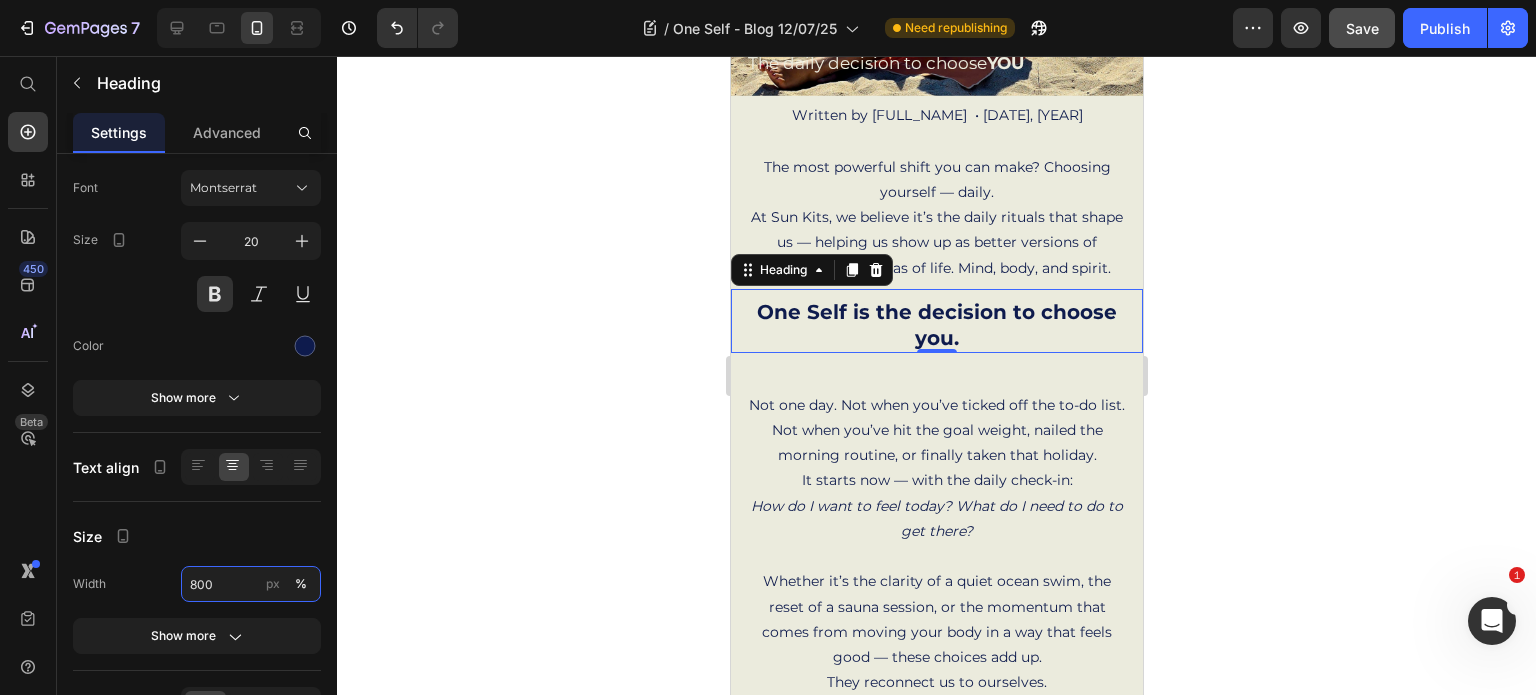 type on "800" 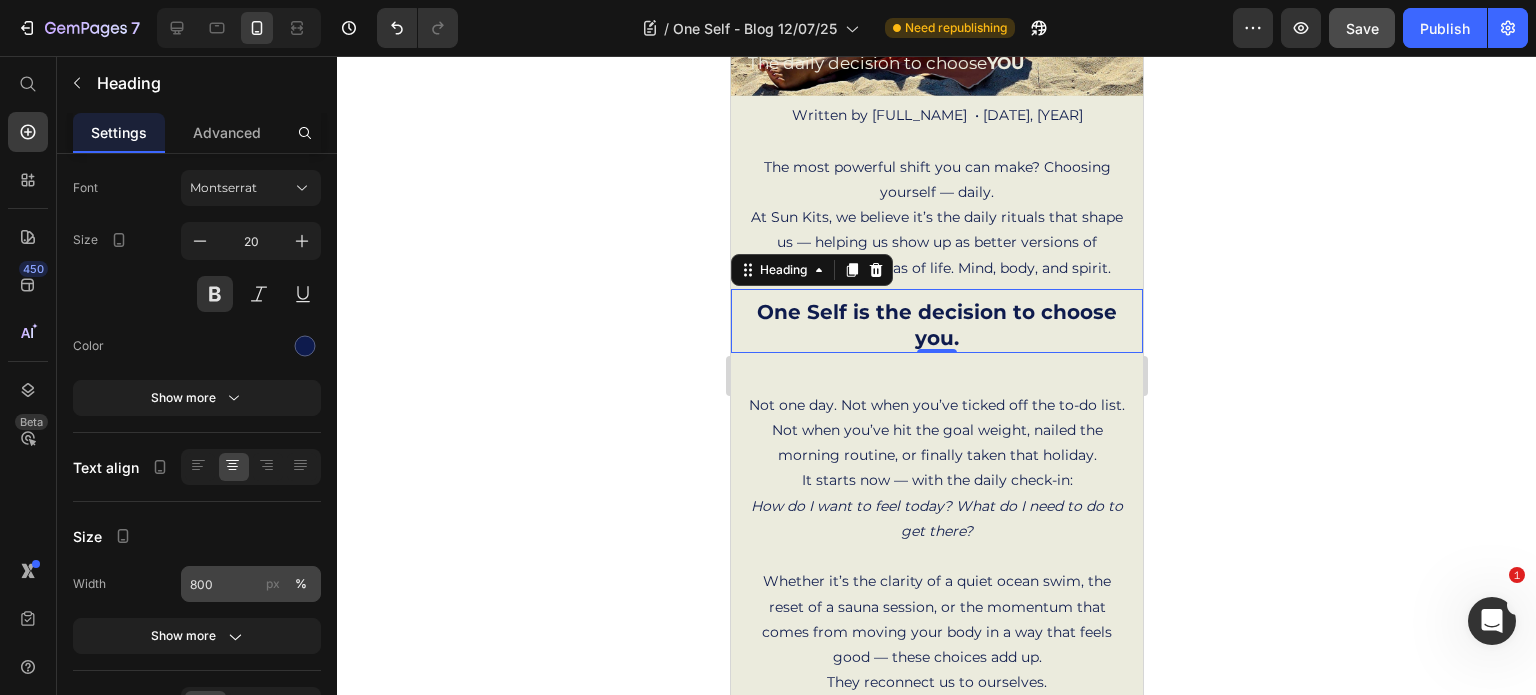 click on "px" at bounding box center (273, 584) 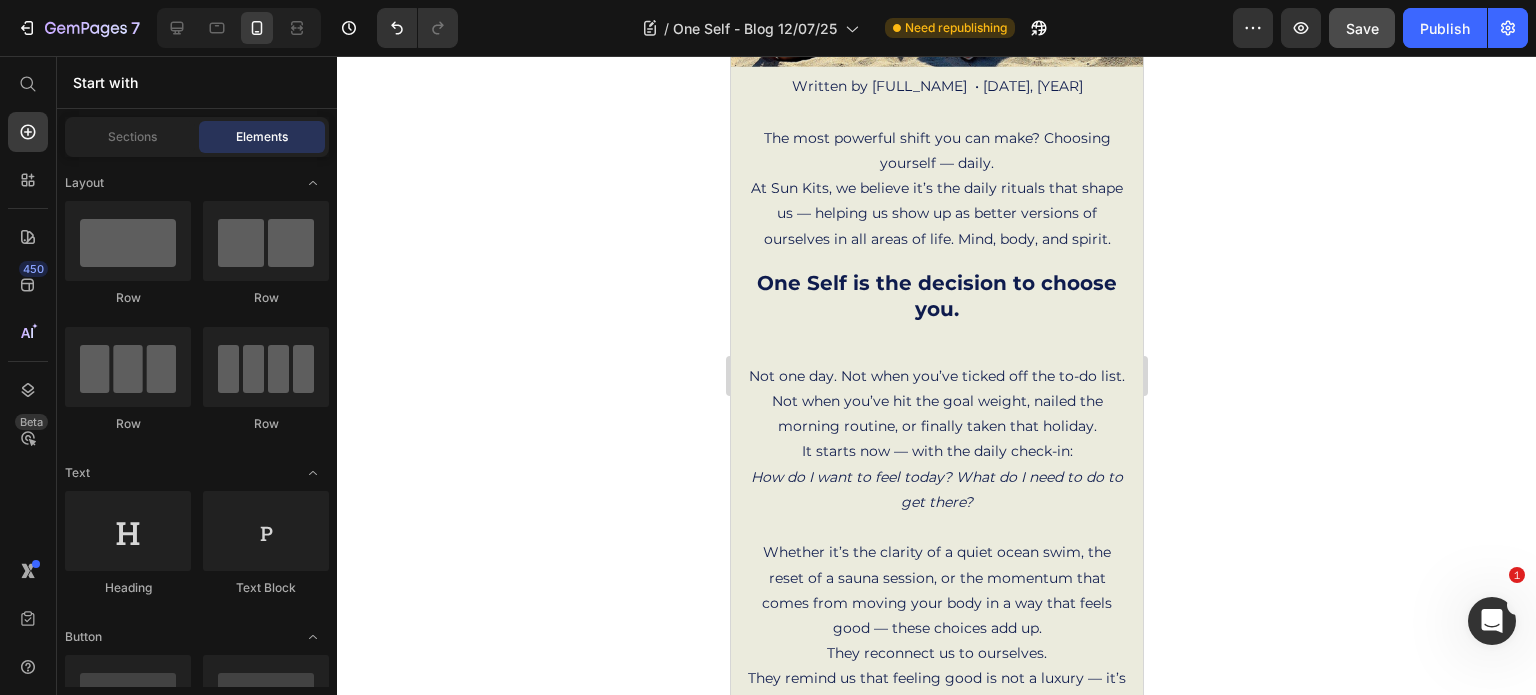 scroll, scrollTop: 374, scrollLeft: 0, axis: vertical 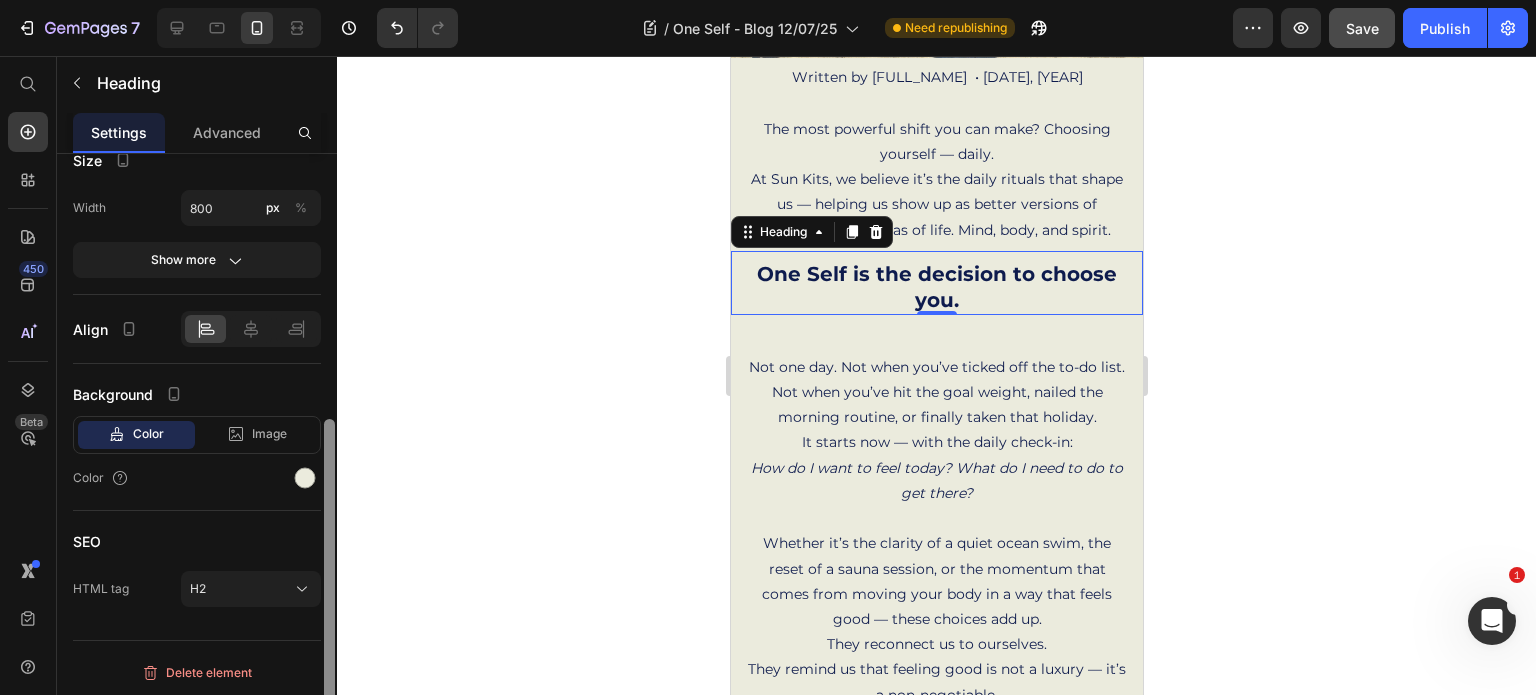 drag, startPoint x: 326, startPoint y: 344, endPoint x: 343, endPoint y: 631, distance: 287.50305 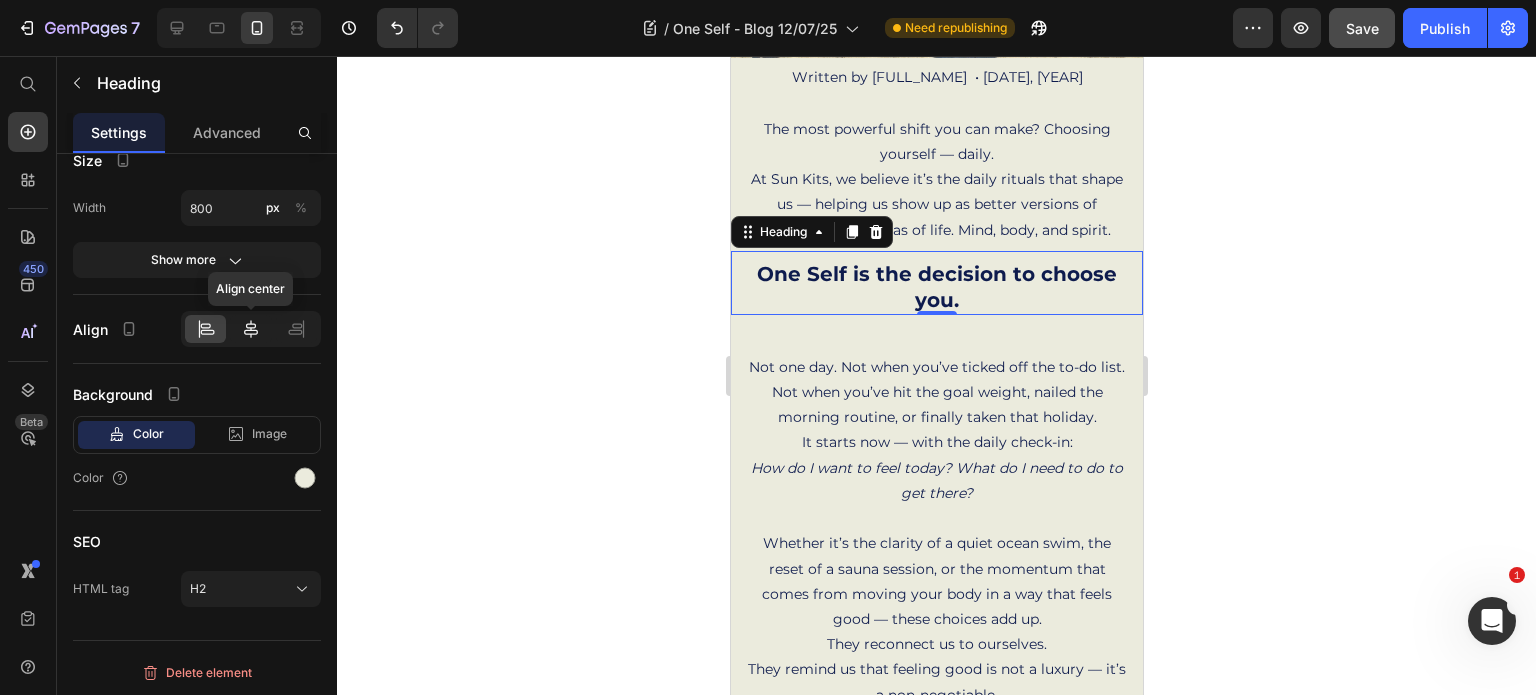 click 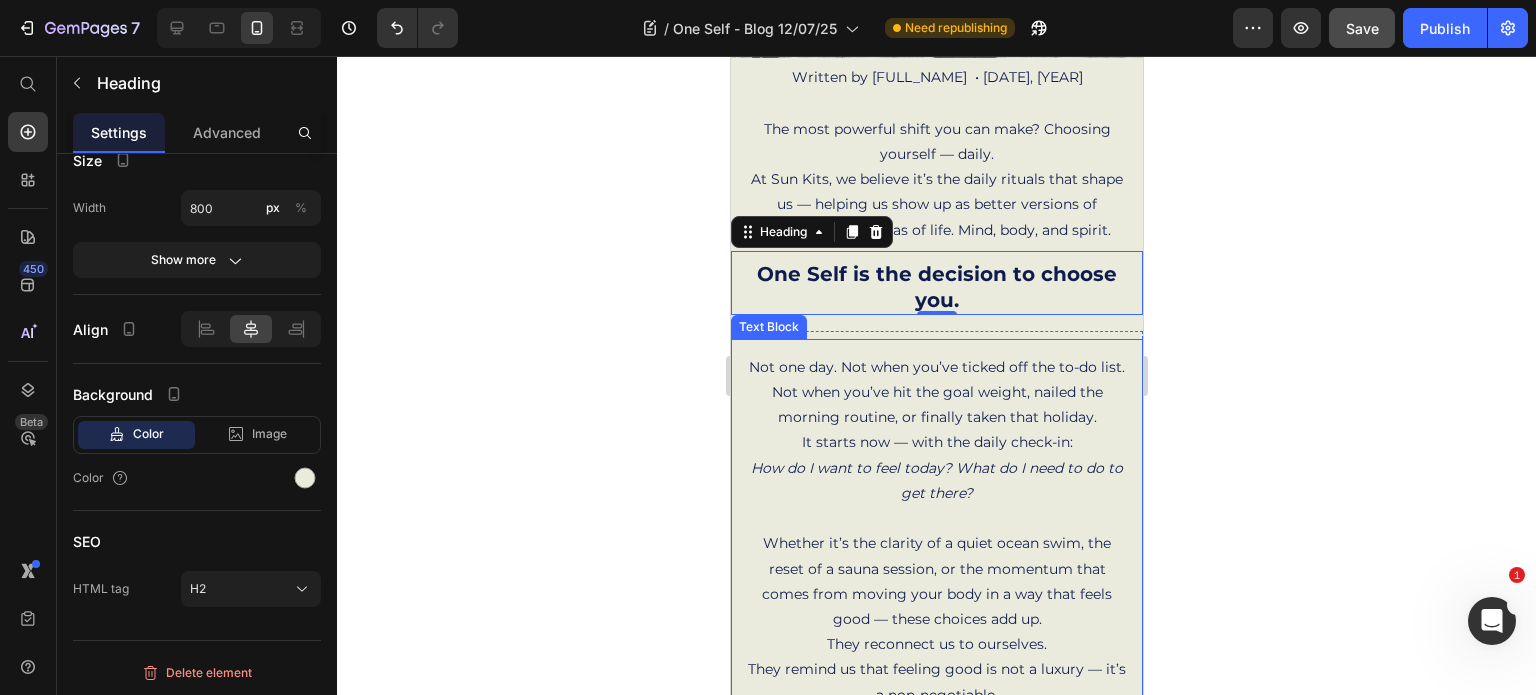 scroll, scrollTop: 0, scrollLeft: 0, axis: both 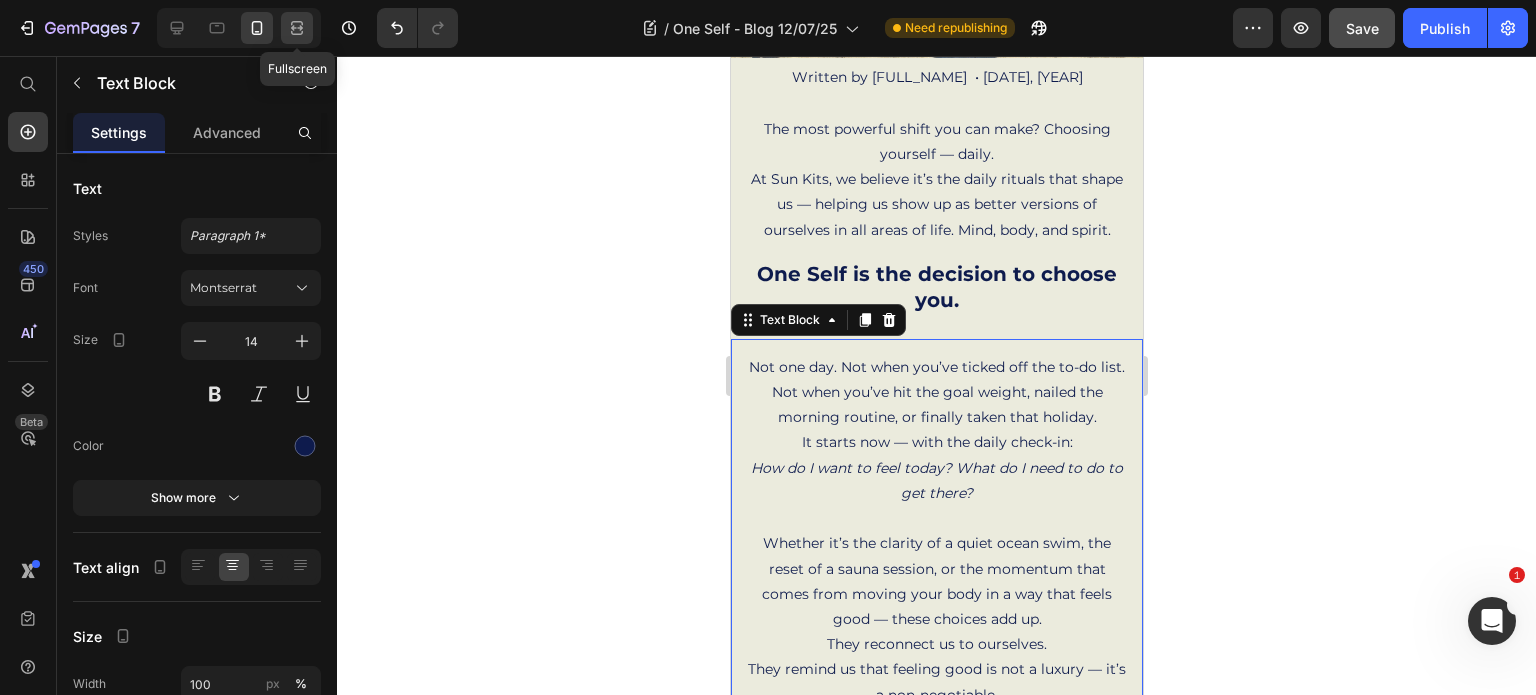 click 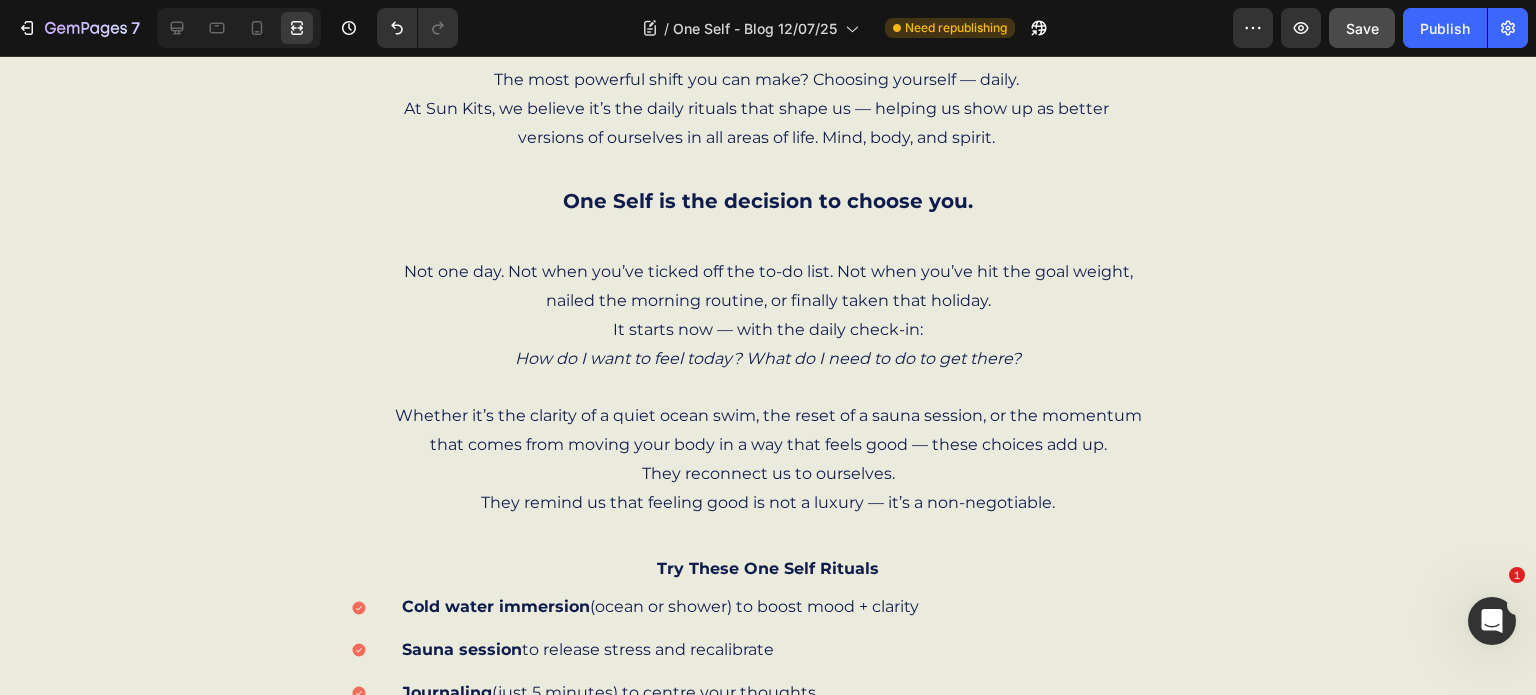 scroll, scrollTop: 720, scrollLeft: 0, axis: vertical 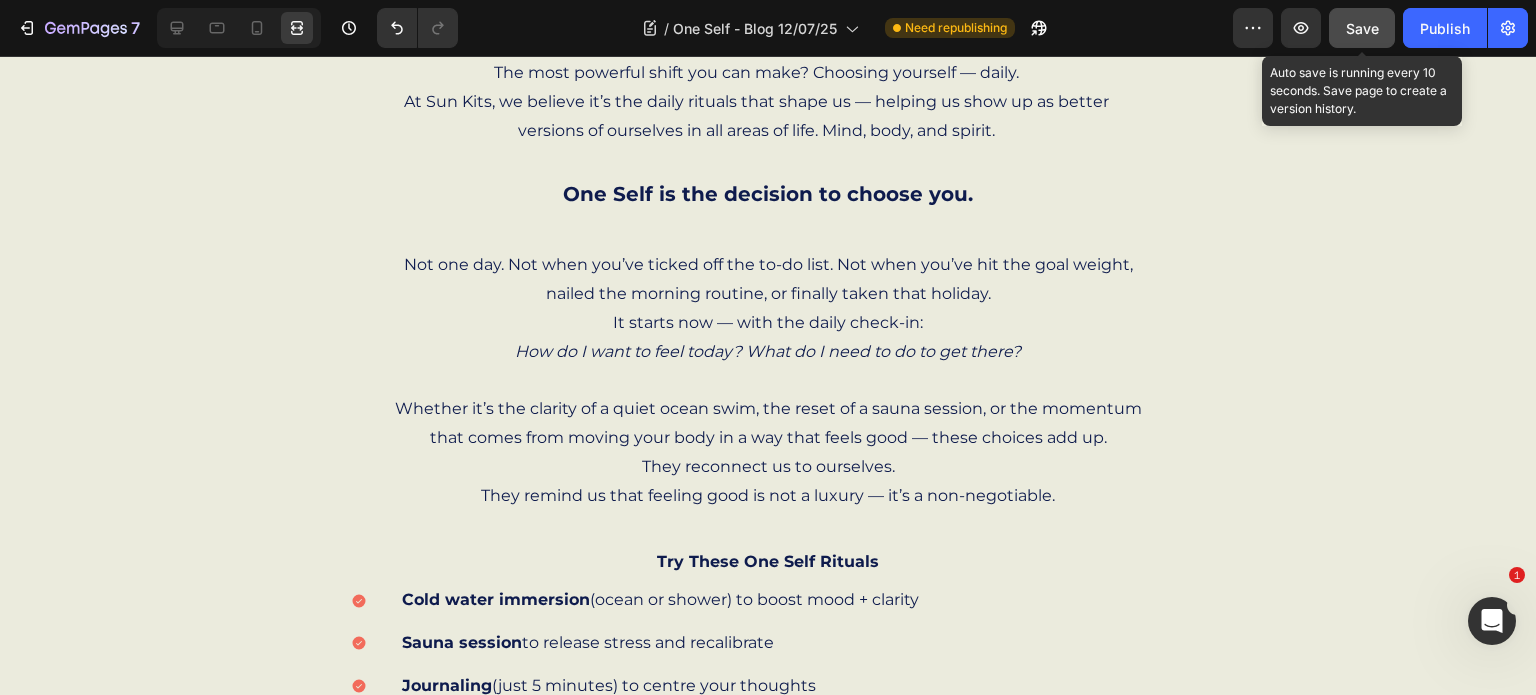 click on "Save" at bounding box center (1362, 28) 